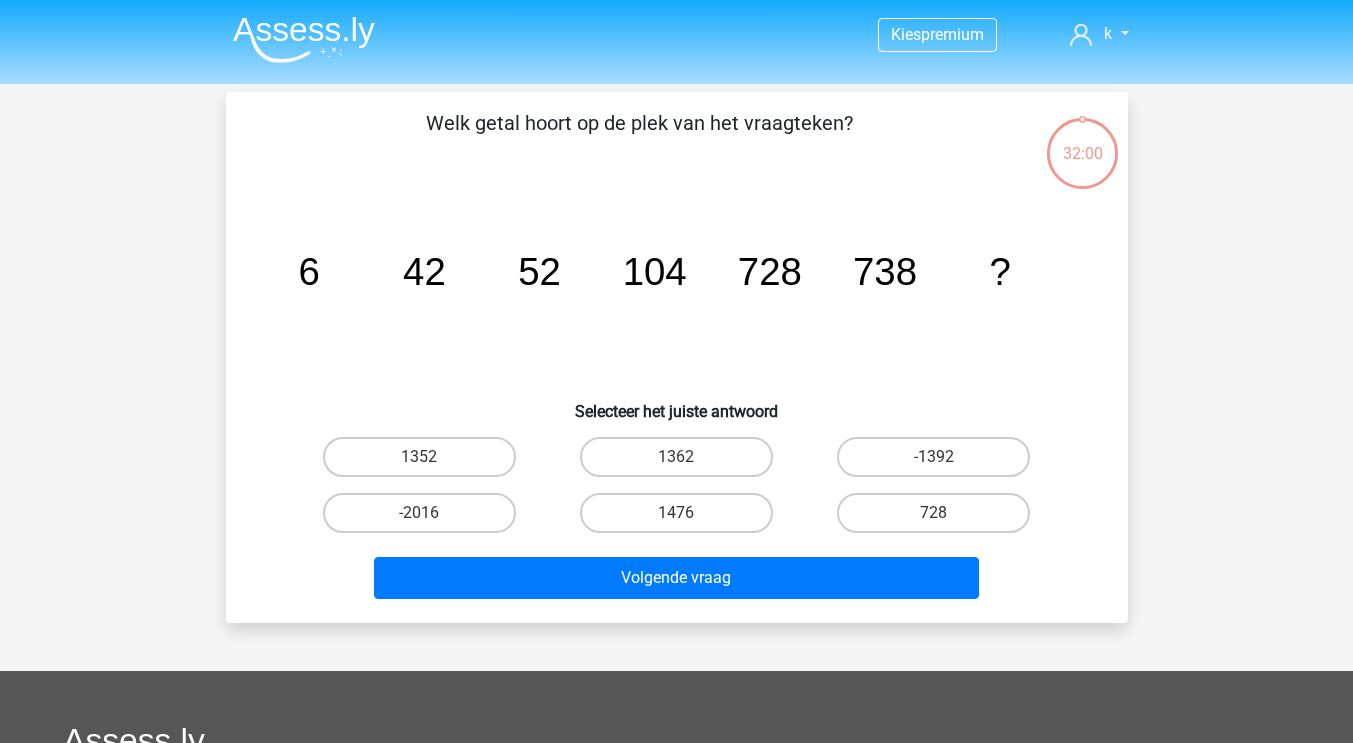 scroll, scrollTop: 0, scrollLeft: 0, axis: both 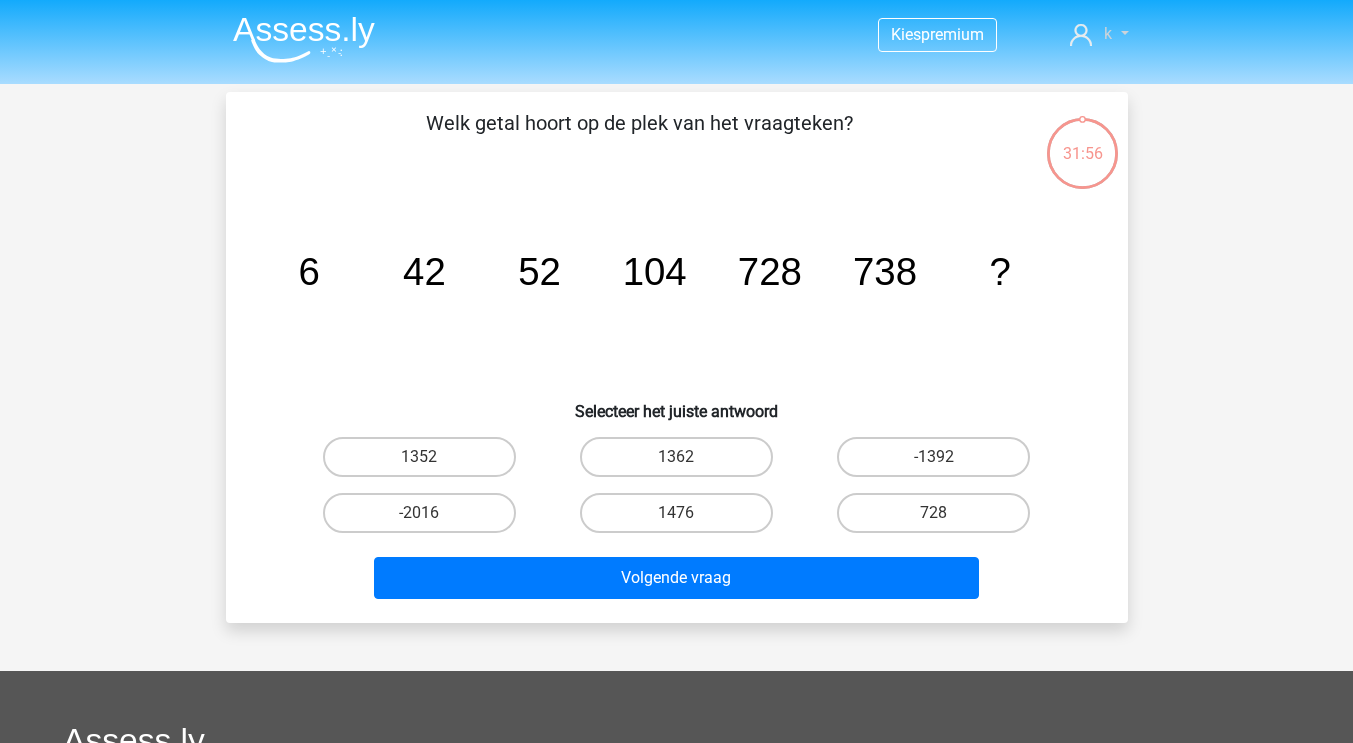 click on "k" at bounding box center [1099, 34] 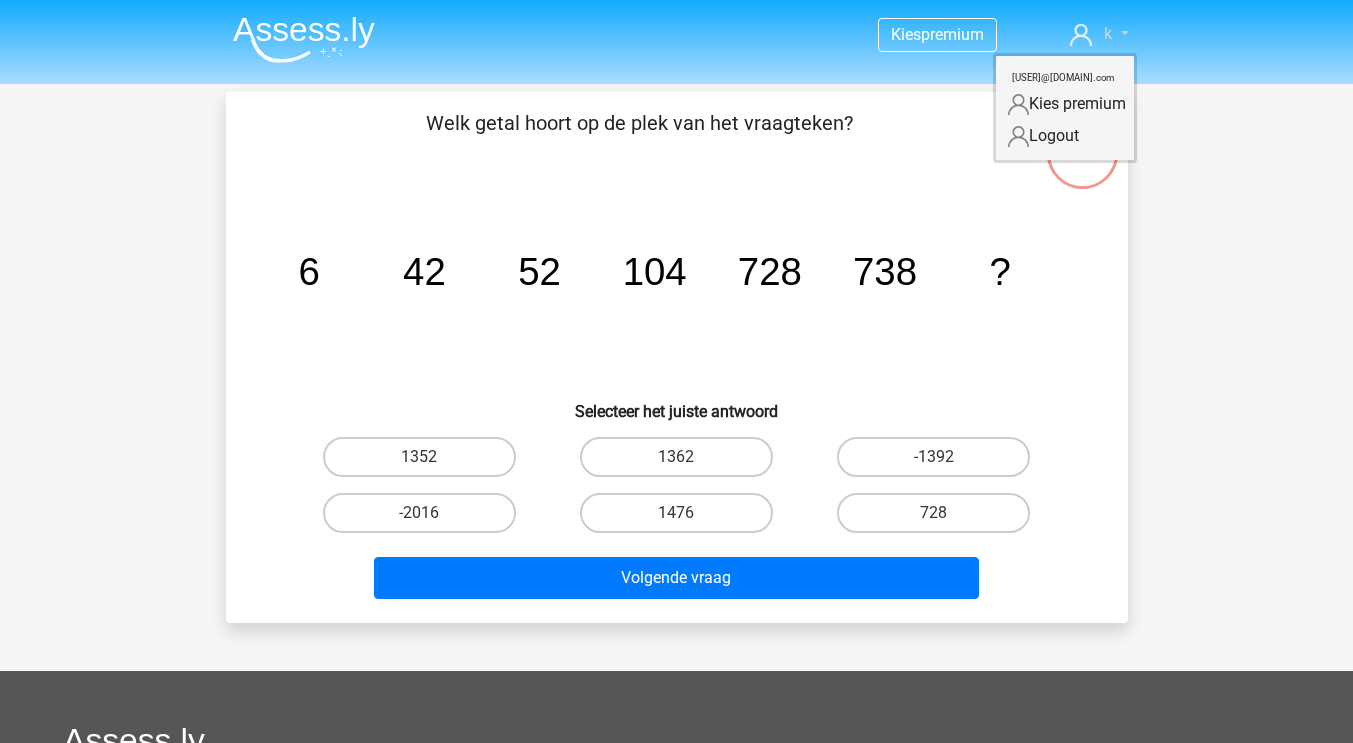 click on "k" at bounding box center (1099, 34) 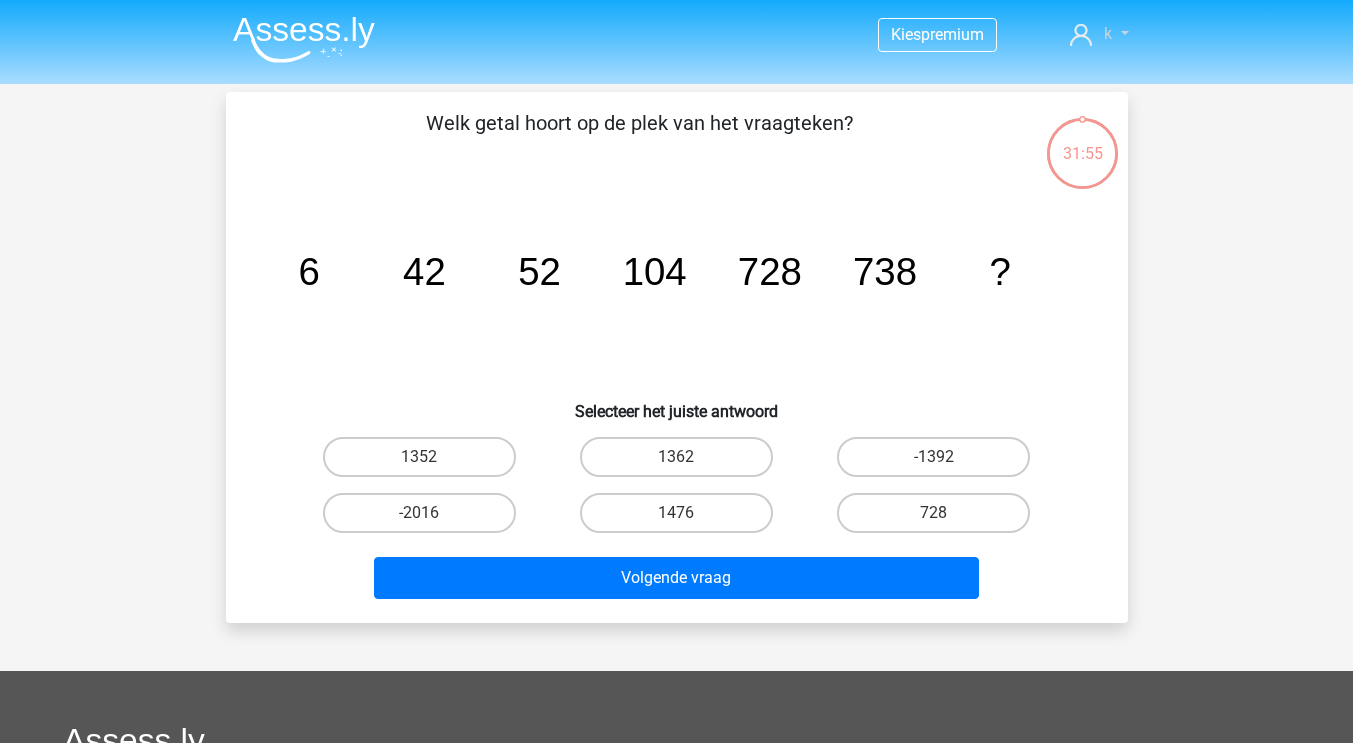 click on "k" at bounding box center (1099, 34) 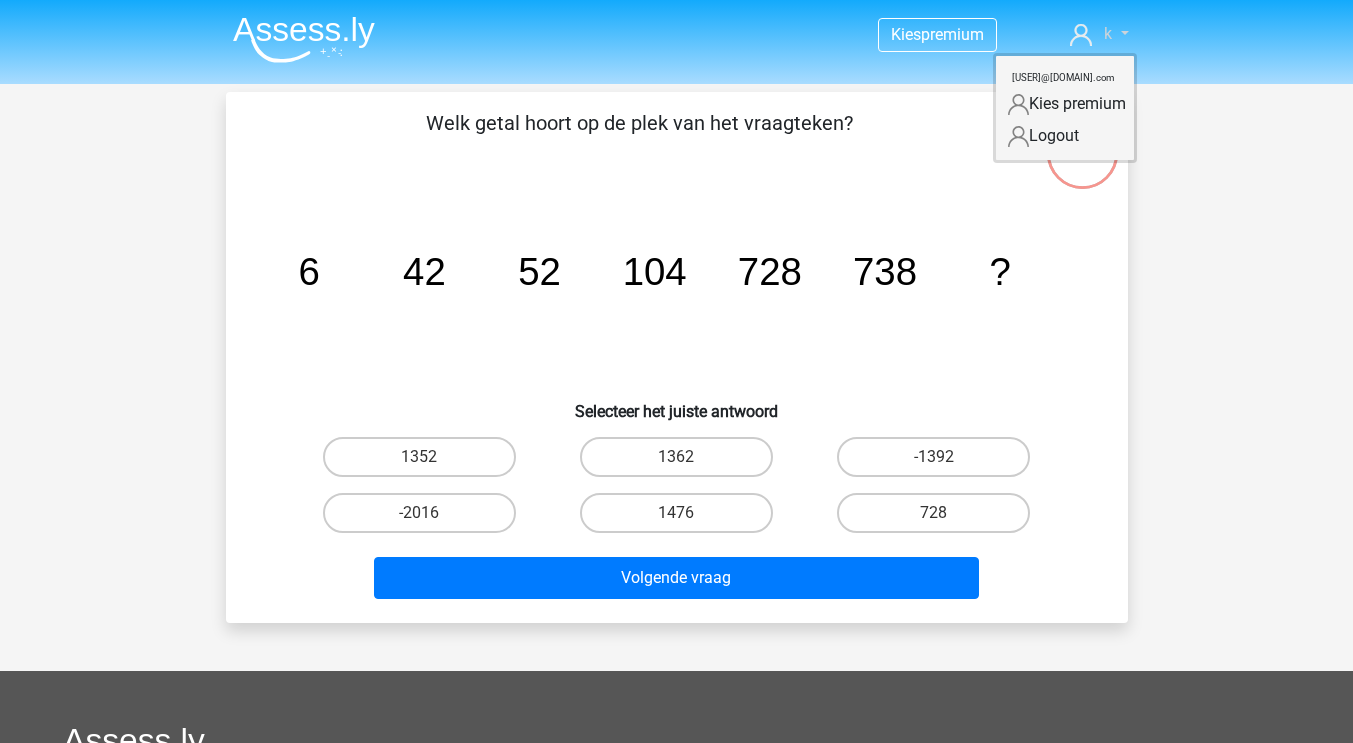 click on "k" at bounding box center (1099, 34) 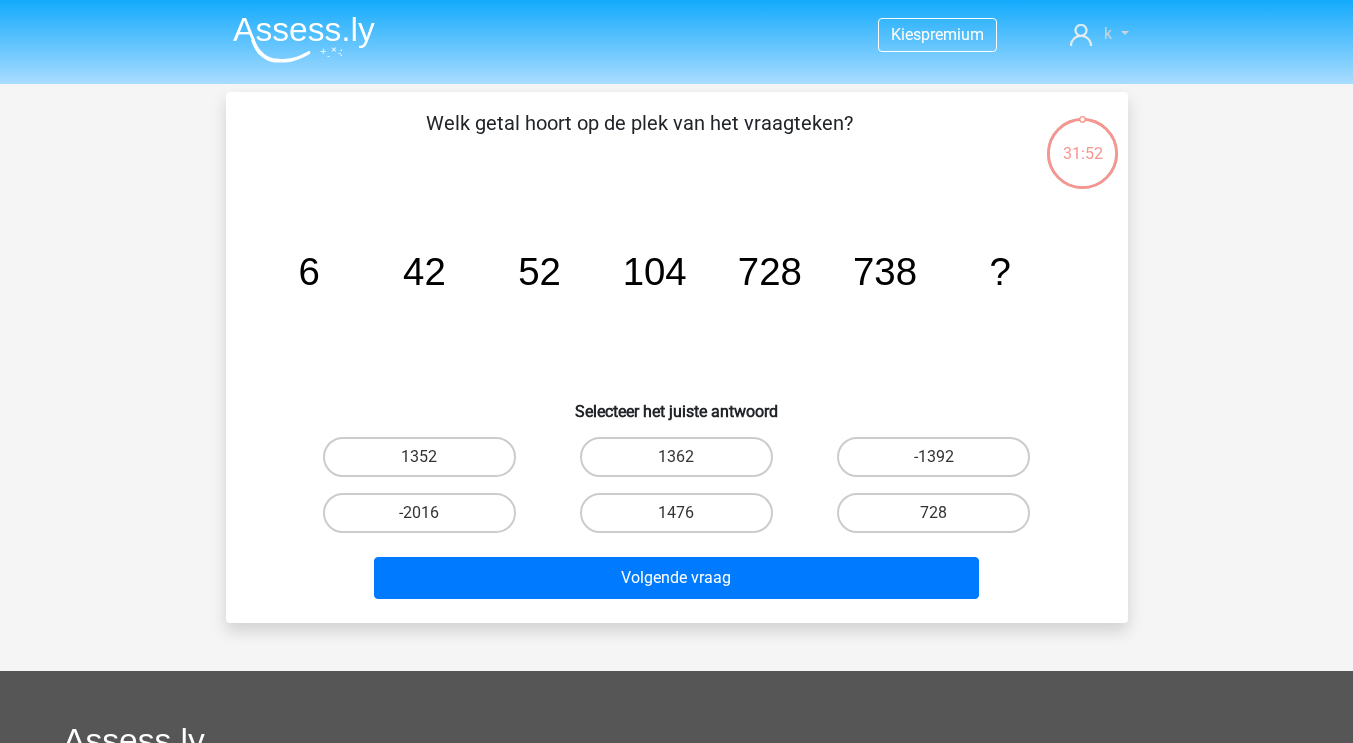 click on "k" at bounding box center (1099, 34) 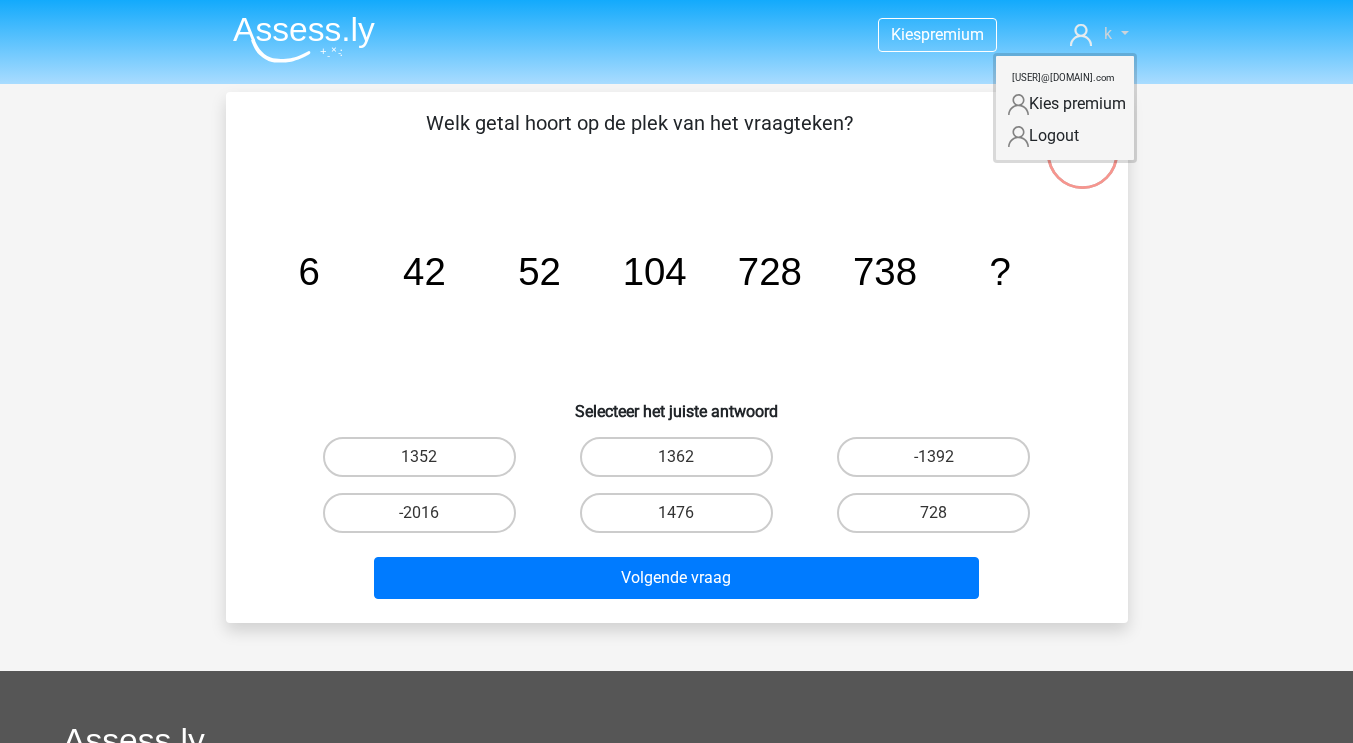 click on "k" at bounding box center (1099, 34) 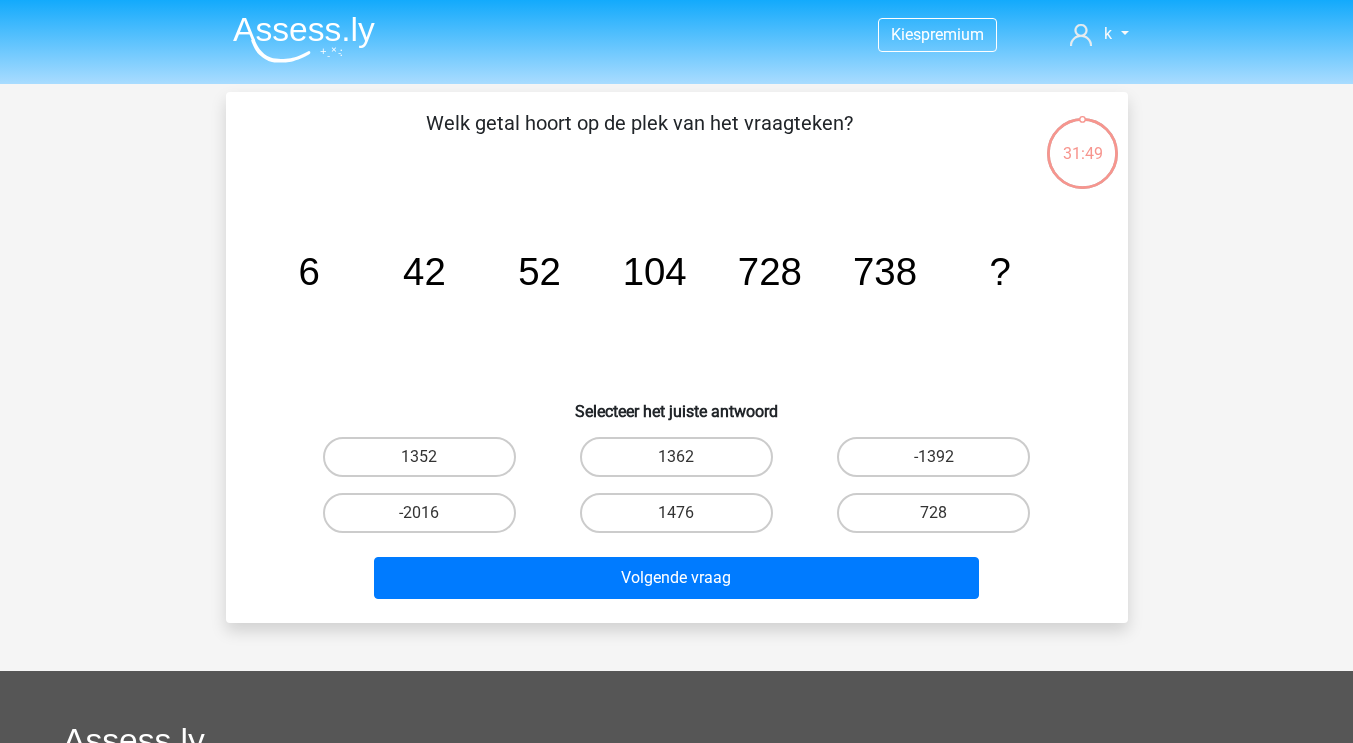click at bounding box center (296, 35) 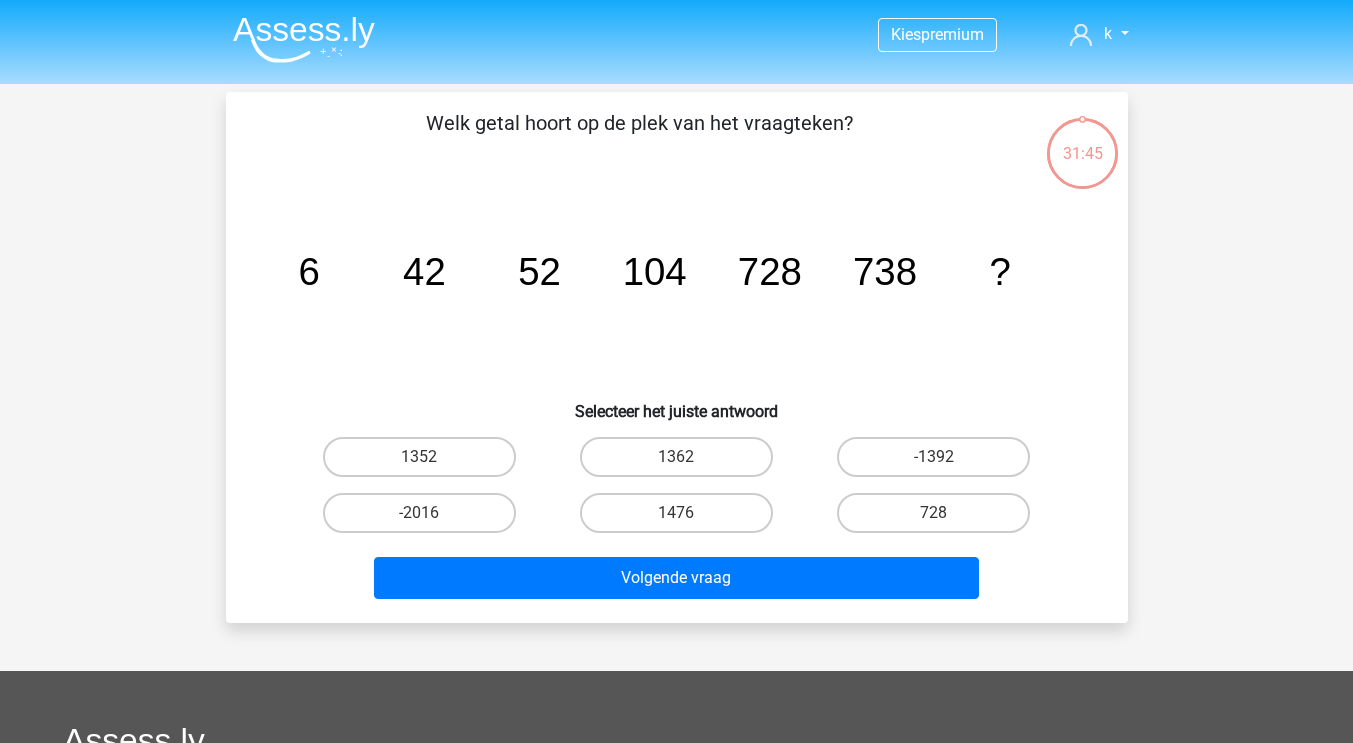 click at bounding box center [304, 39] 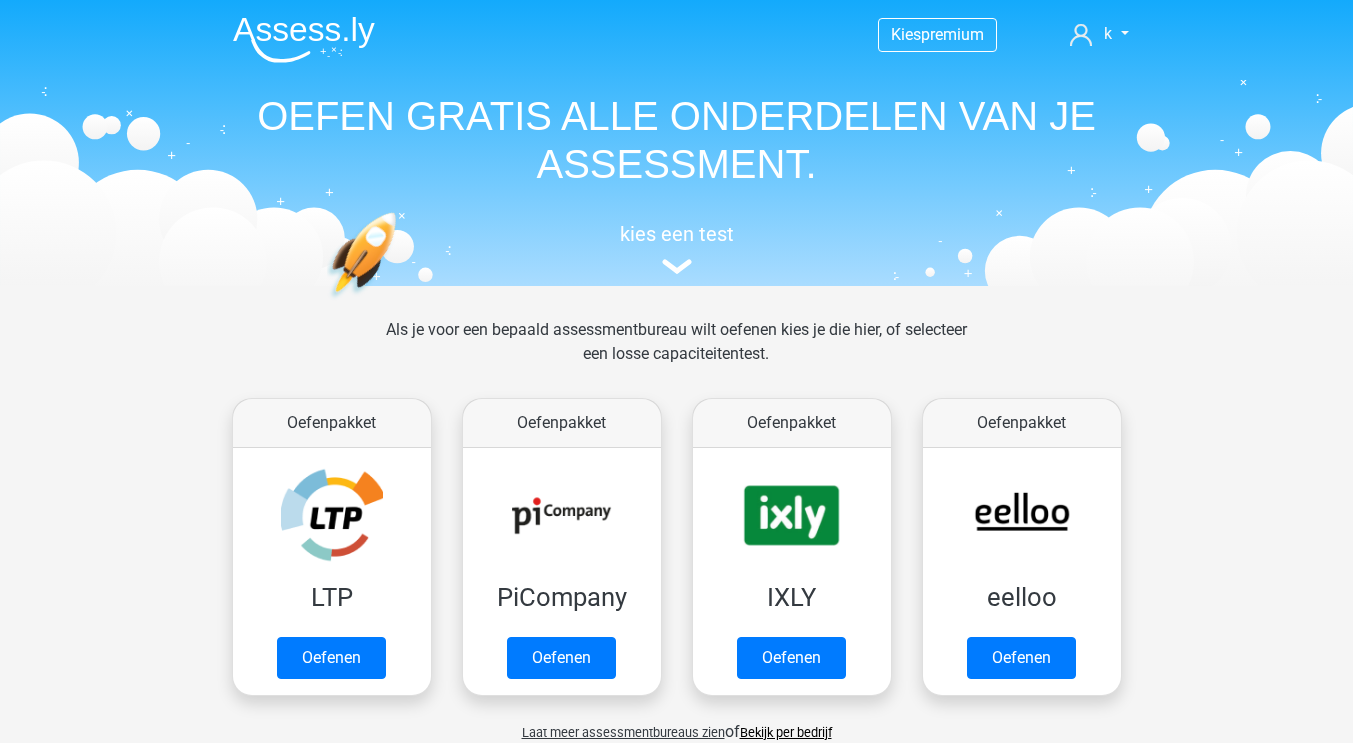 scroll, scrollTop: 0, scrollLeft: 0, axis: both 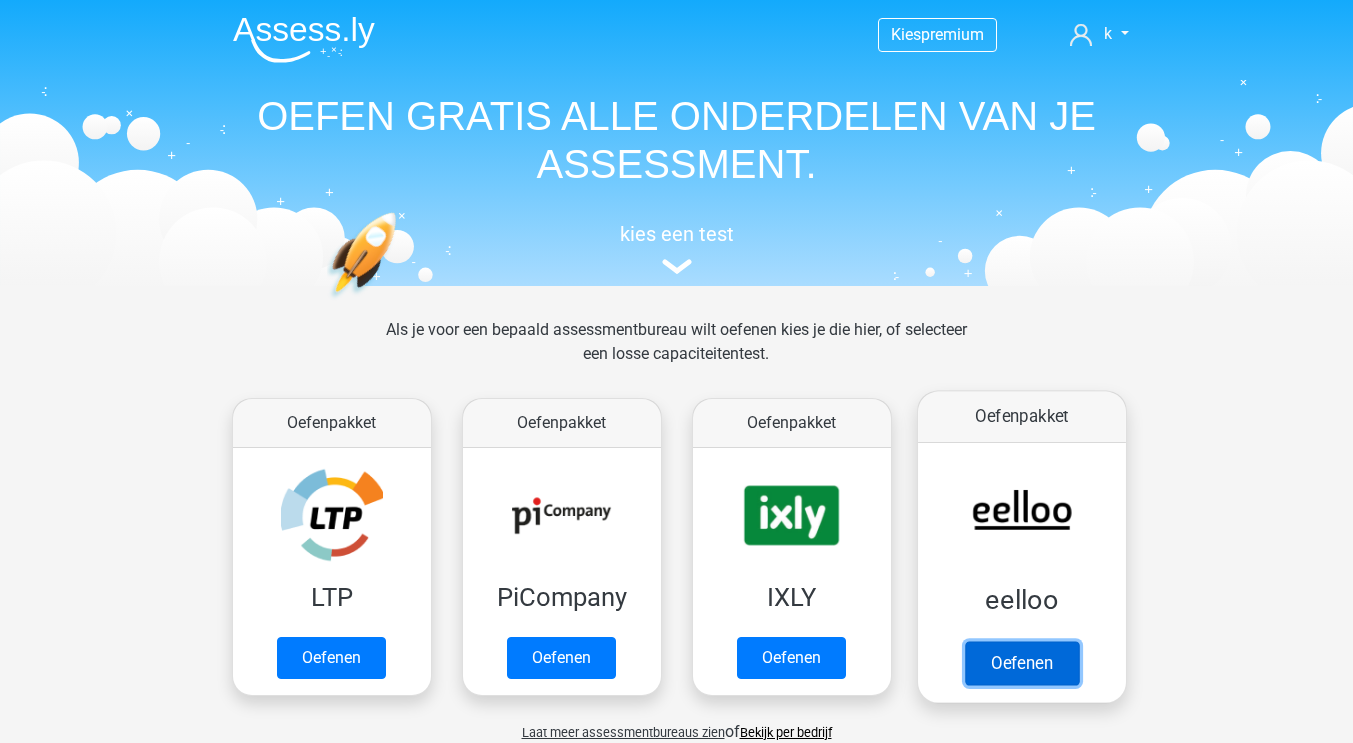 click on "Oefenen" at bounding box center [1021, 663] 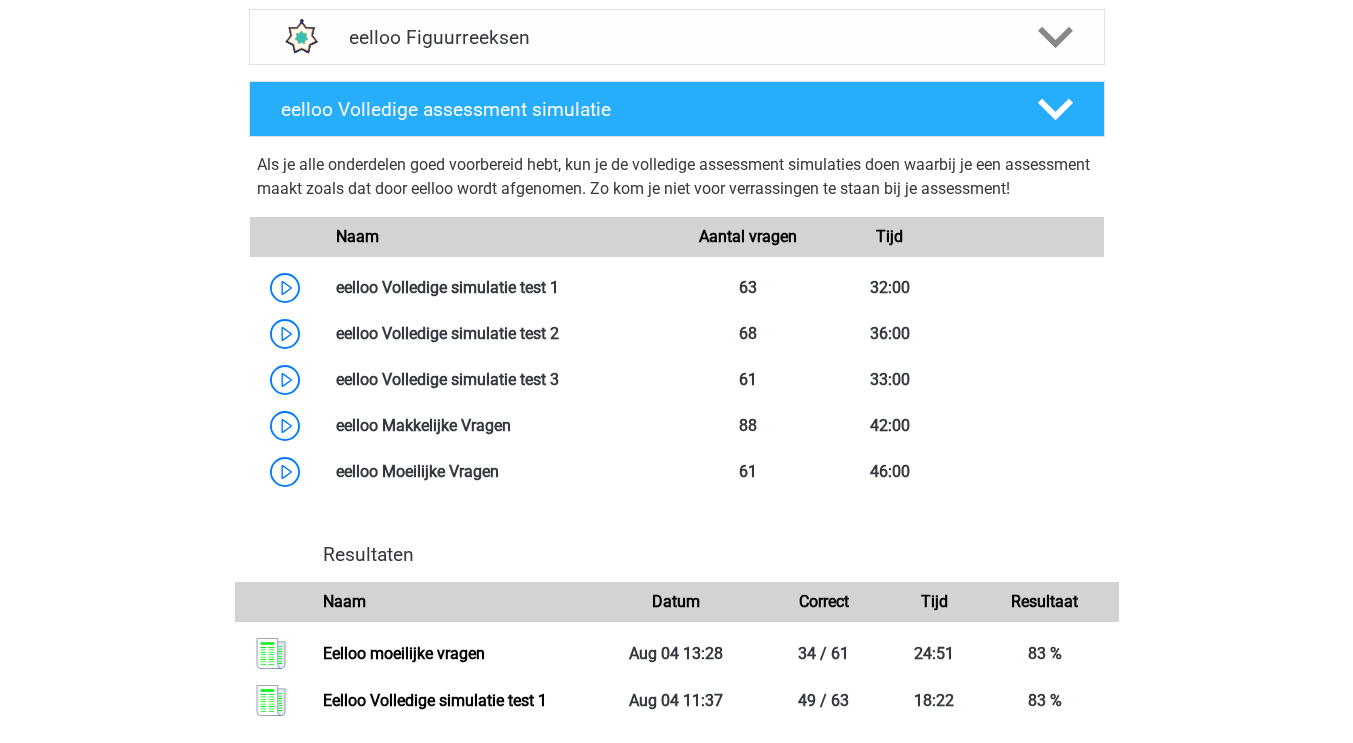 scroll, scrollTop: 1534, scrollLeft: 0, axis: vertical 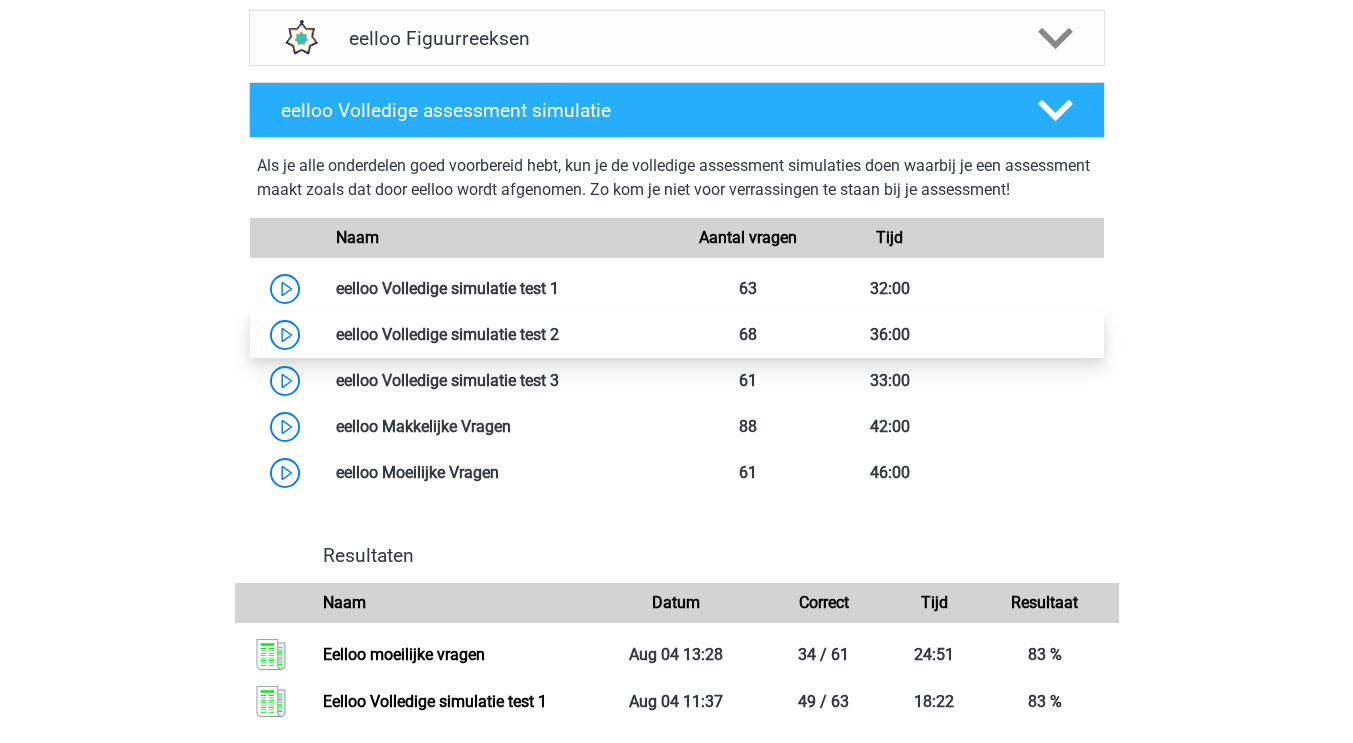click at bounding box center (559, 334) 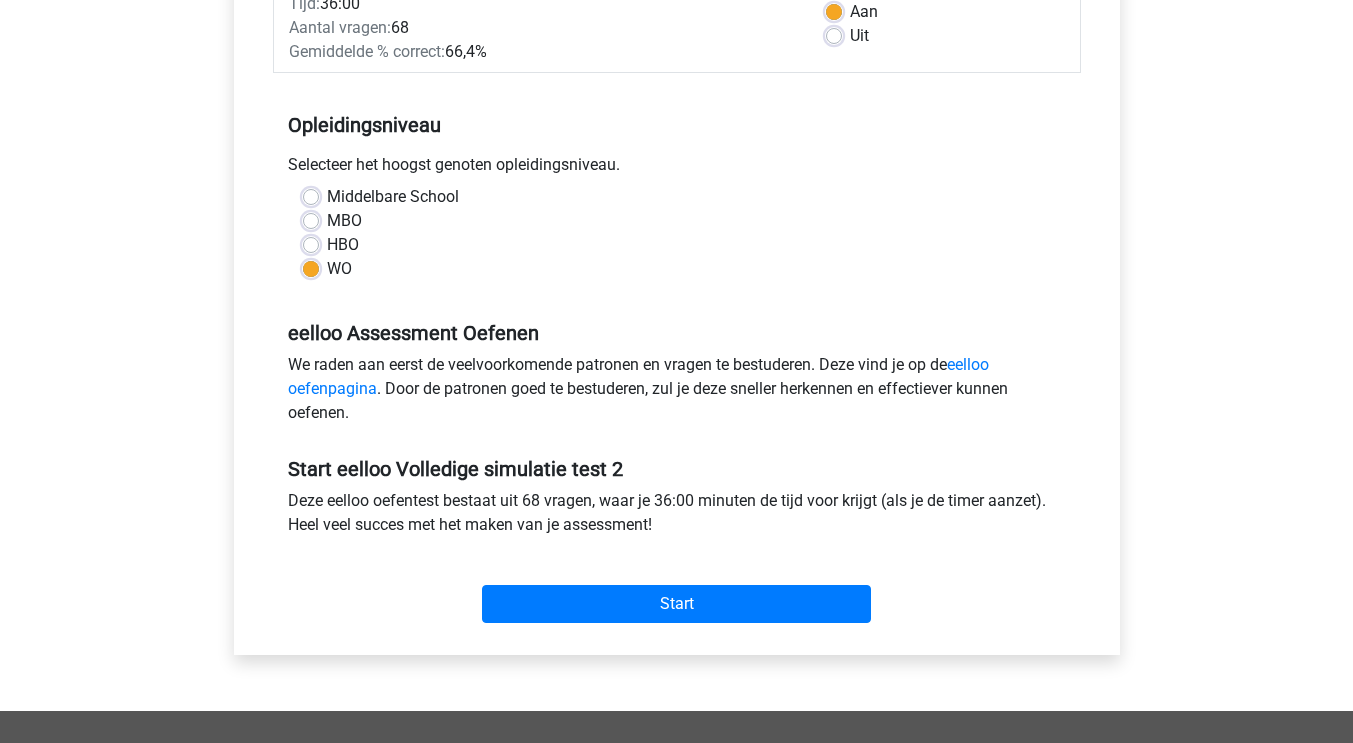 scroll, scrollTop: 334, scrollLeft: 0, axis: vertical 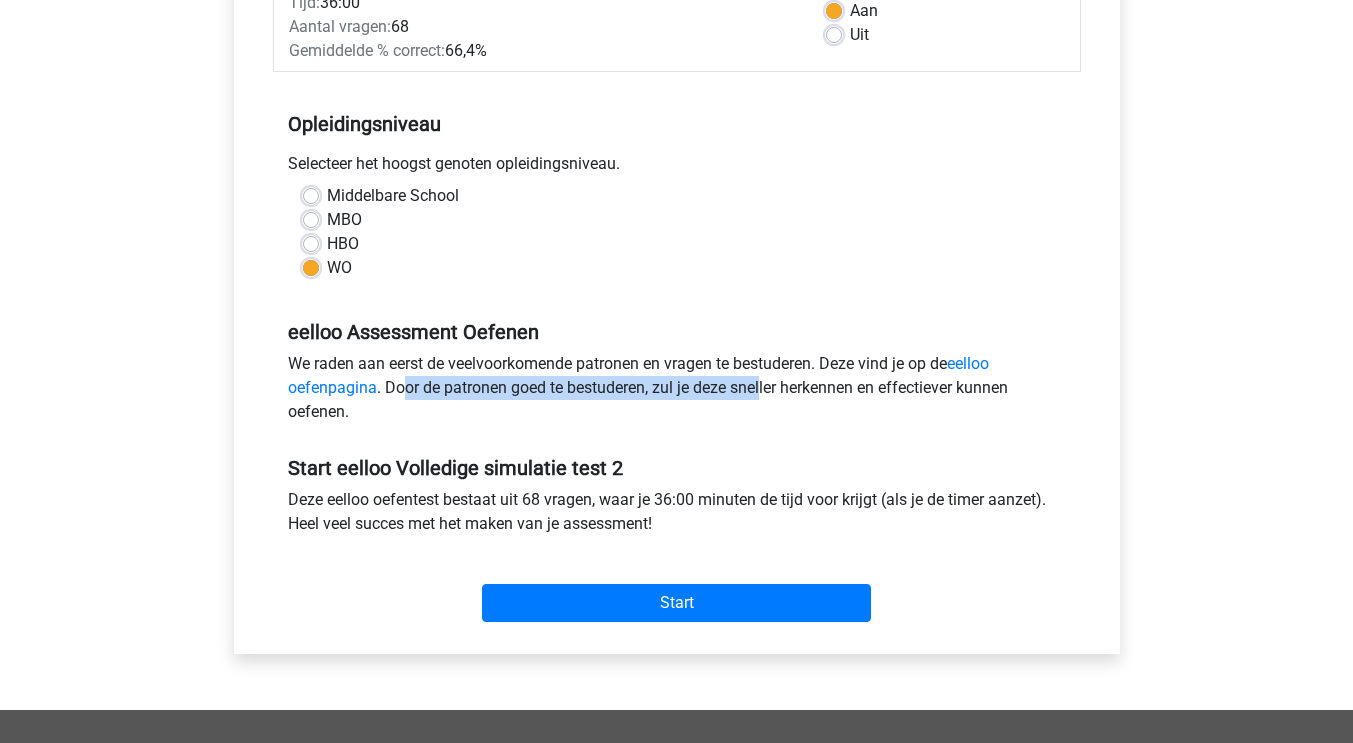 drag, startPoint x: 399, startPoint y: 388, endPoint x: 762, endPoint y: 395, distance: 363.06747 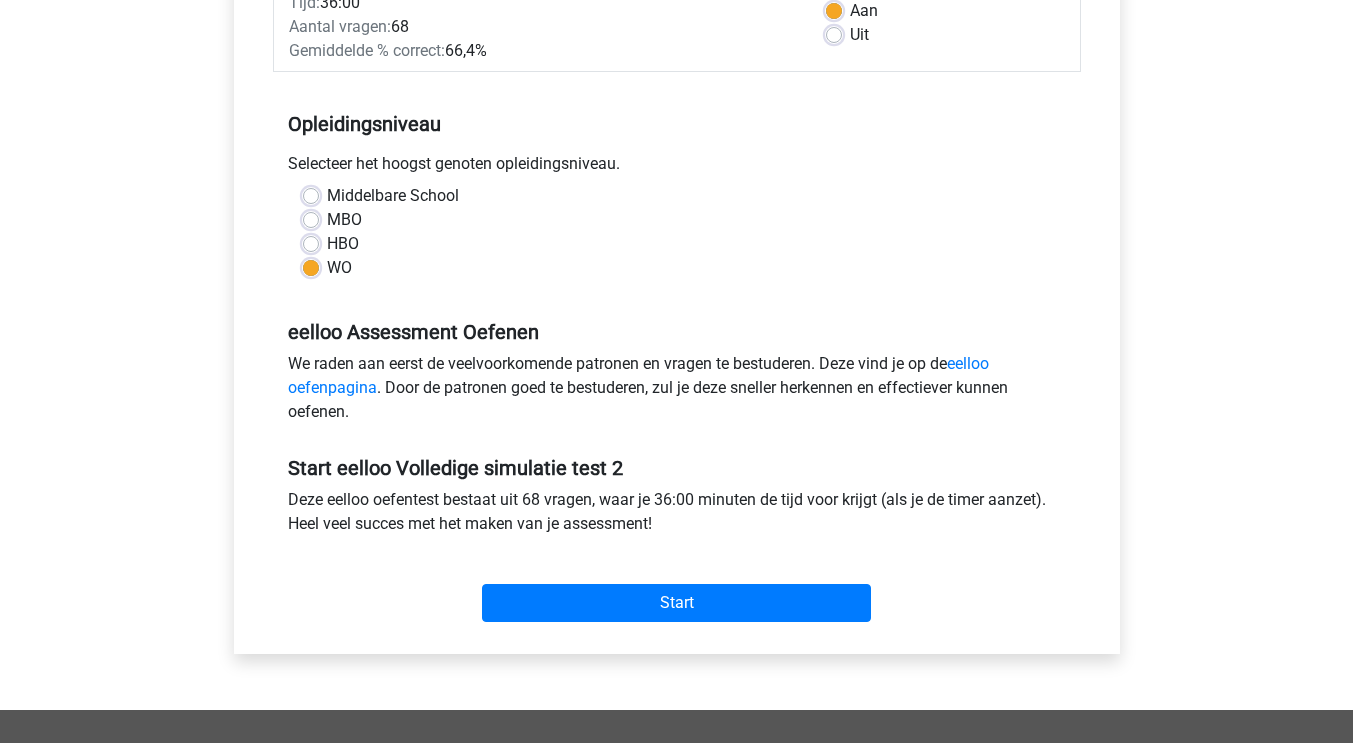 click on "We raden aan eerst de veelvoorkomende patronen en vragen te bestuderen. Deze vind je op de
[ORGANIZATION]
oefenpagina .
Door de patronen goed te bestuderen, zul je deze sneller herkennen en effectiever kunnen oefenen." at bounding box center (677, 392) 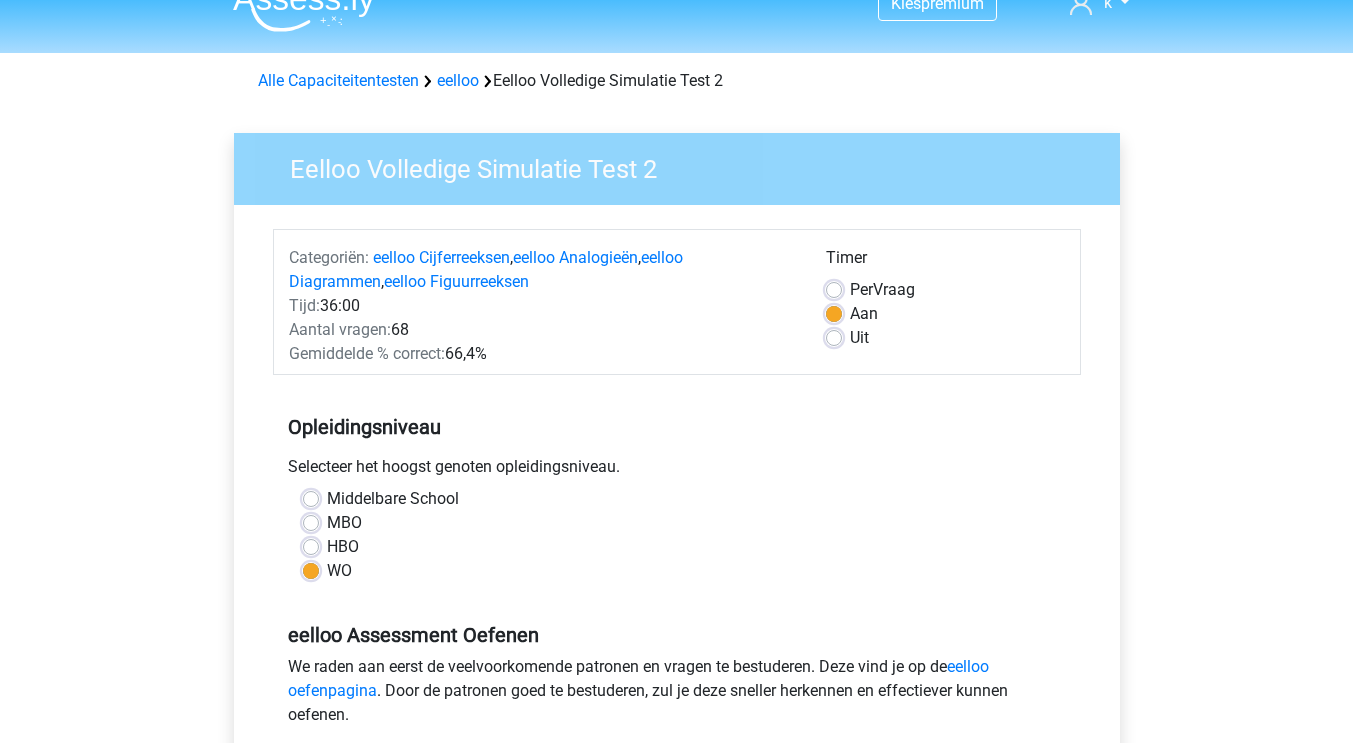 scroll, scrollTop: 27, scrollLeft: 0, axis: vertical 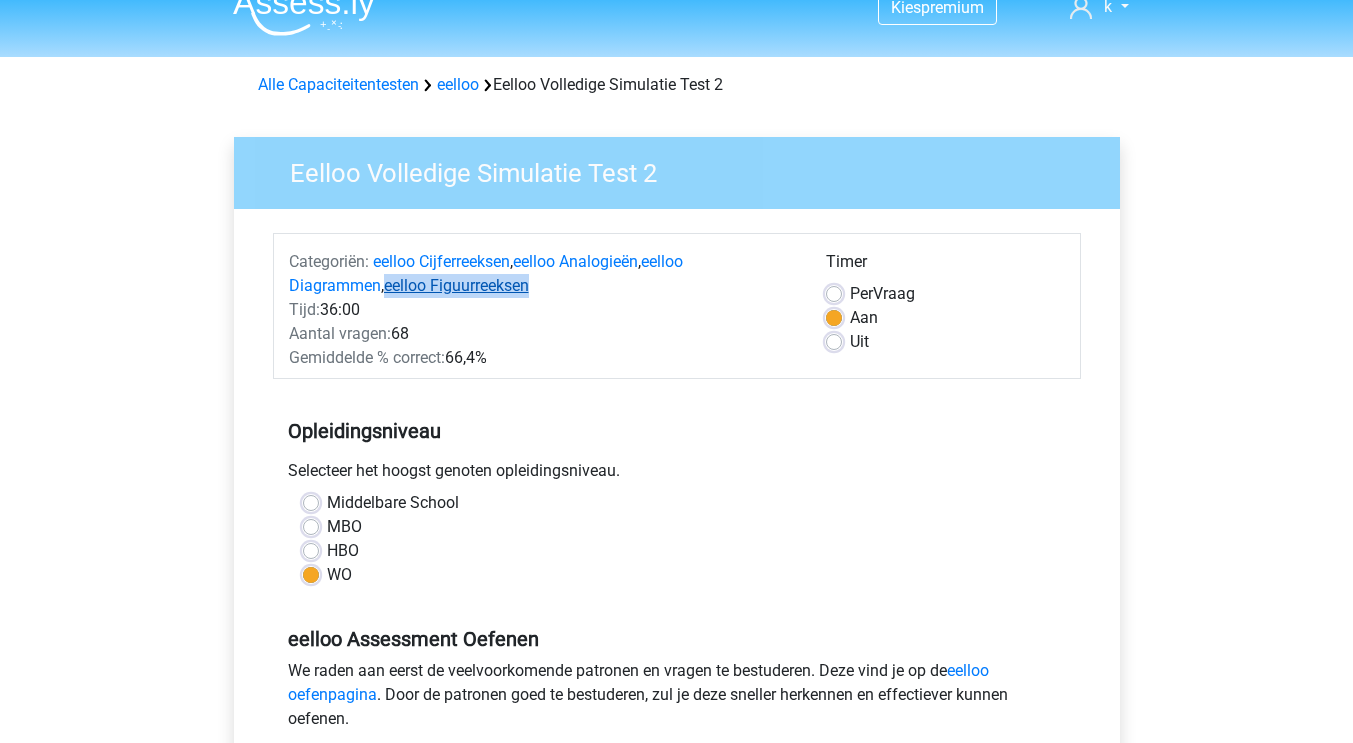 drag, startPoint x: 587, startPoint y: 295, endPoint x: 386, endPoint y: 284, distance: 201.30077 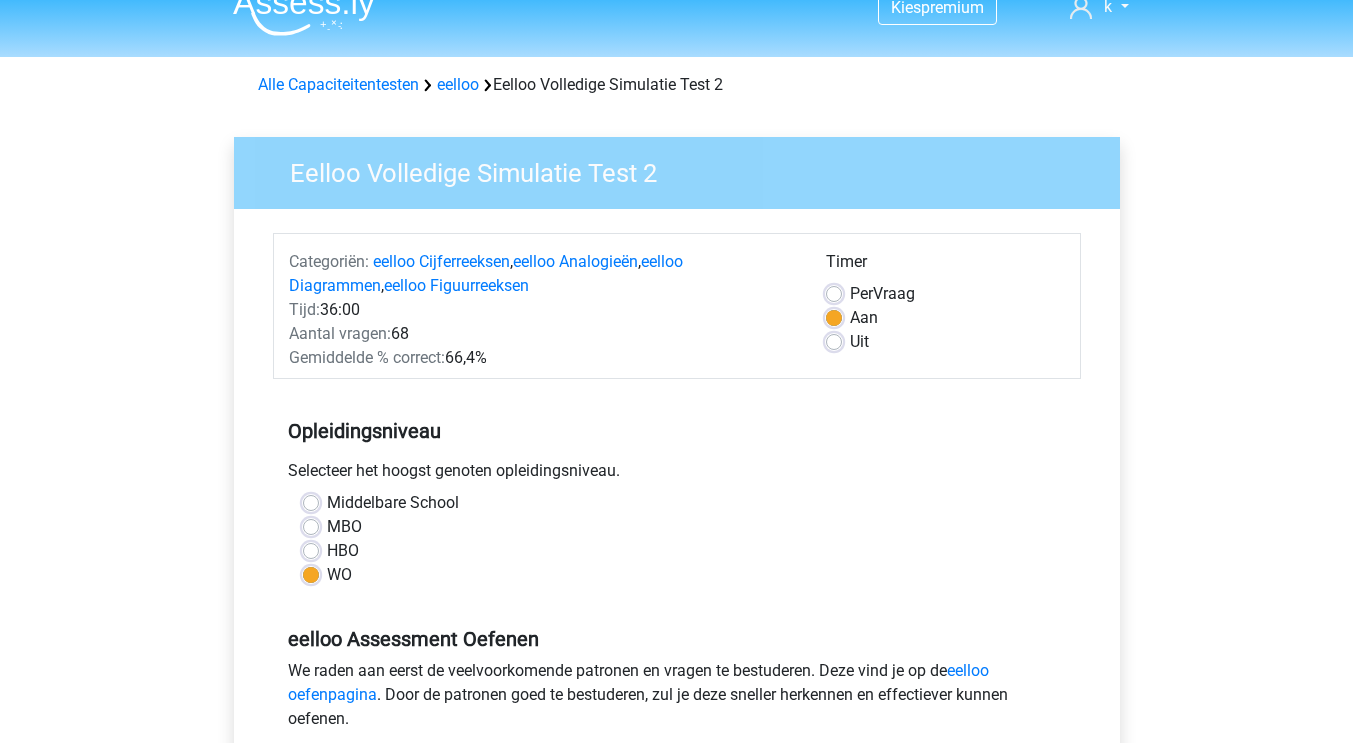 click on "Tijd:  36:00" at bounding box center [542, 310] 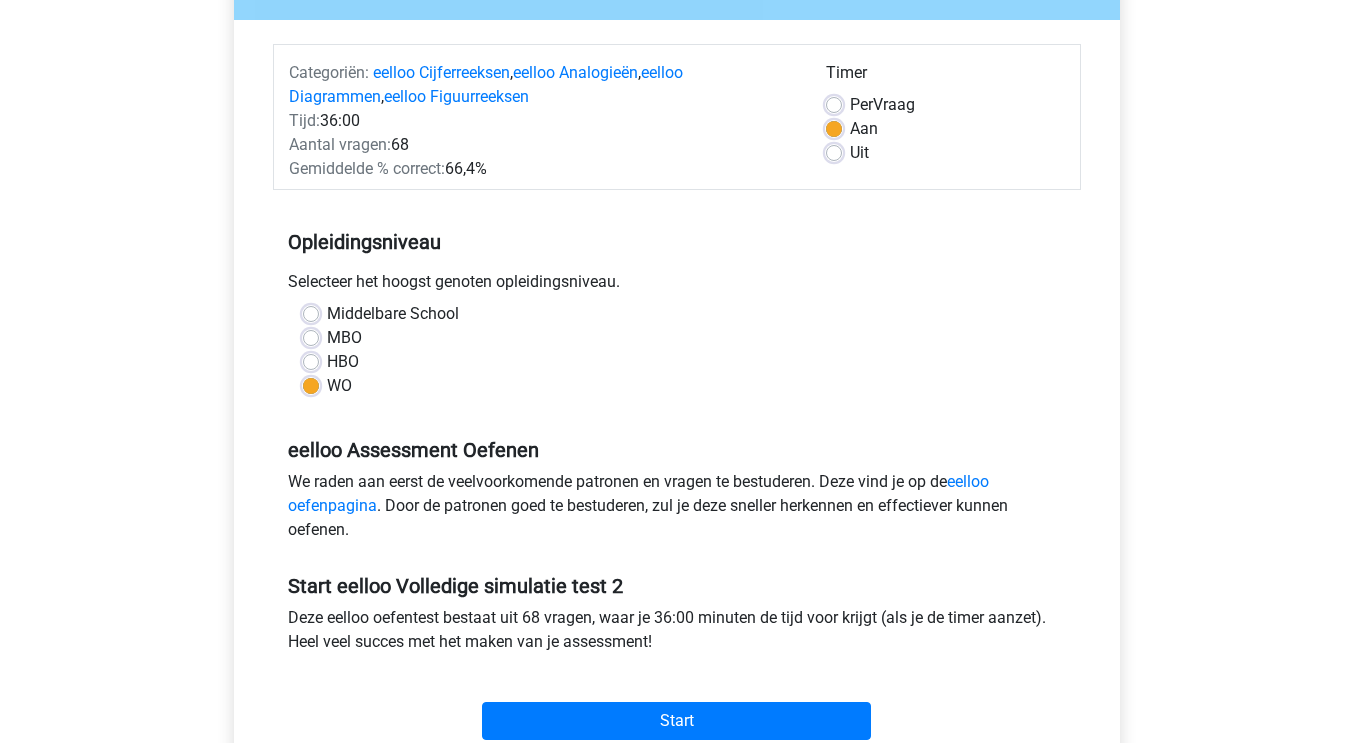 scroll, scrollTop: 213, scrollLeft: 0, axis: vertical 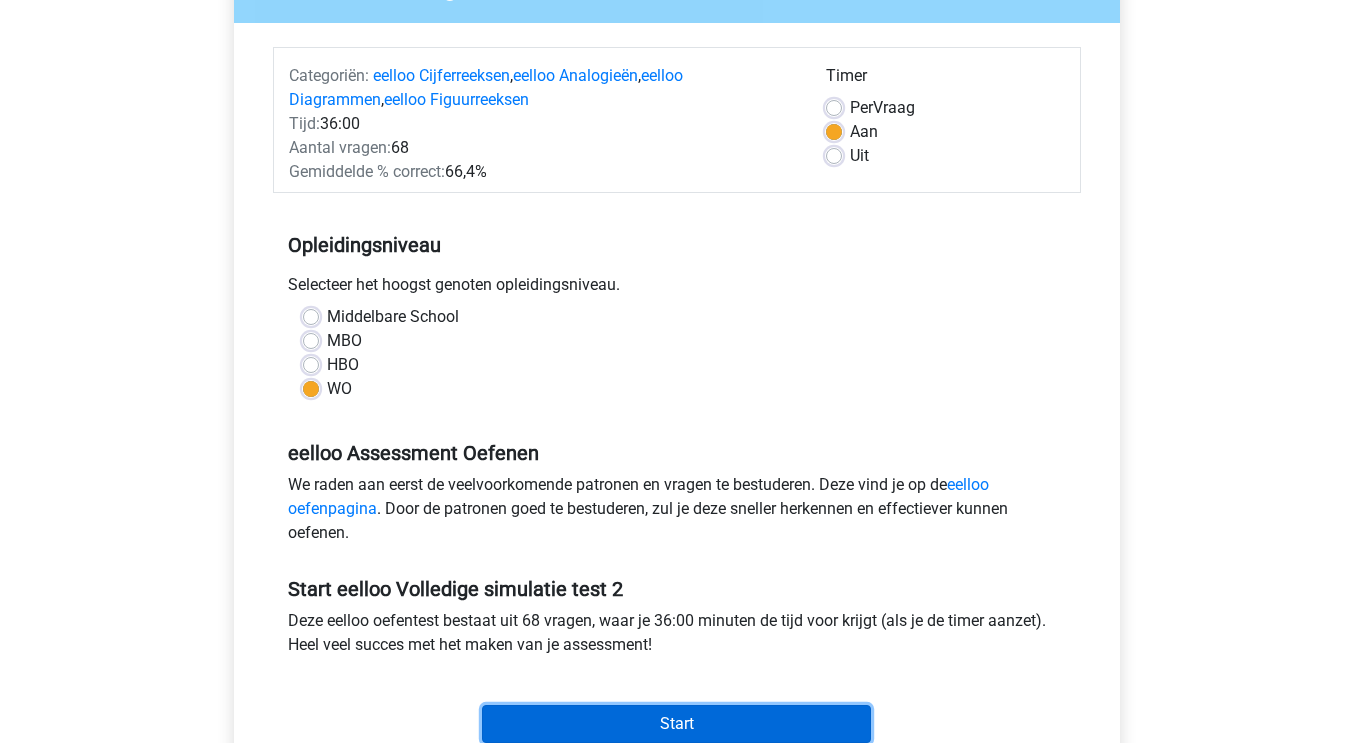 click on "Start" at bounding box center (676, 724) 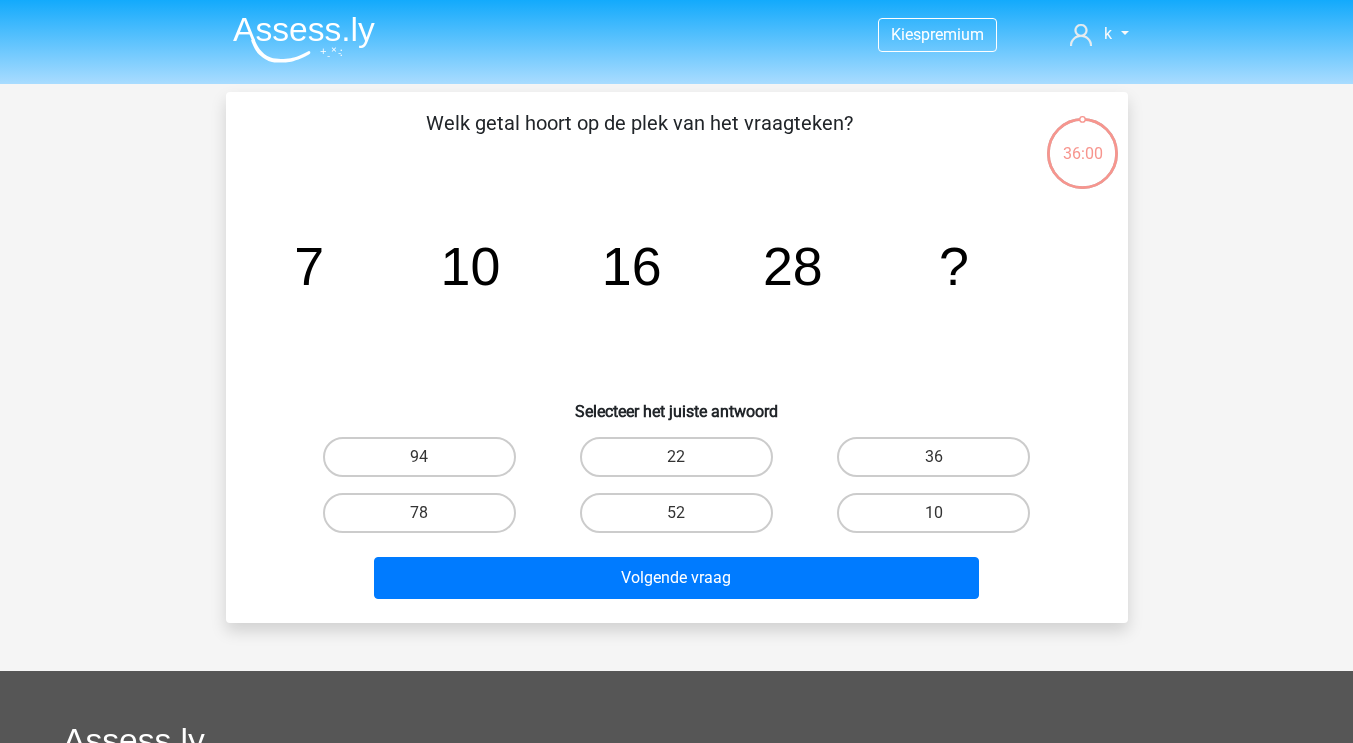 scroll, scrollTop: 0, scrollLeft: 0, axis: both 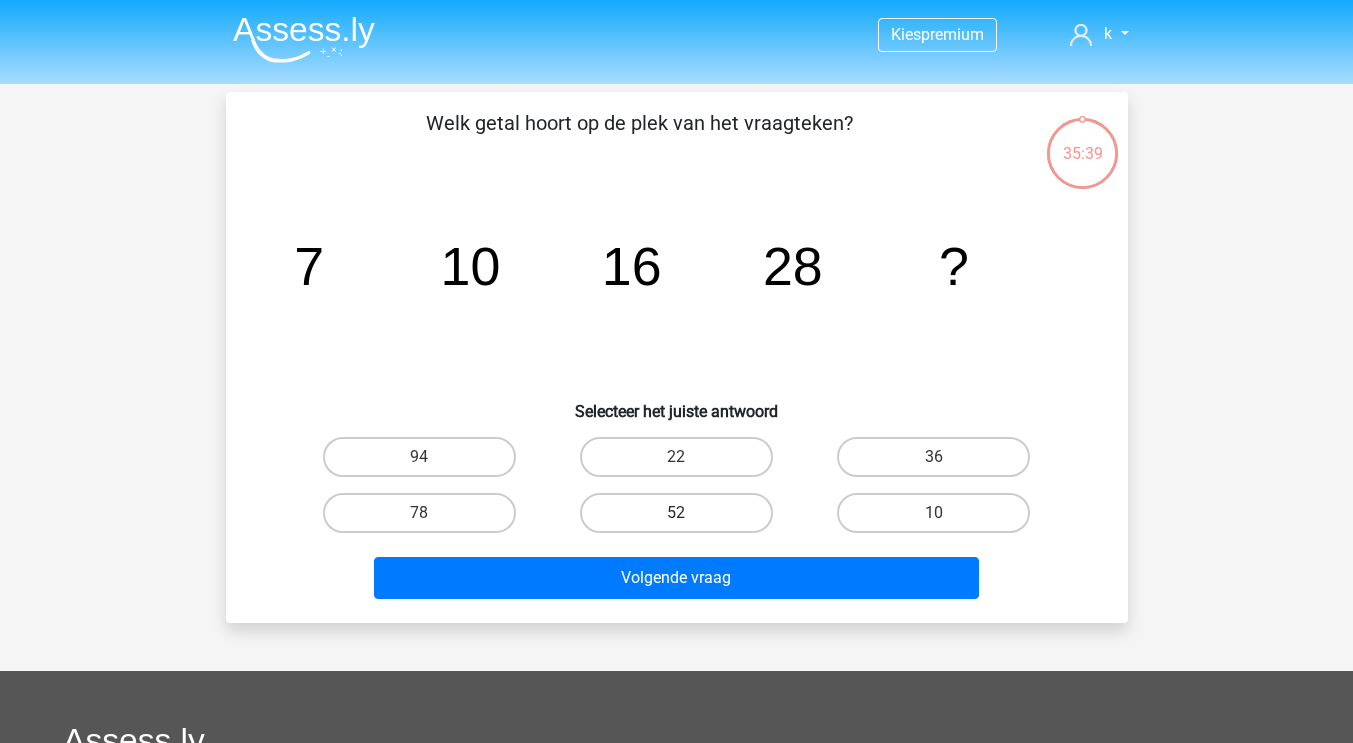 click on "52" at bounding box center (676, 513) 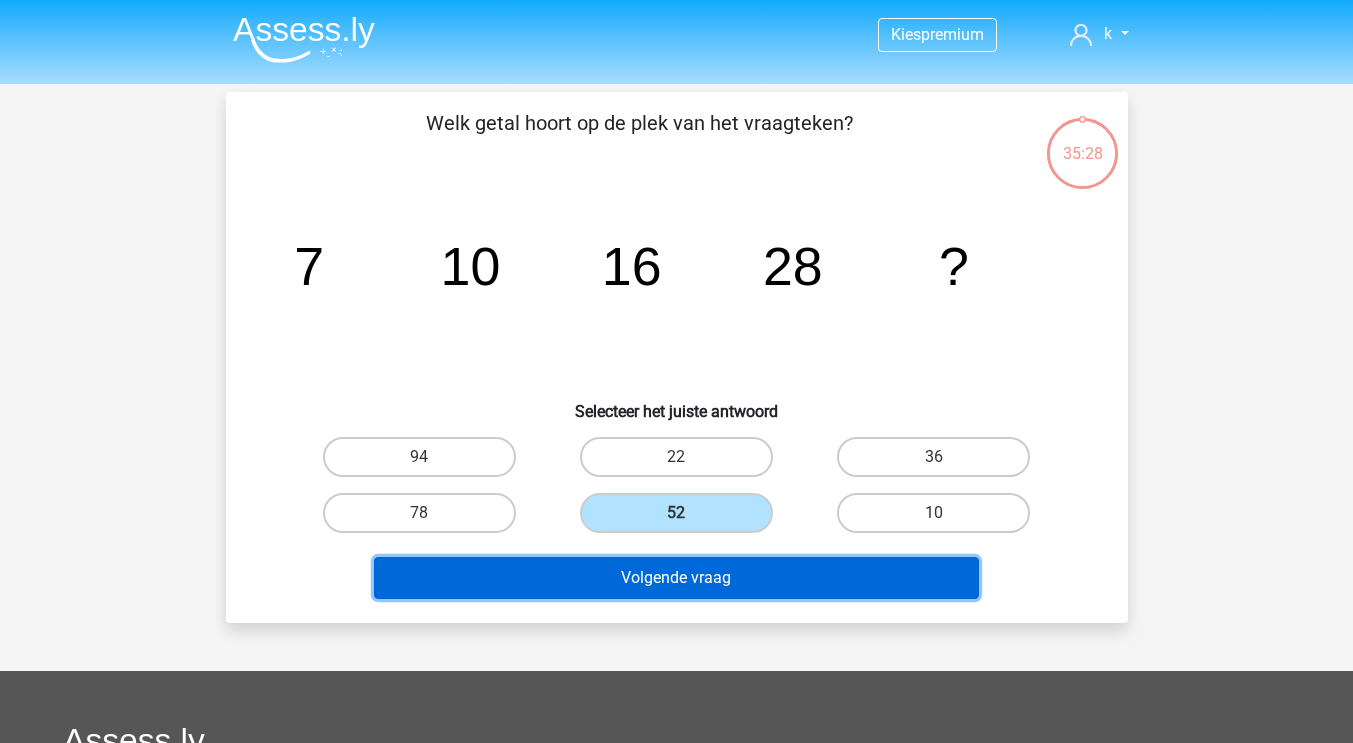 click on "Volgende vraag" at bounding box center (676, 578) 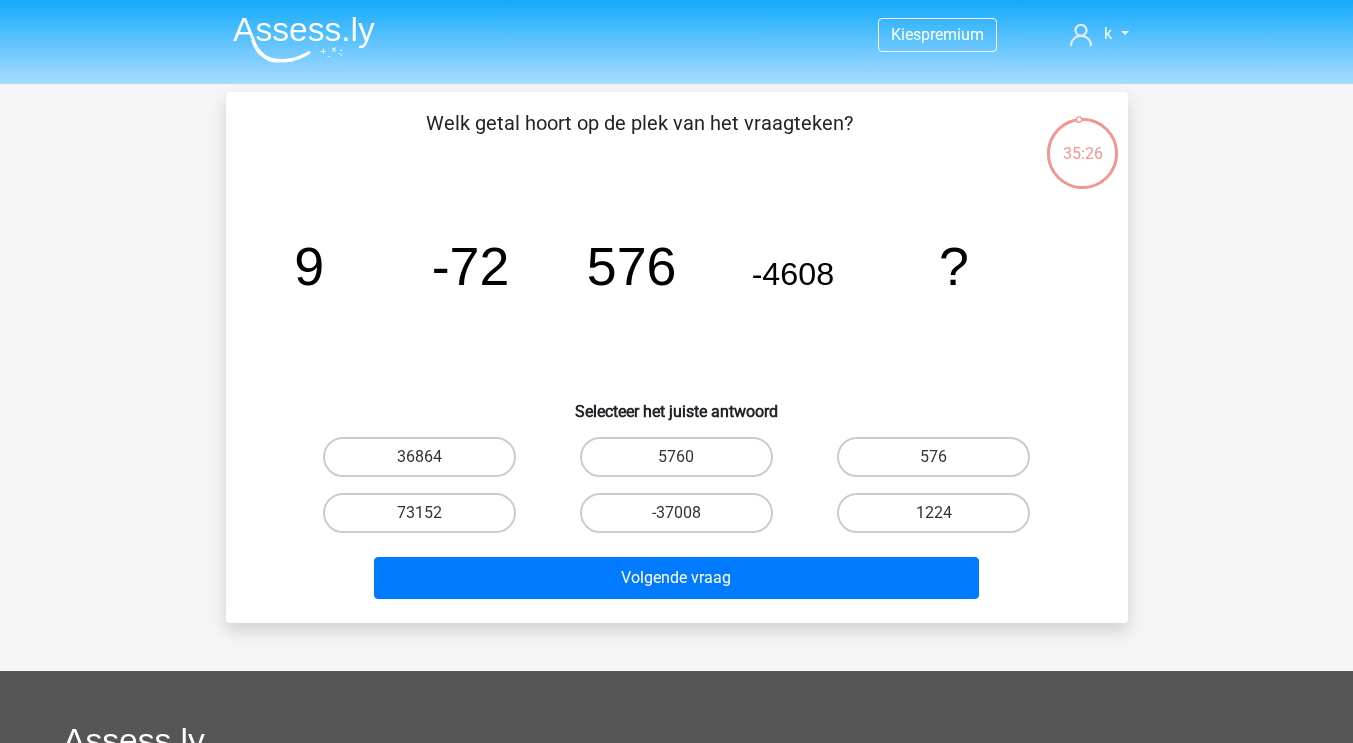 scroll, scrollTop: 1, scrollLeft: 0, axis: vertical 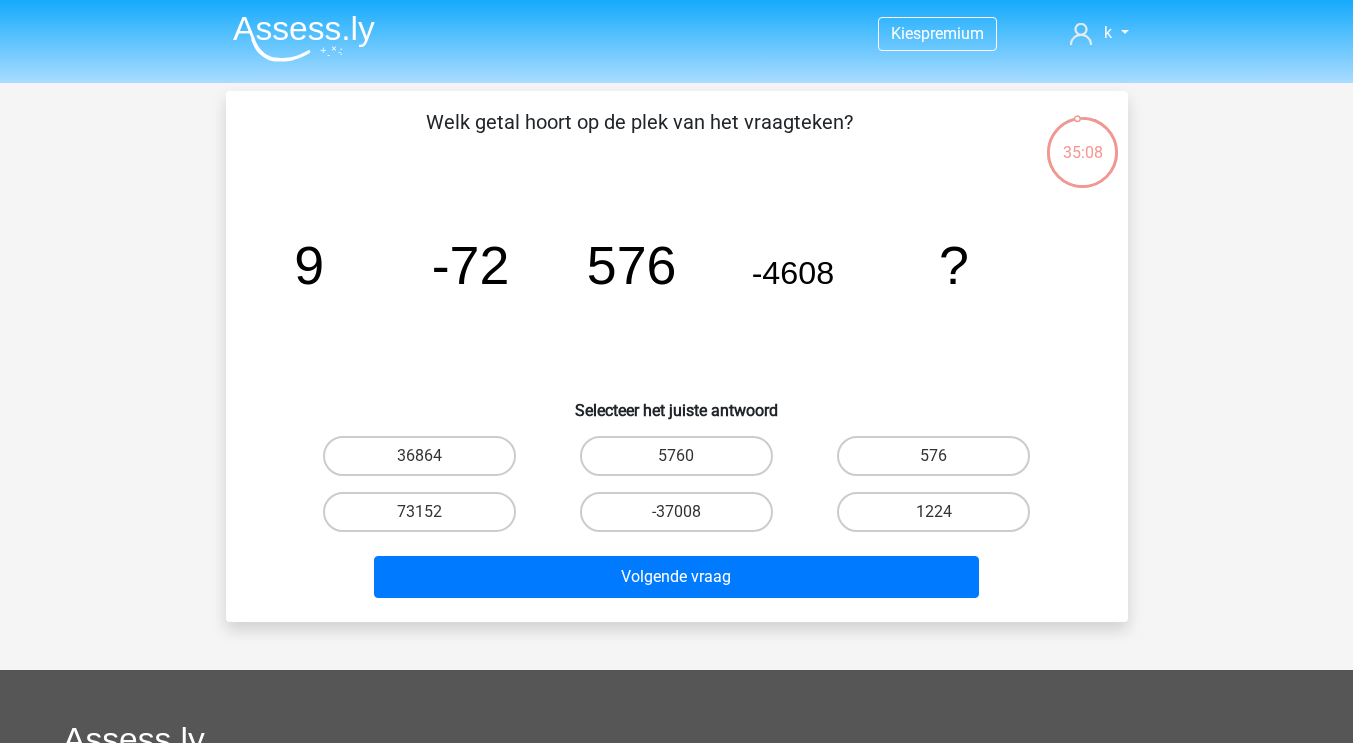 click on "Selecteer het juiste antwoord" at bounding box center (677, 402) 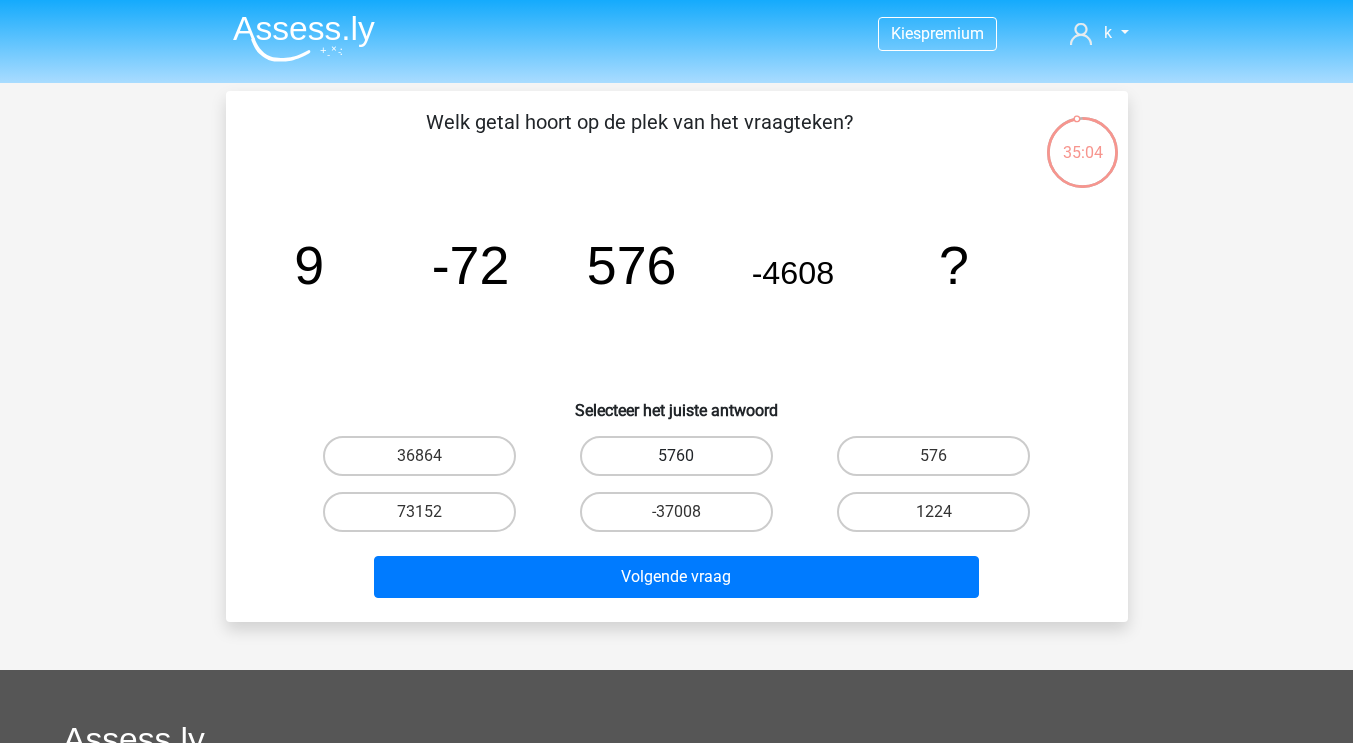 click on "5760" at bounding box center [676, 456] 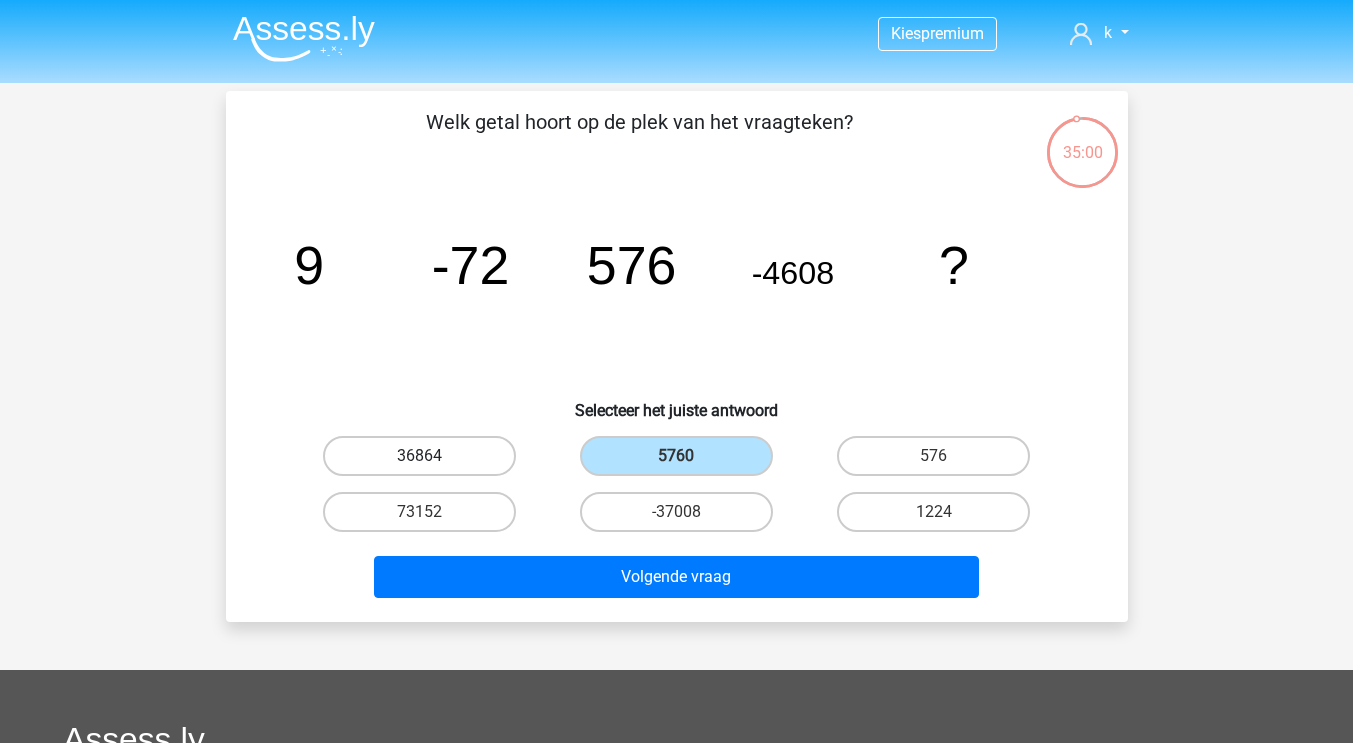 click on "36864" at bounding box center [419, 456] 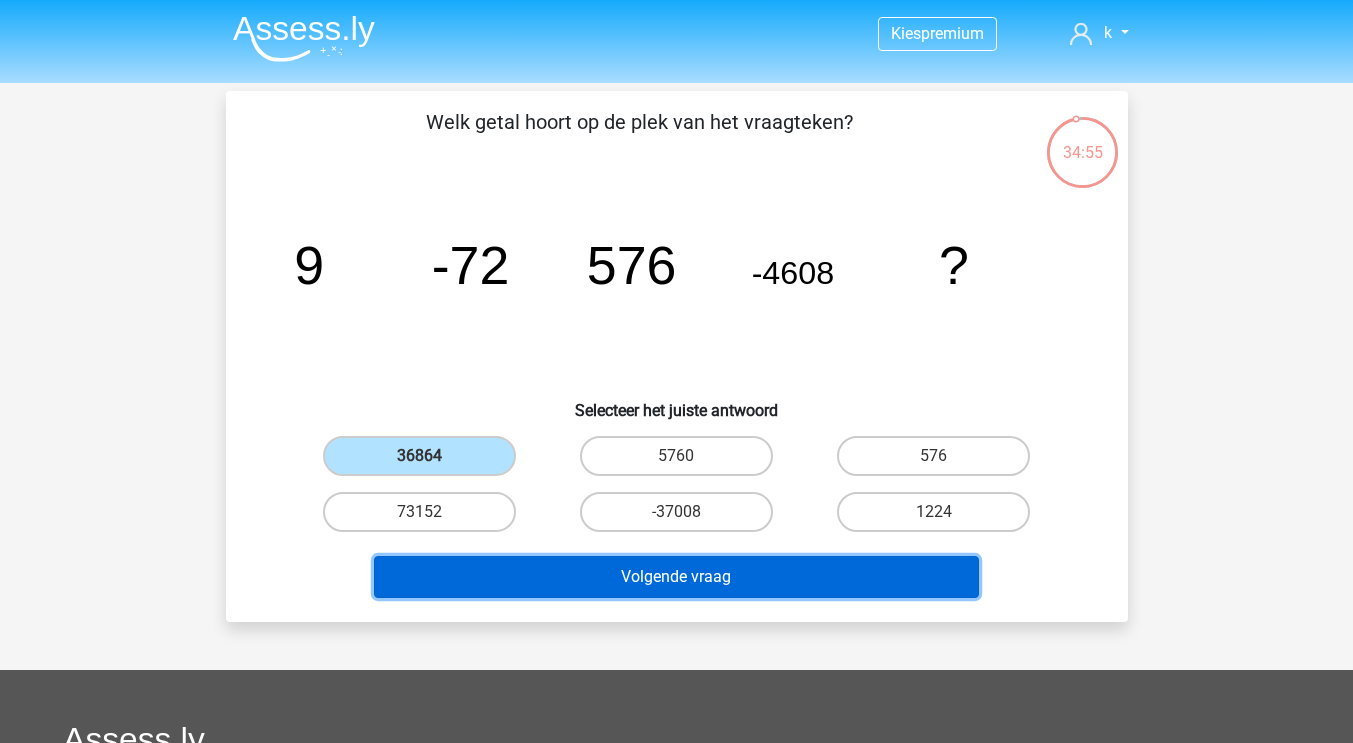 click on "Volgende vraag" at bounding box center (676, 577) 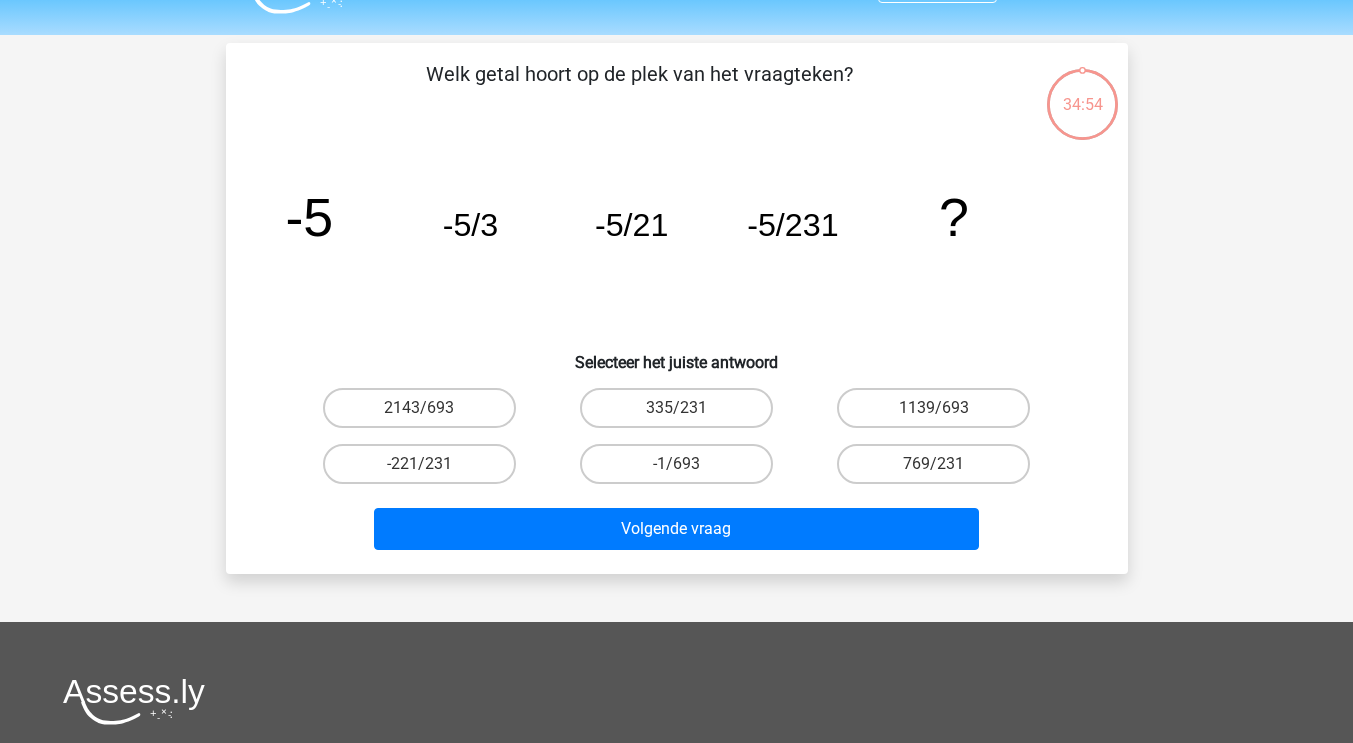 scroll, scrollTop: 92, scrollLeft: 0, axis: vertical 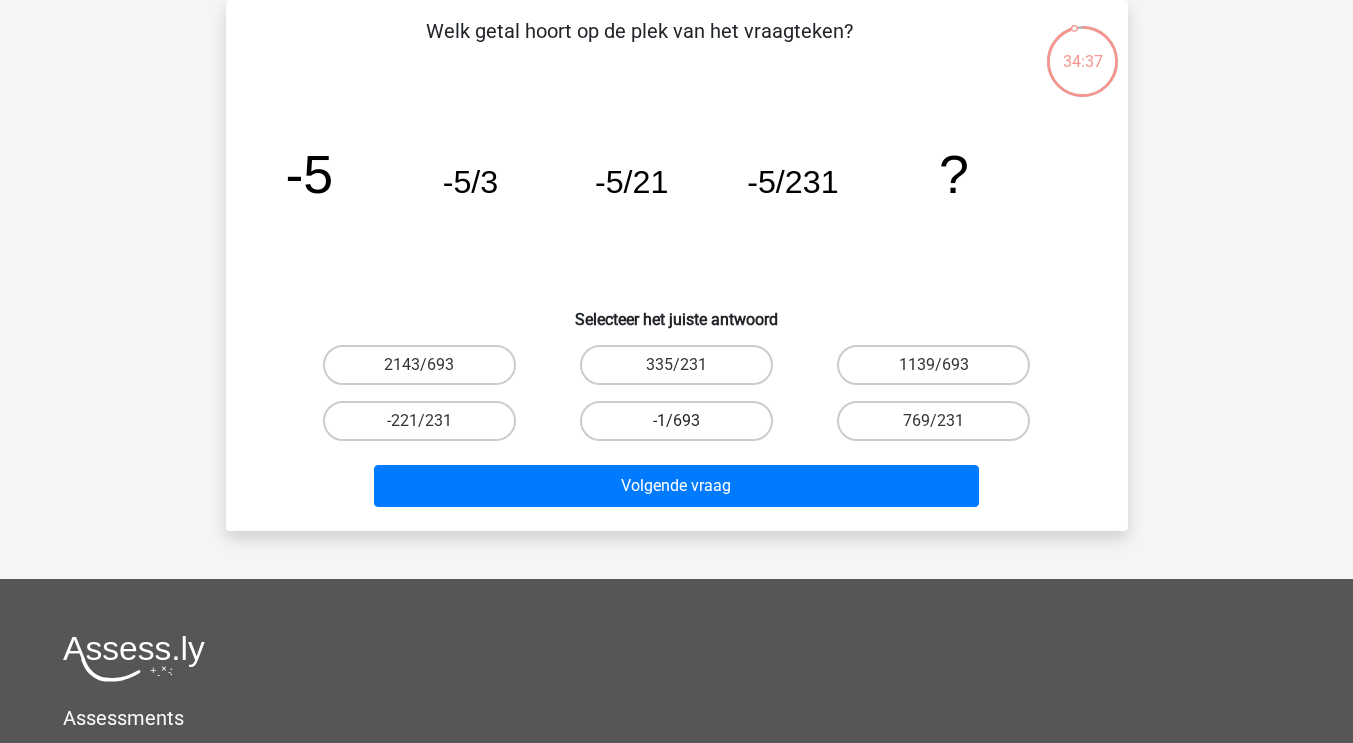 click on "-1/693" at bounding box center [676, 421] 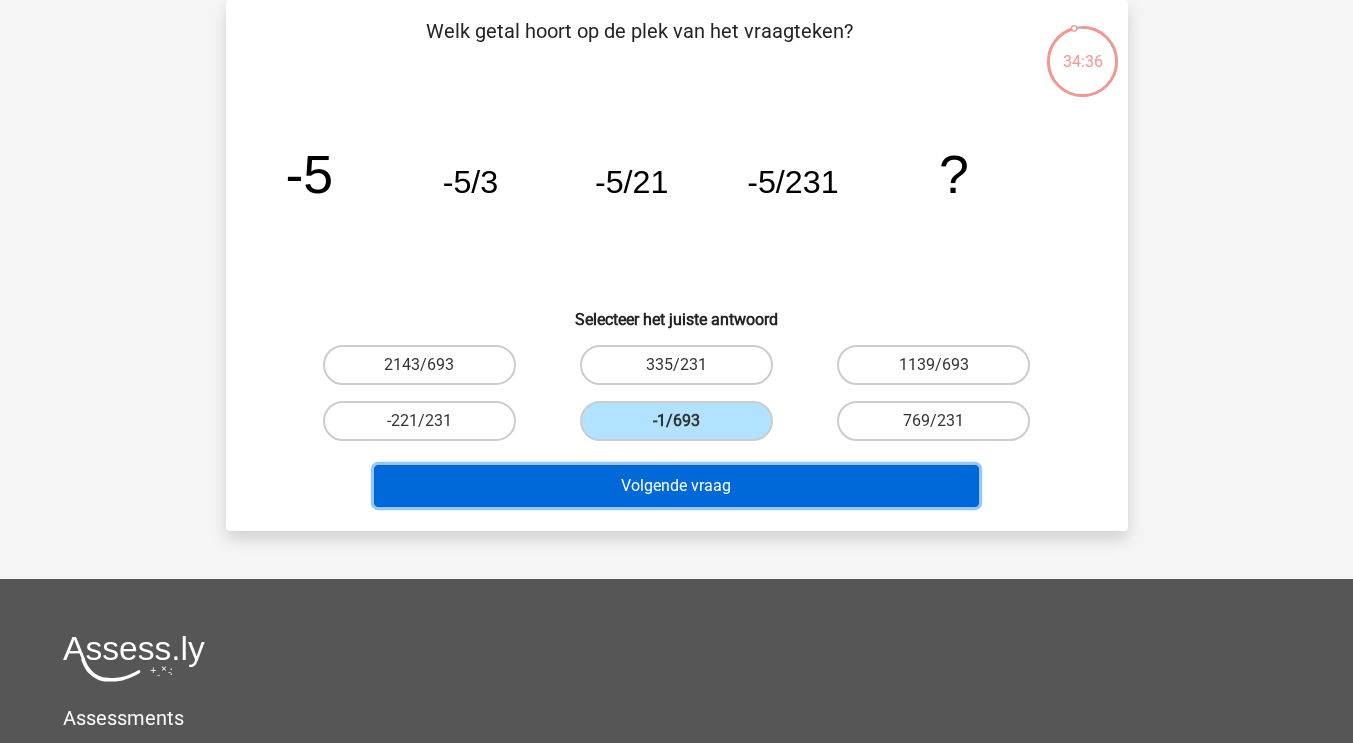 click on "Volgende vraag" at bounding box center (676, 486) 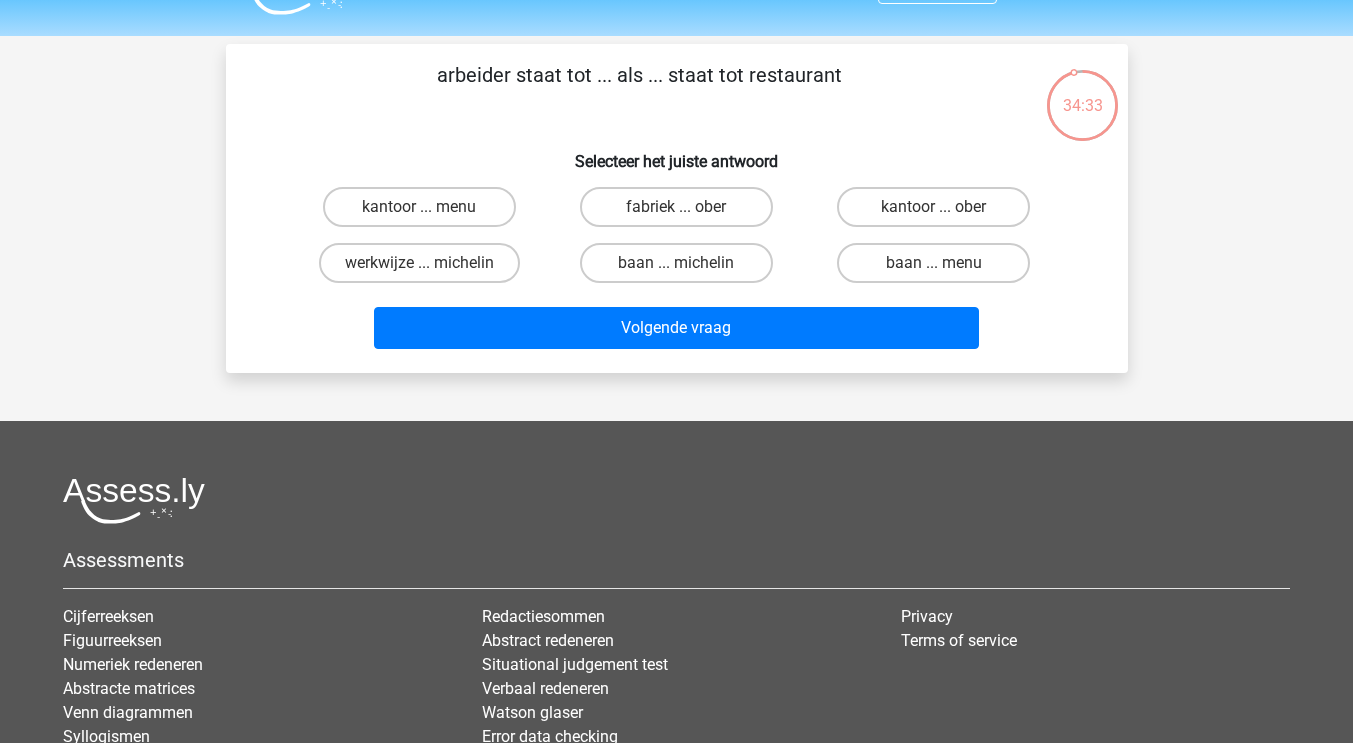 scroll, scrollTop: 46, scrollLeft: 0, axis: vertical 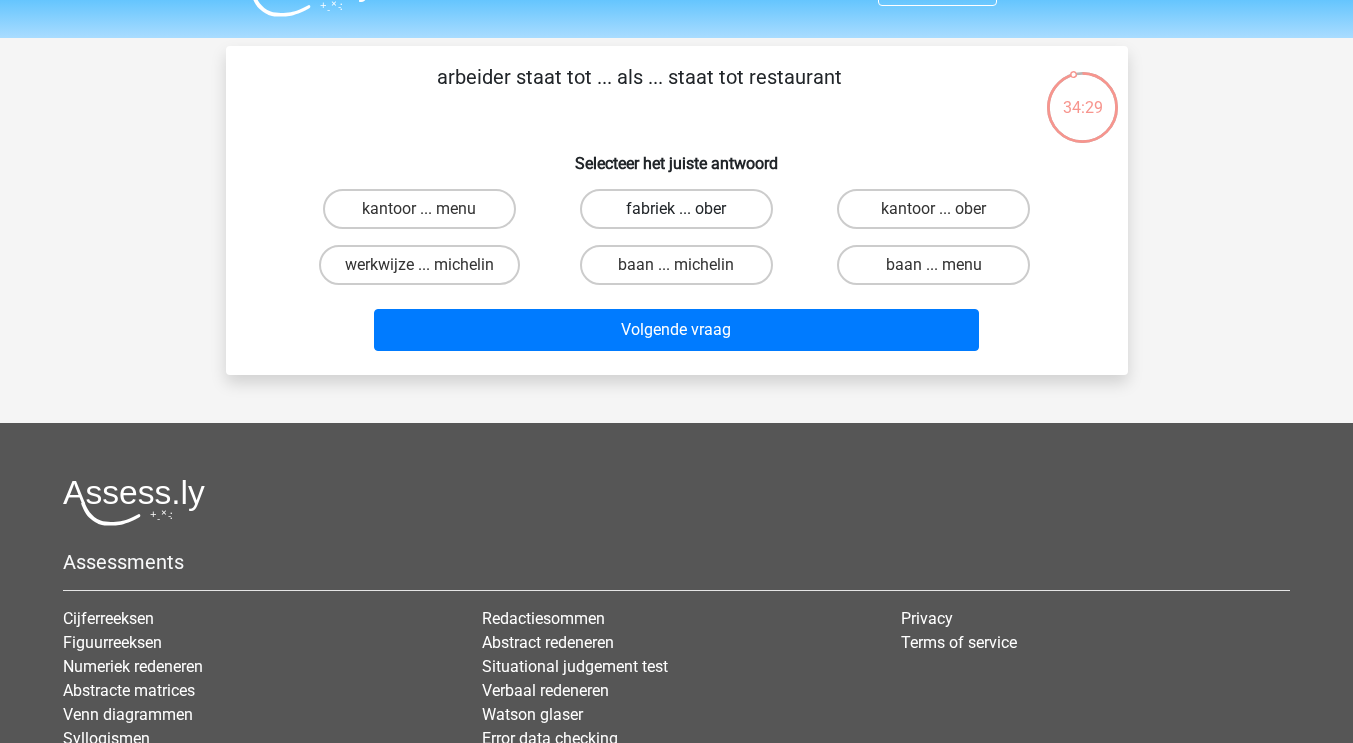click on "fabriek ... ober" at bounding box center (676, 209) 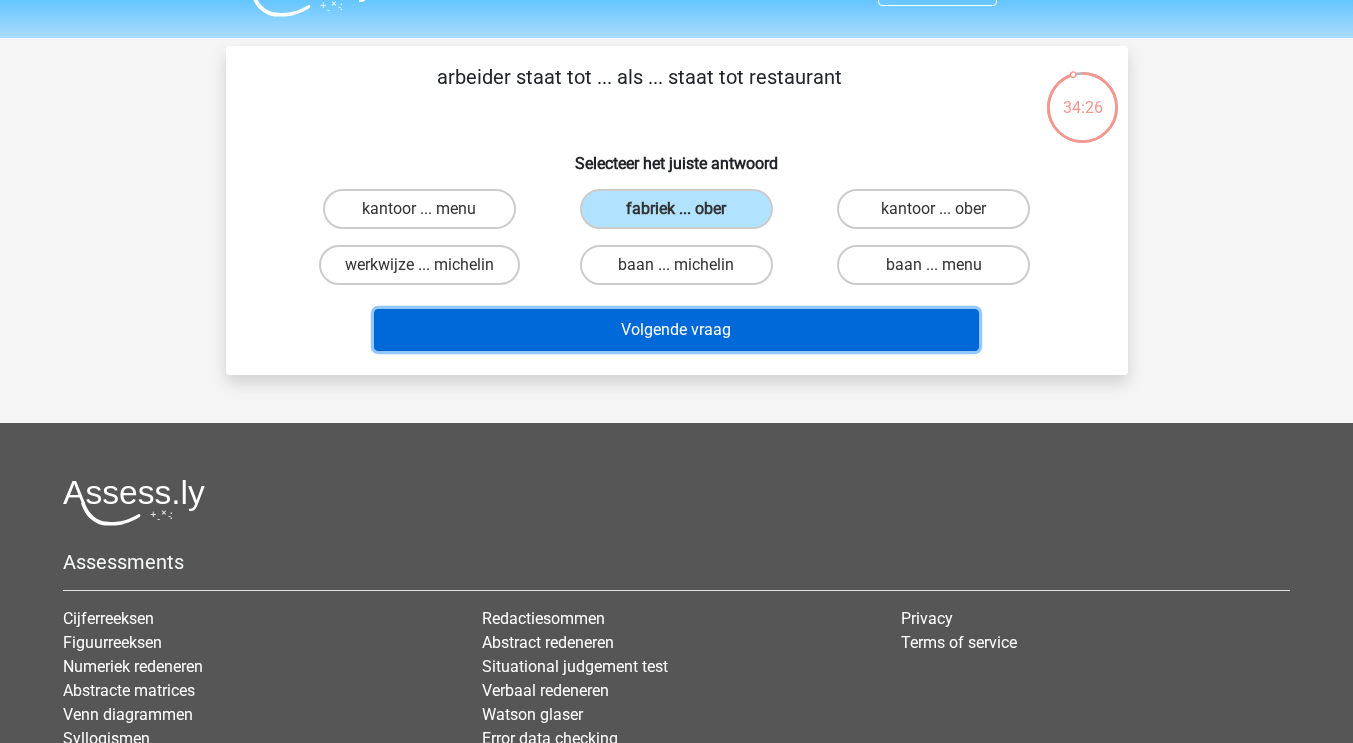 click on "Volgende vraag" at bounding box center (676, 330) 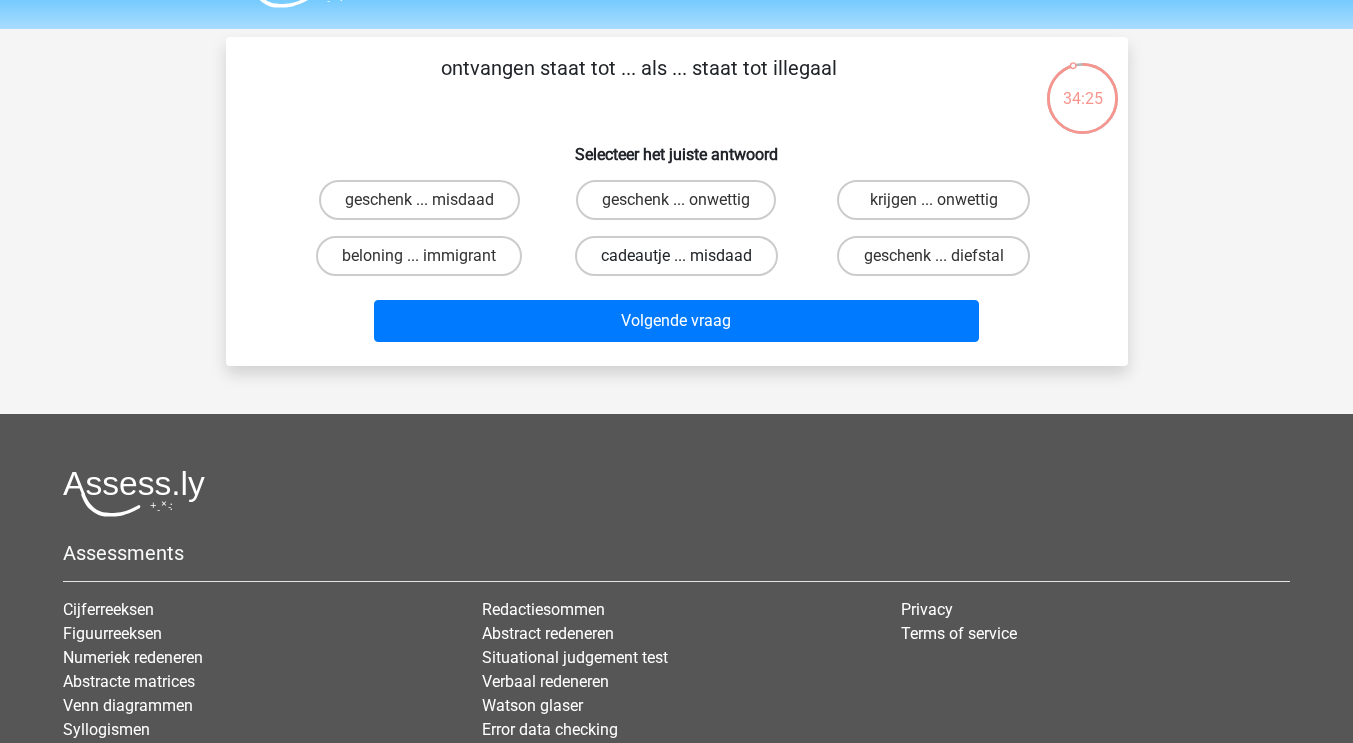 scroll, scrollTop: 54, scrollLeft: 0, axis: vertical 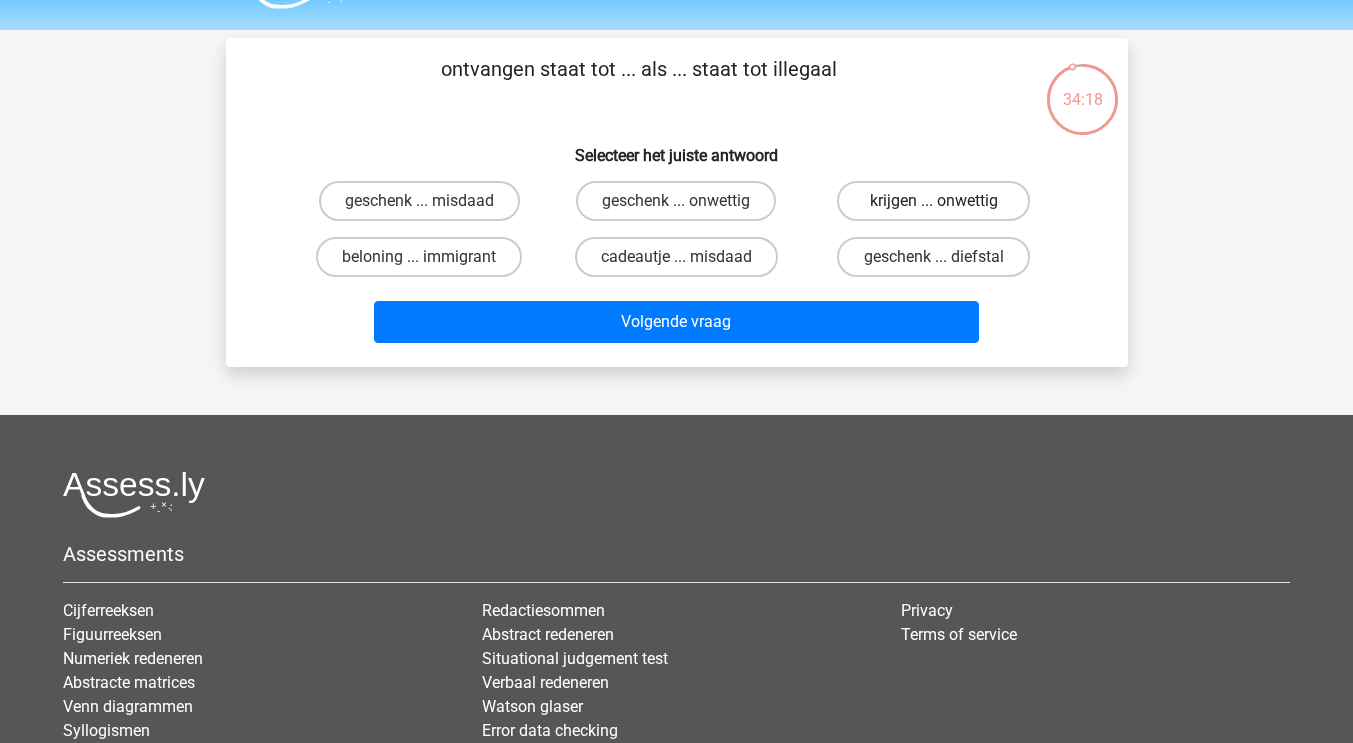 click on "krijgen ... onwettig" at bounding box center [933, 201] 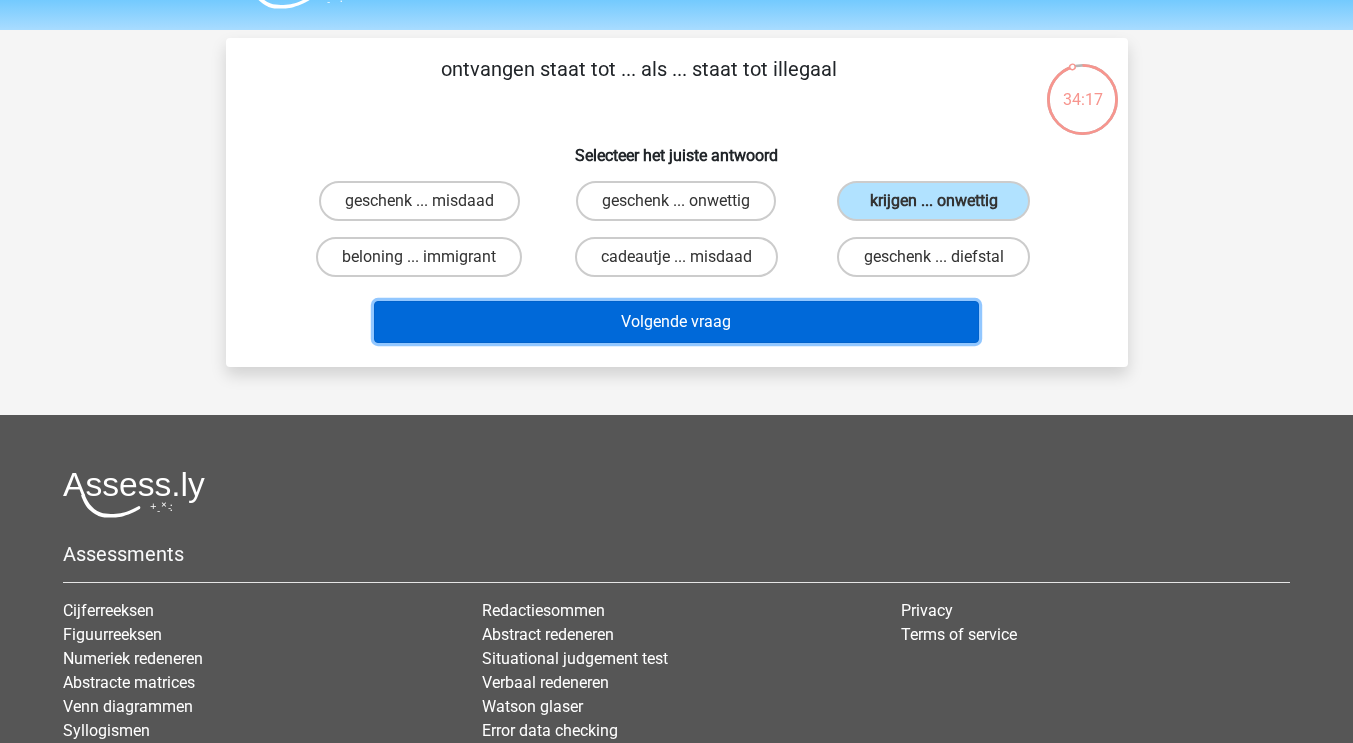 click on "Volgende vraag" at bounding box center [676, 322] 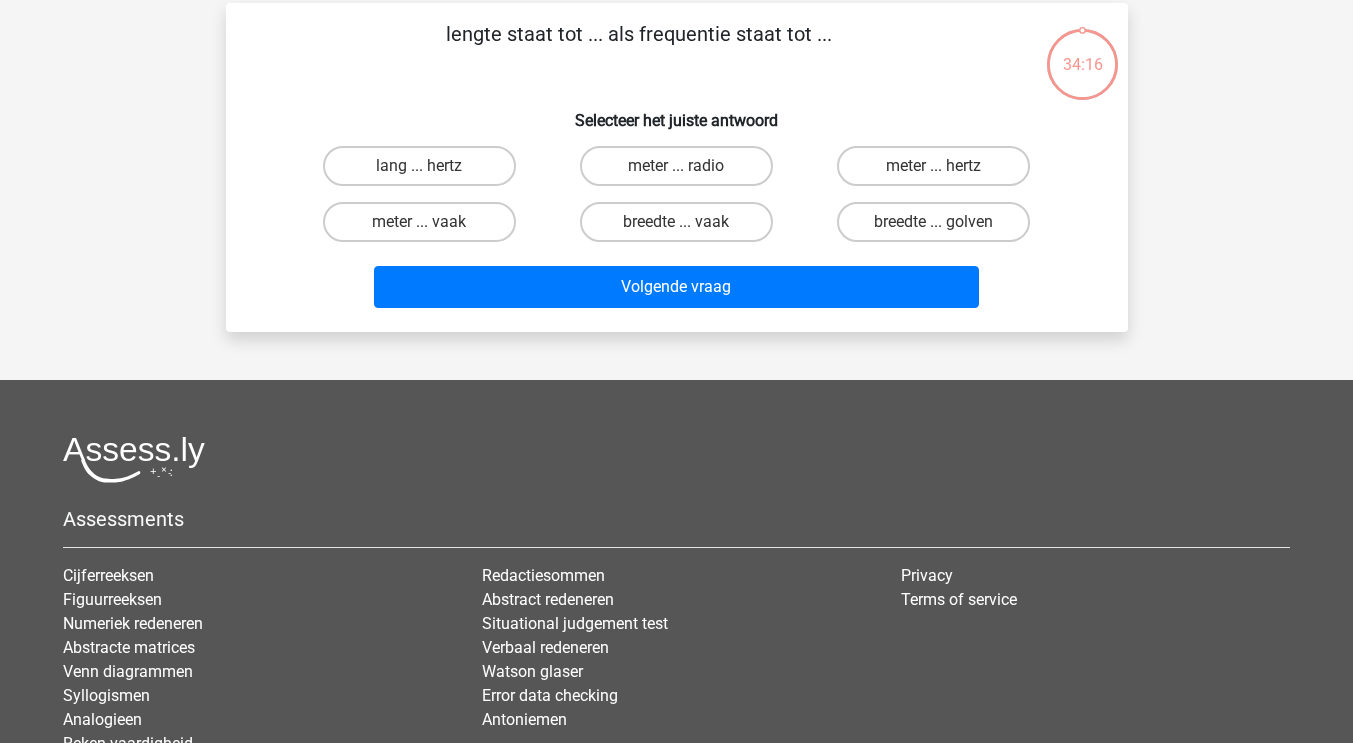 scroll, scrollTop: 92, scrollLeft: 0, axis: vertical 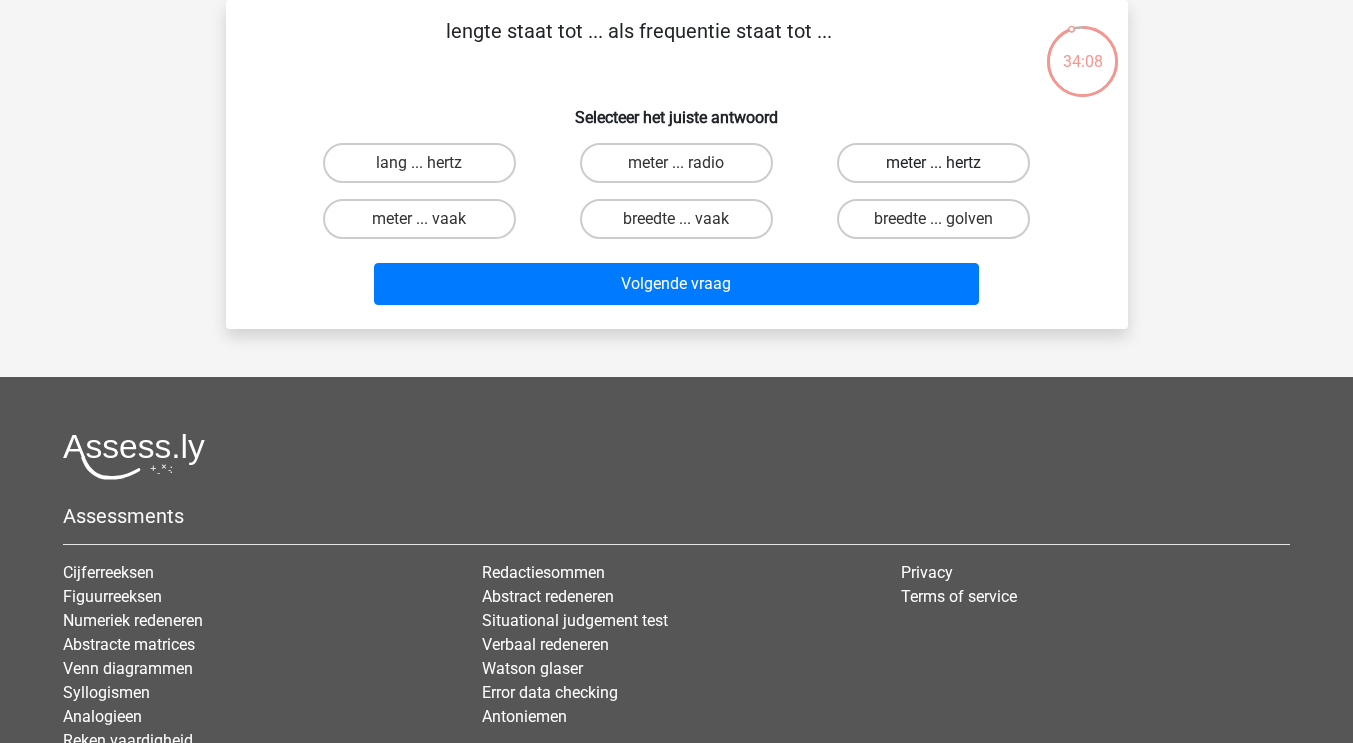 click on "meter ... hertz" at bounding box center (933, 163) 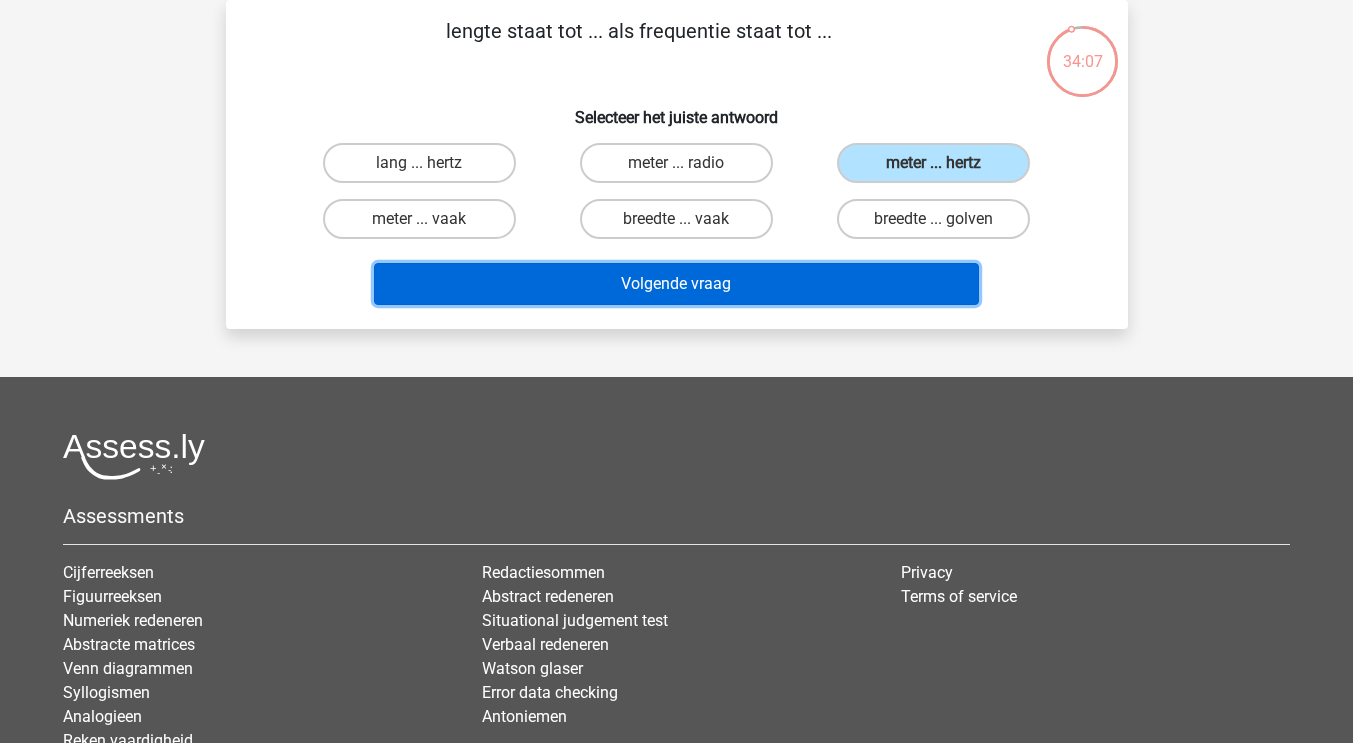 click on "Volgende vraag" at bounding box center (676, 284) 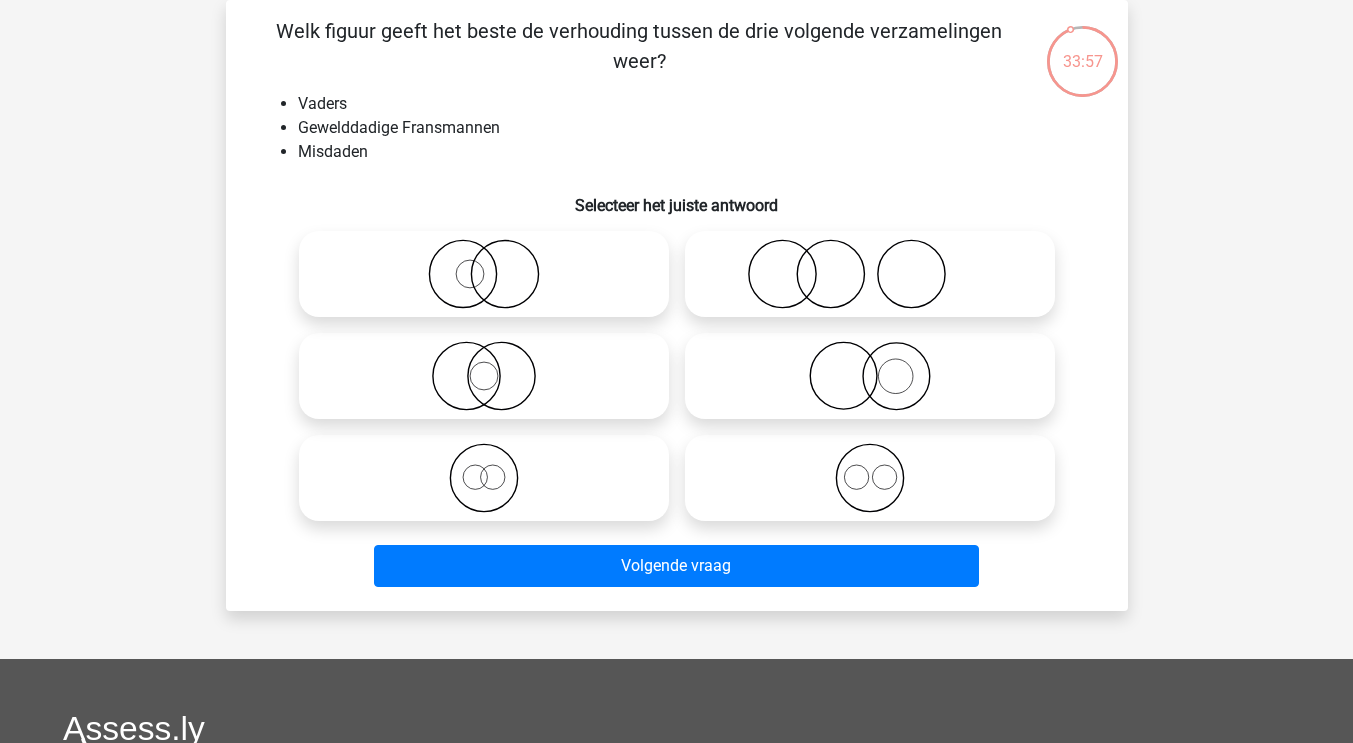 click 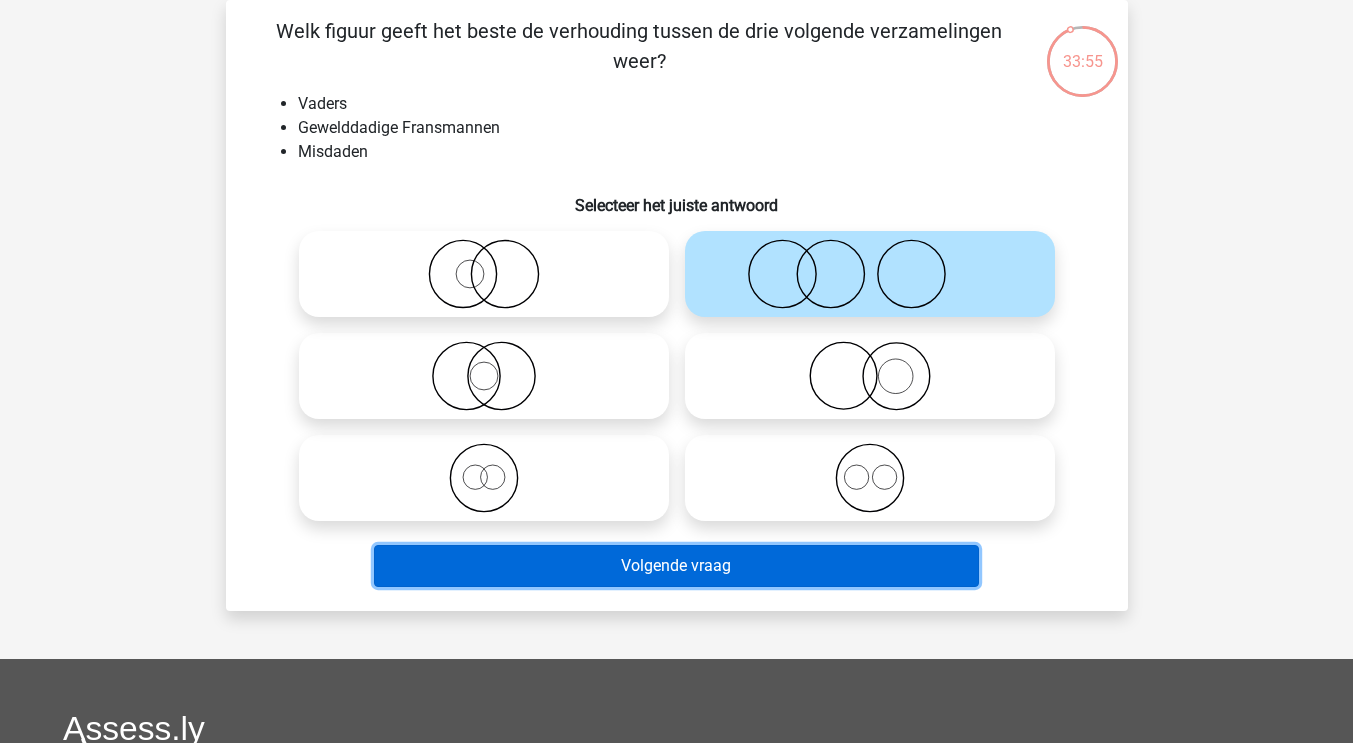 click on "Volgende vraag" at bounding box center [676, 566] 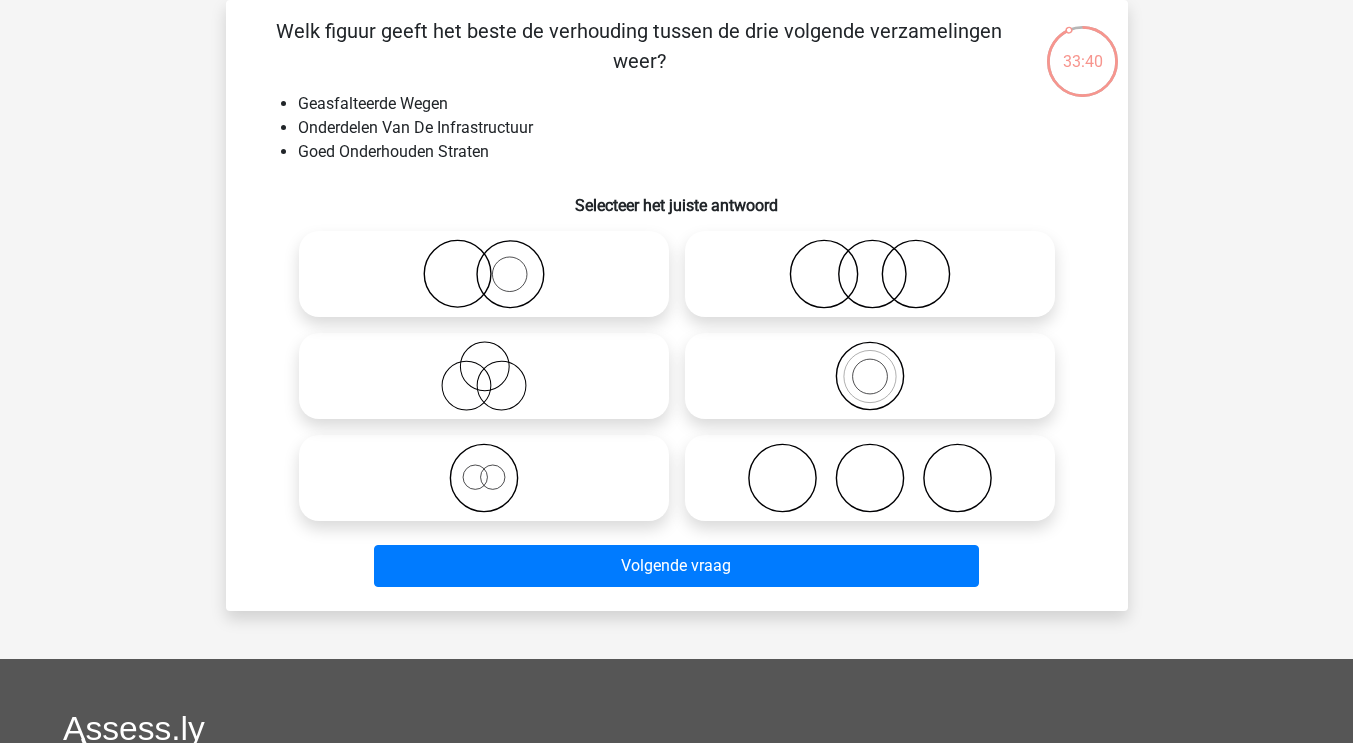 click 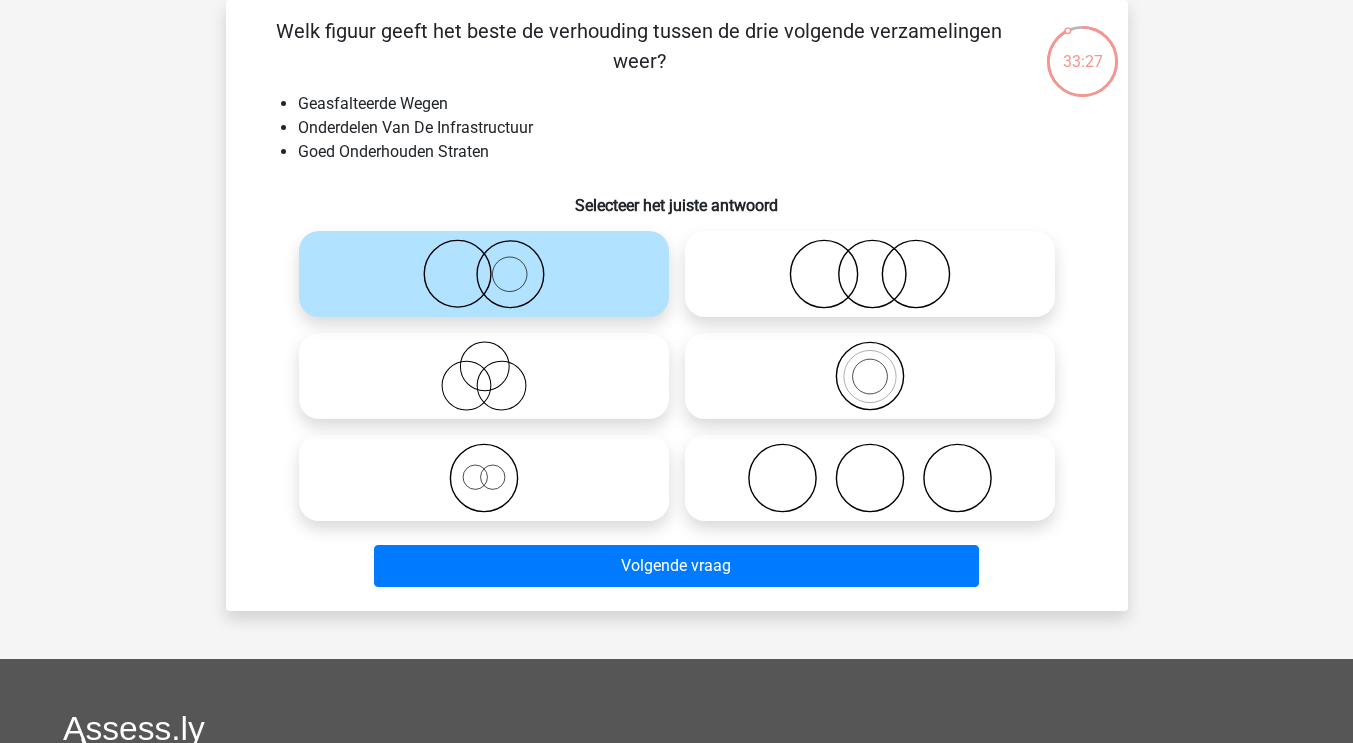 click 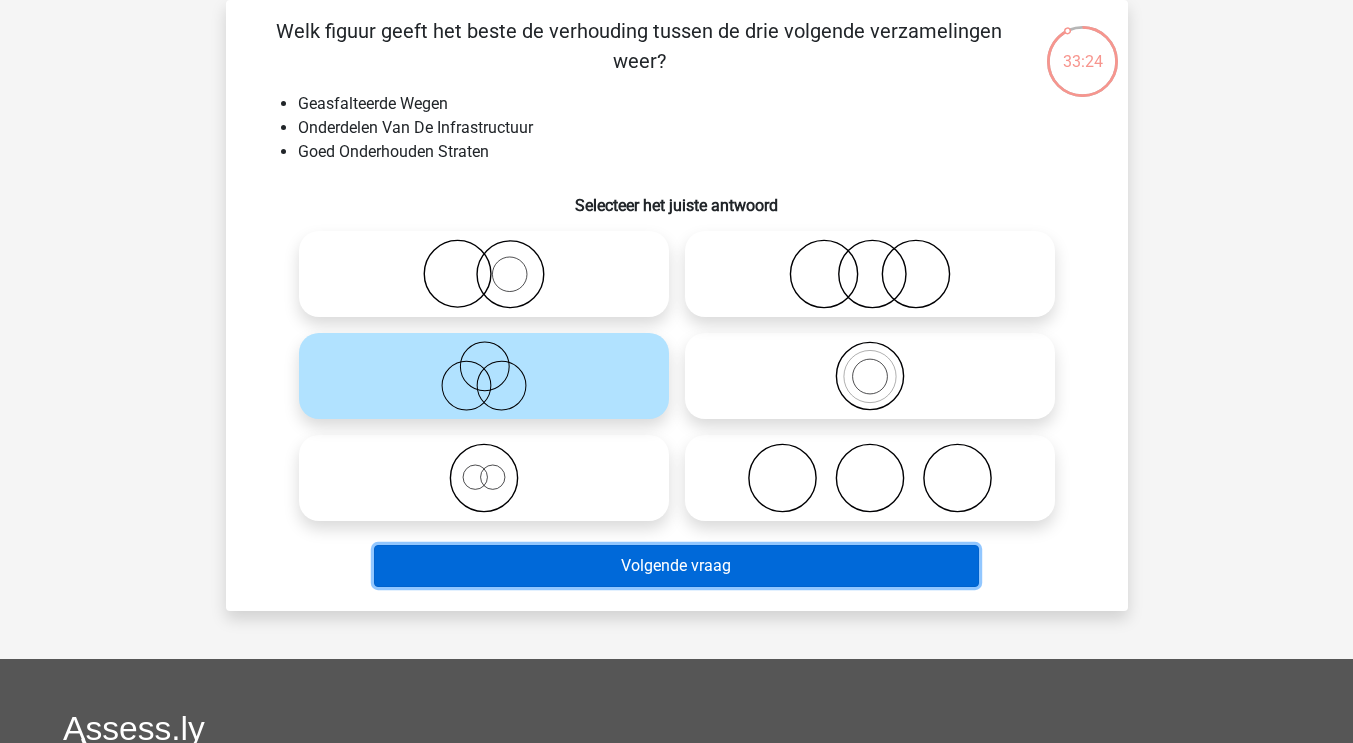 click on "Volgende vraag" at bounding box center [676, 566] 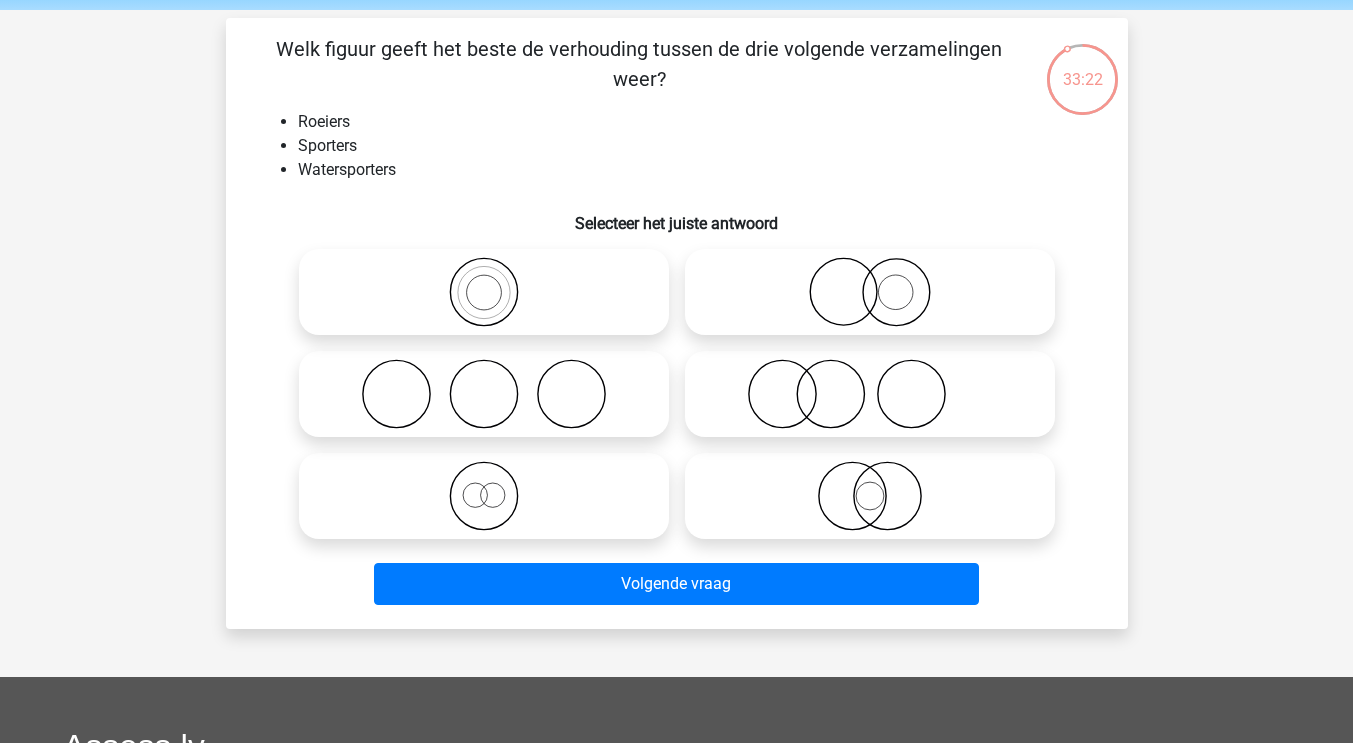 scroll, scrollTop: 72, scrollLeft: 0, axis: vertical 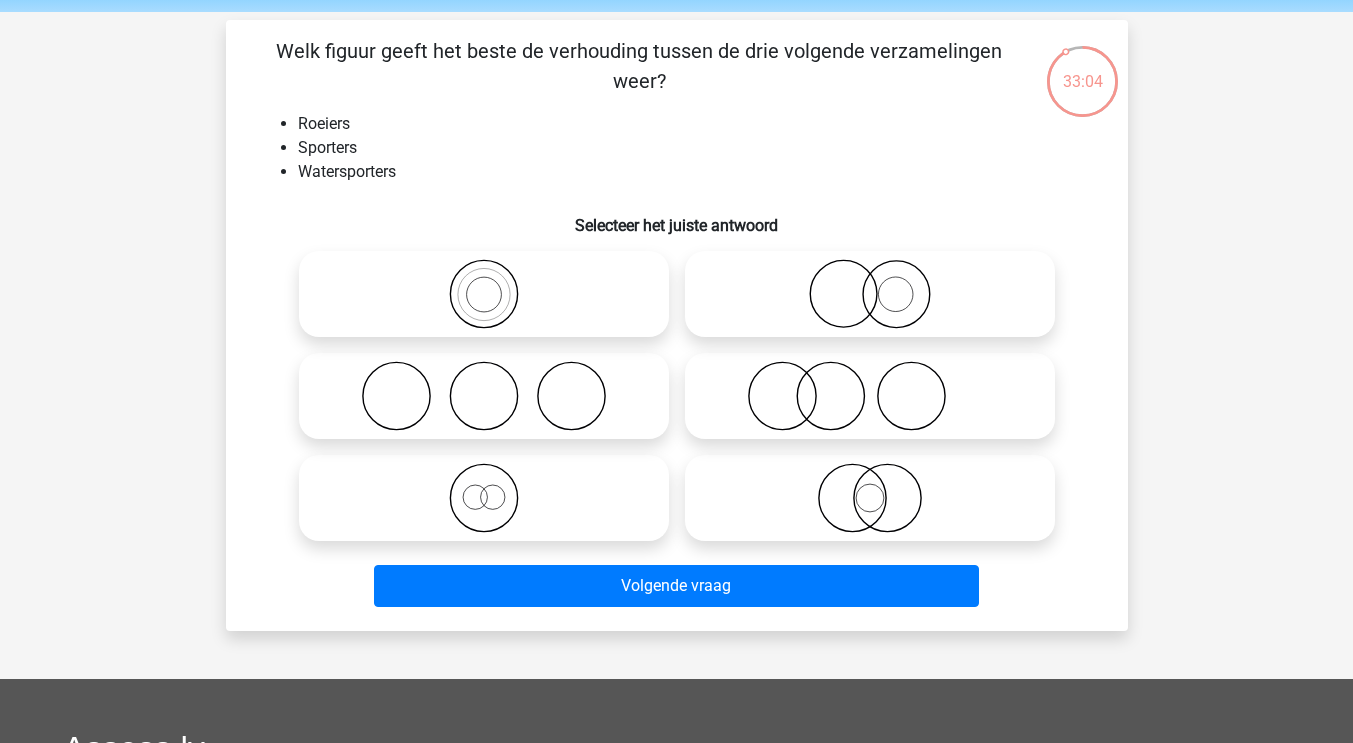 click 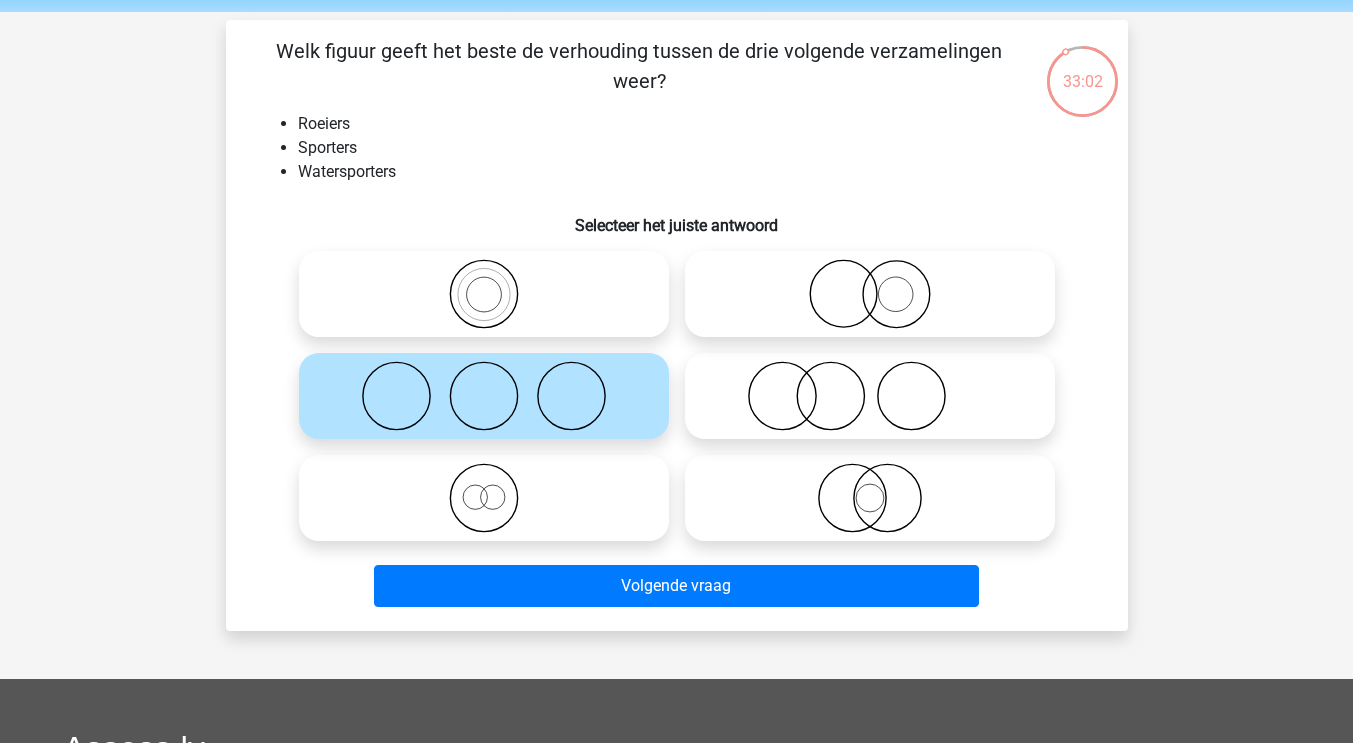 click 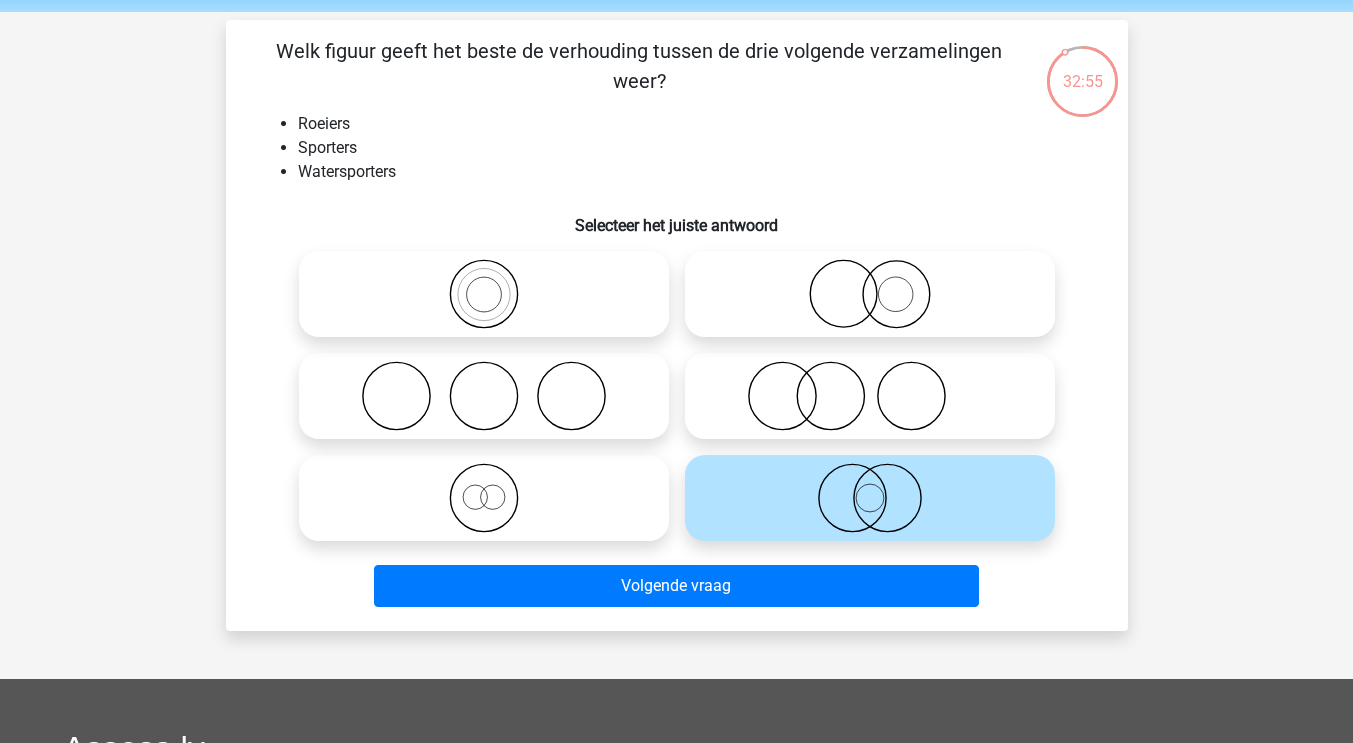 click 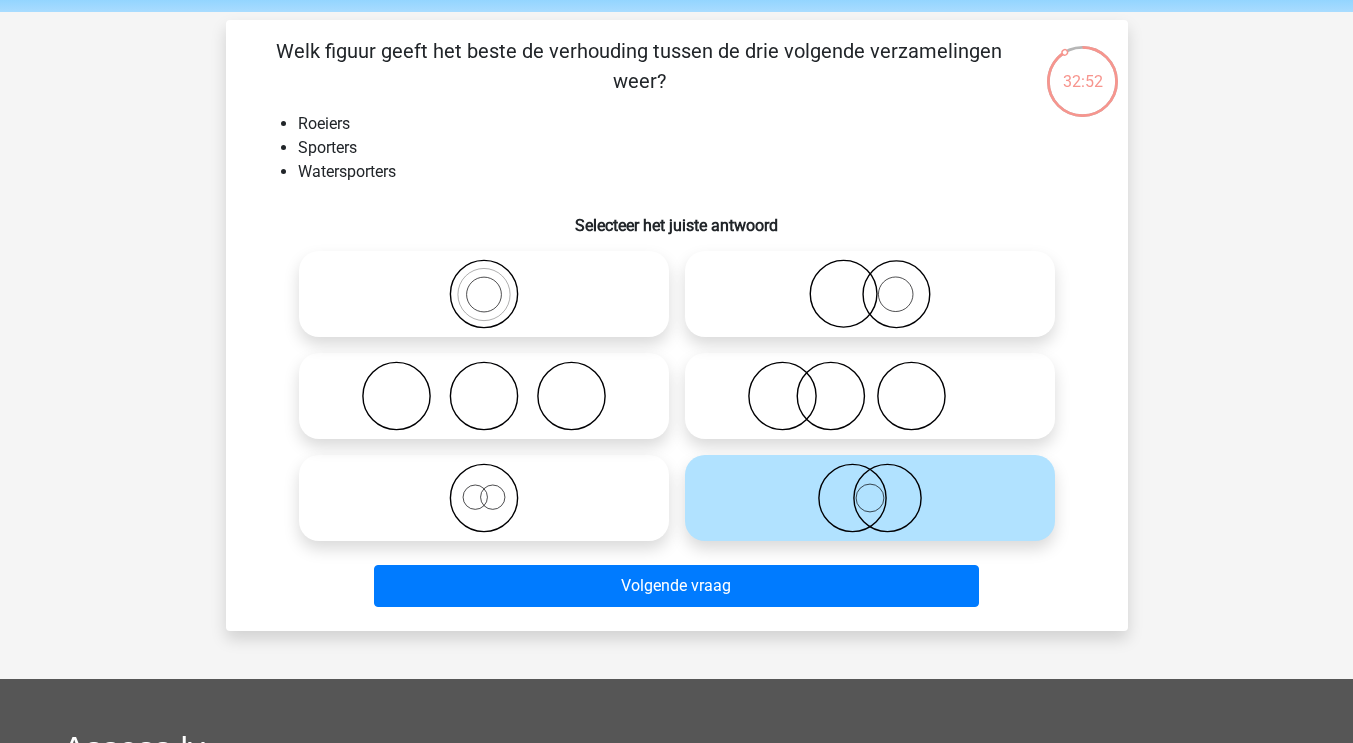 click 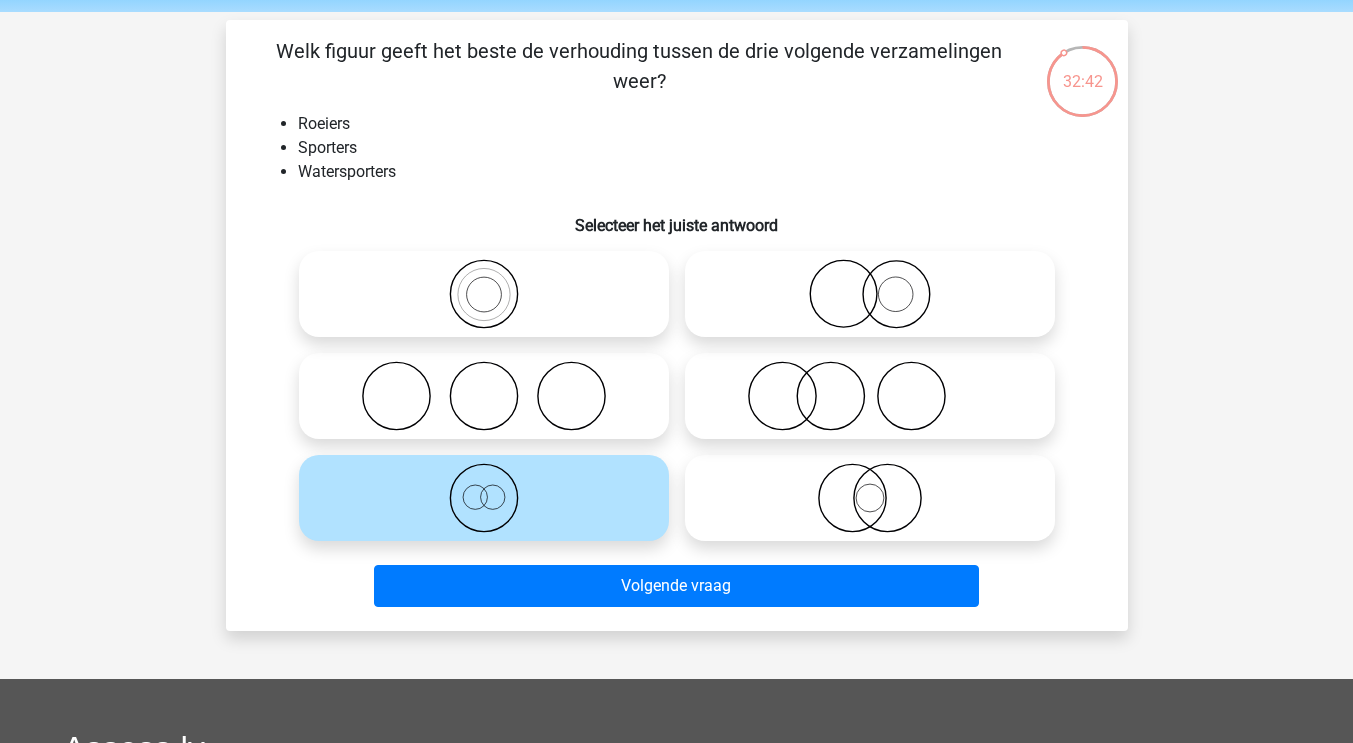 click 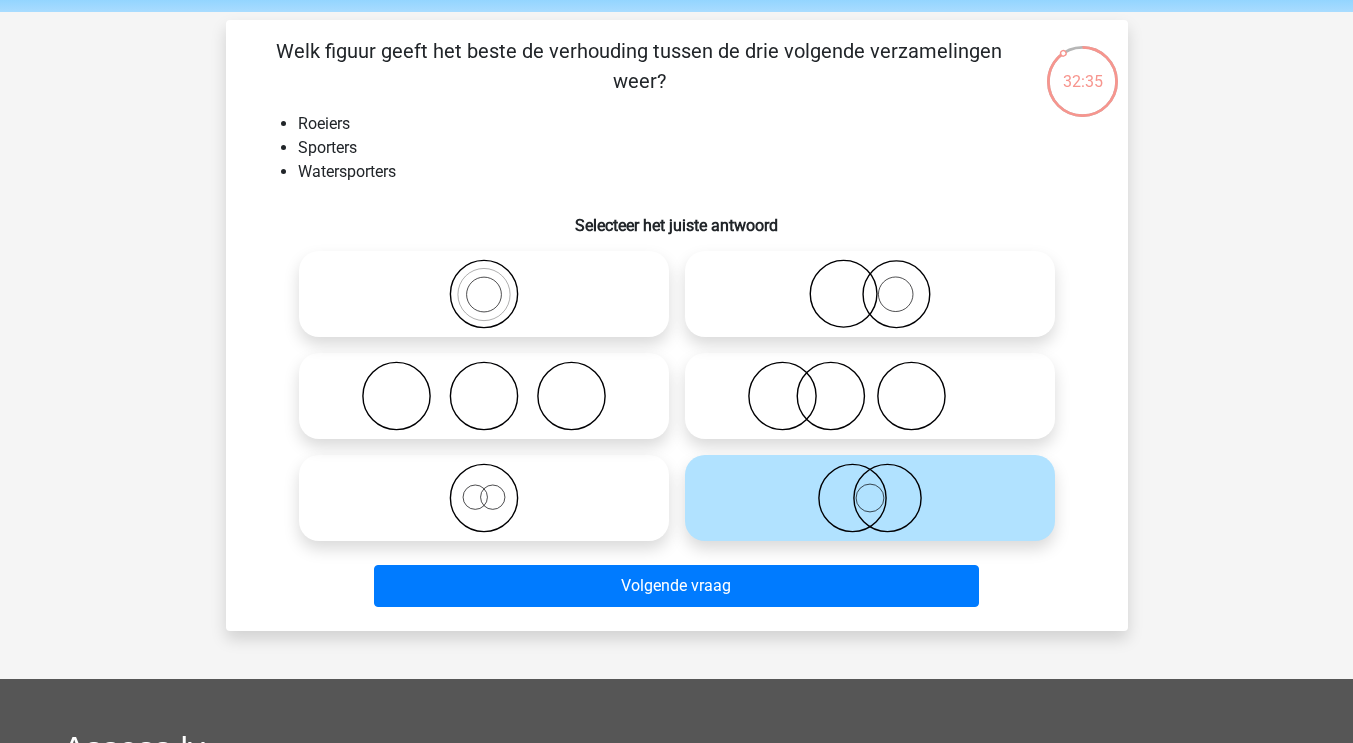 click 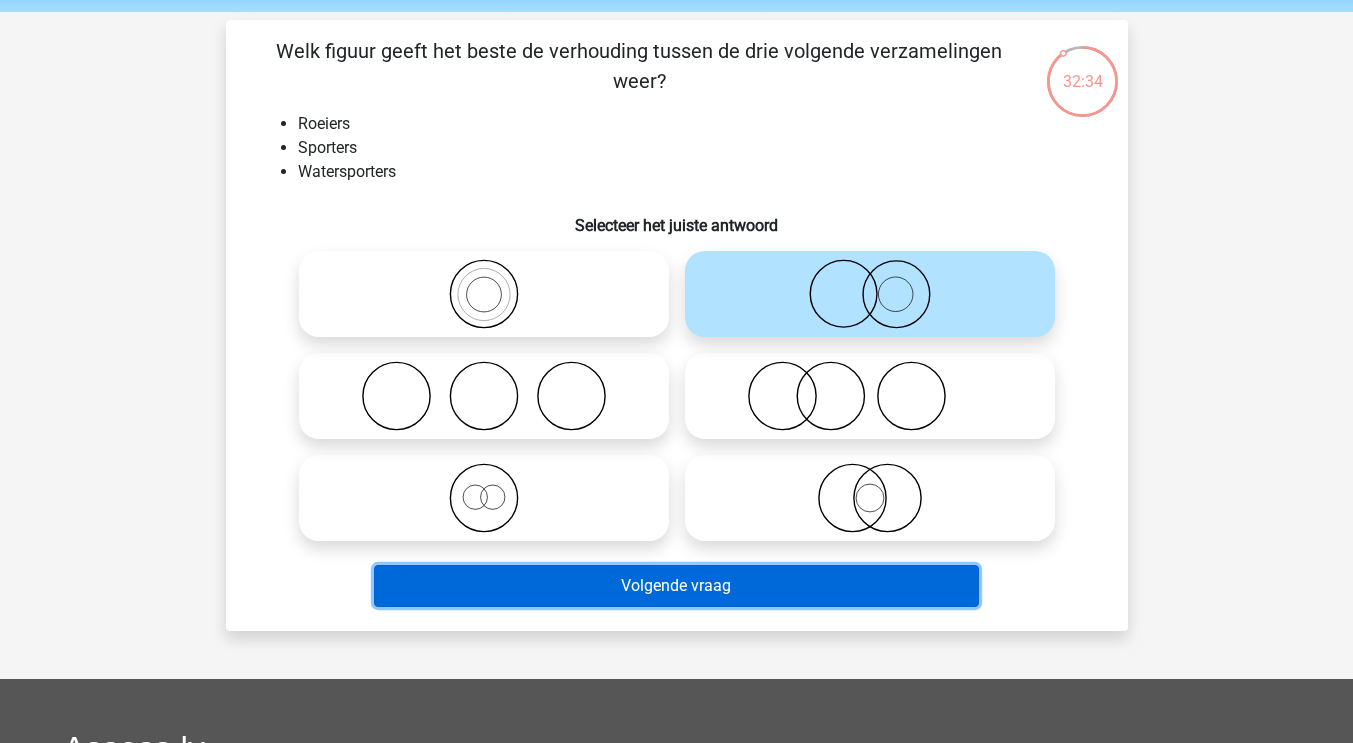 click on "Volgende vraag" at bounding box center (676, 586) 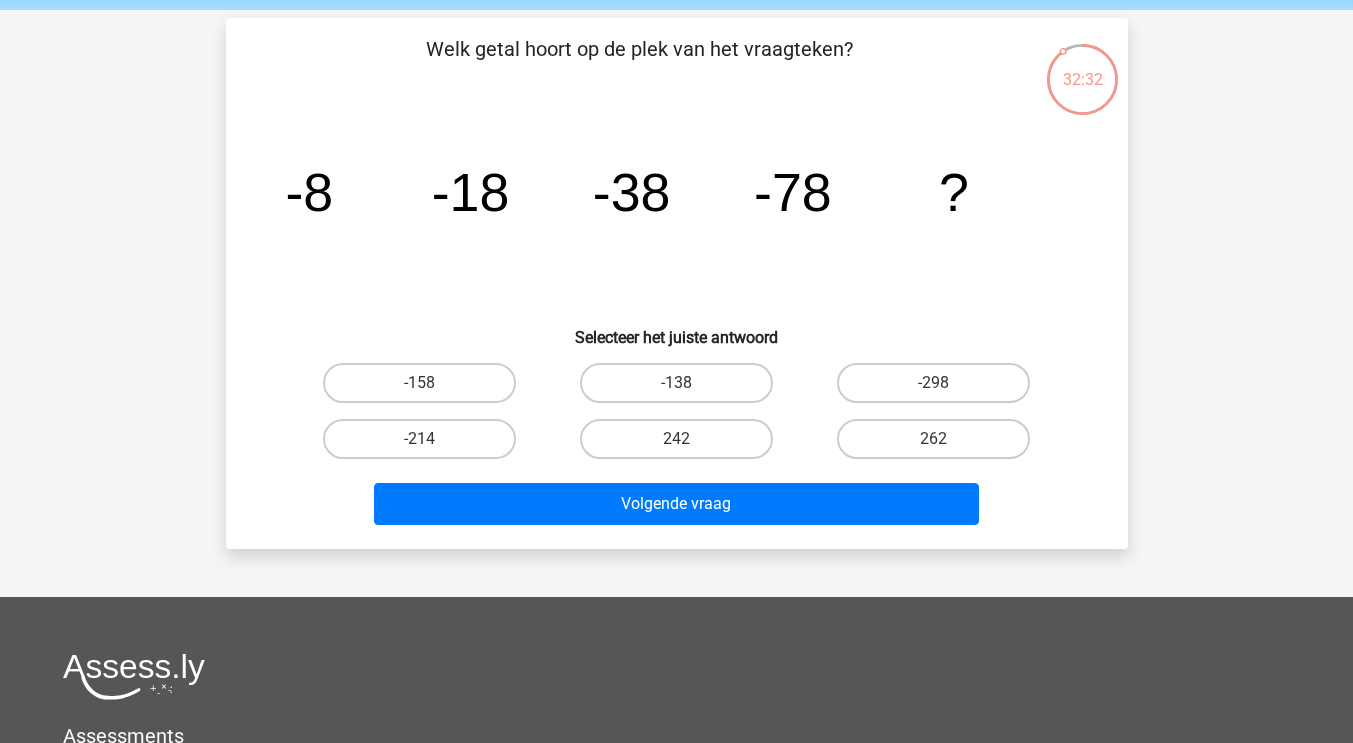 scroll, scrollTop: 73, scrollLeft: 0, axis: vertical 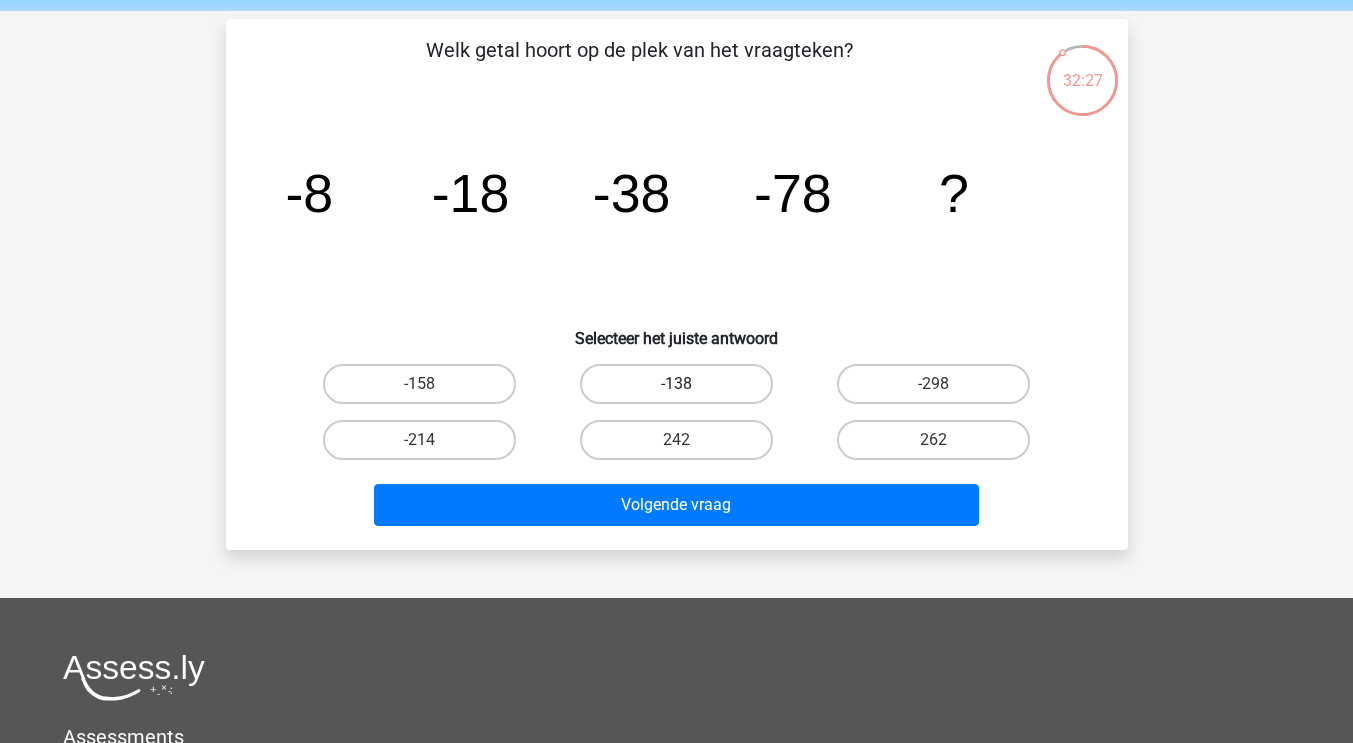 click on "-138" at bounding box center (676, 384) 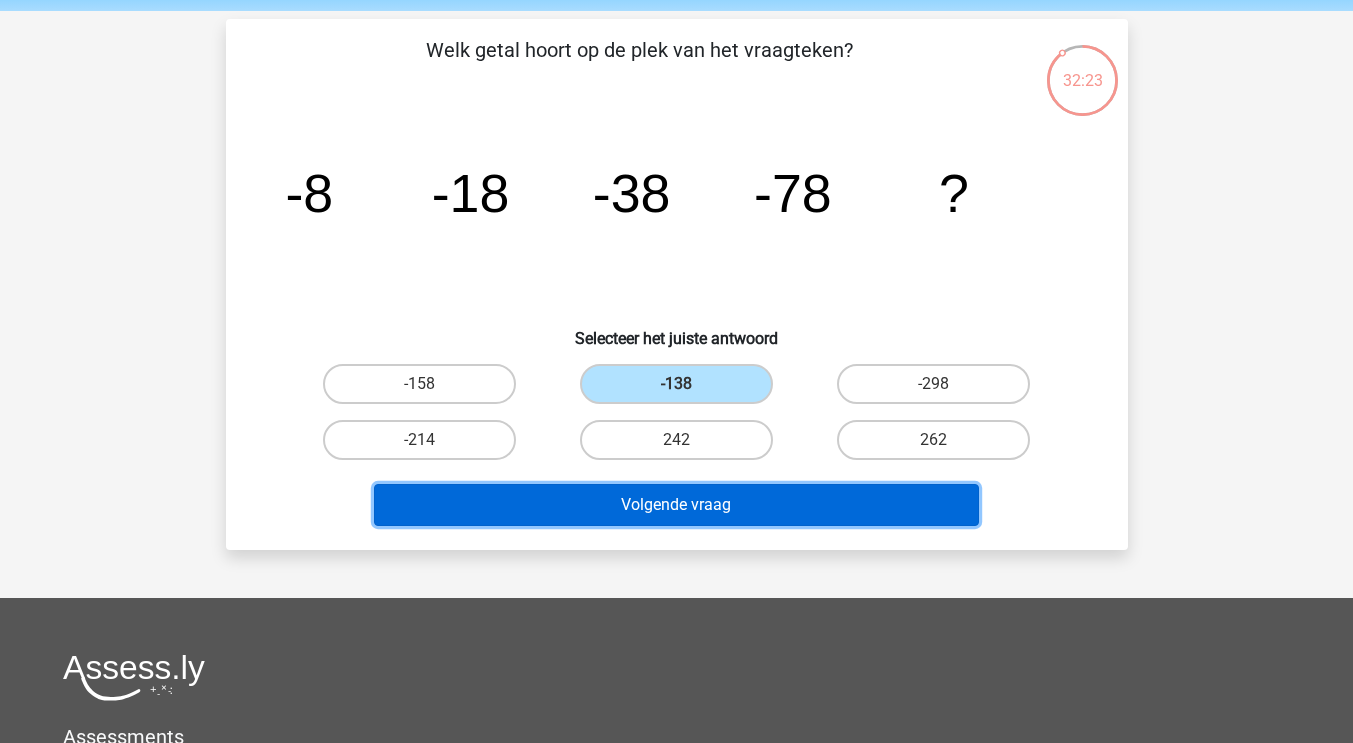 click on "Volgende vraag" at bounding box center [676, 505] 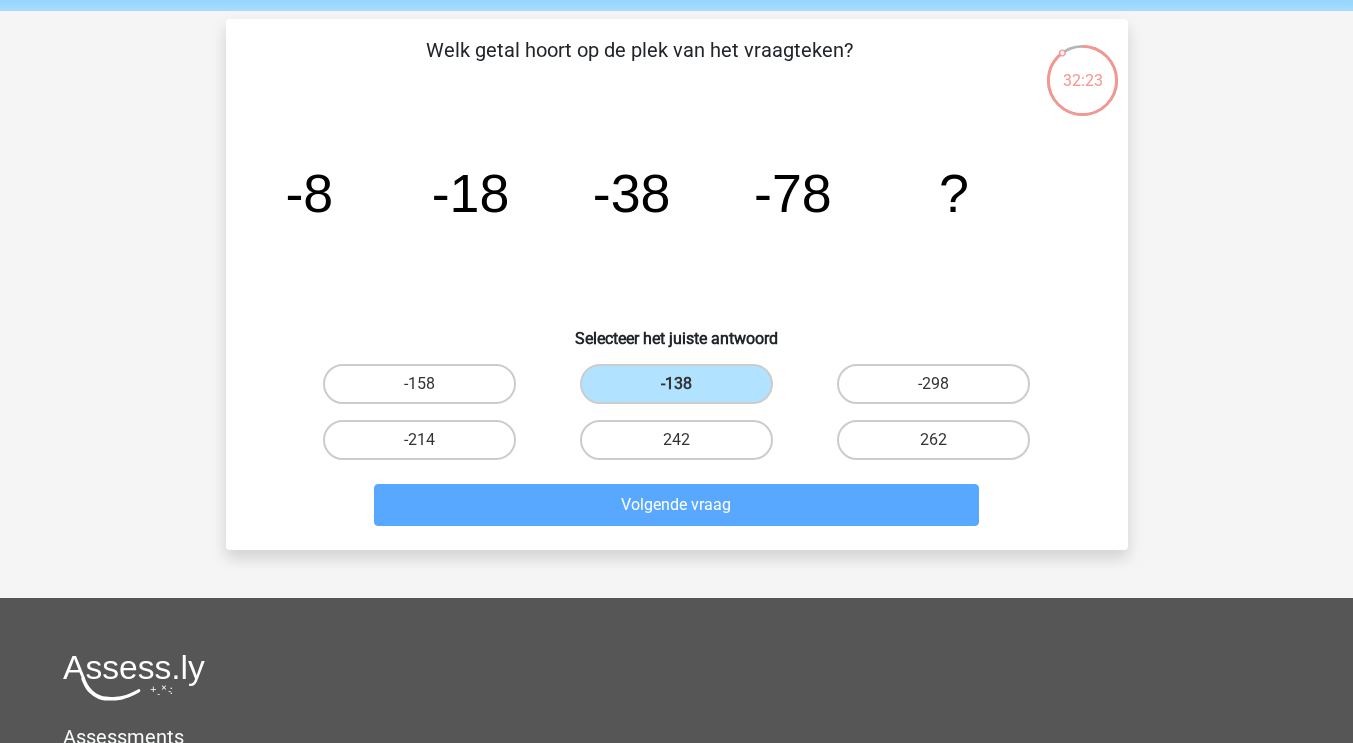 scroll, scrollTop: 92, scrollLeft: 0, axis: vertical 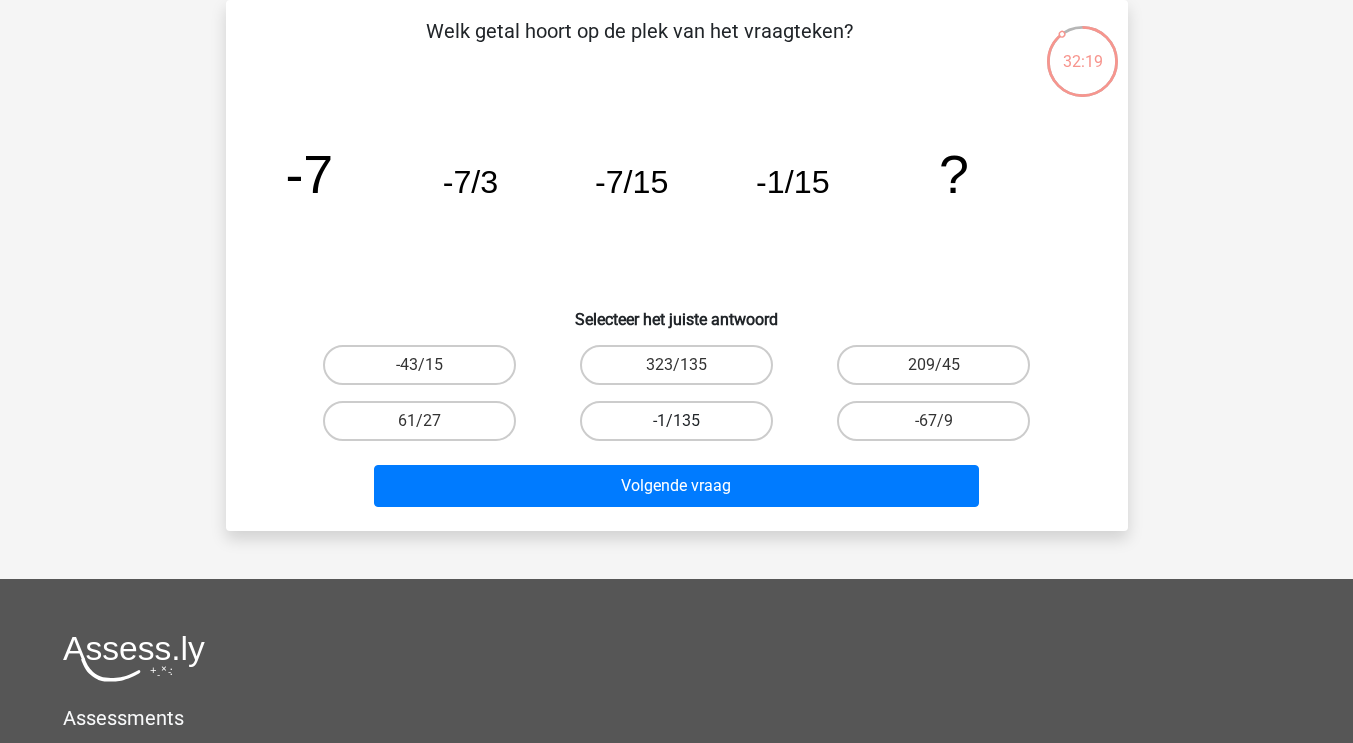 click on "-1/135" at bounding box center [676, 421] 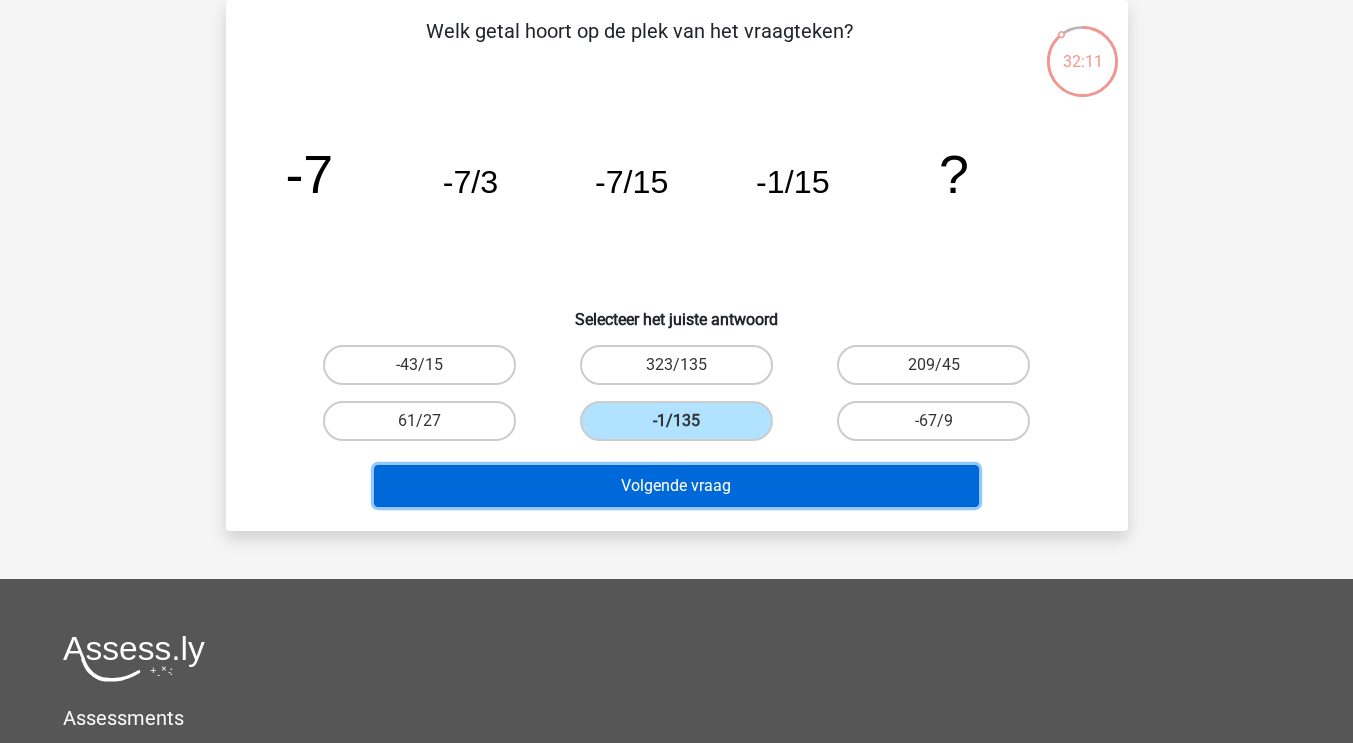 click on "Volgende vraag" at bounding box center [676, 486] 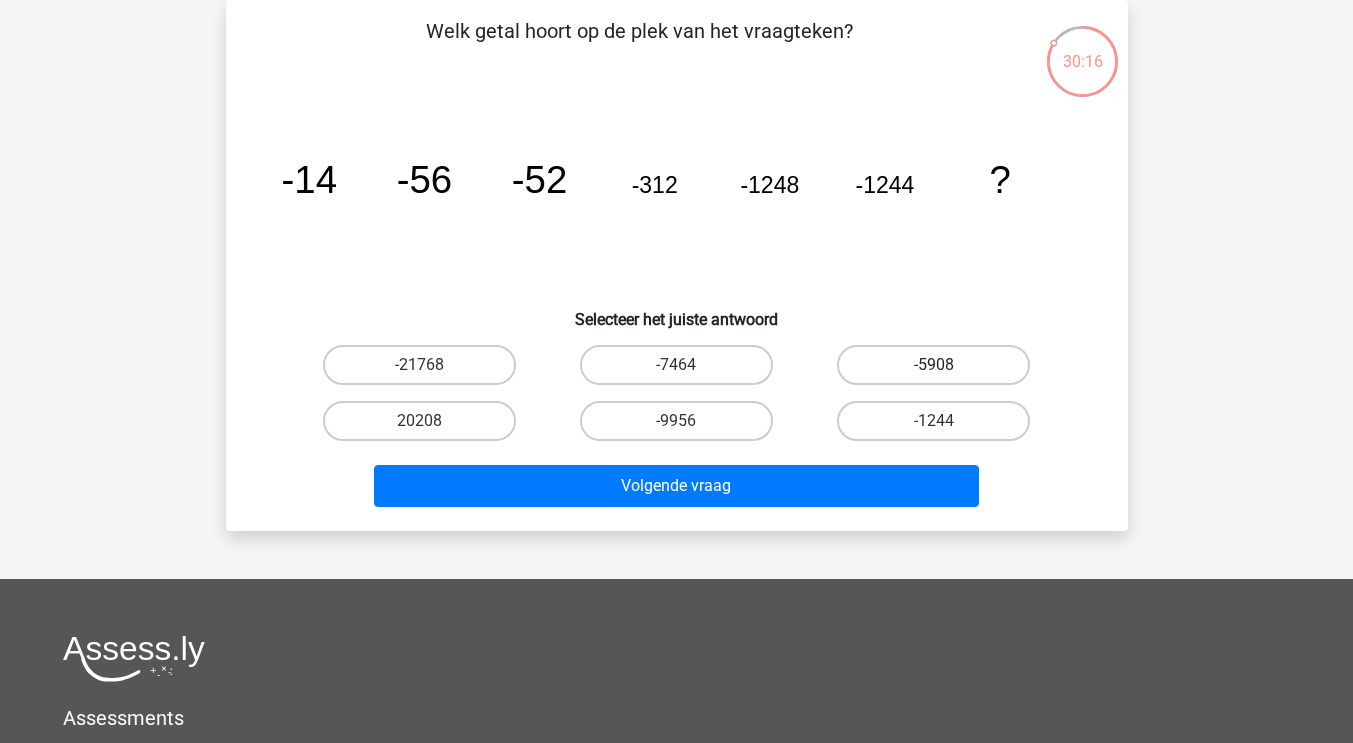 click on "-5908" at bounding box center [933, 365] 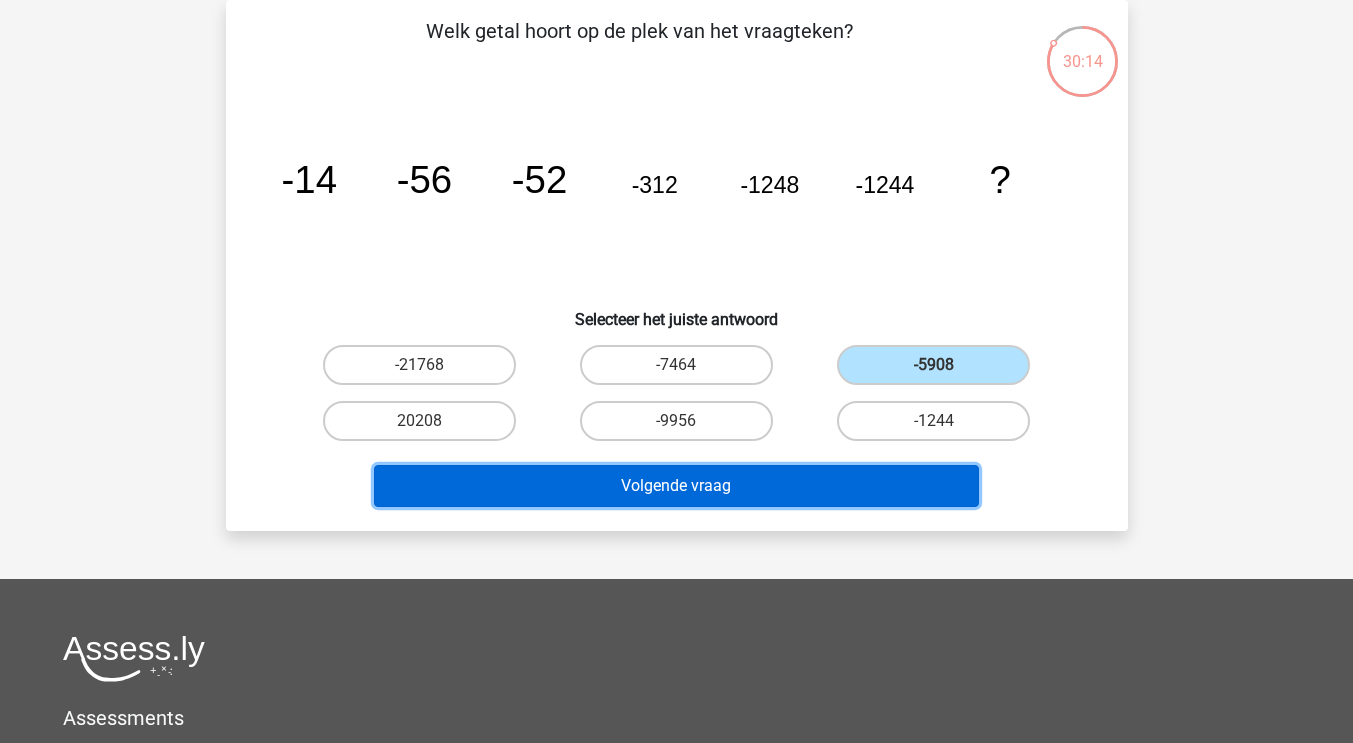 click on "Volgende vraag" at bounding box center [676, 486] 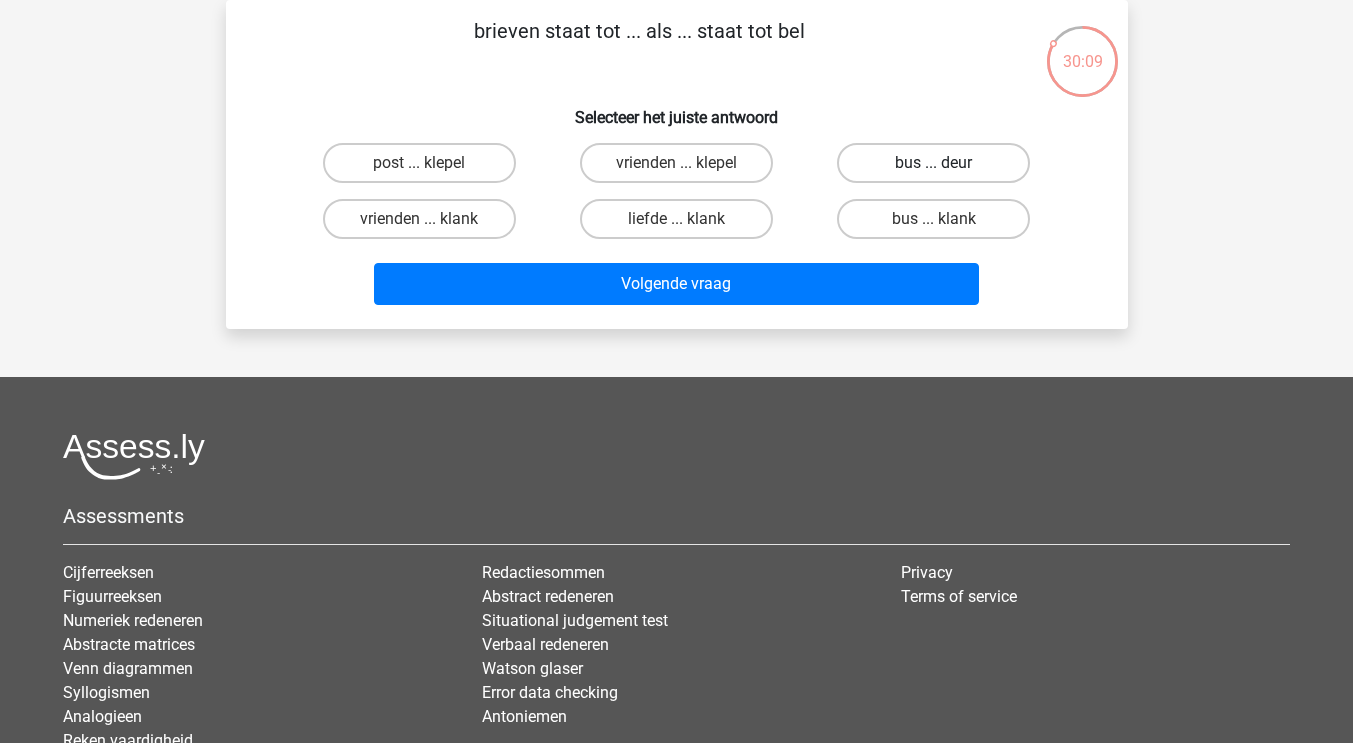 click on "bus ... deur" at bounding box center (933, 163) 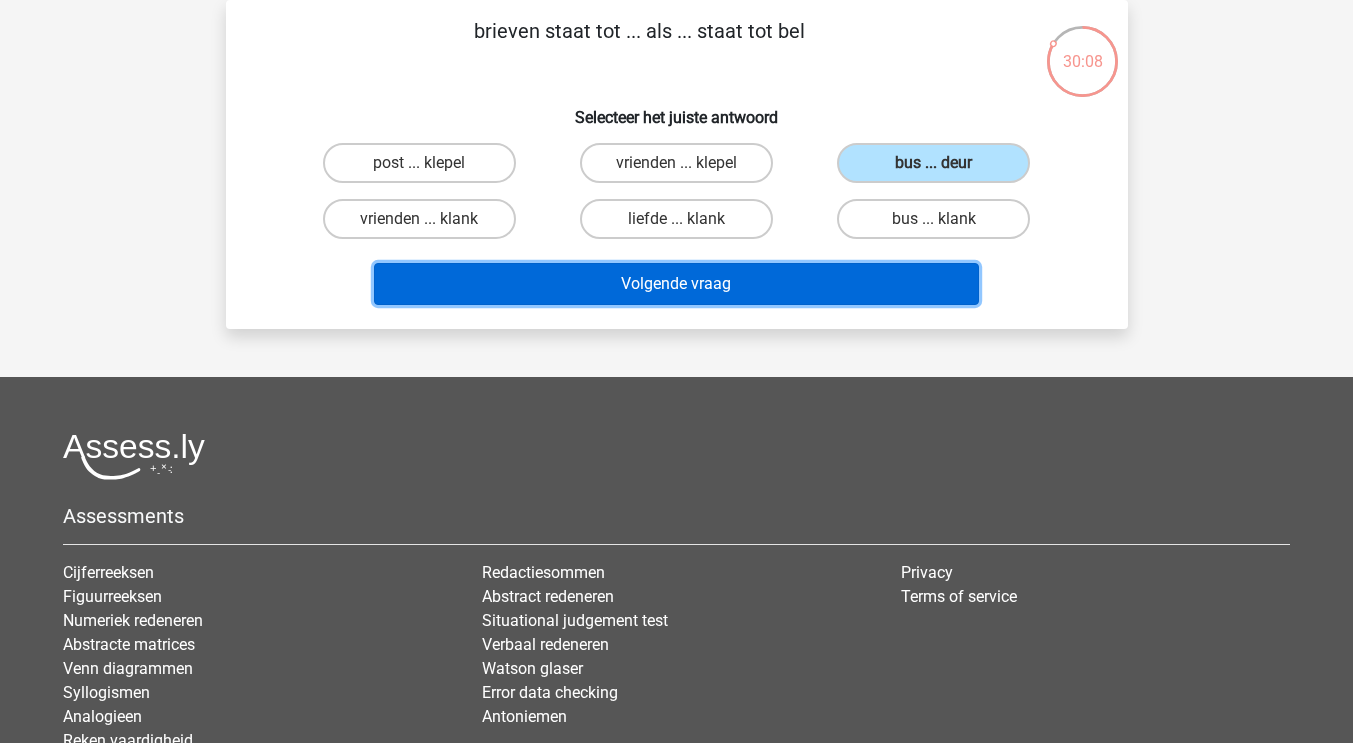 click on "Volgende vraag" at bounding box center [676, 284] 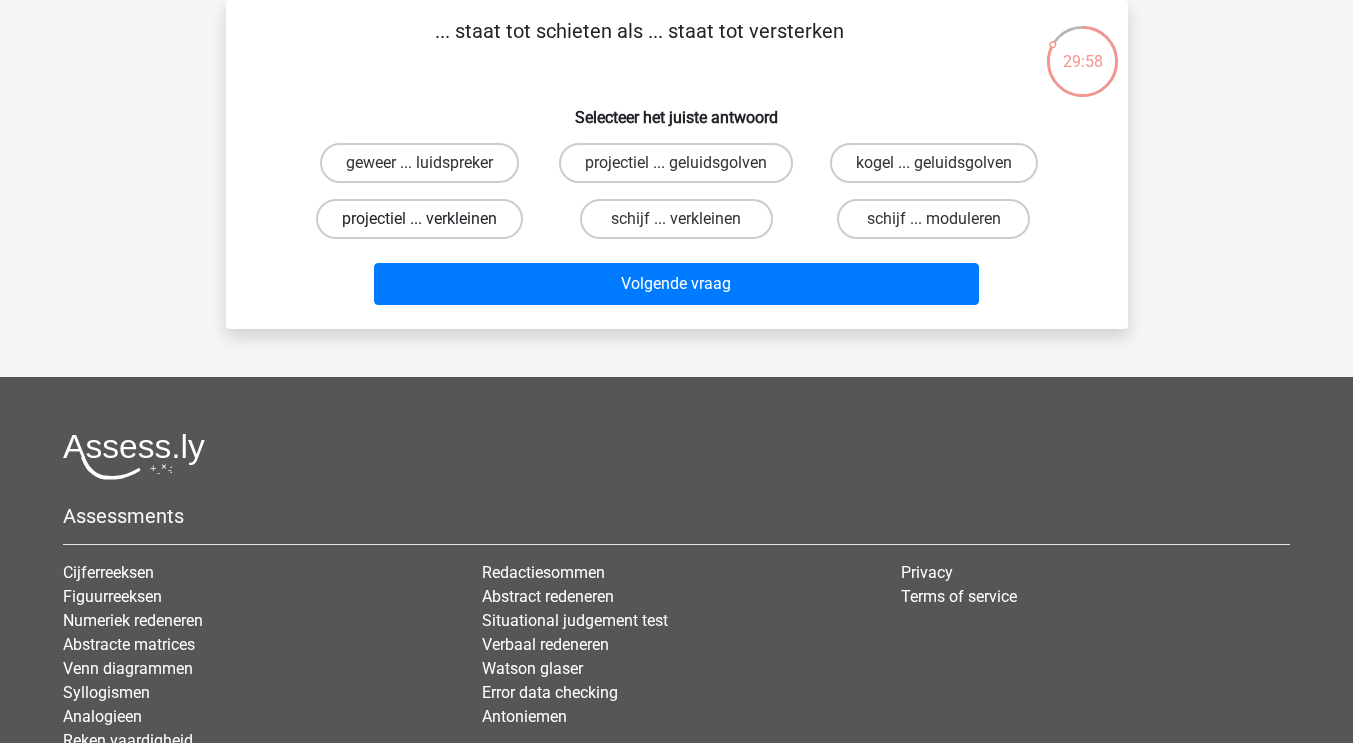 click on "projectiel ... verkleinen" at bounding box center (419, 219) 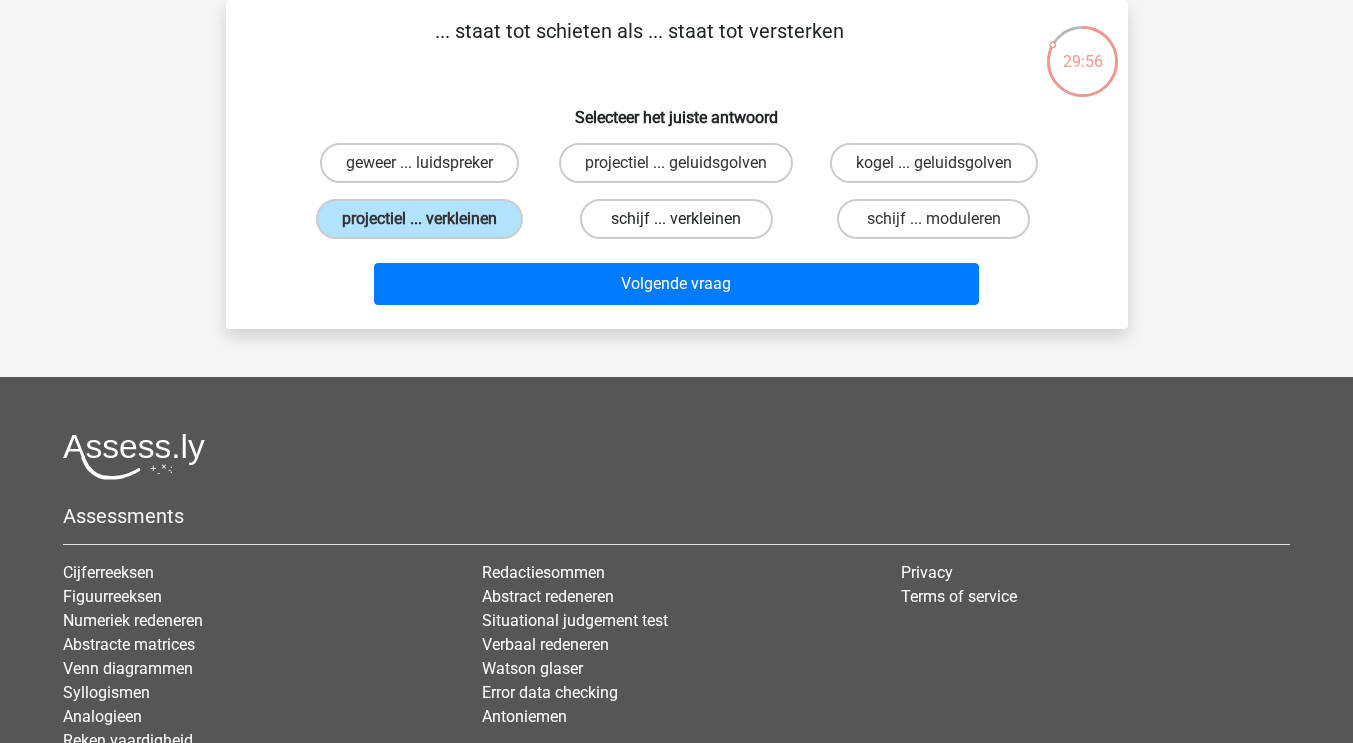 click on "schijf ... verkleinen" at bounding box center (676, 219) 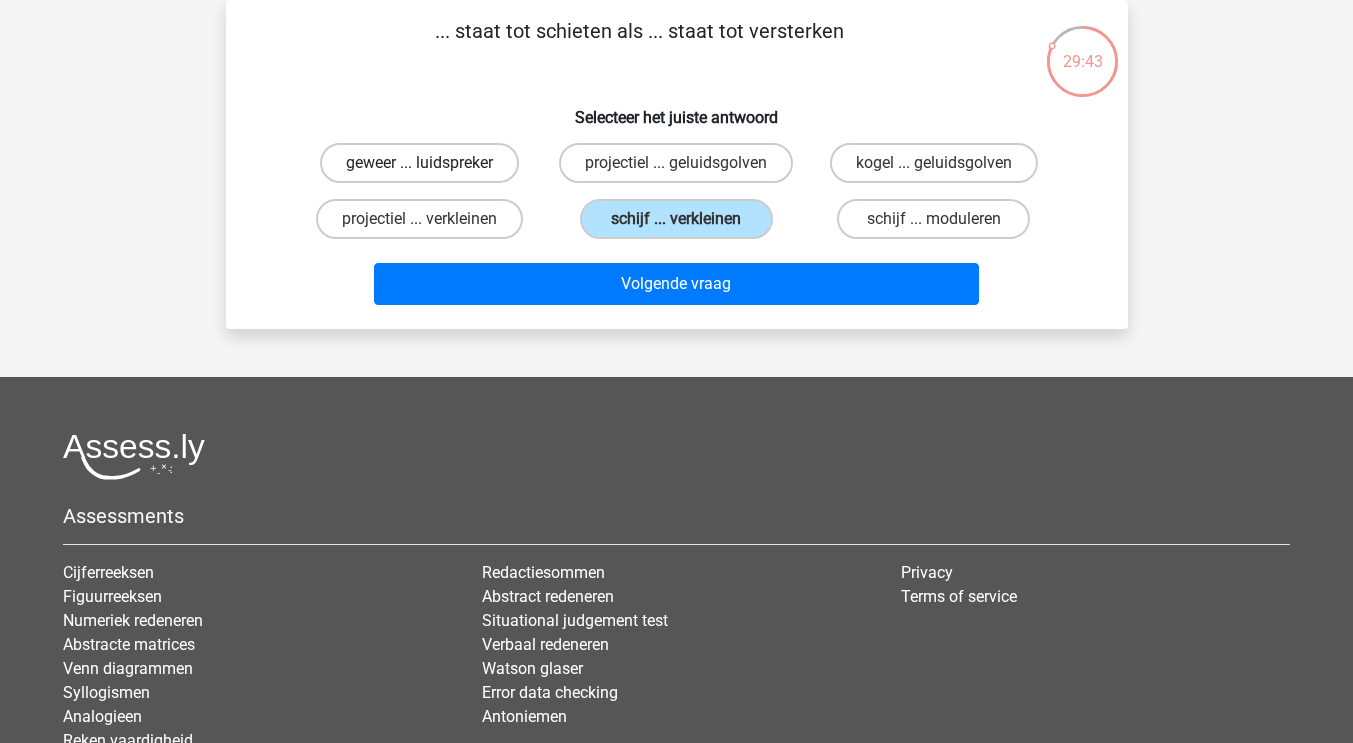 click on "geweer ... luidspreker" at bounding box center [419, 163] 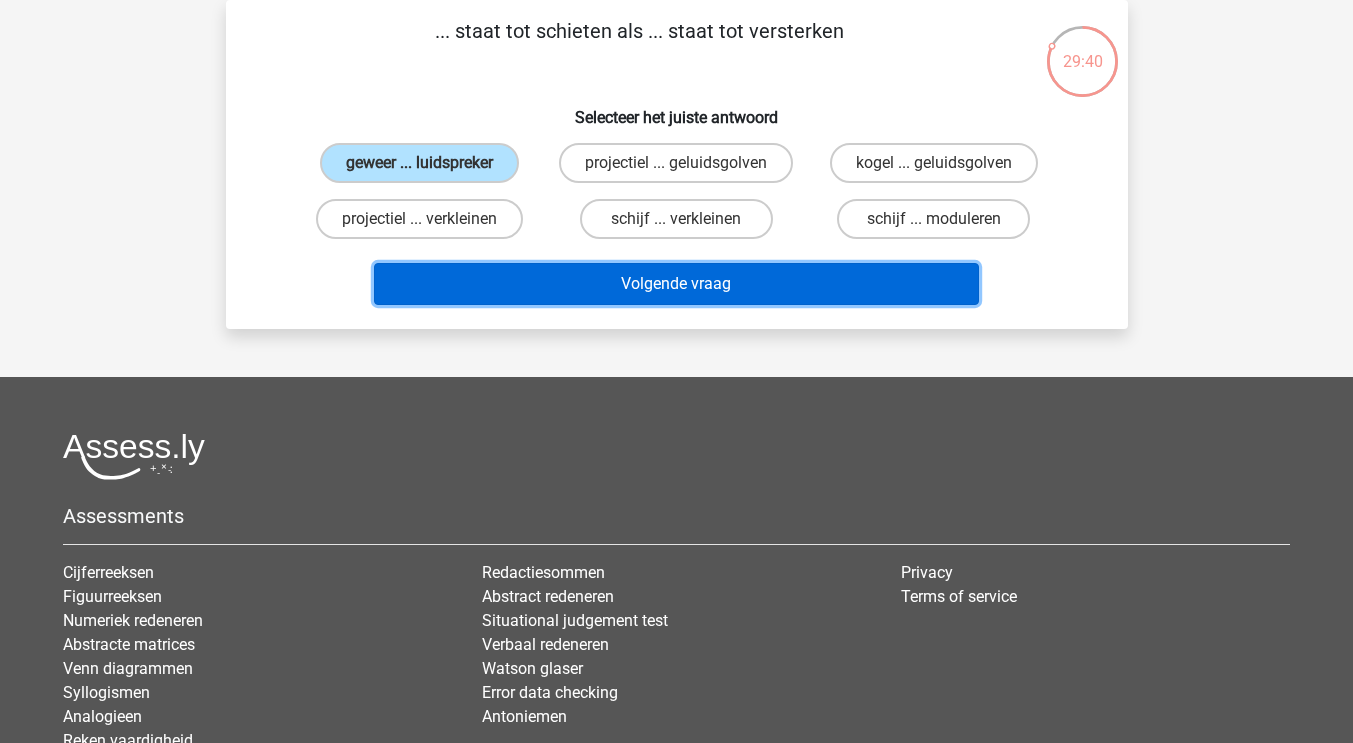 click on "Volgende vraag" at bounding box center (676, 284) 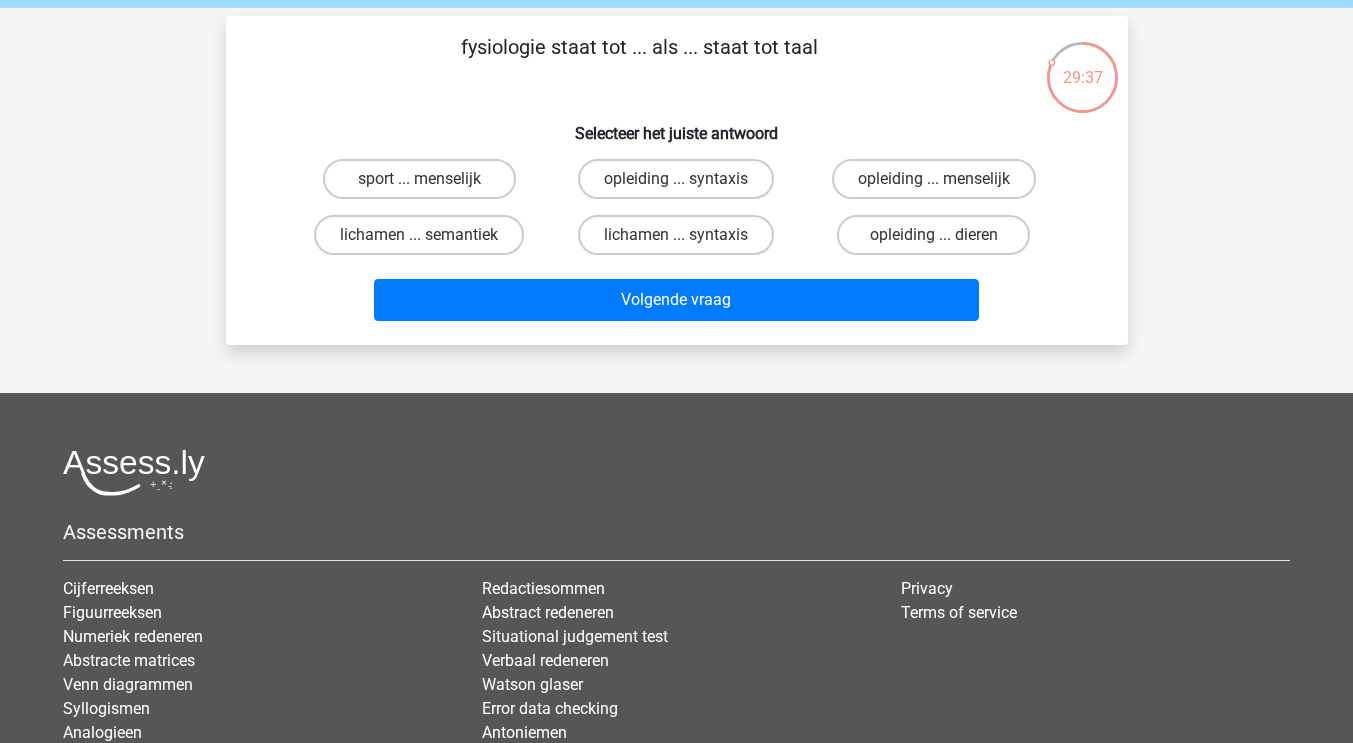 scroll, scrollTop: 74, scrollLeft: 0, axis: vertical 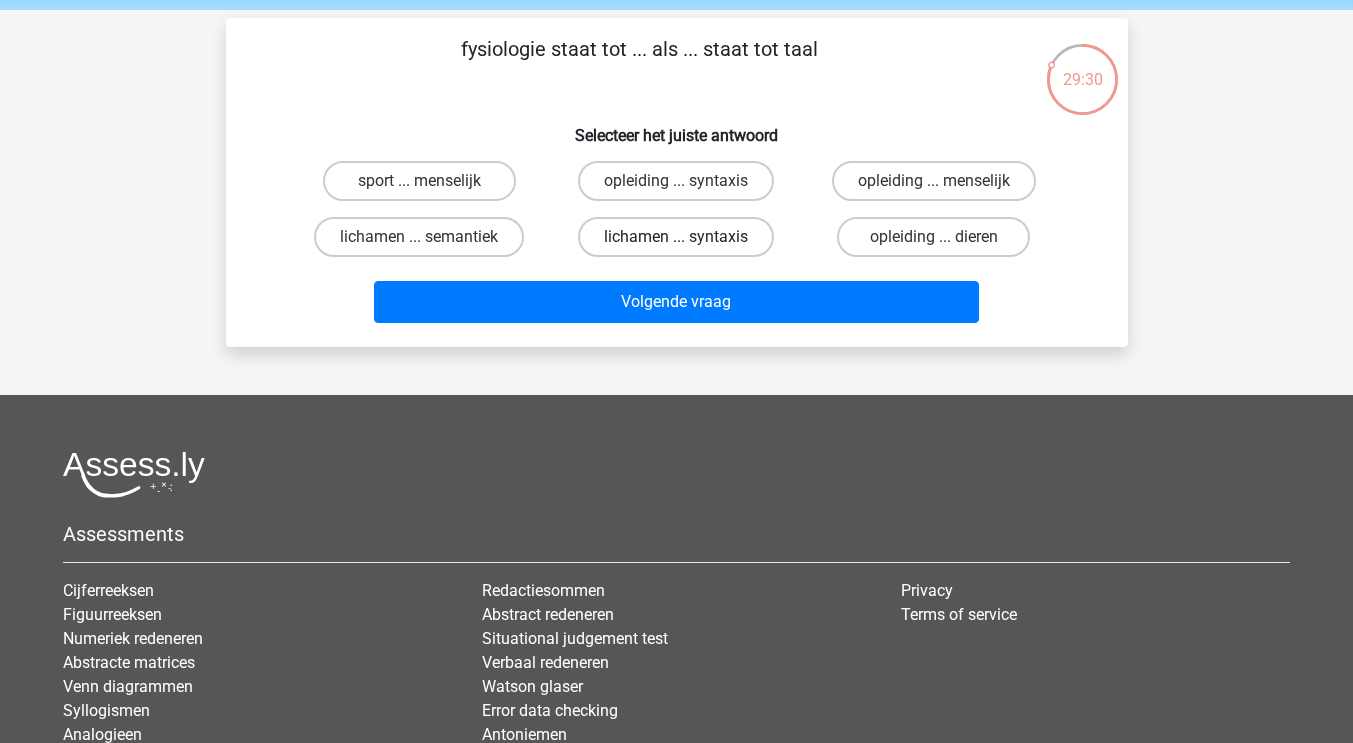 click on "lichamen ... syntaxis" at bounding box center (676, 237) 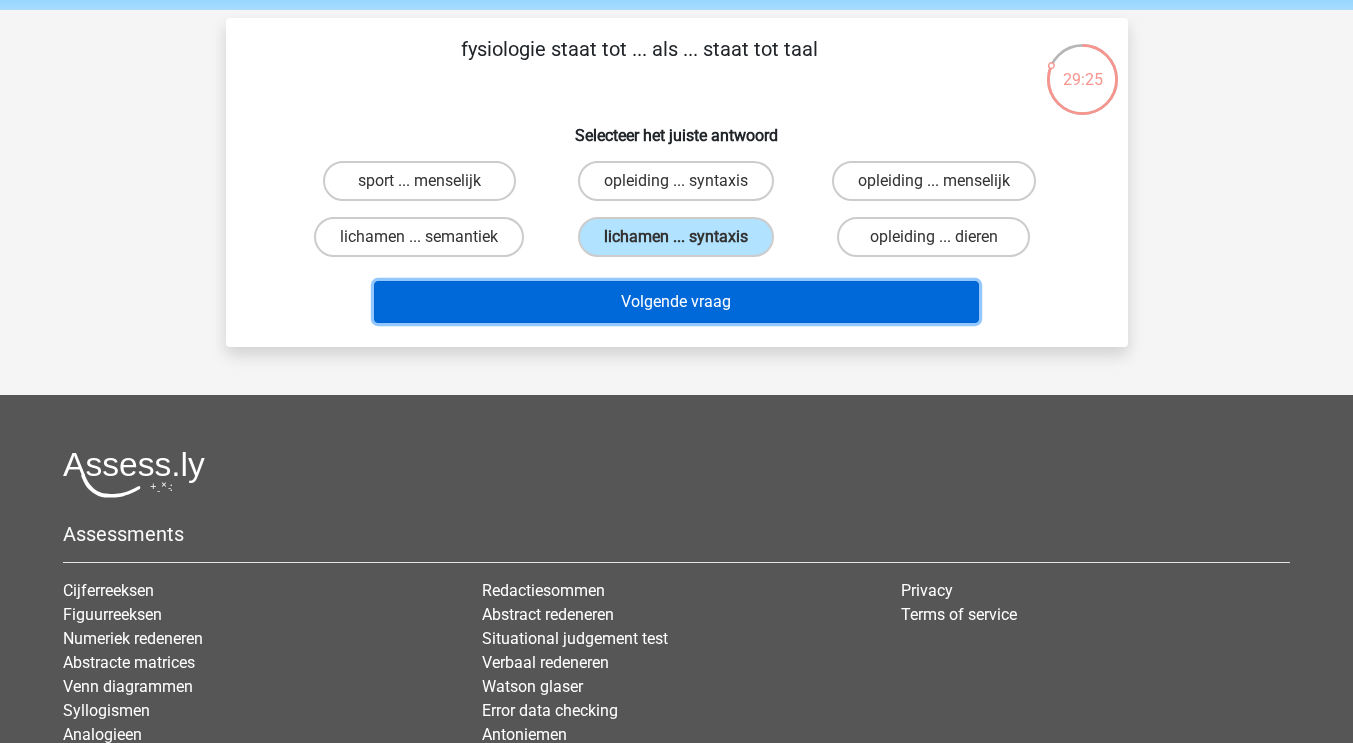 click on "Volgende vraag" at bounding box center (676, 302) 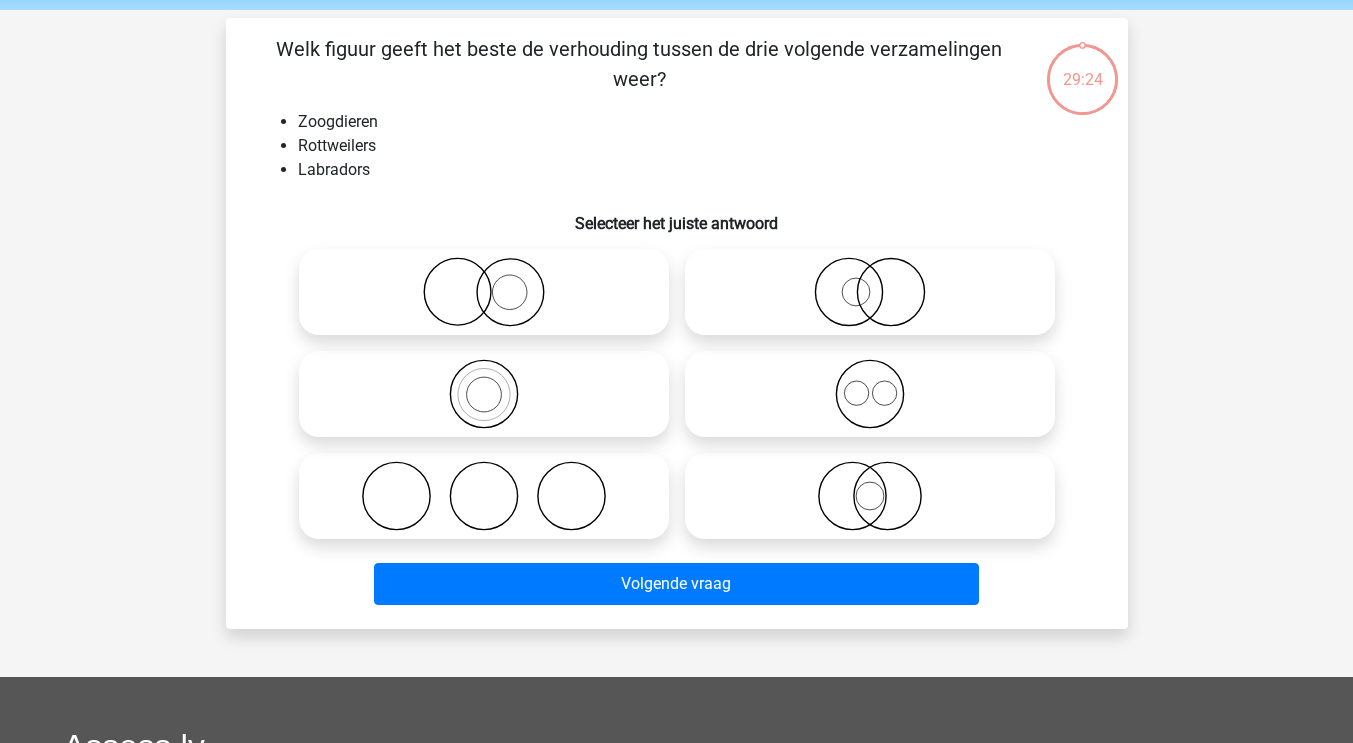 scroll, scrollTop: 92, scrollLeft: 0, axis: vertical 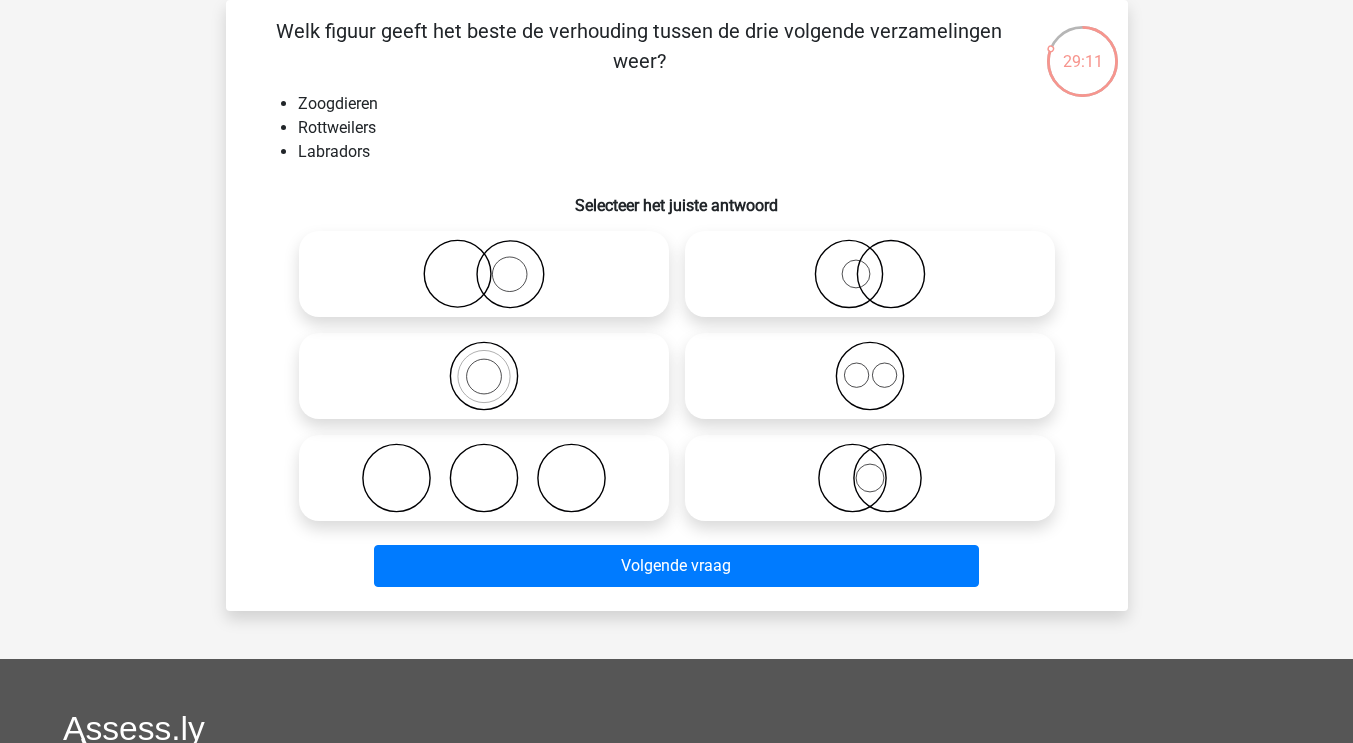 click 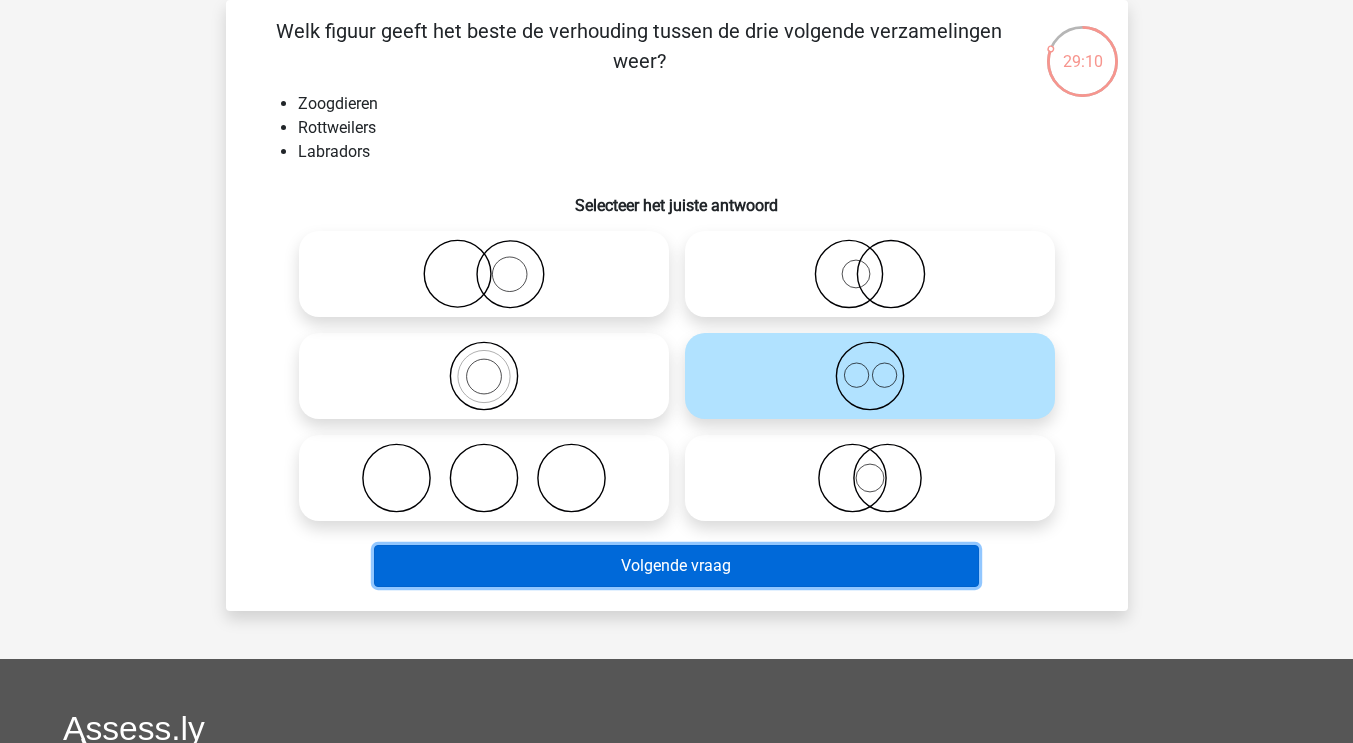 click on "Volgende vraag" at bounding box center (676, 566) 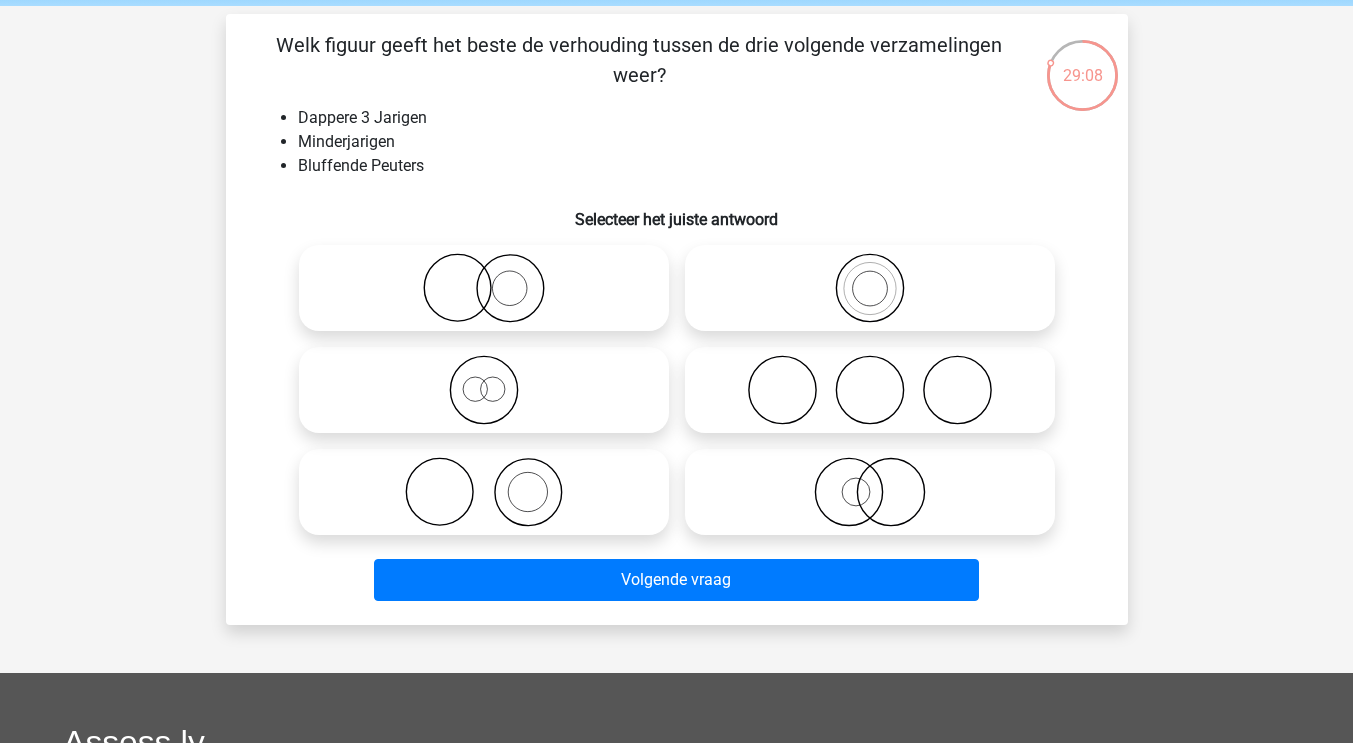 scroll, scrollTop: 76, scrollLeft: 0, axis: vertical 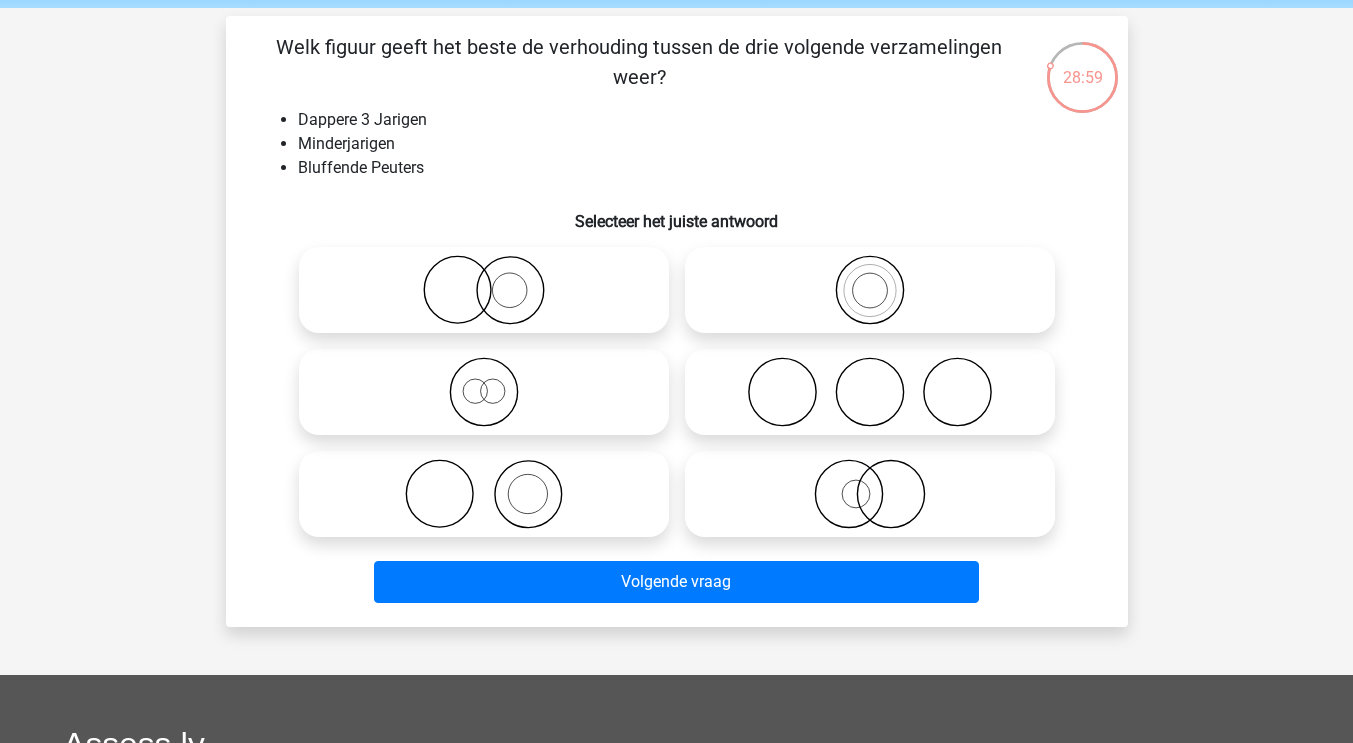 click 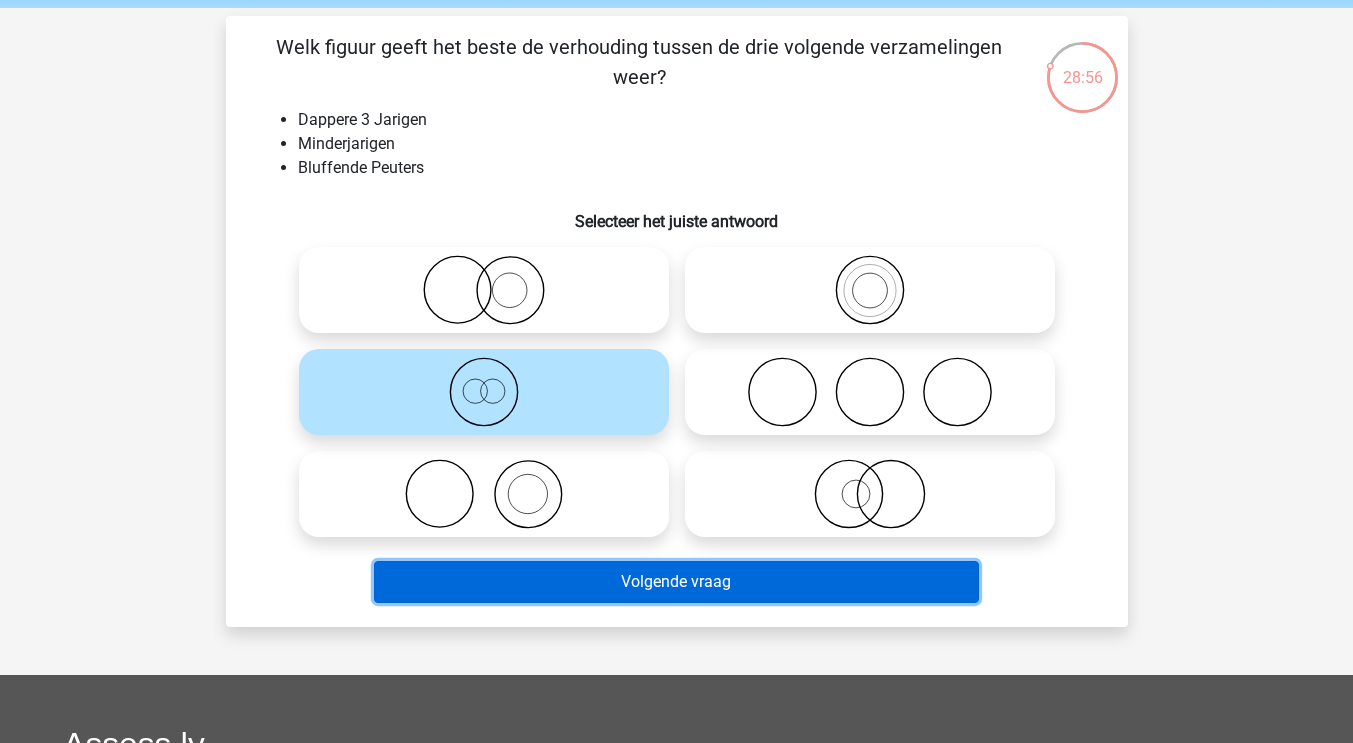 click on "Volgende vraag" at bounding box center (676, 582) 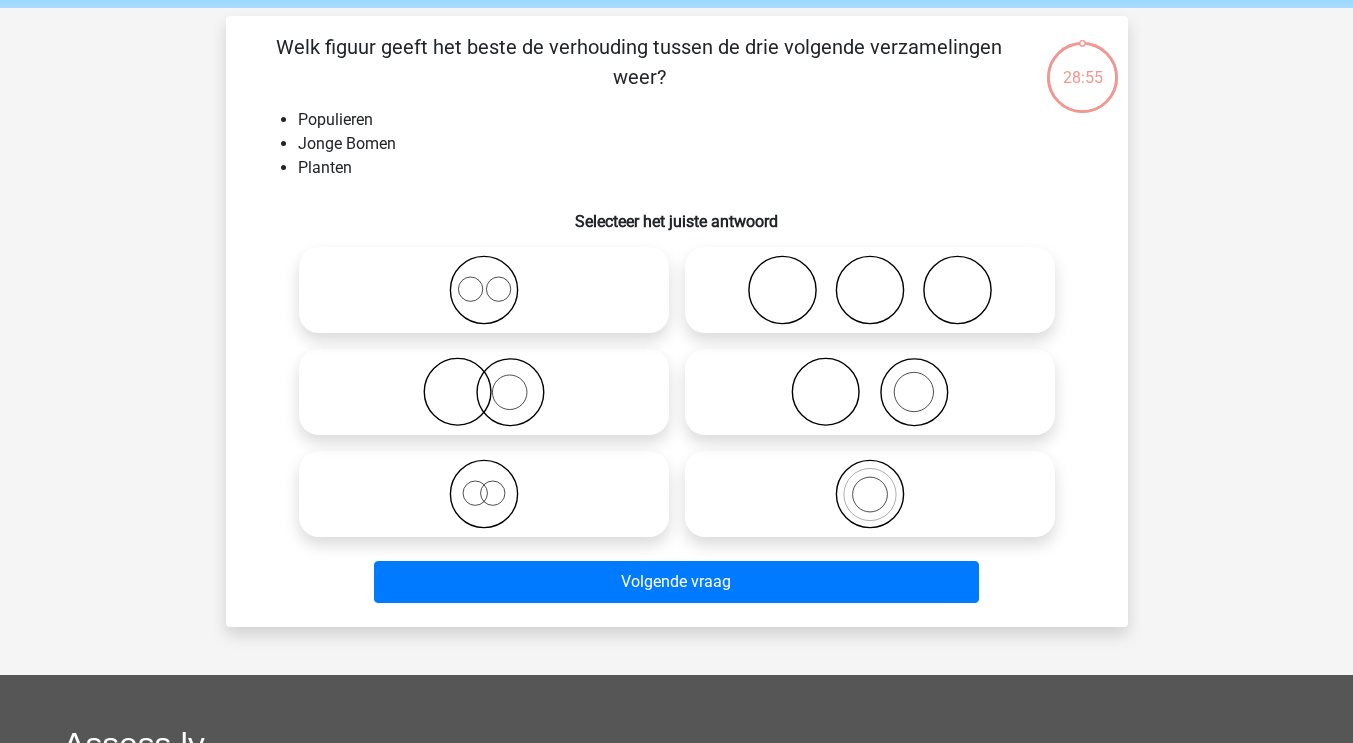 scroll, scrollTop: 92, scrollLeft: 0, axis: vertical 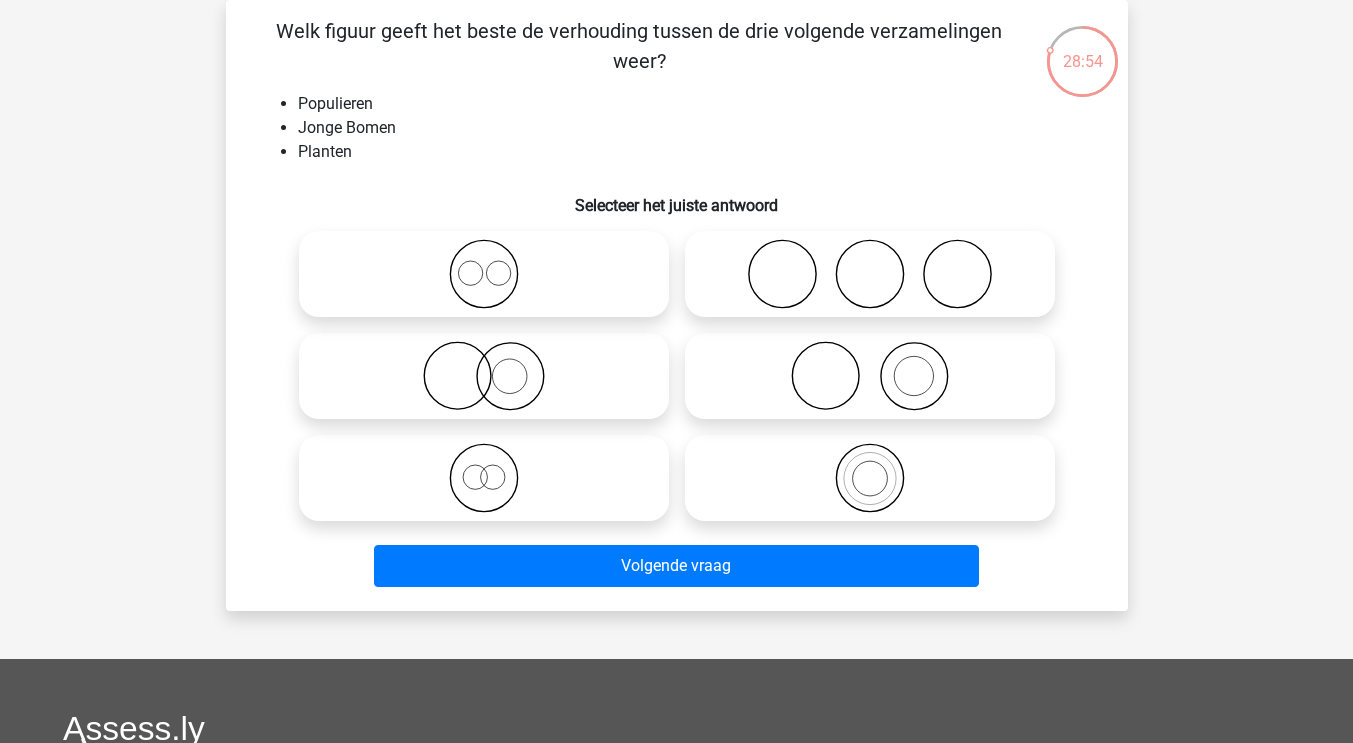 click at bounding box center [484, 478] 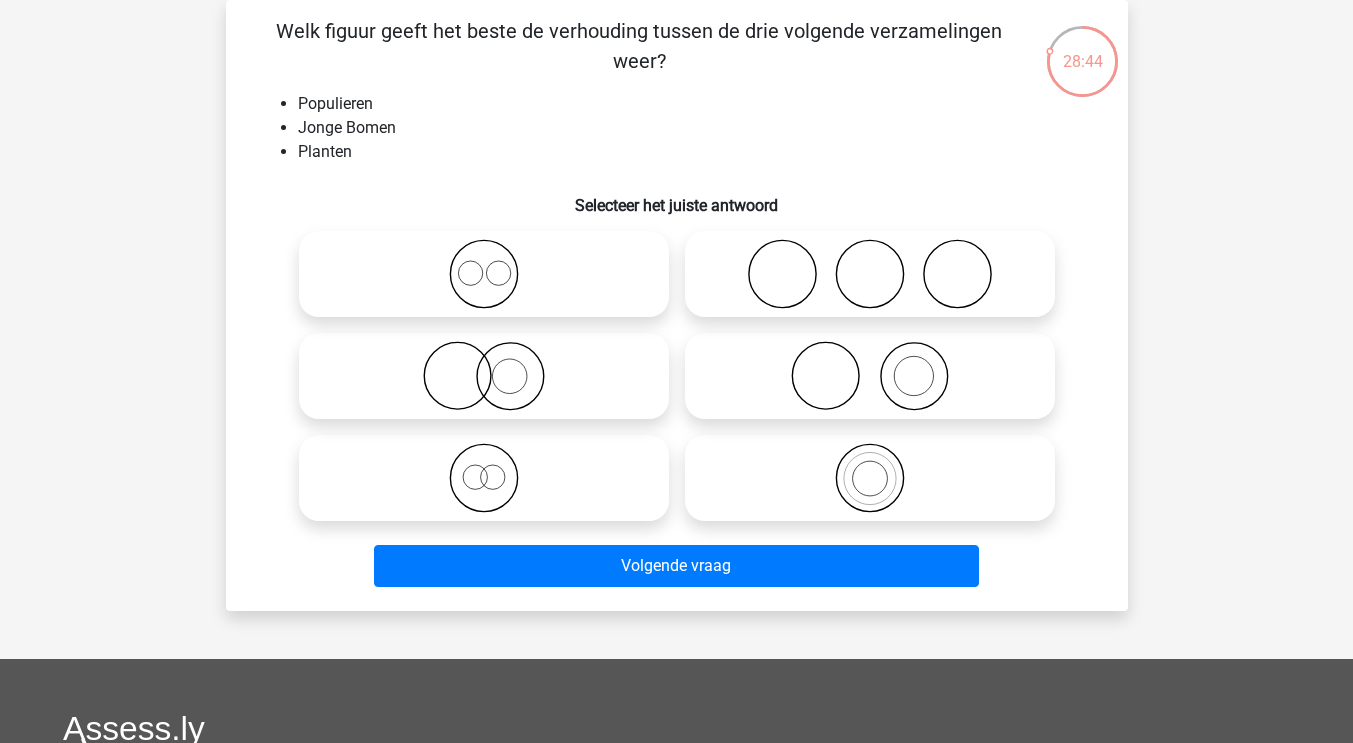 click at bounding box center [484, 478] 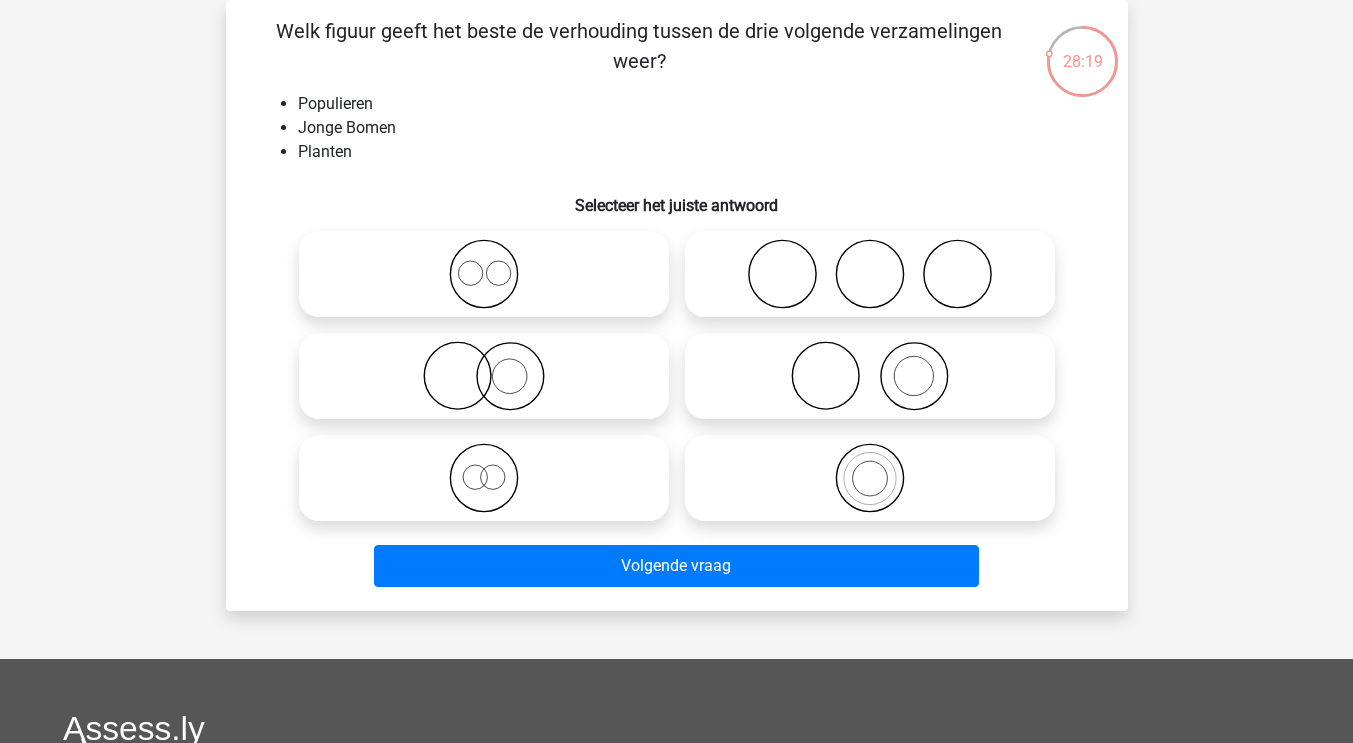 click 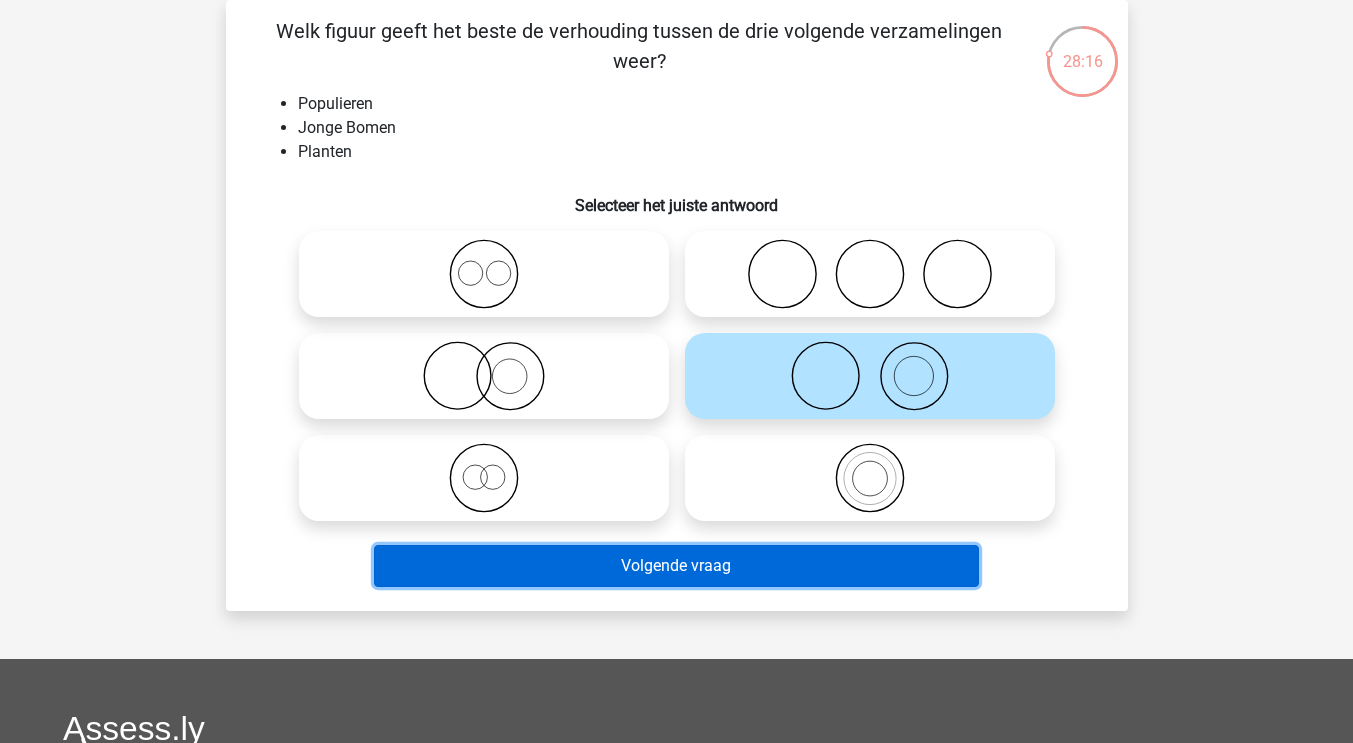 click on "Volgende vraag" at bounding box center (676, 566) 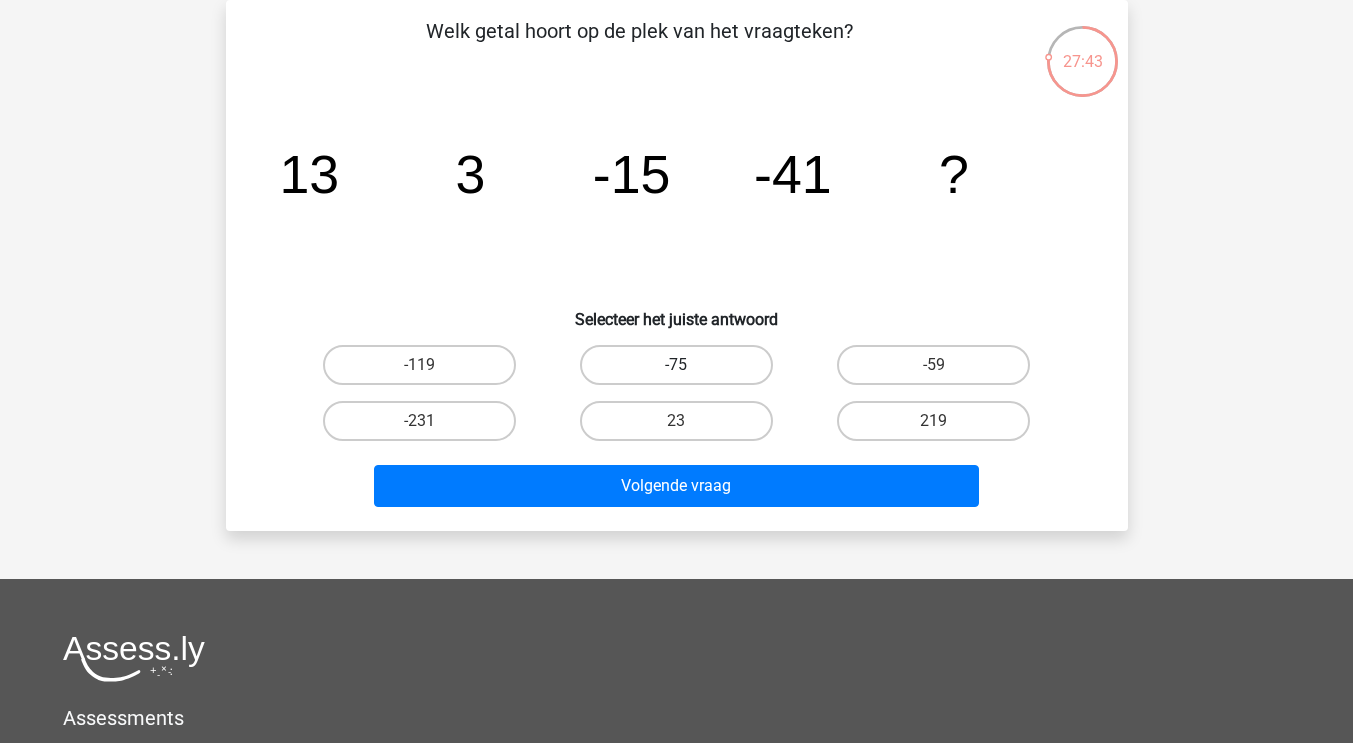 click on "-75" at bounding box center [676, 365] 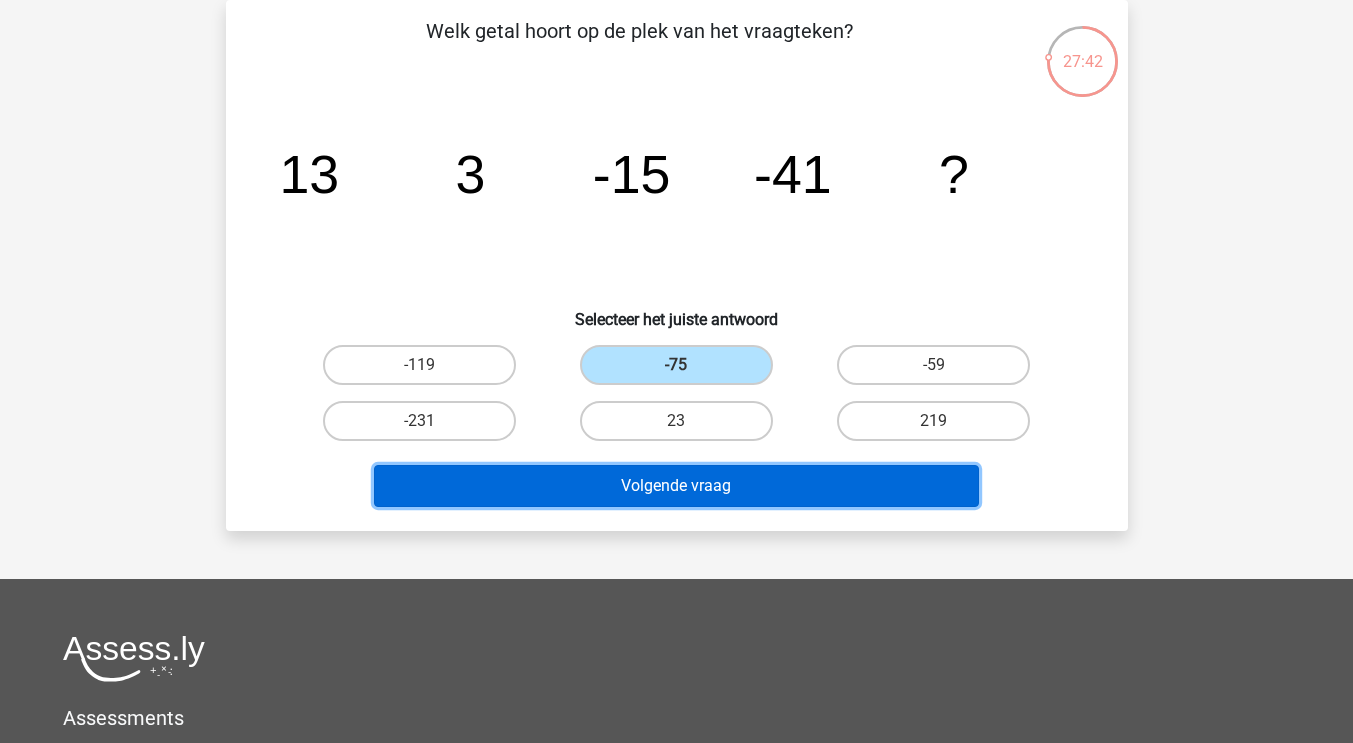 click on "Volgende vraag" at bounding box center [676, 486] 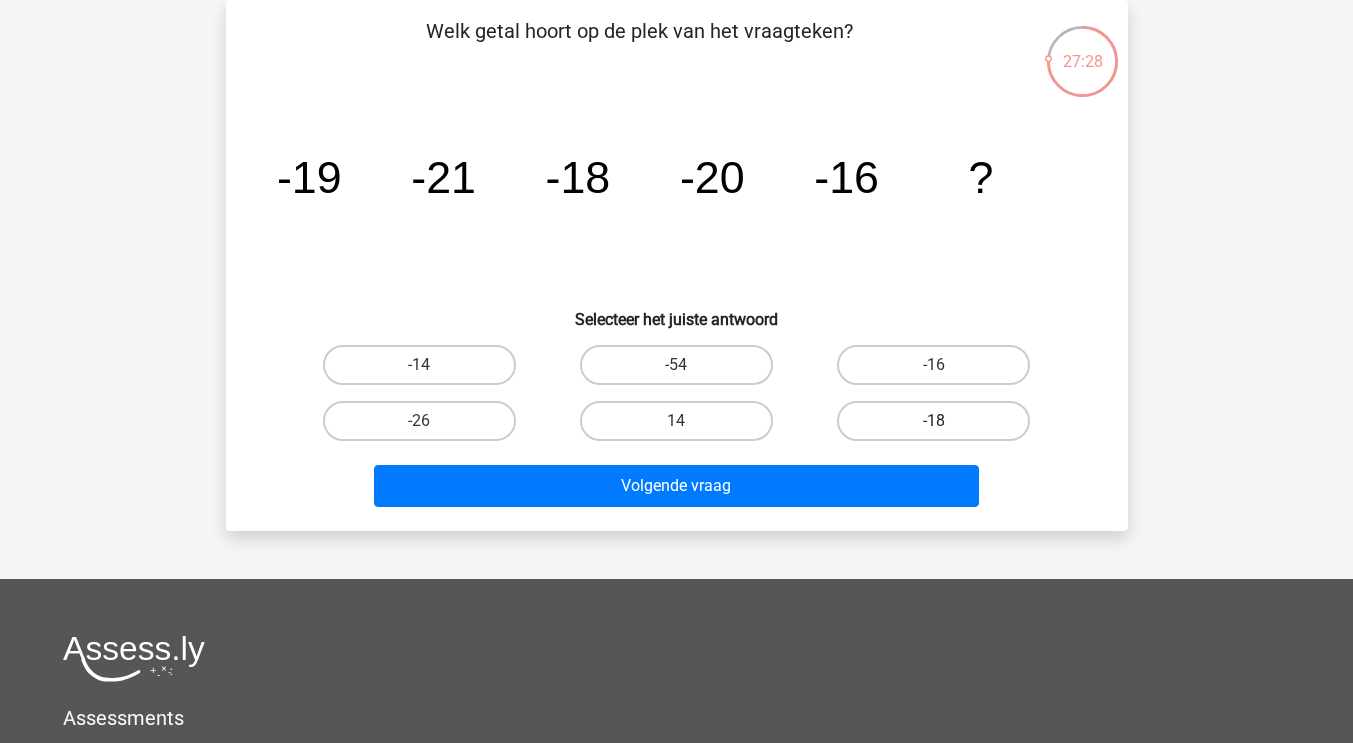 click on "-18" at bounding box center [933, 421] 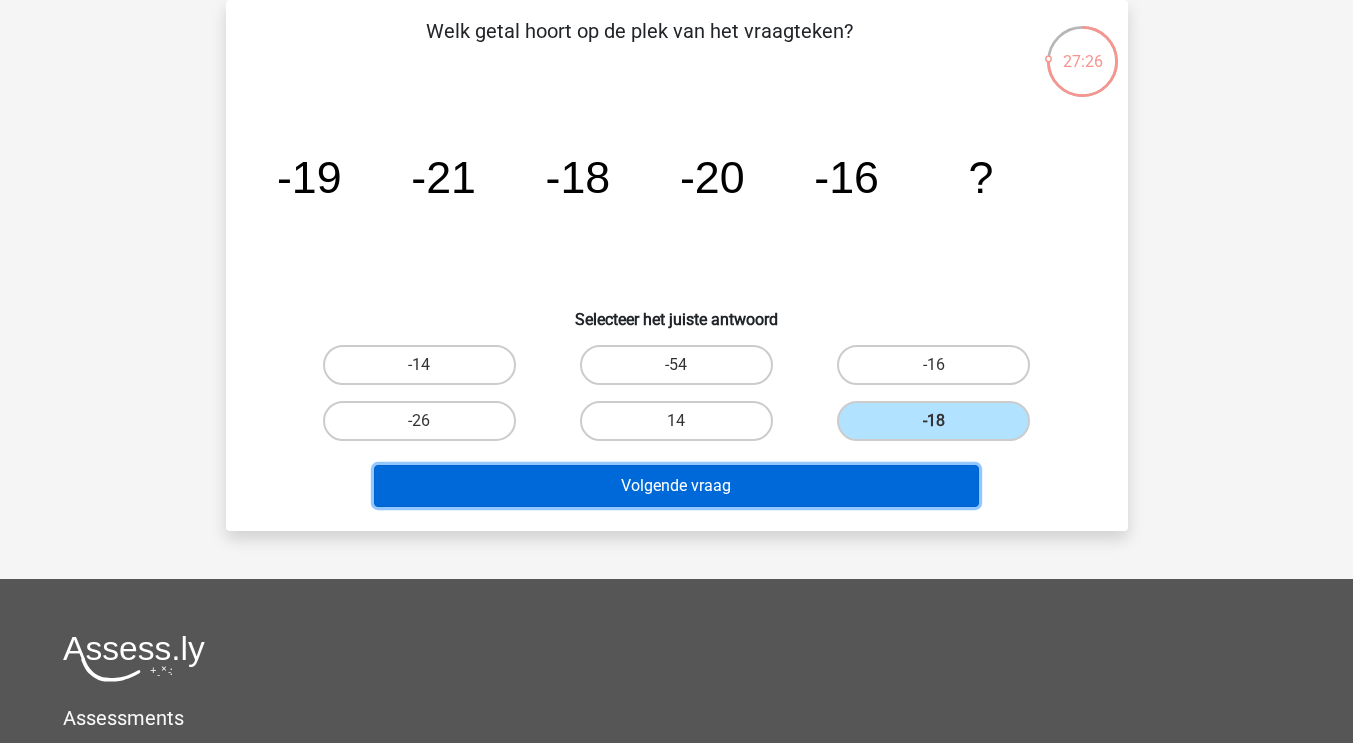 click on "Volgende vraag" at bounding box center [676, 486] 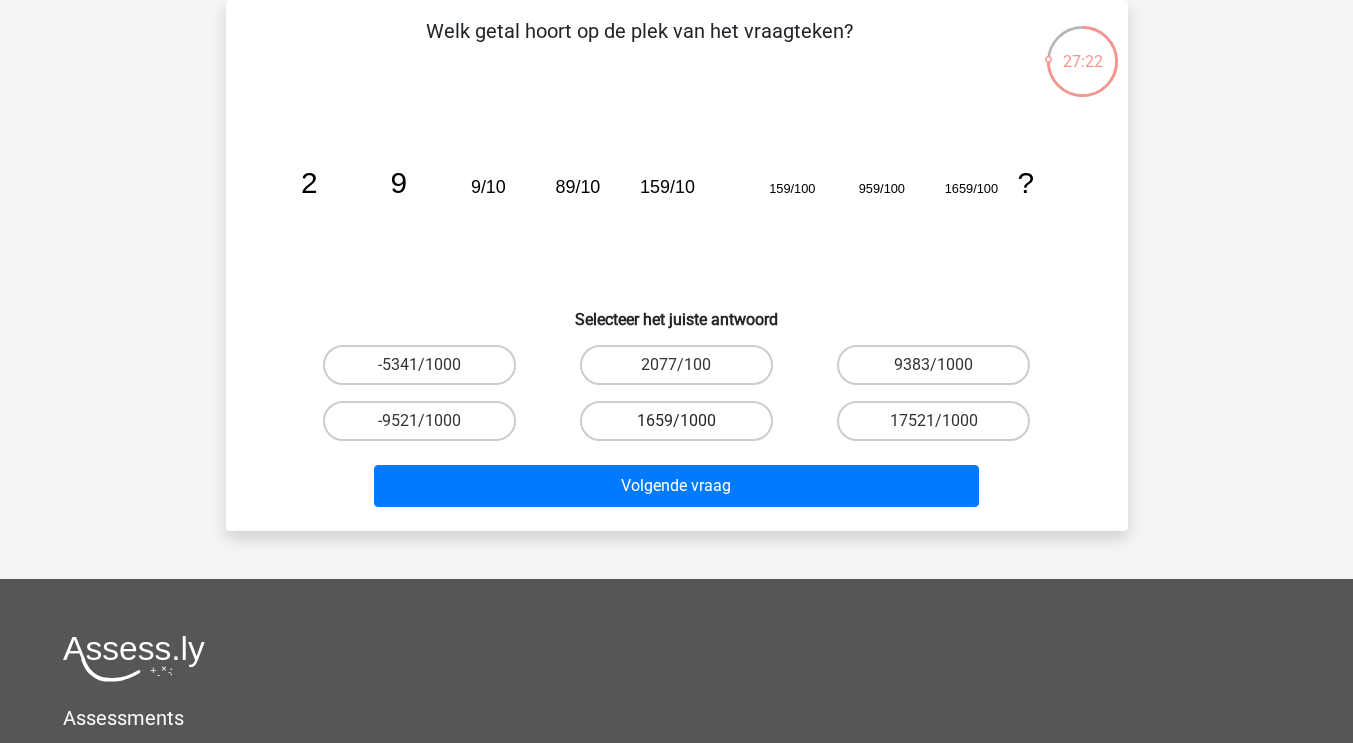 click on "1659/1000" at bounding box center (676, 421) 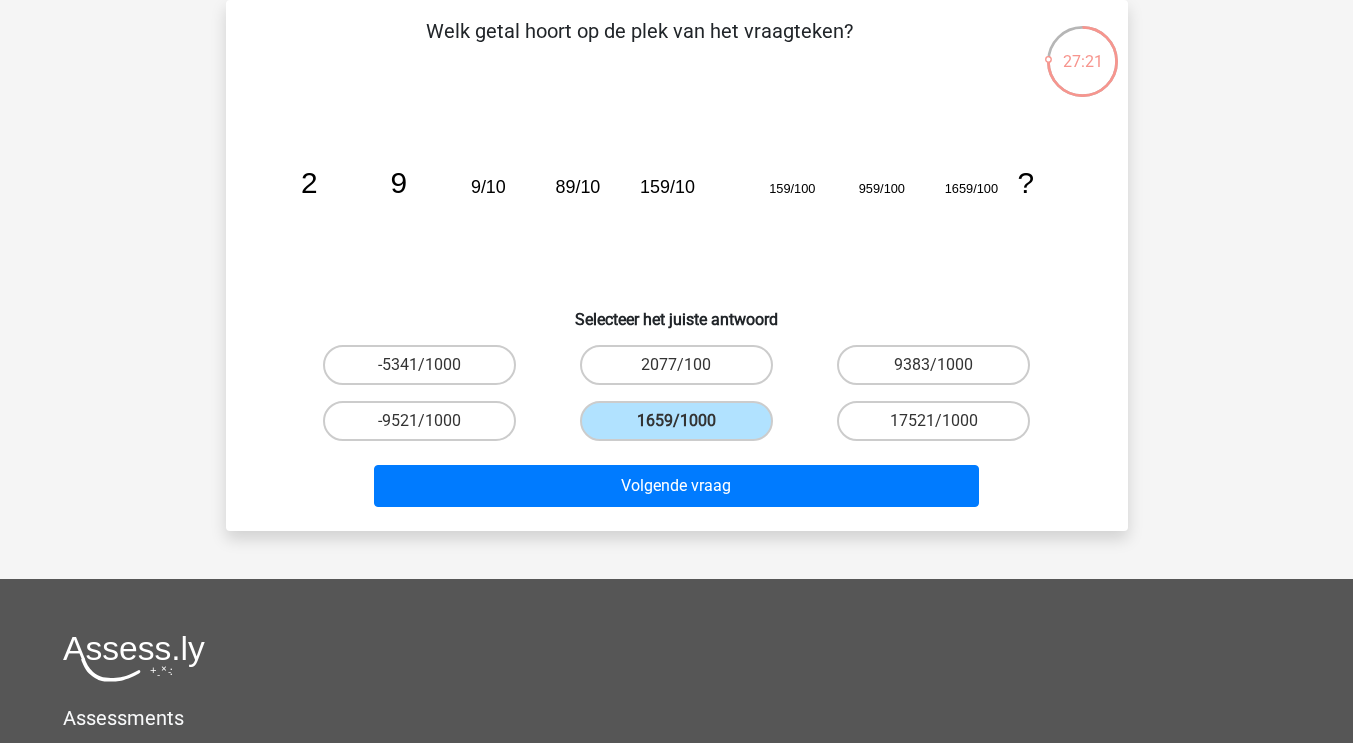 click on "Volgende vraag" at bounding box center (677, 490) 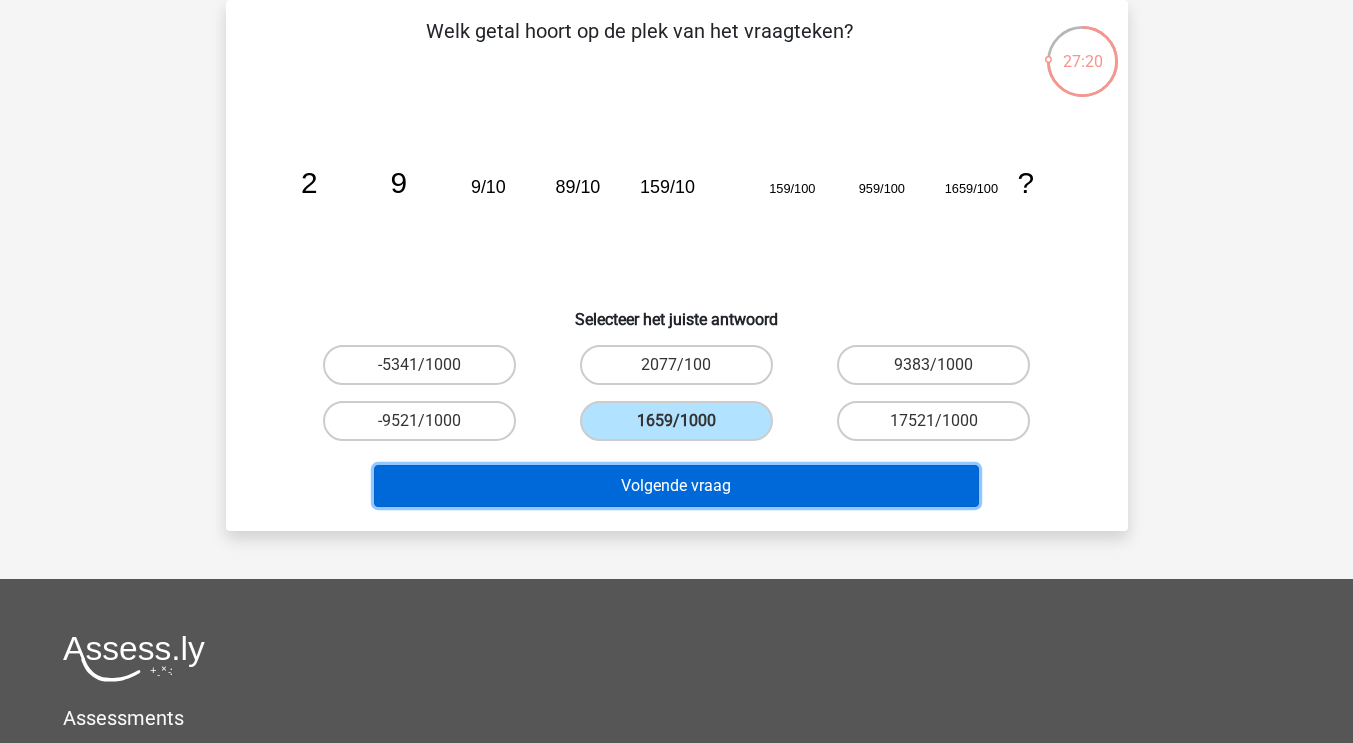 click on "Volgende vraag" at bounding box center (676, 486) 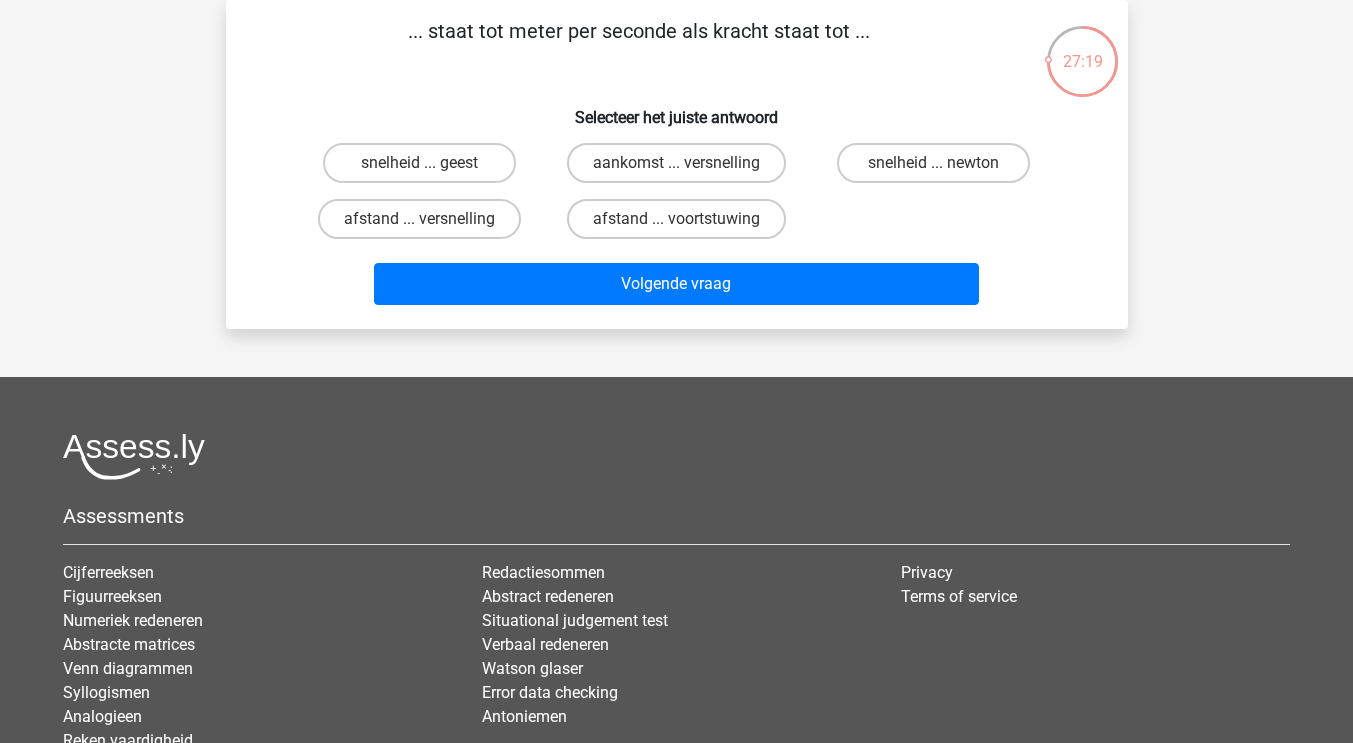 scroll, scrollTop: 0, scrollLeft: 0, axis: both 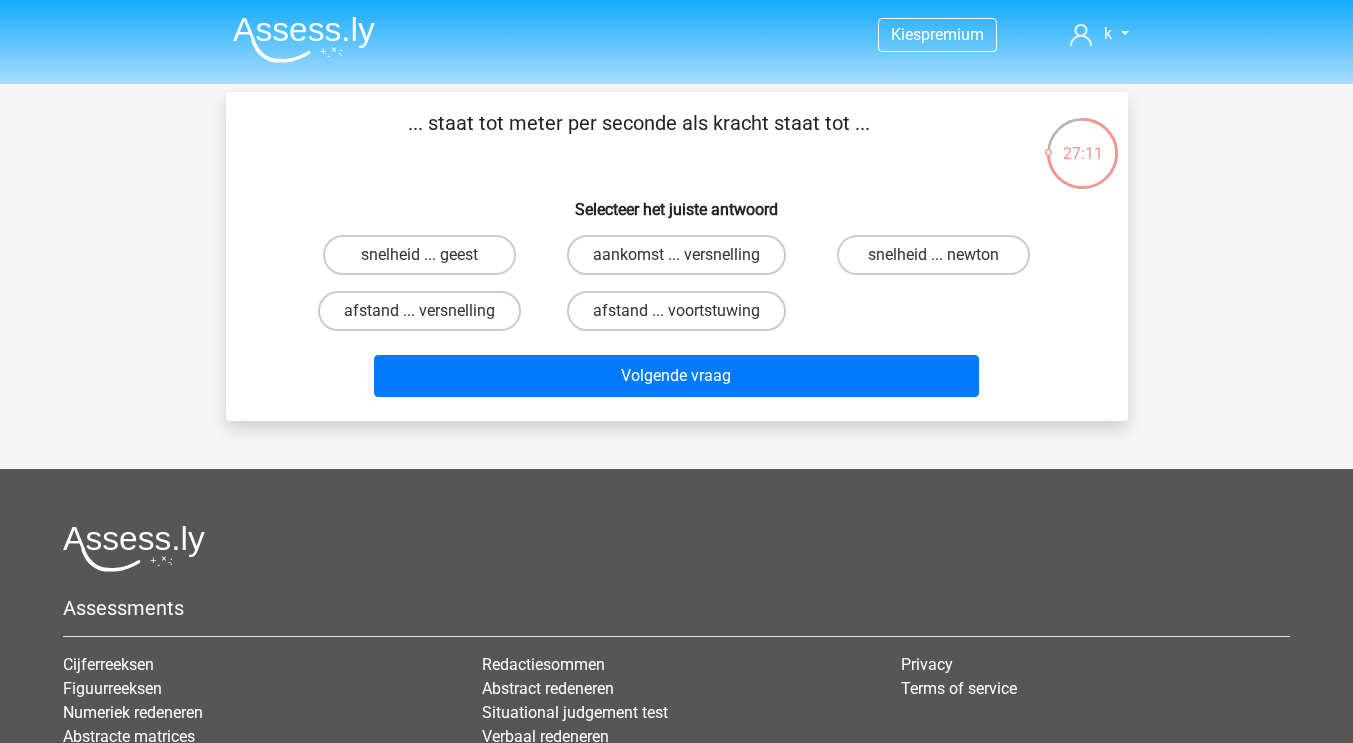 click on "snelheid ... newton" at bounding box center [933, 255] 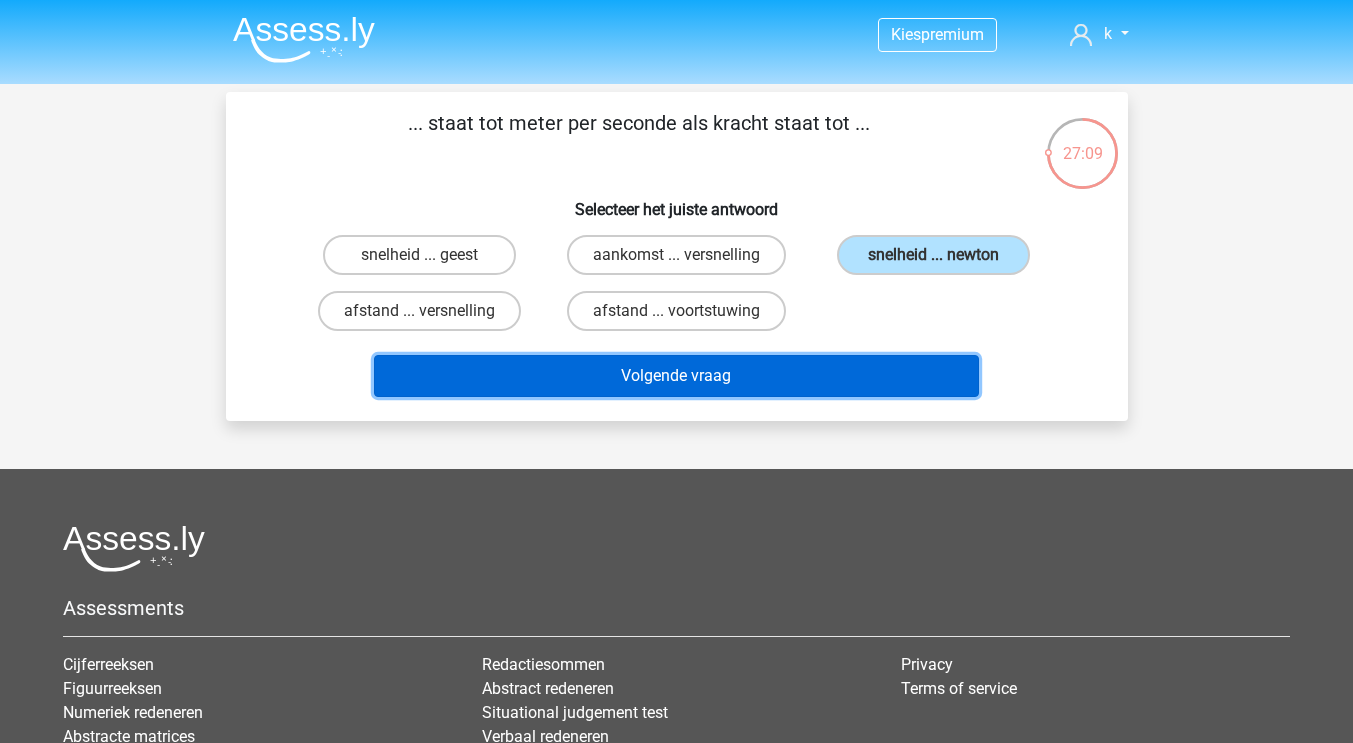 click on "Volgende vraag" at bounding box center (676, 376) 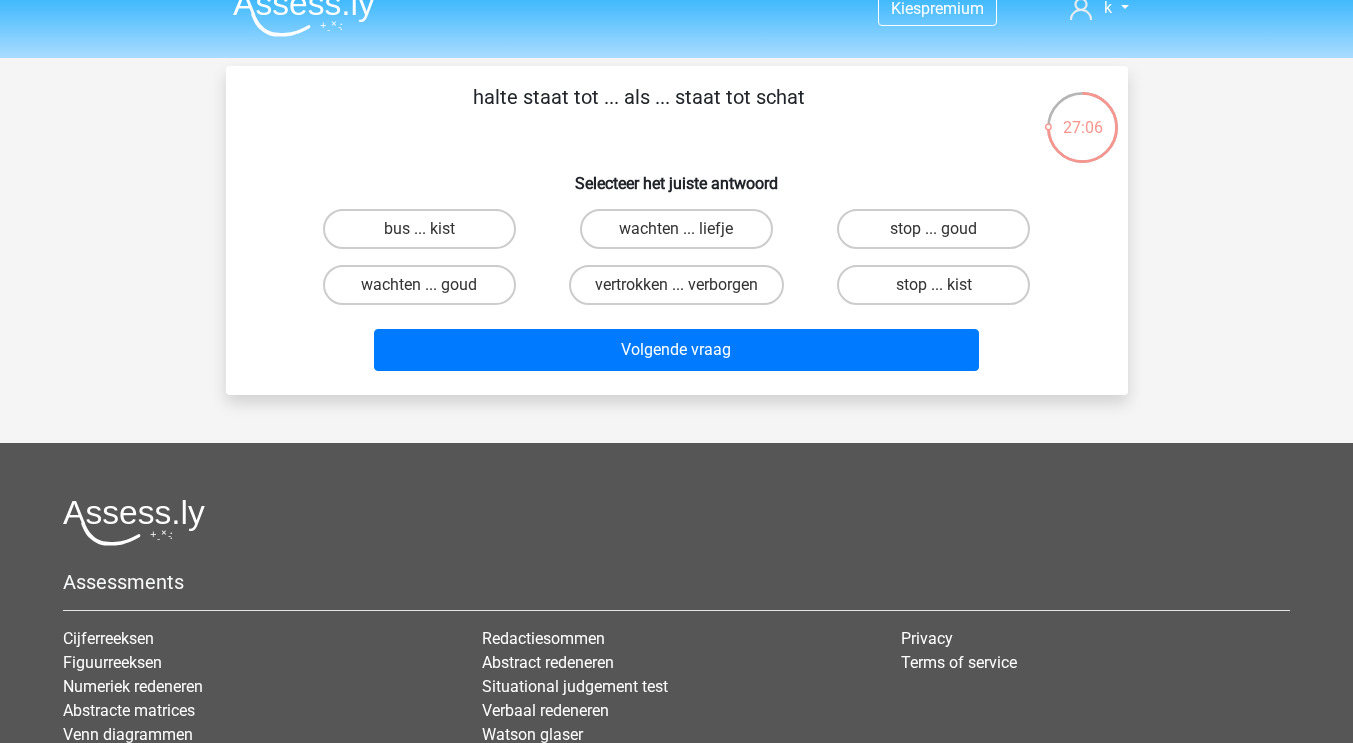 scroll, scrollTop: 25, scrollLeft: 0, axis: vertical 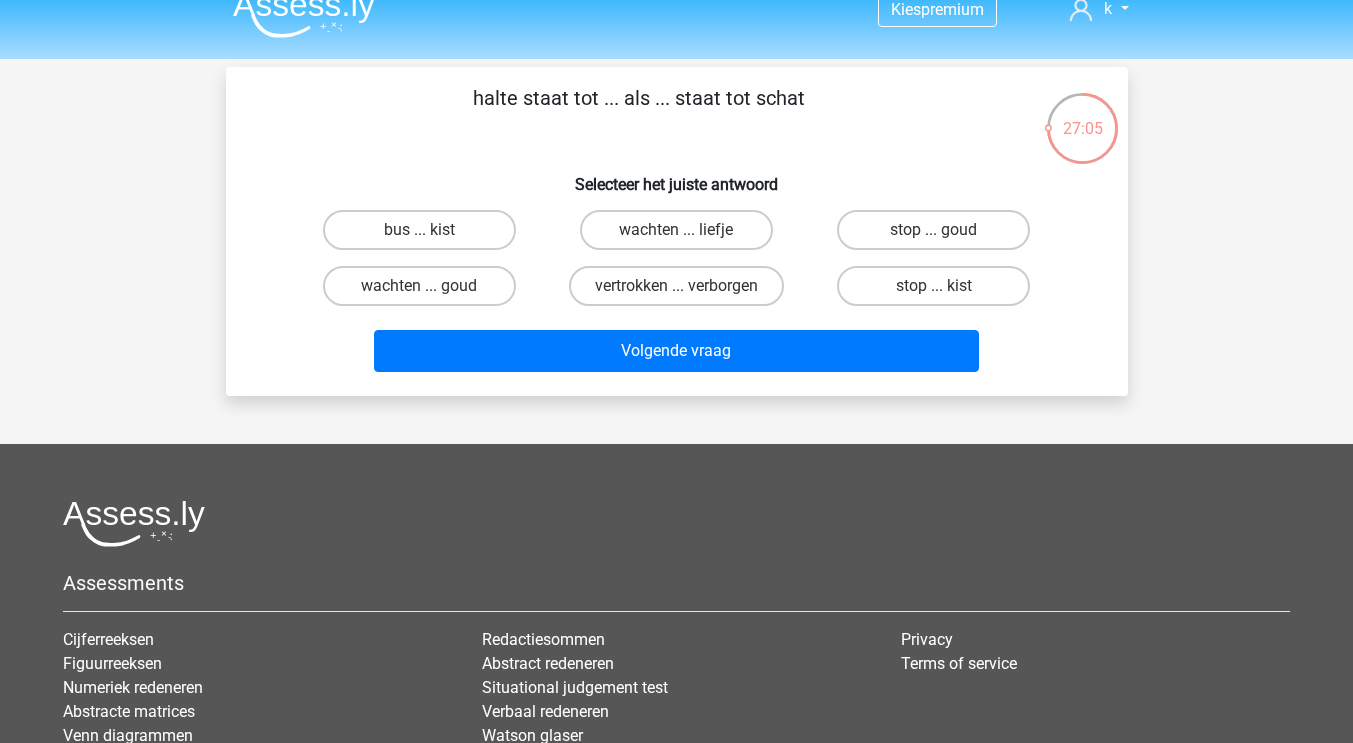 click on "bus ... kist" at bounding box center (419, 230) 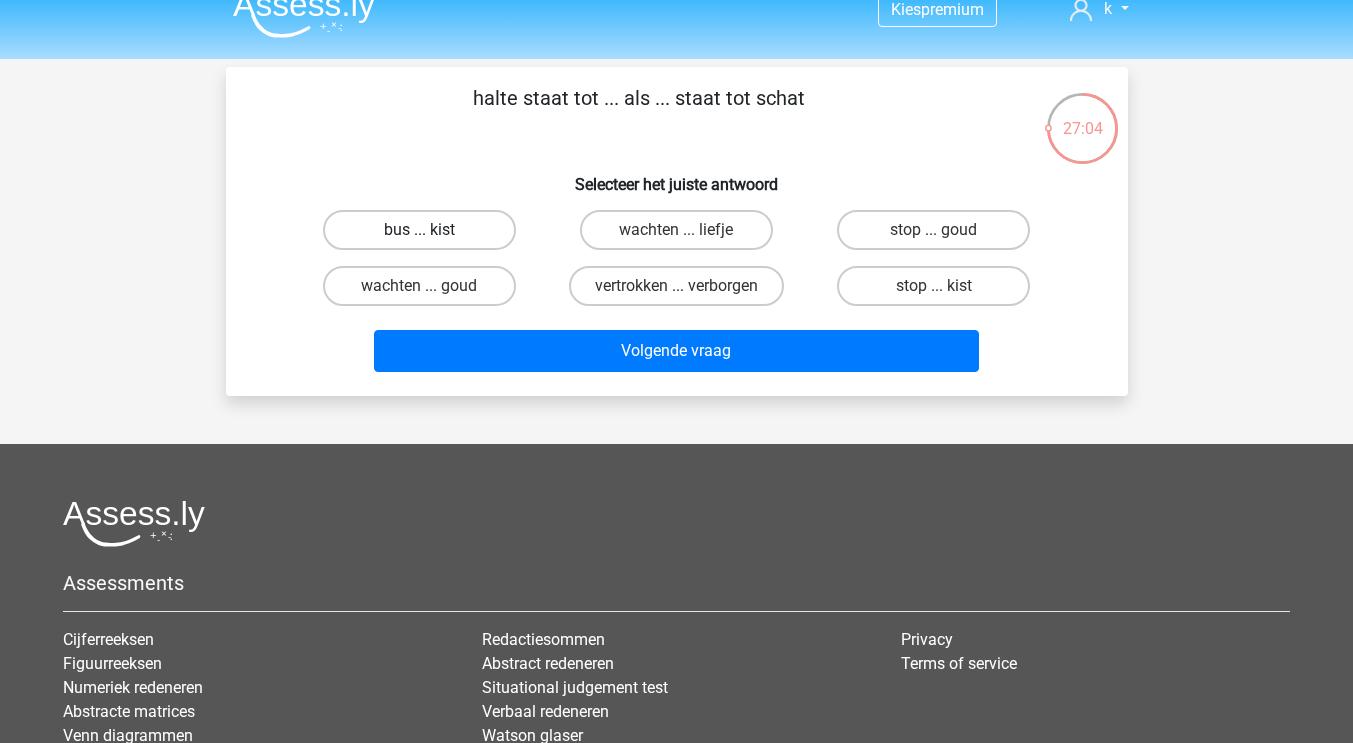 click on "bus ... kist" at bounding box center [419, 230] 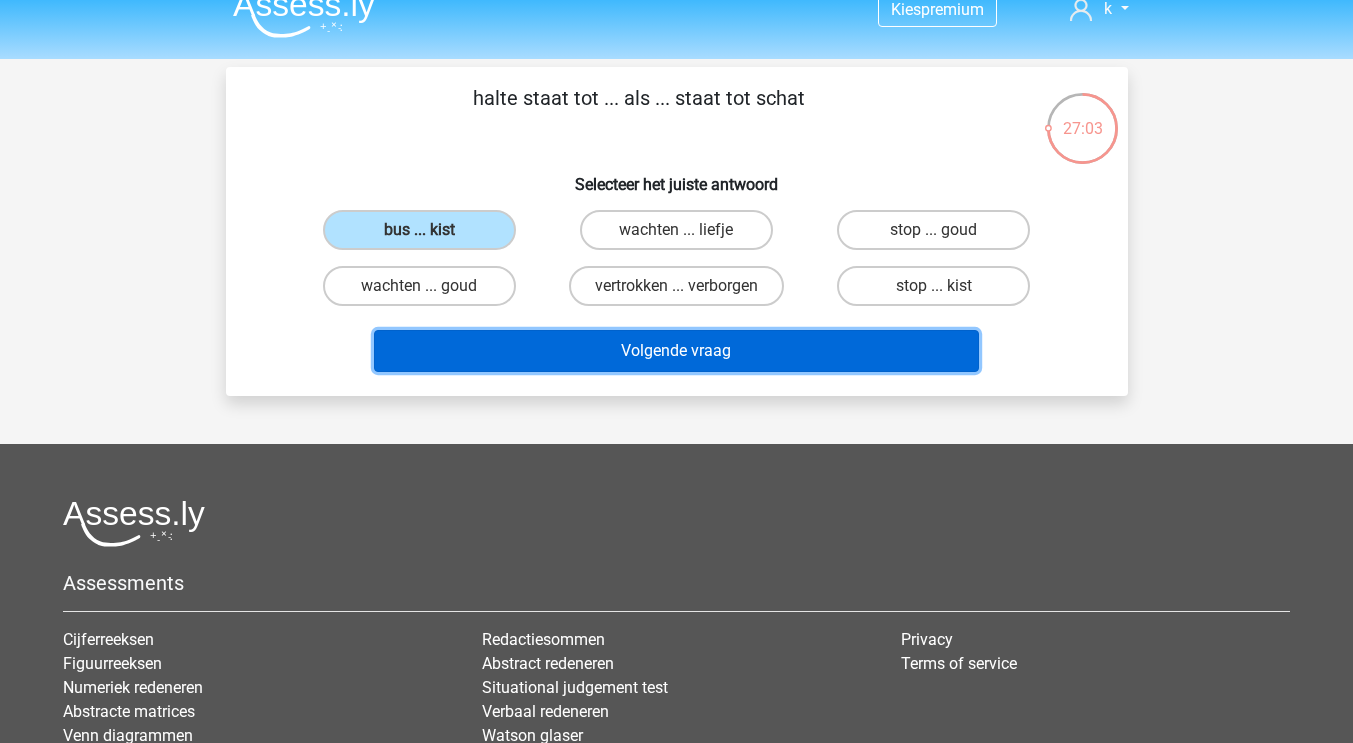 click on "Volgende vraag" at bounding box center (676, 351) 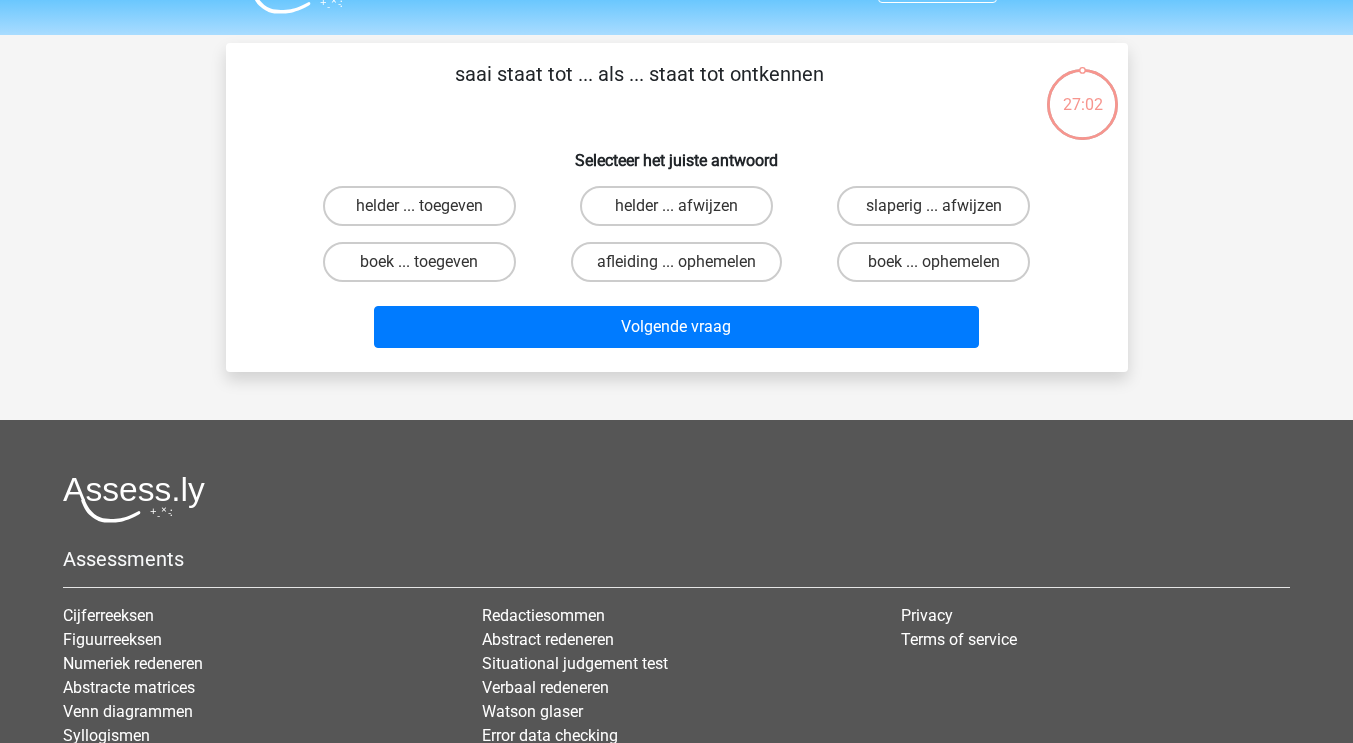 scroll, scrollTop: 40, scrollLeft: 0, axis: vertical 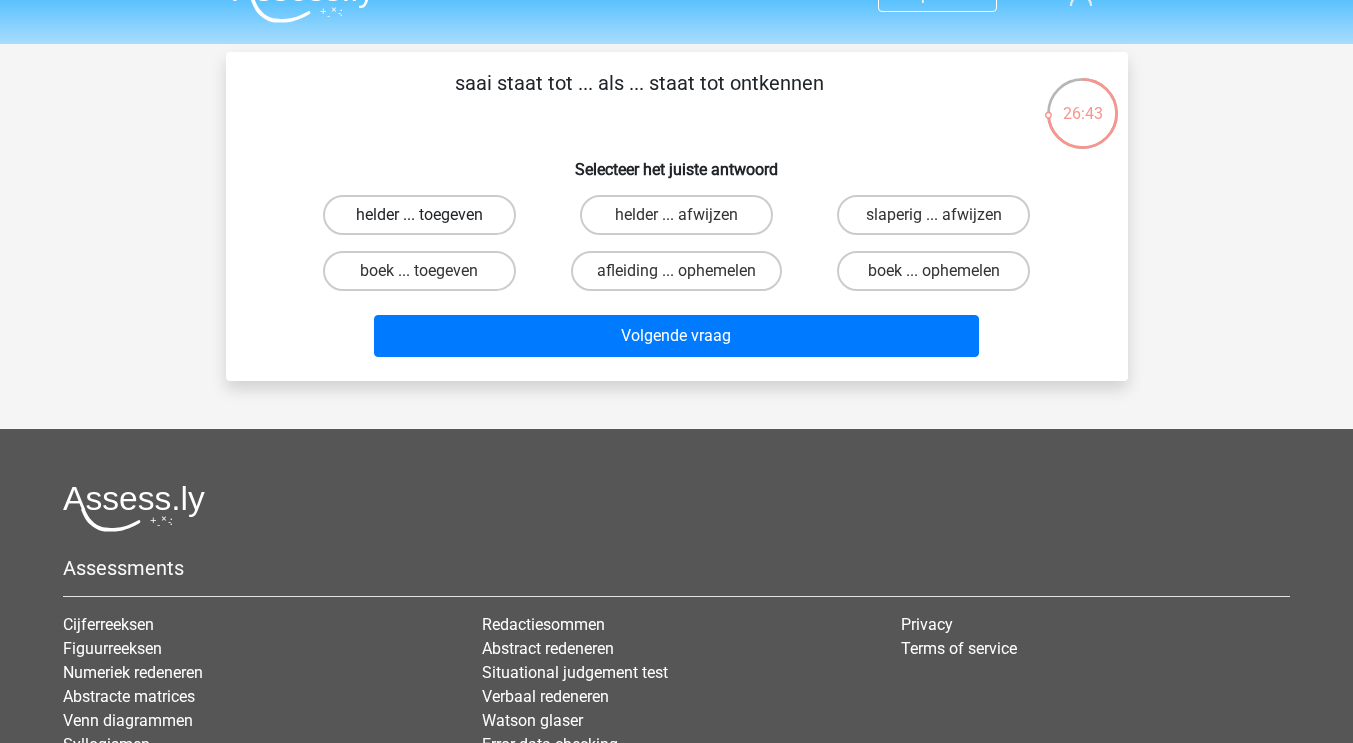 click on "helder ... toegeven" at bounding box center [419, 215] 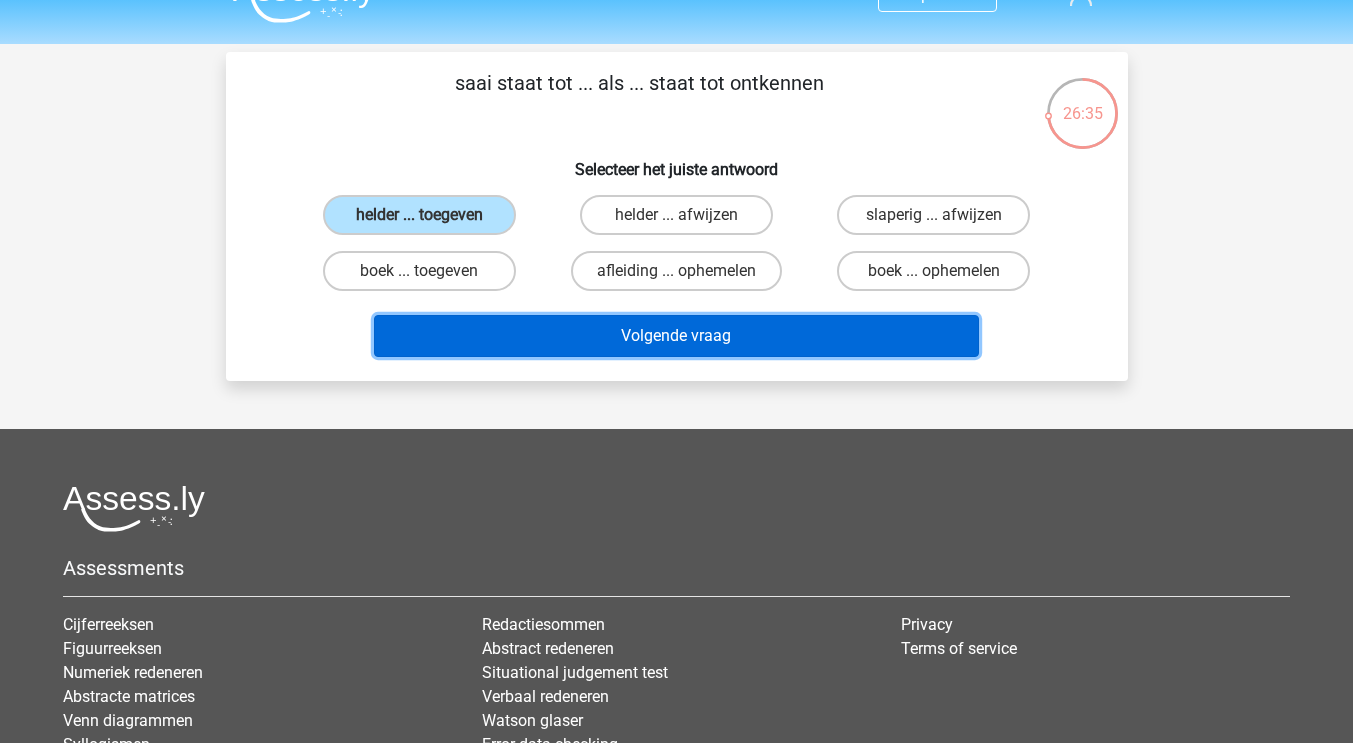 click on "Volgende vraag" at bounding box center (676, 336) 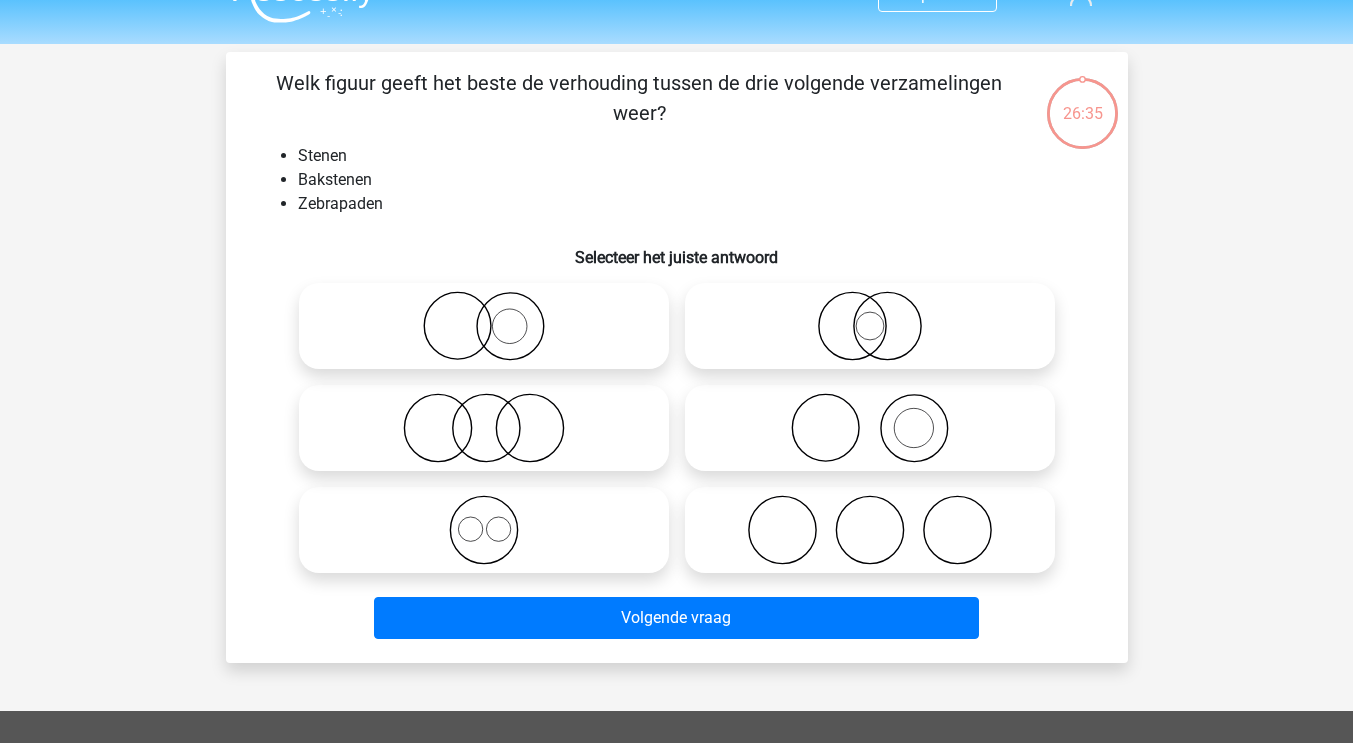 scroll, scrollTop: 92, scrollLeft: 0, axis: vertical 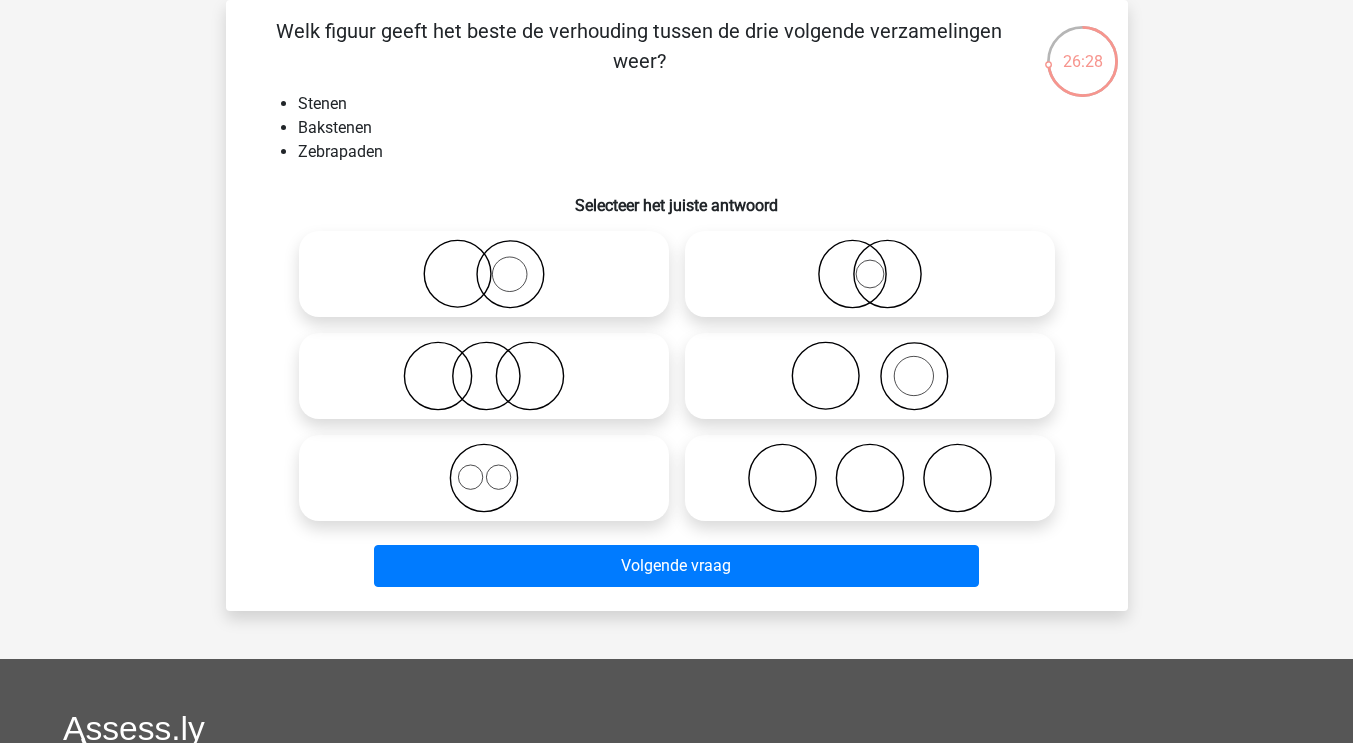 click 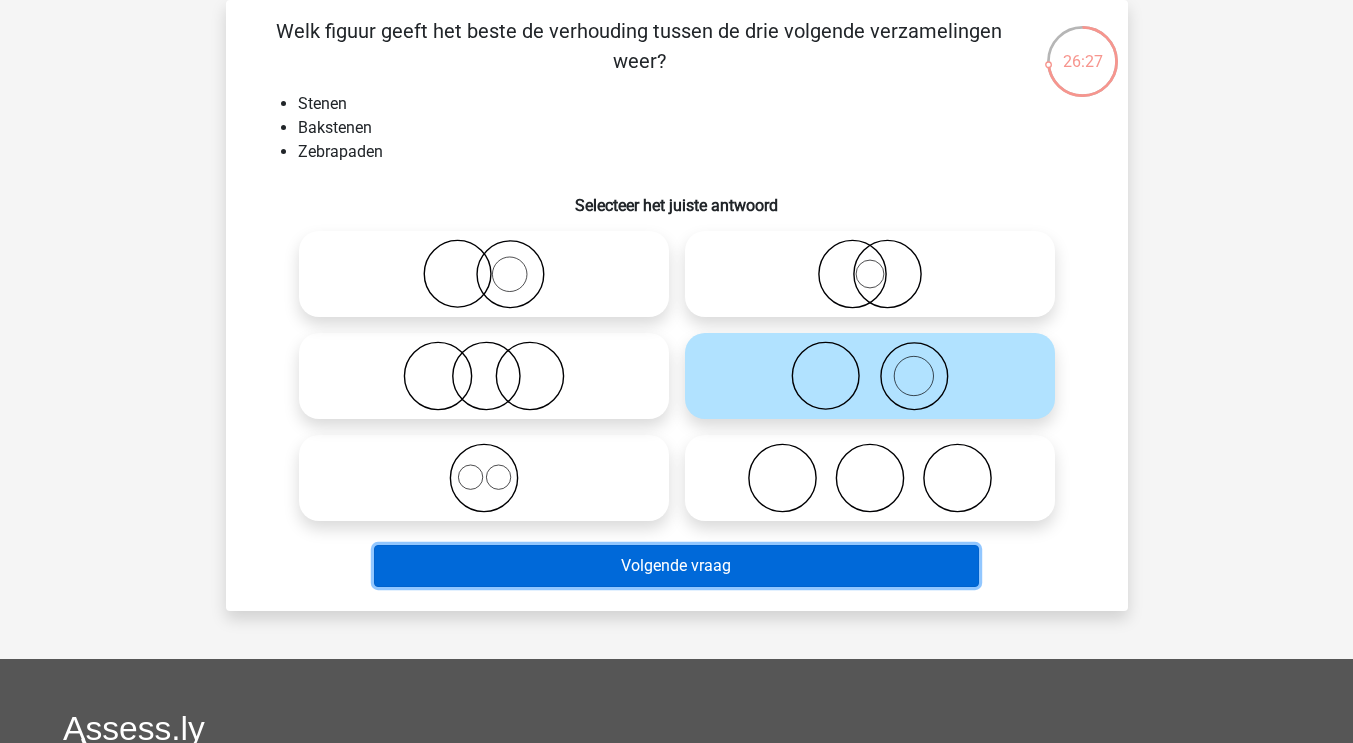 click on "Volgende vraag" at bounding box center [676, 566] 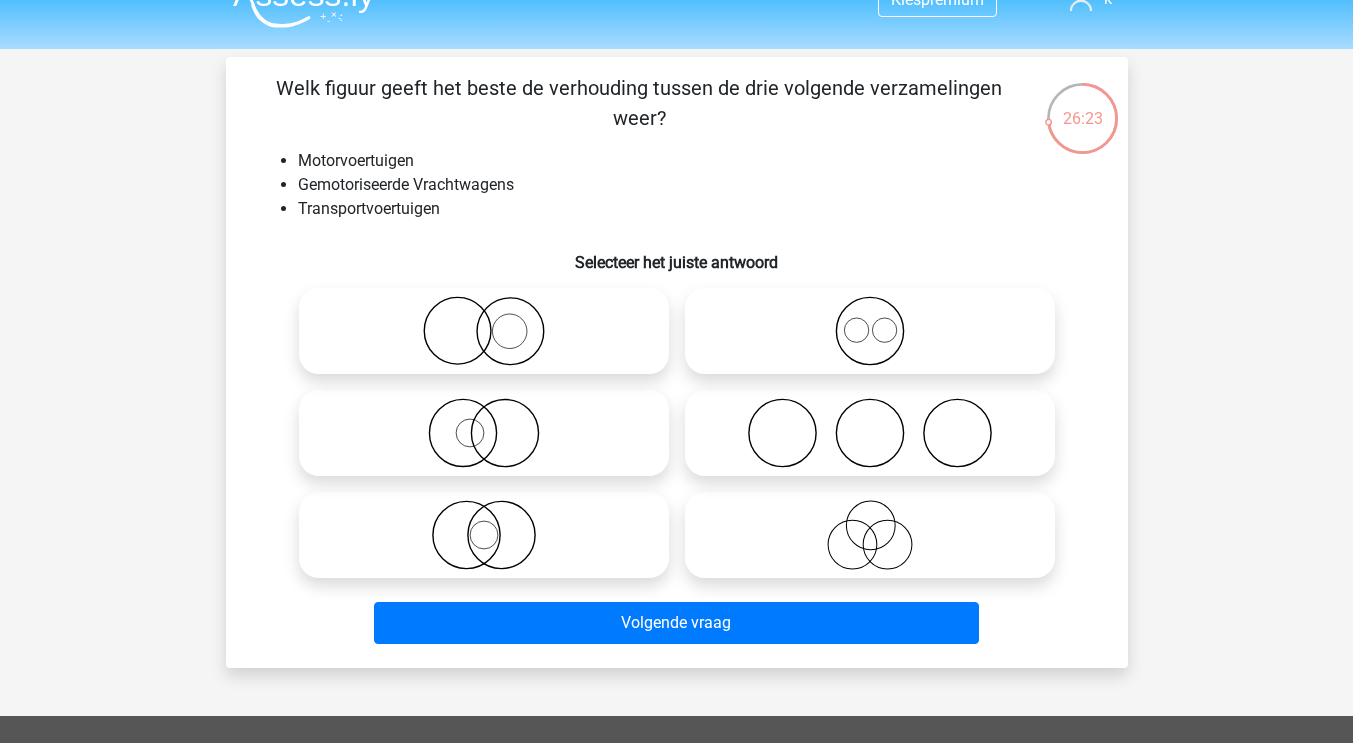 scroll, scrollTop: 16, scrollLeft: 0, axis: vertical 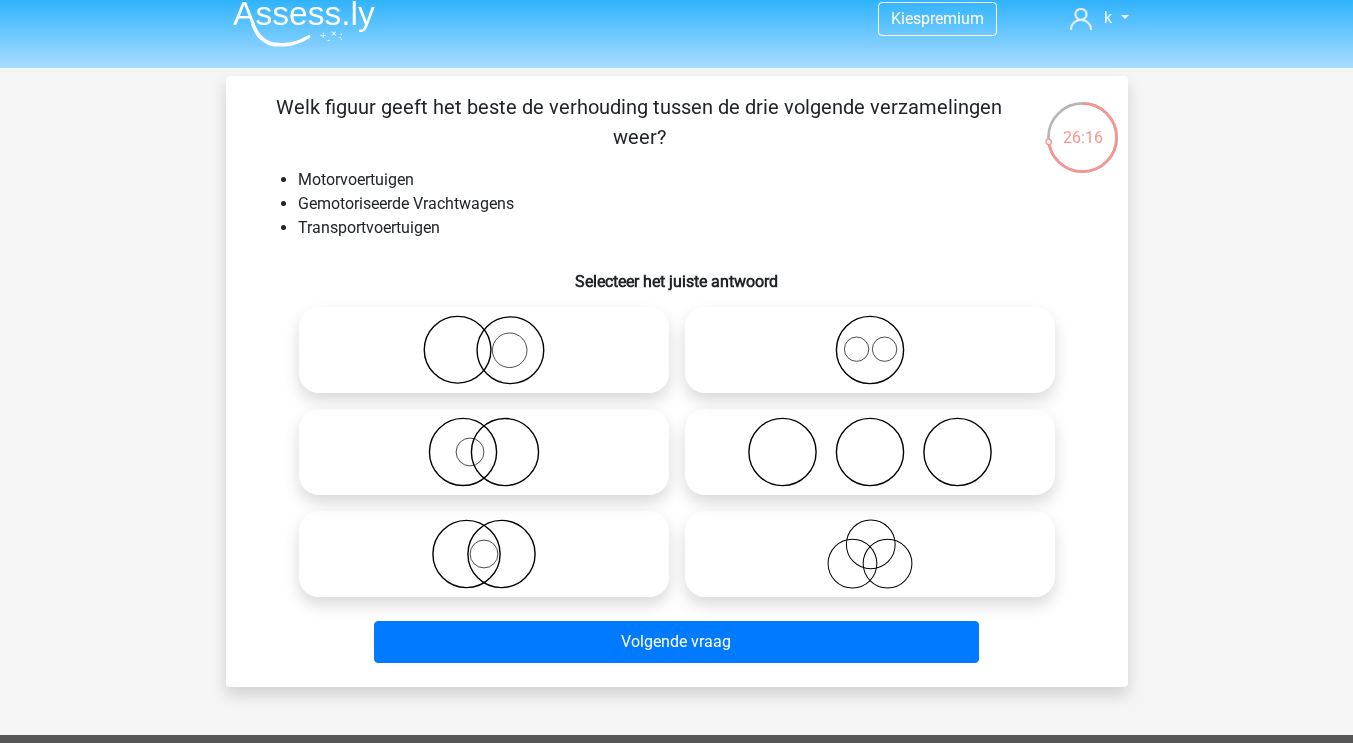click 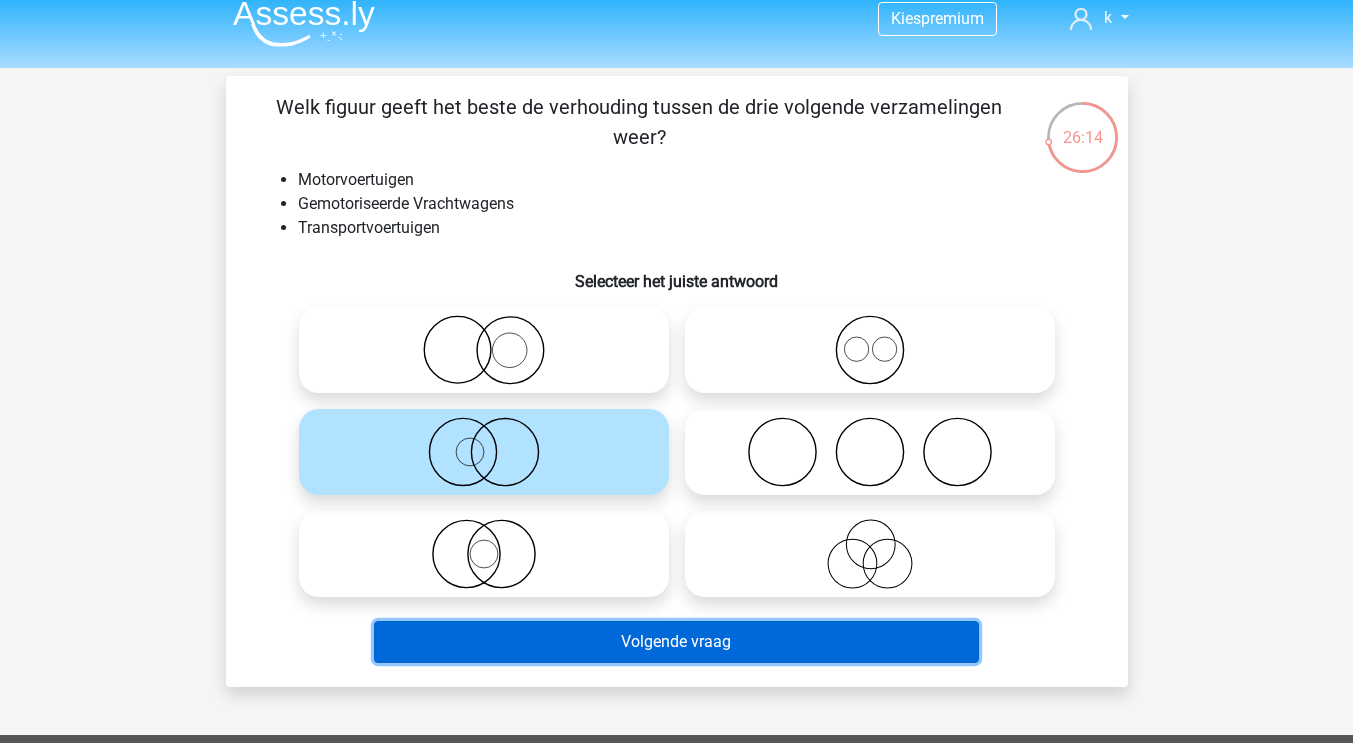 click on "Volgende vraag" at bounding box center (676, 642) 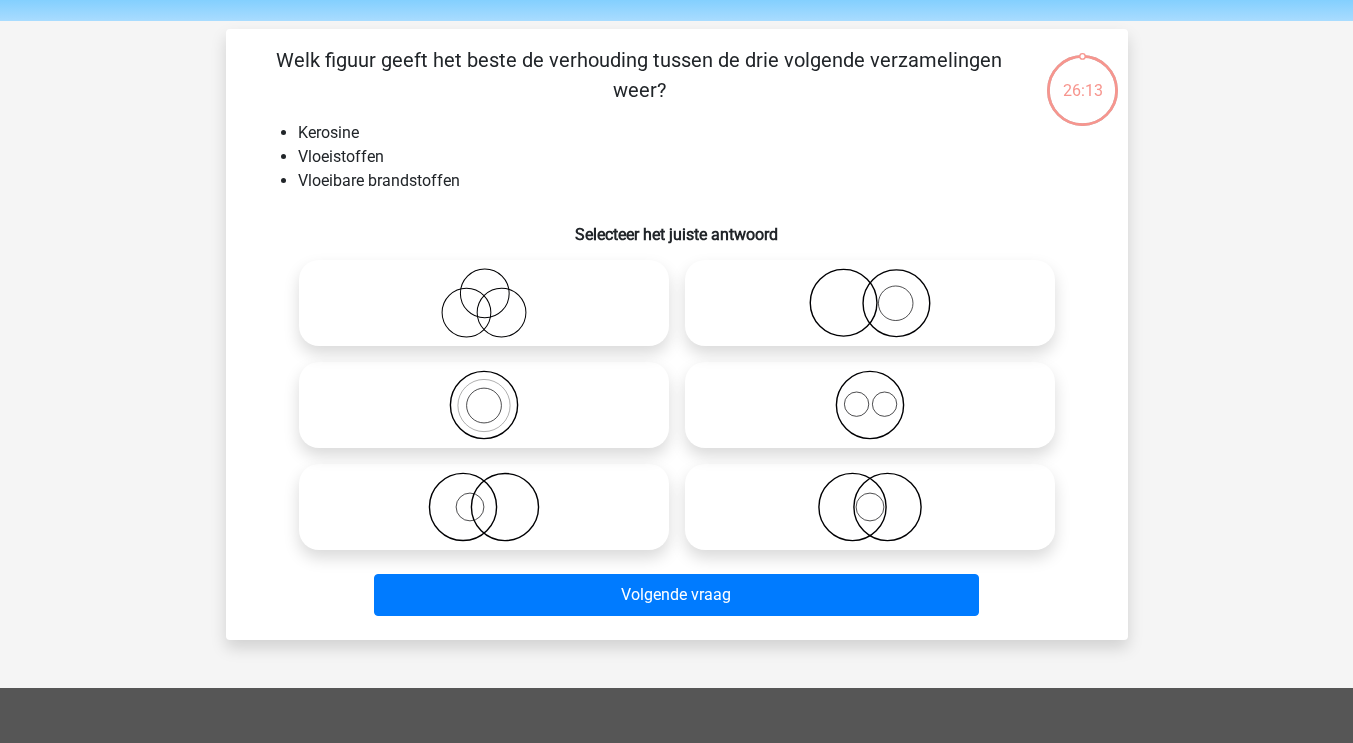 scroll, scrollTop: 92, scrollLeft: 0, axis: vertical 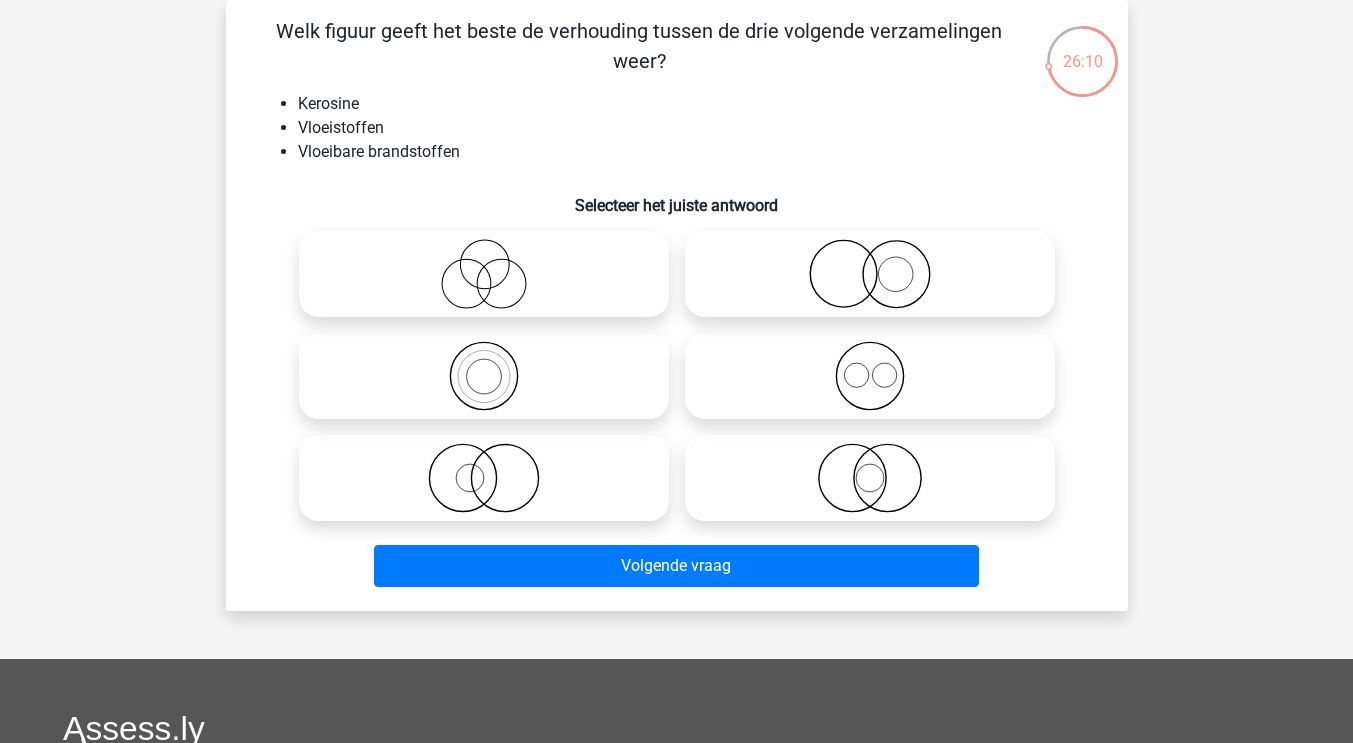 click 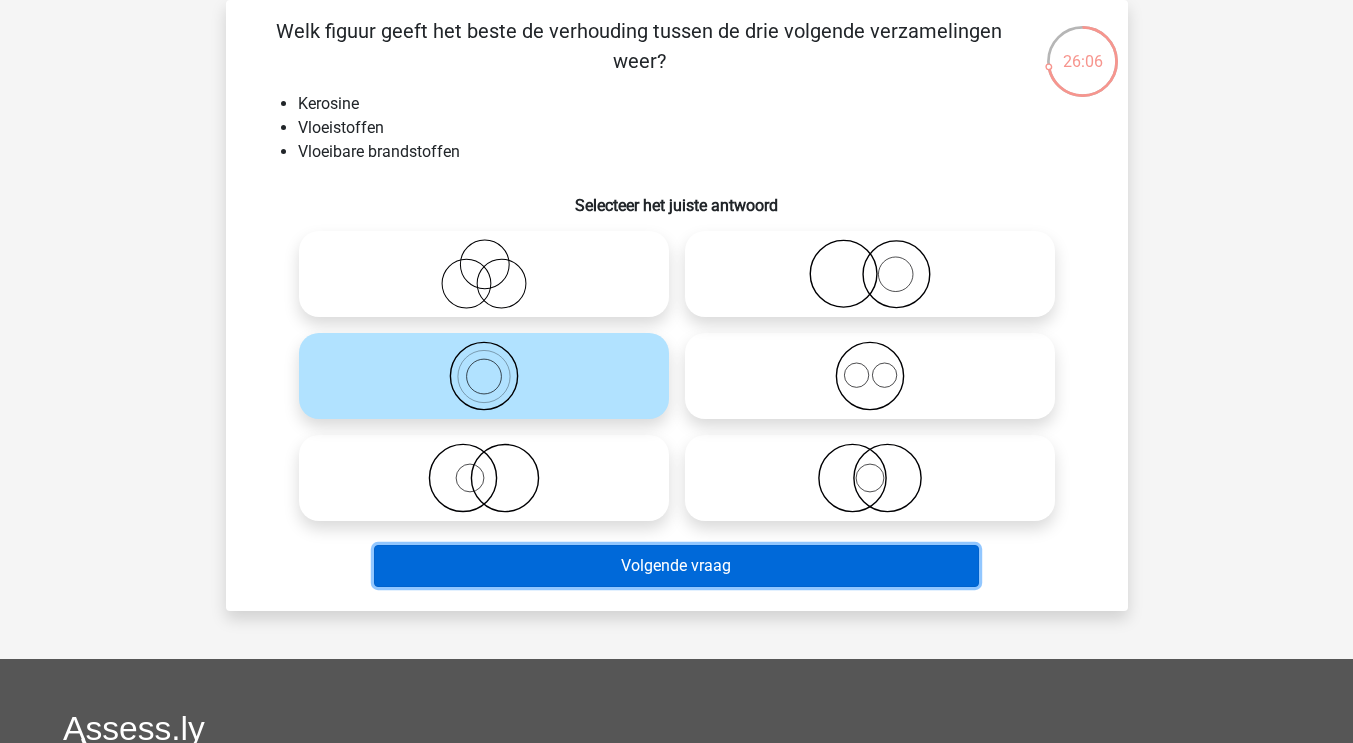 click on "Volgende vraag" at bounding box center [676, 566] 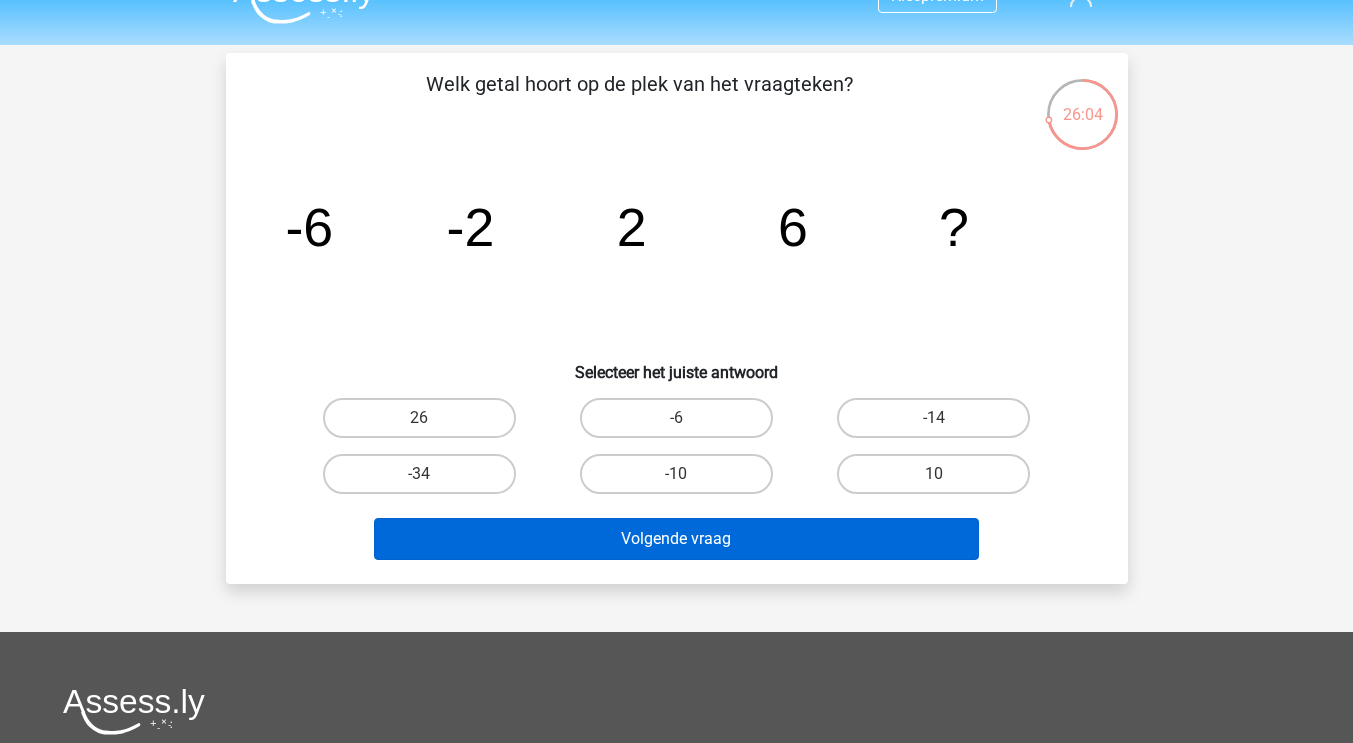 scroll, scrollTop: 34, scrollLeft: 0, axis: vertical 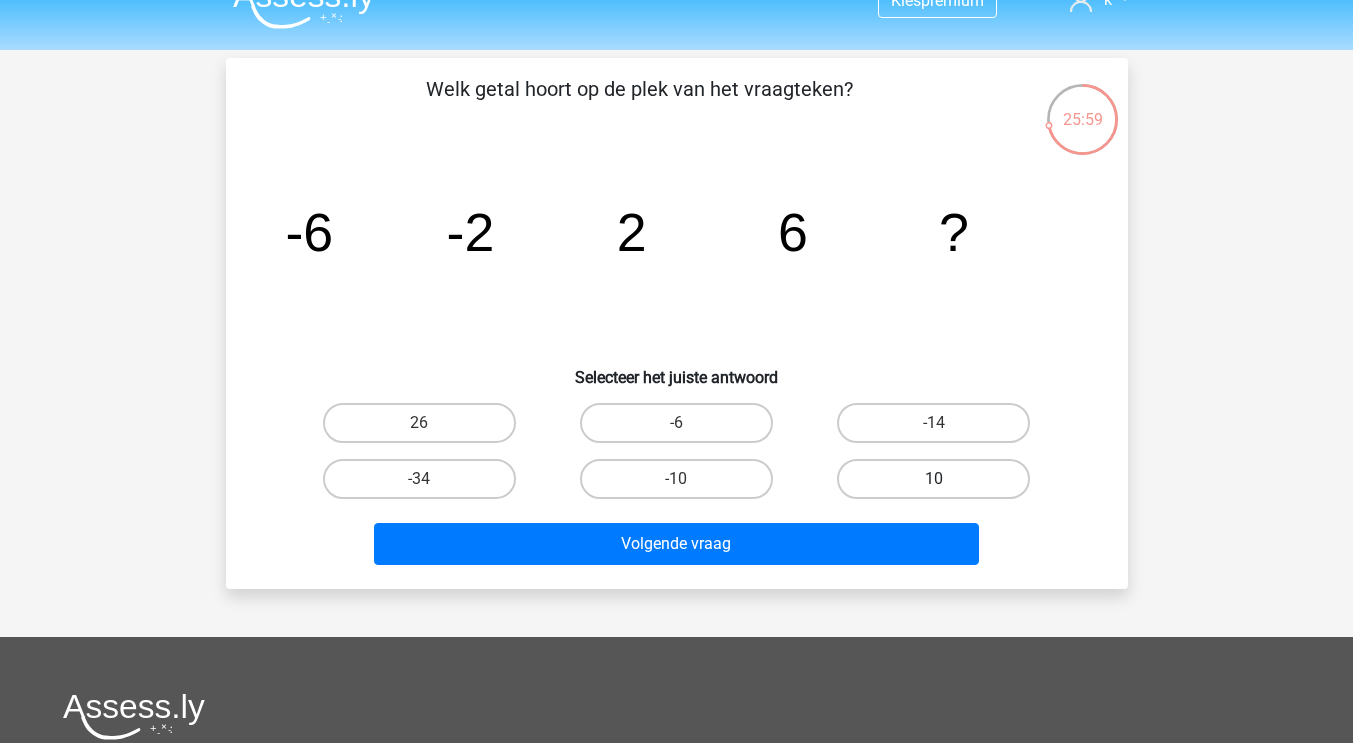 click on "10" at bounding box center (933, 479) 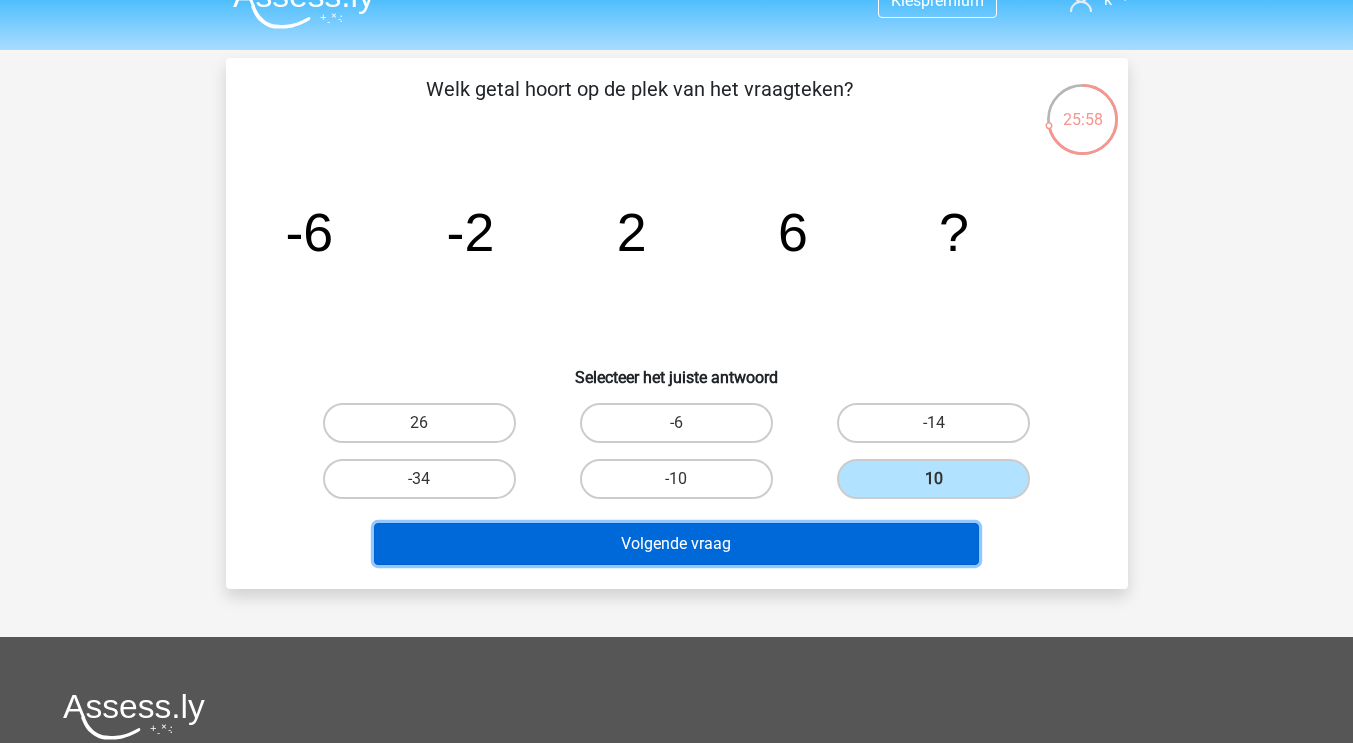 click on "Volgende vraag" at bounding box center (676, 544) 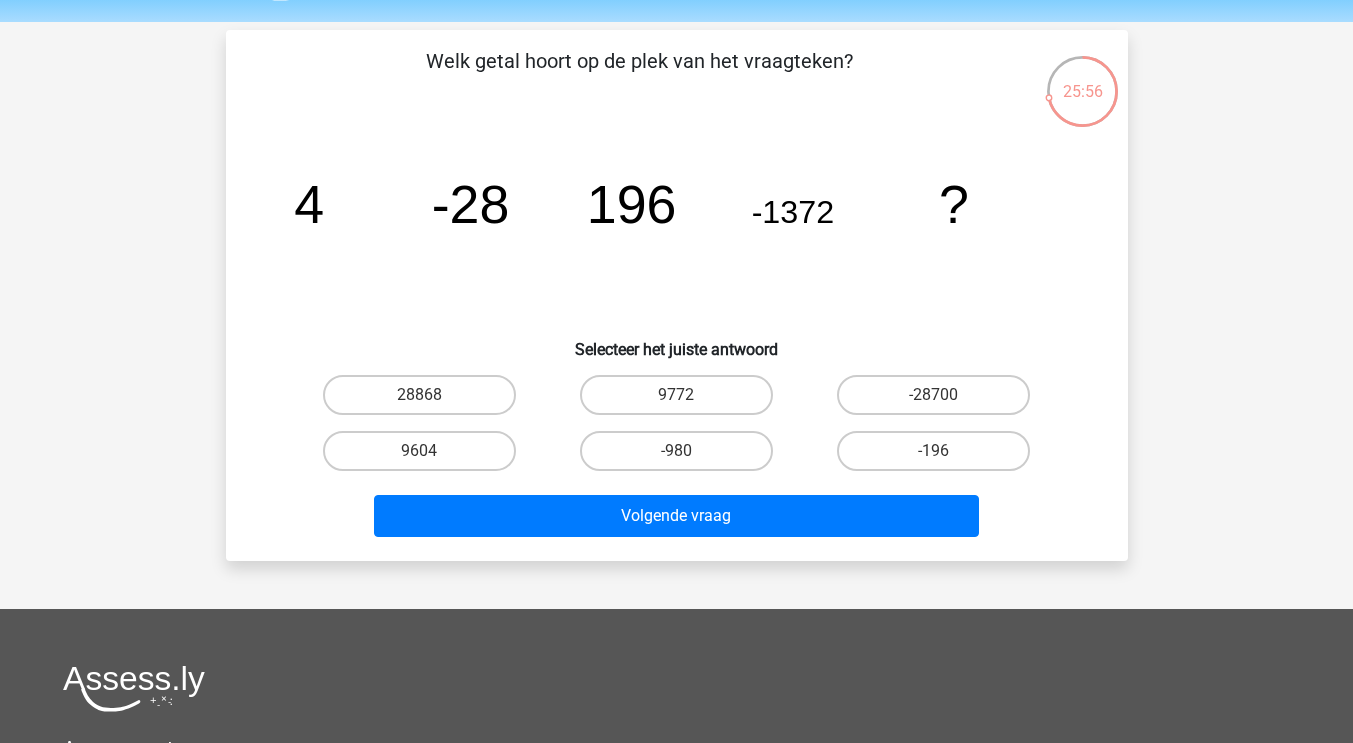 scroll, scrollTop: 53, scrollLeft: 0, axis: vertical 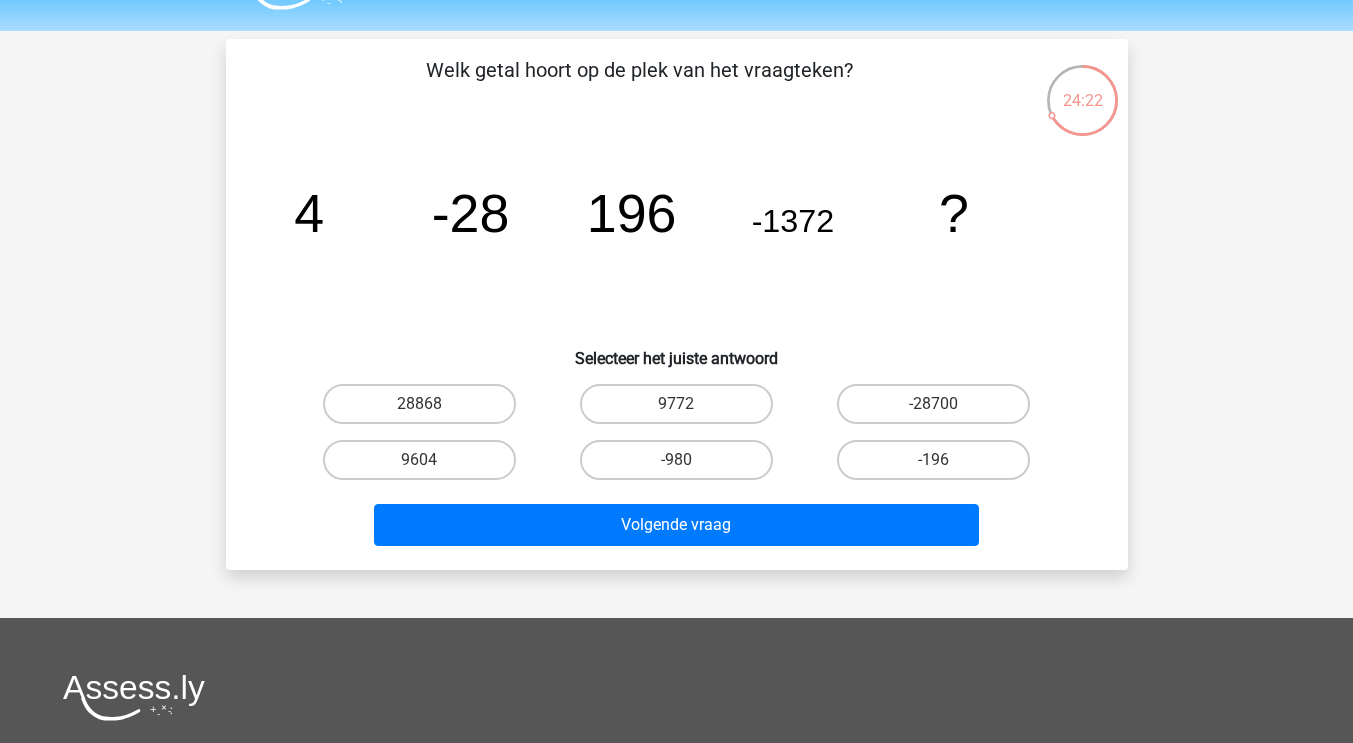 click on "-28700" at bounding box center (933, 404) 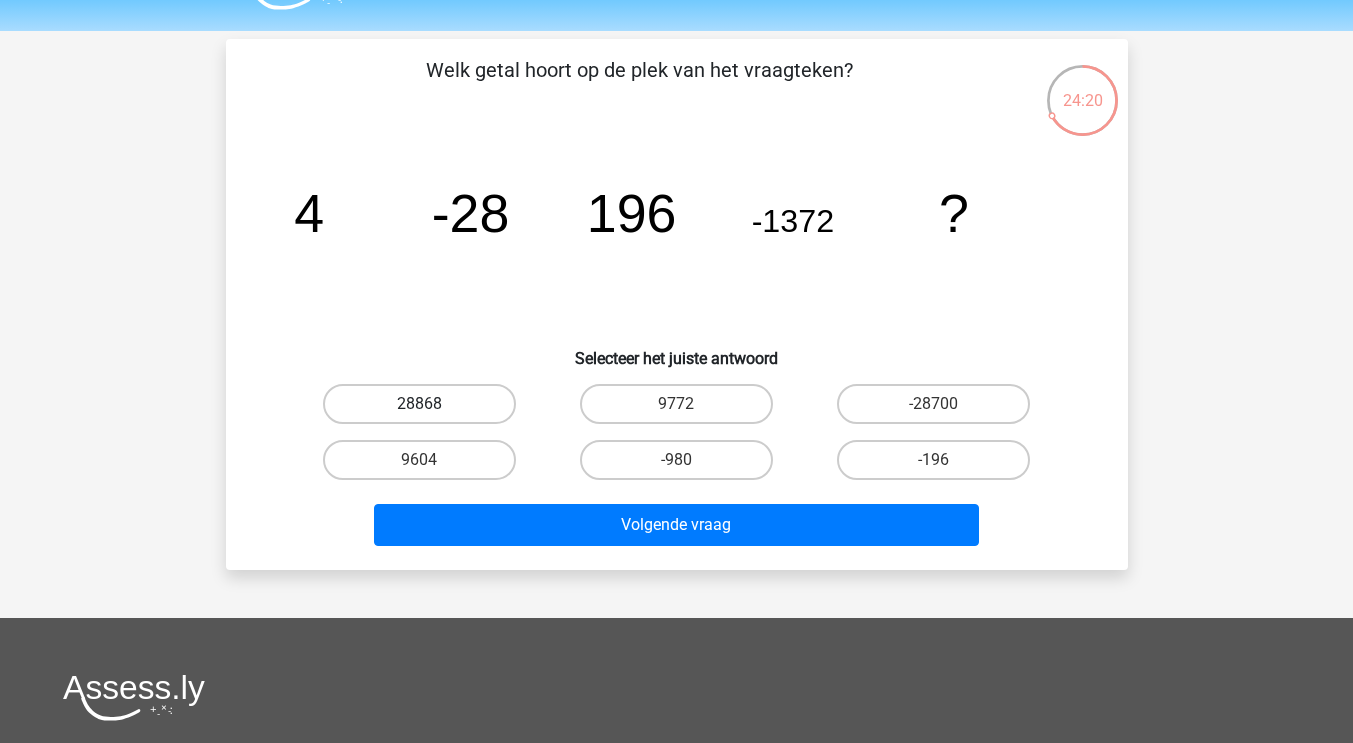 click on "28868" at bounding box center (419, 404) 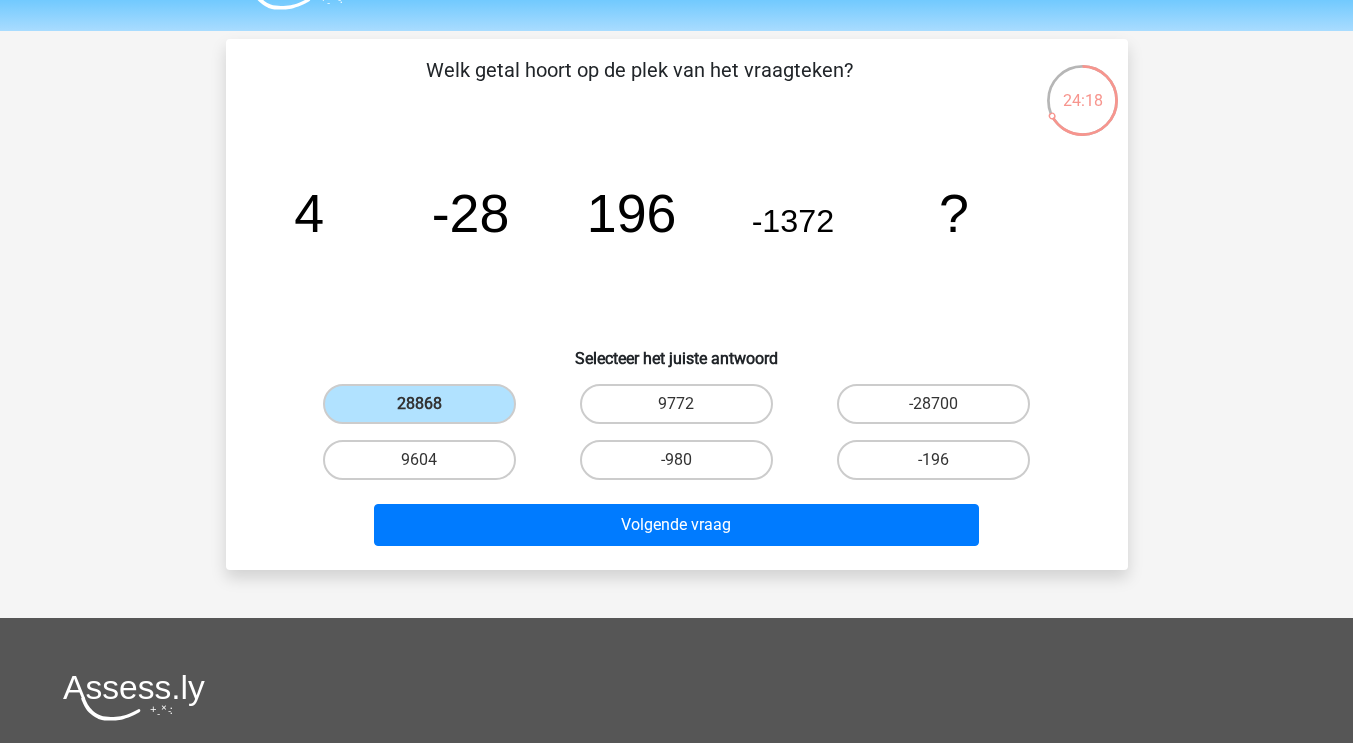 click on "Volgende vraag" at bounding box center [677, 521] 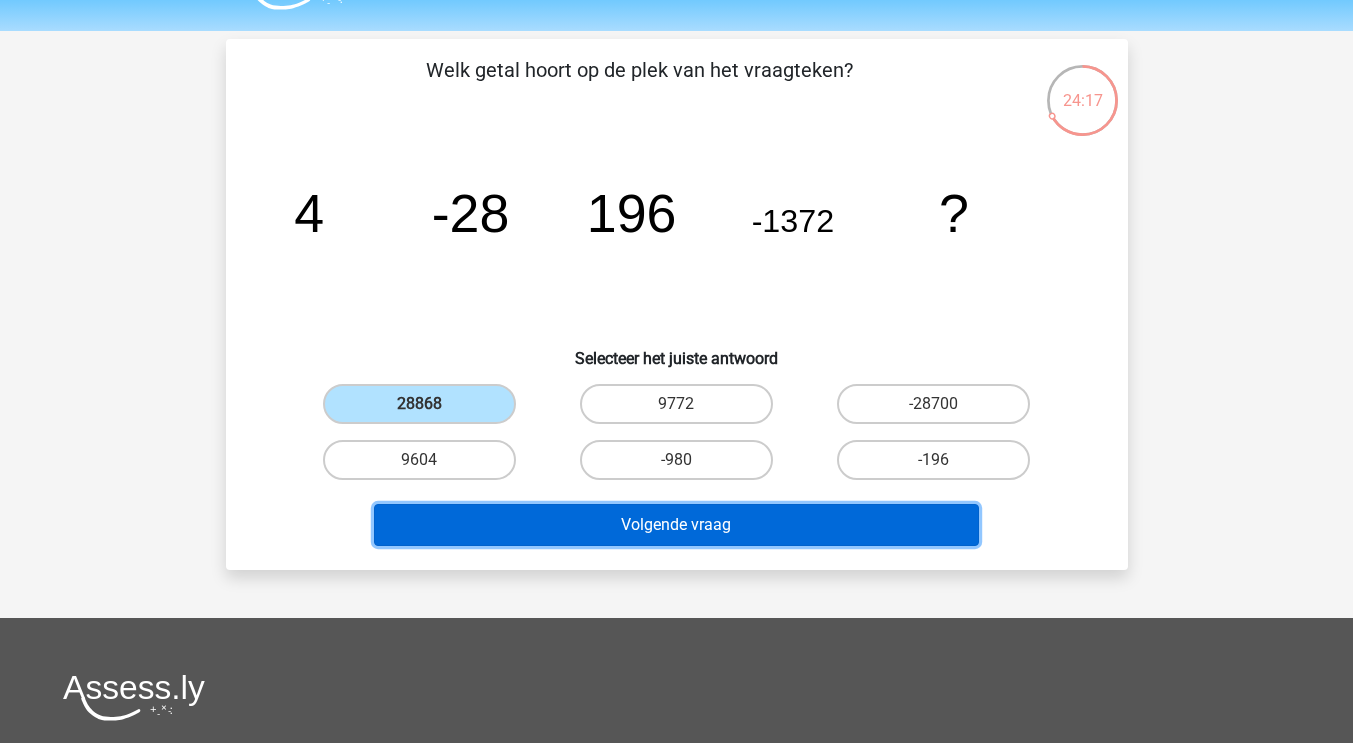 click on "Volgende vraag" at bounding box center (676, 525) 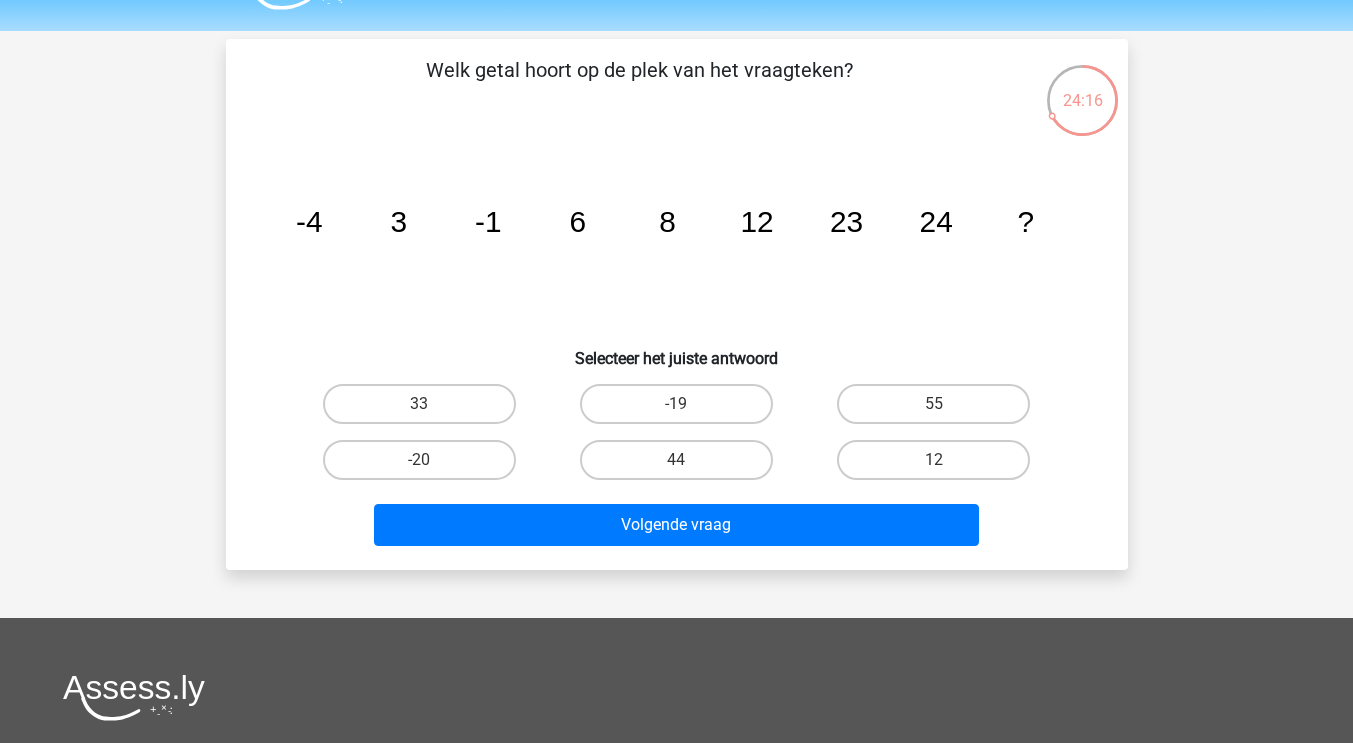 scroll, scrollTop: 51, scrollLeft: 0, axis: vertical 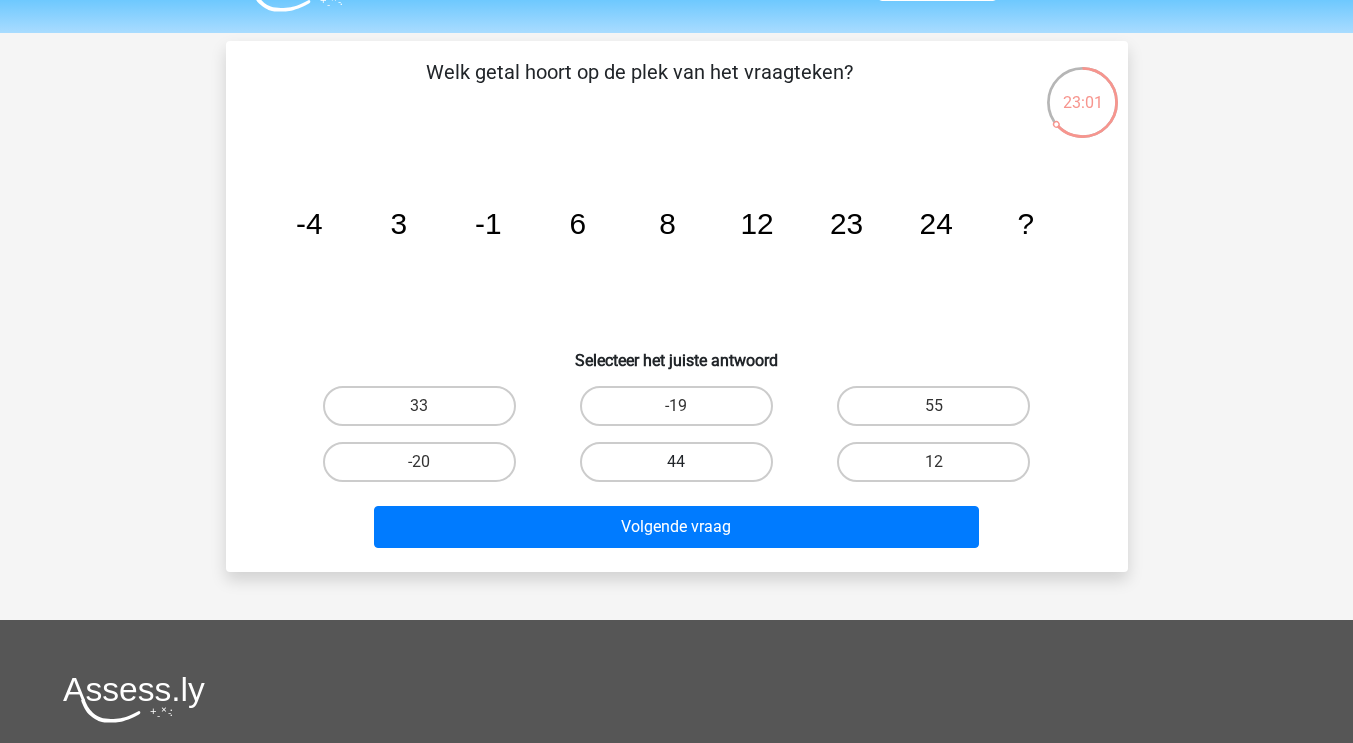 click on "44" at bounding box center (676, 462) 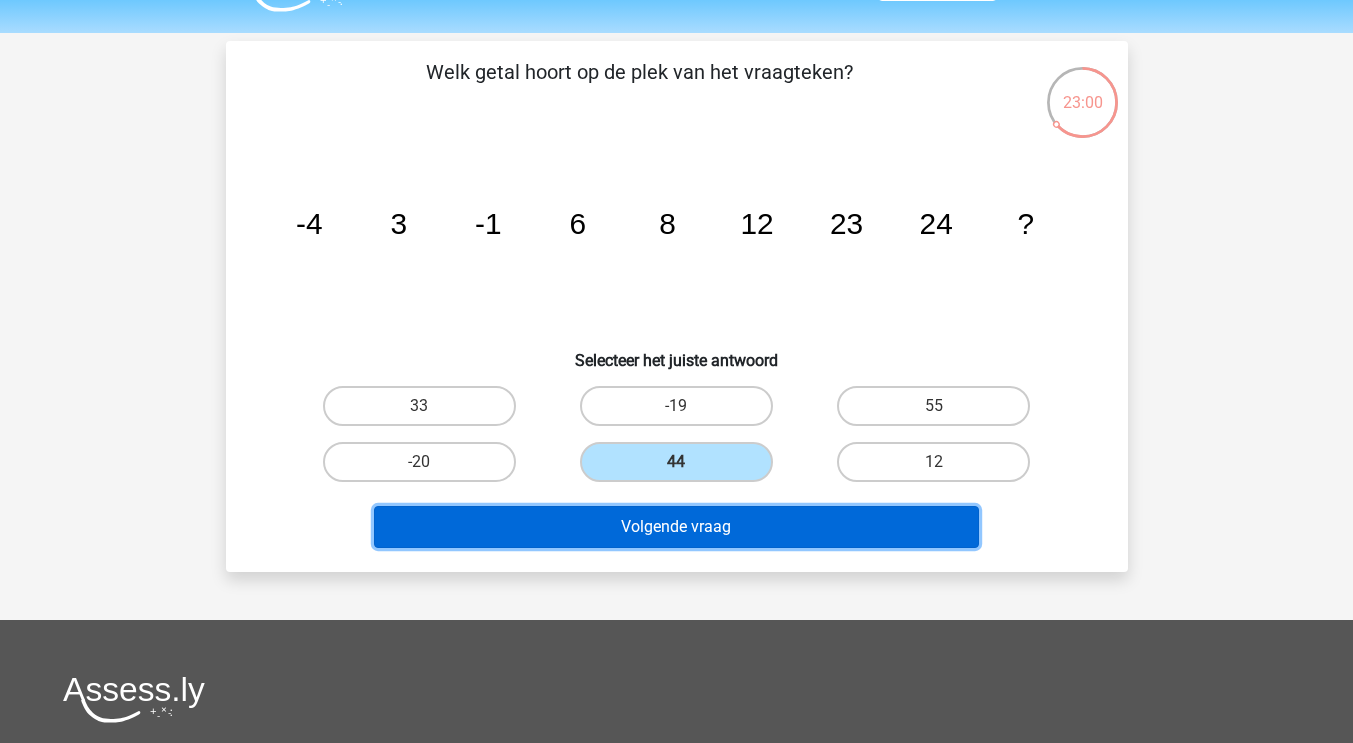 click on "Volgende vraag" at bounding box center [676, 527] 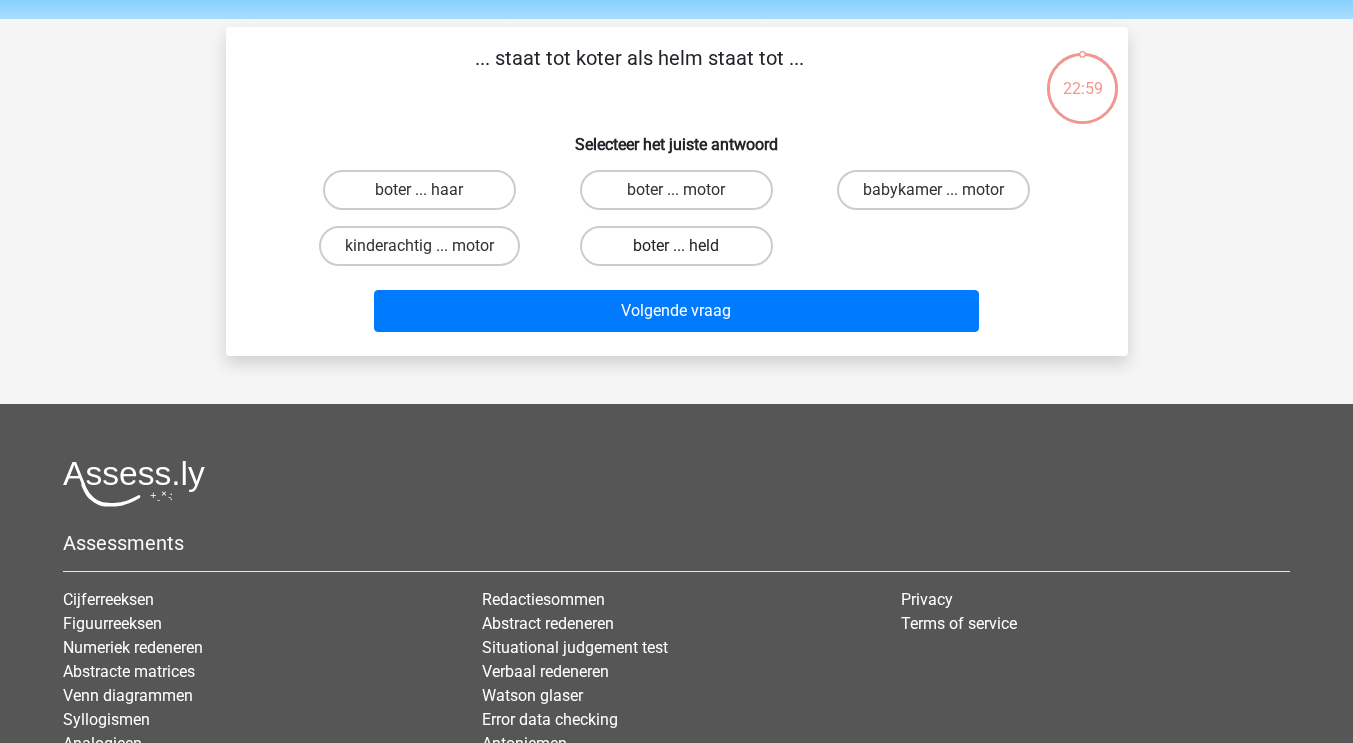 scroll, scrollTop: 63, scrollLeft: 0, axis: vertical 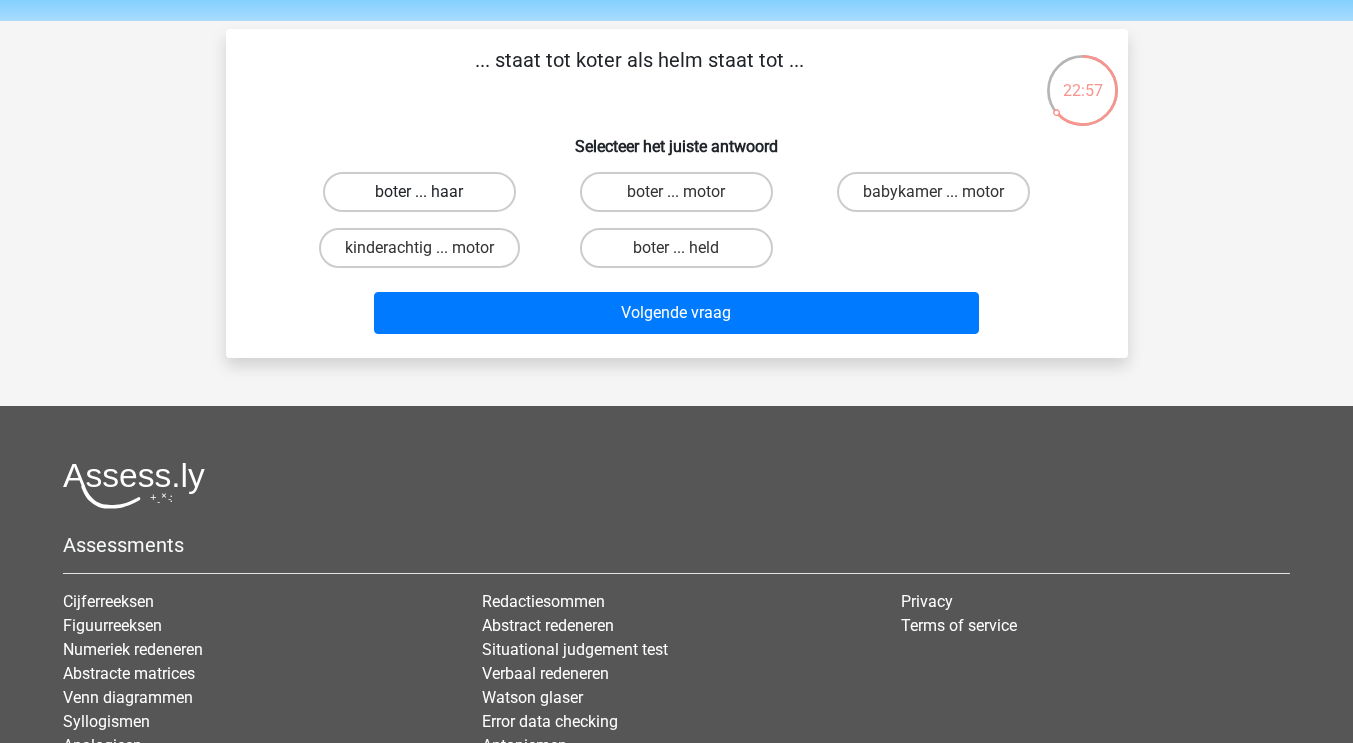 click on "boter ... haar" at bounding box center [419, 192] 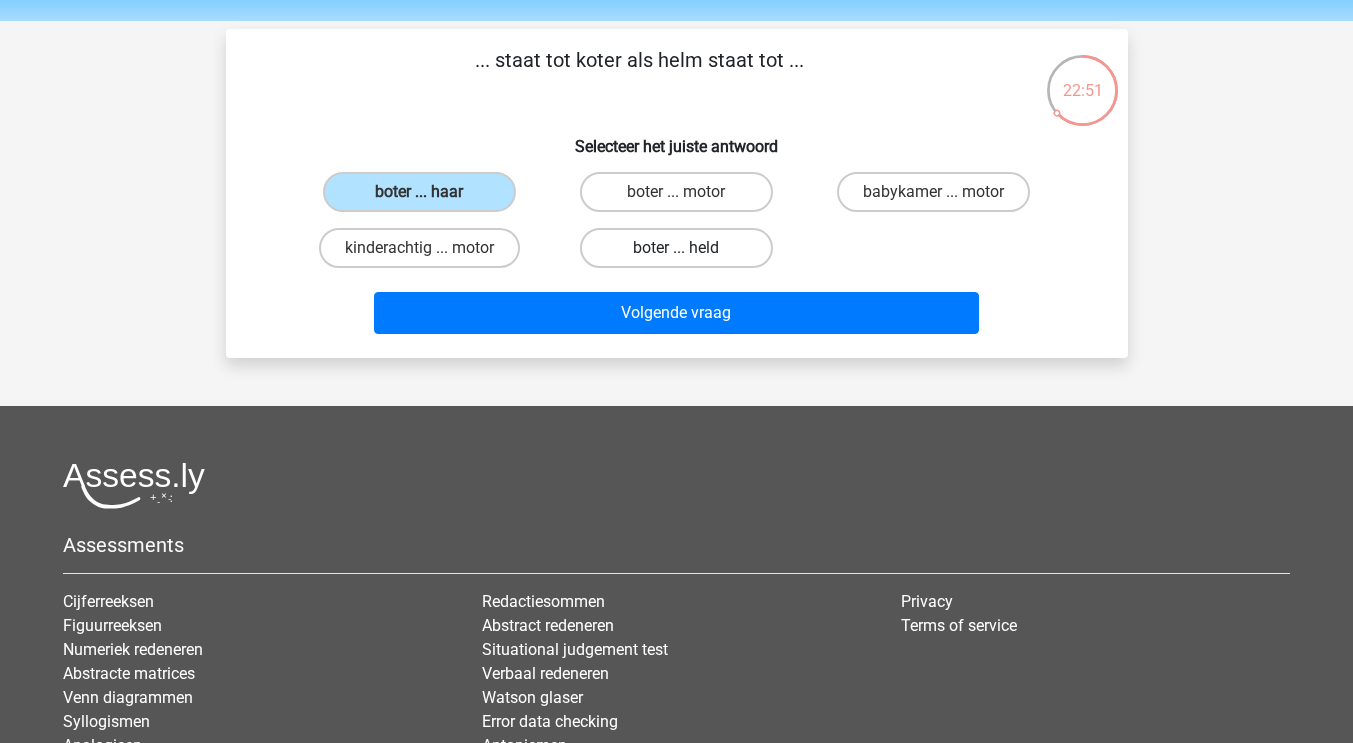 click on "boter ... held" at bounding box center (676, 248) 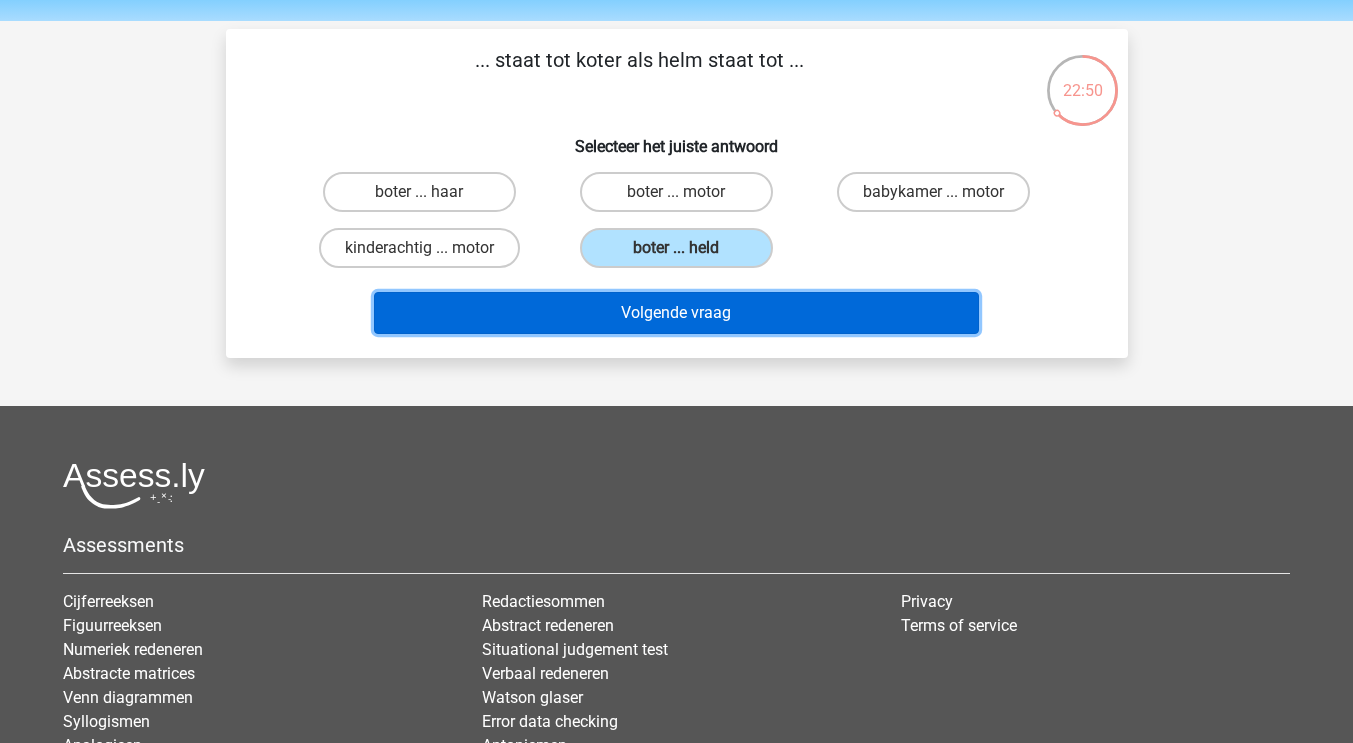 click on "Volgende vraag" at bounding box center (676, 313) 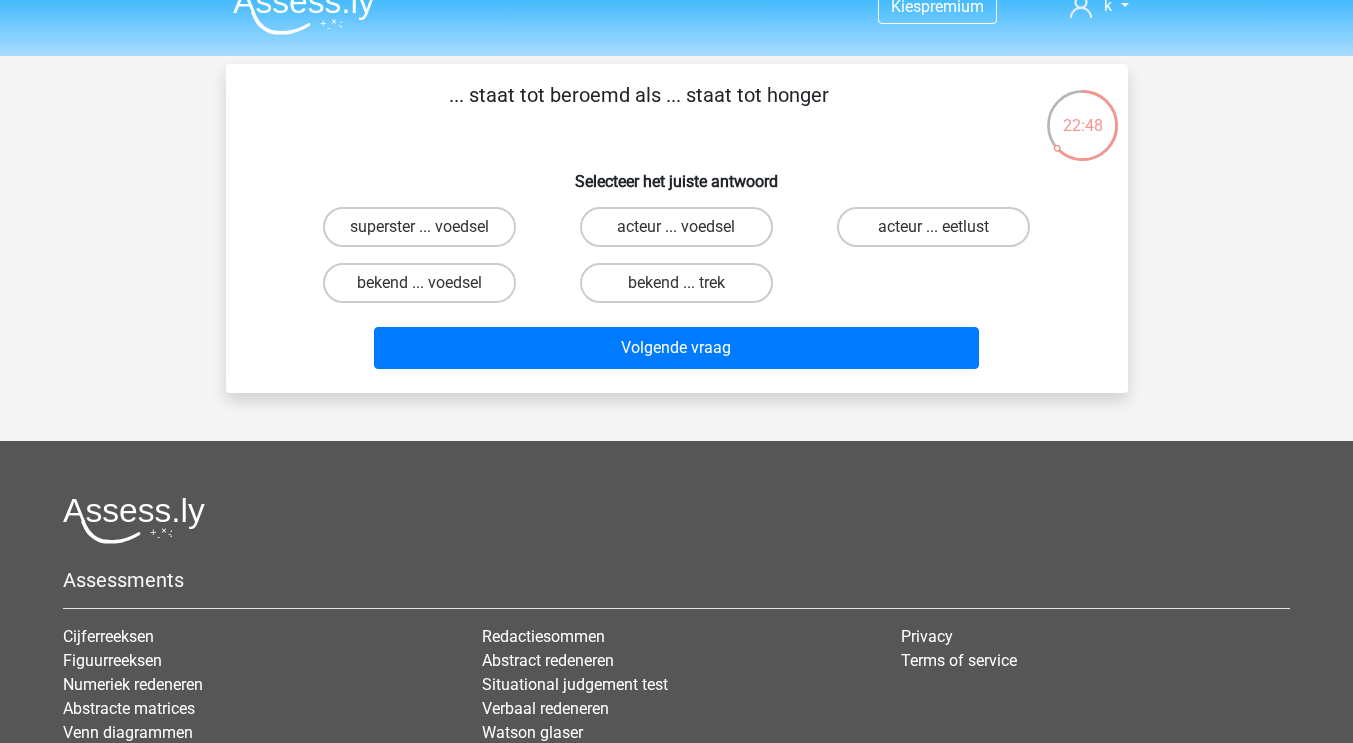 scroll, scrollTop: 27, scrollLeft: 0, axis: vertical 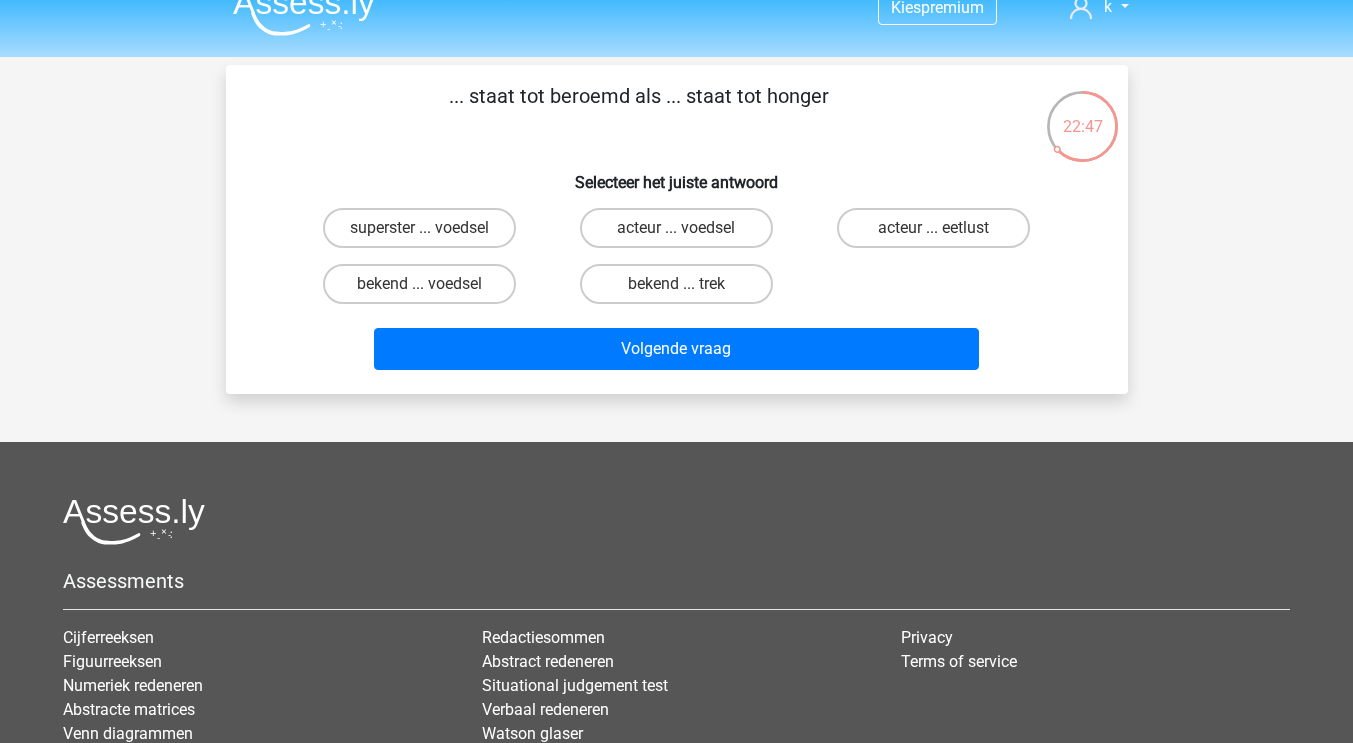 click on "Selecteer het juiste antwoord" at bounding box center [677, 174] 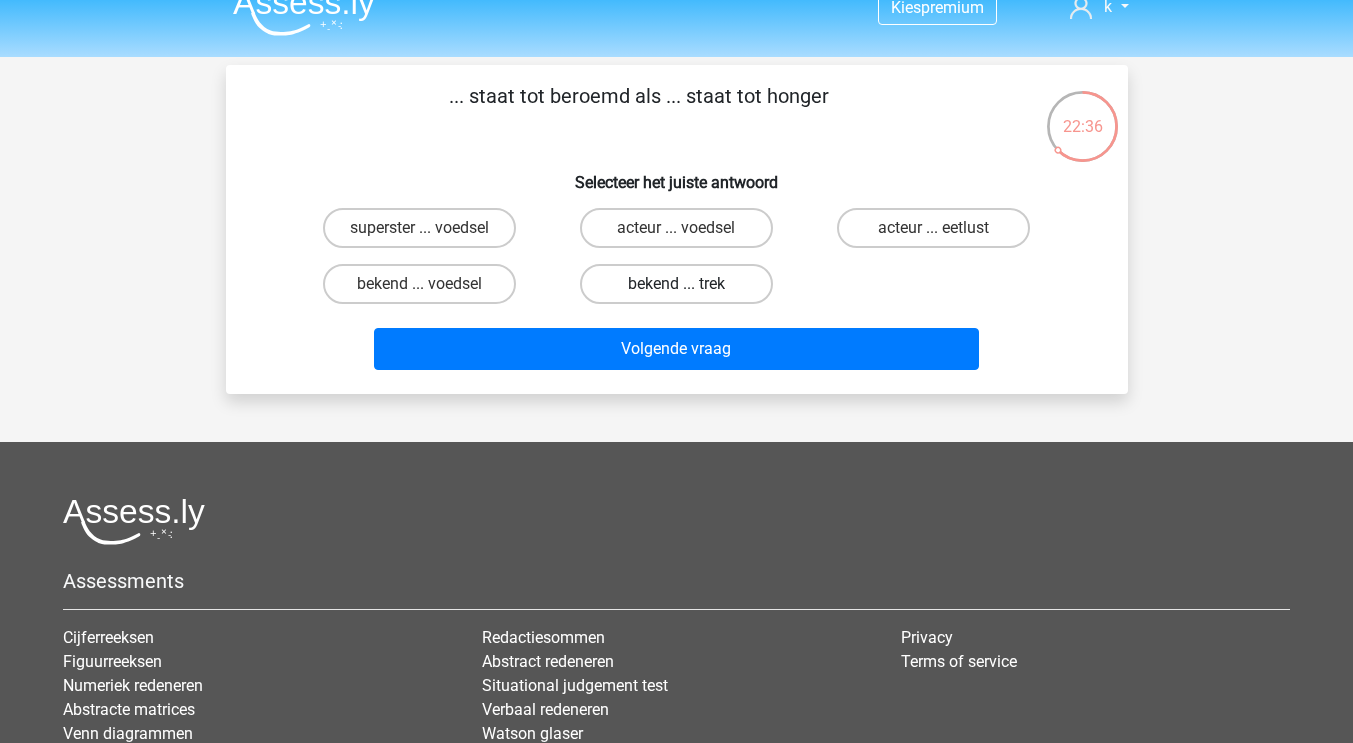 click on "bekend ... trek" at bounding box center [676, 284] 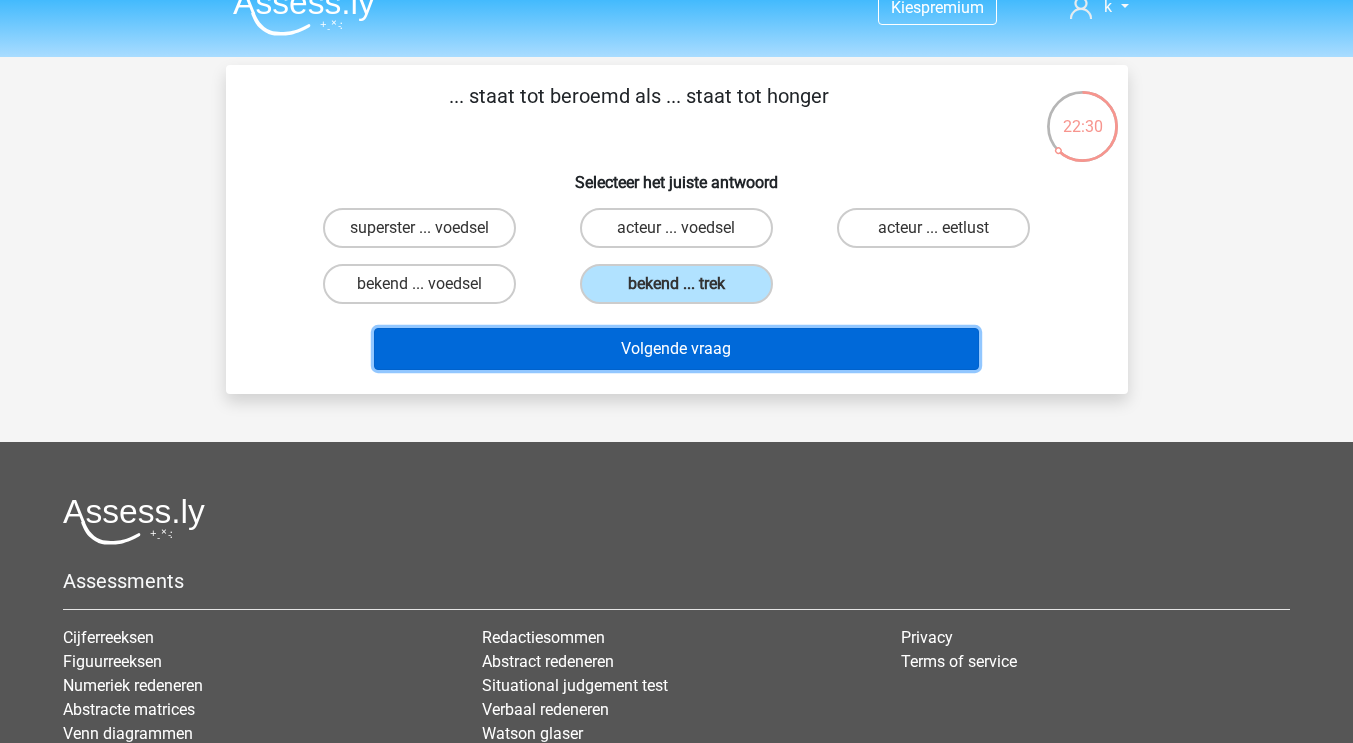 click on "Volgende vraag" at bounding box center (676, 349) 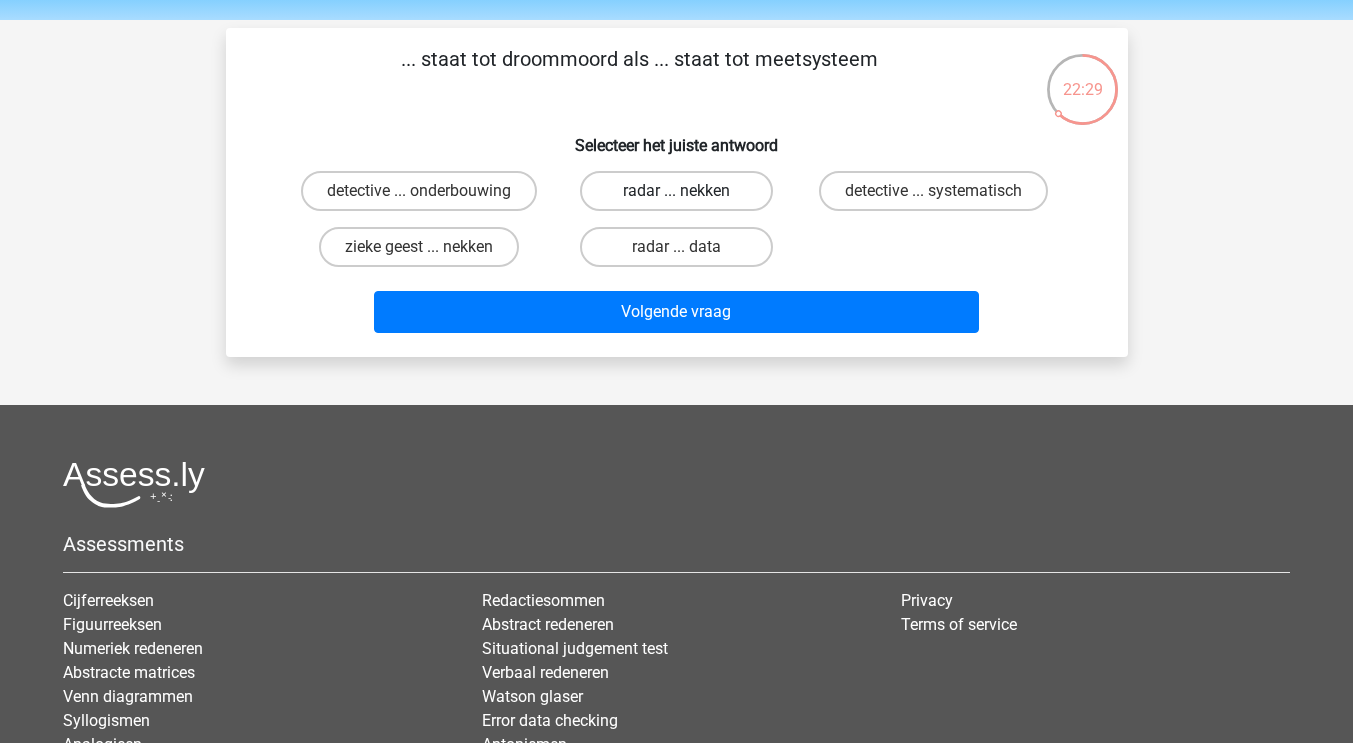 scroll, scrollTop: 0, scrollLeft: 0, axis: both 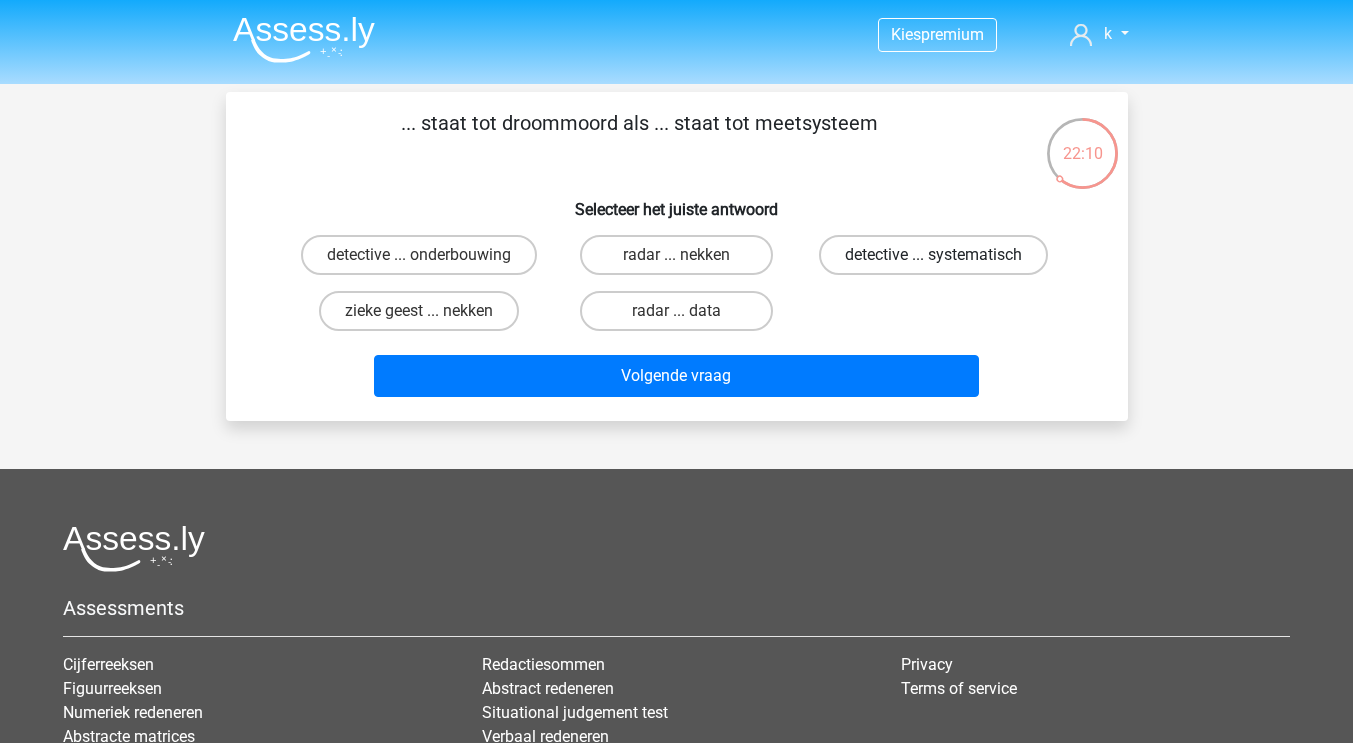 click on "detective ... systematisch" at bounding box center [933, 255] 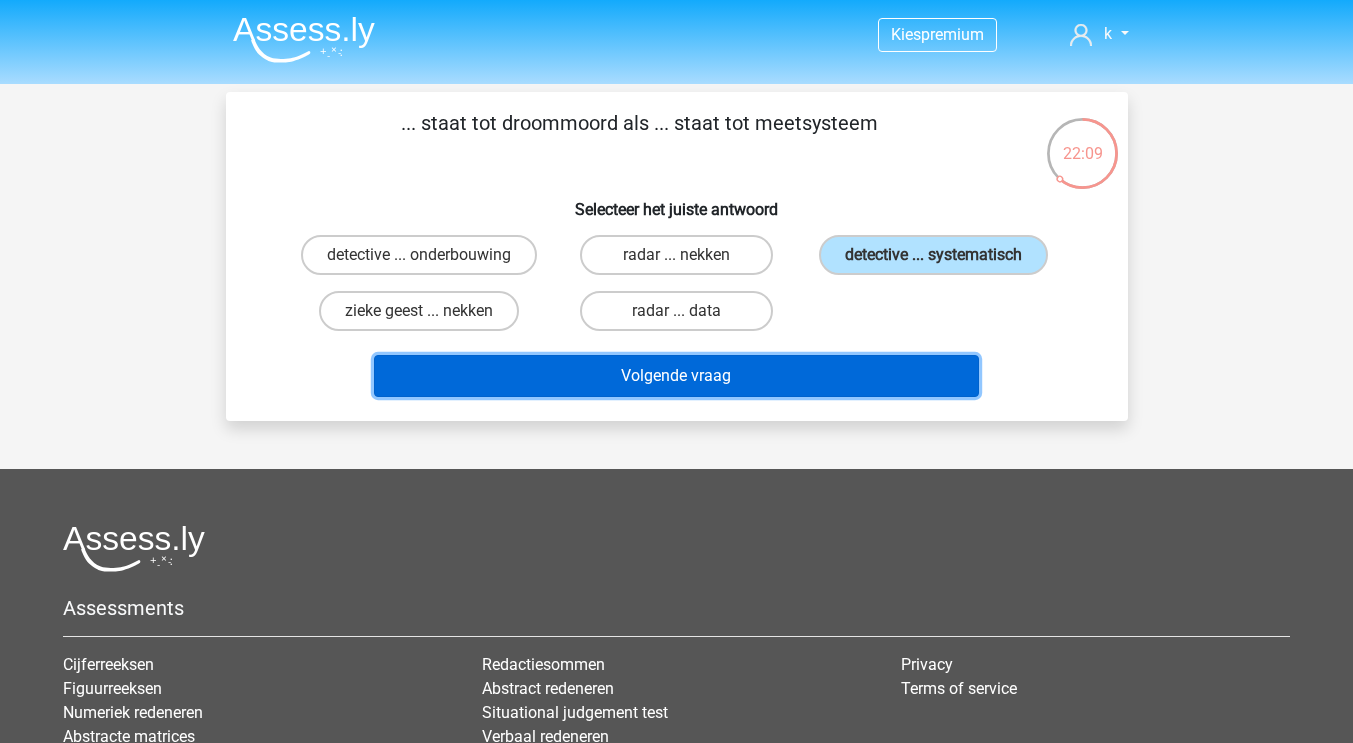 click on "Volgende vraag" at bounding box center (676, 376) 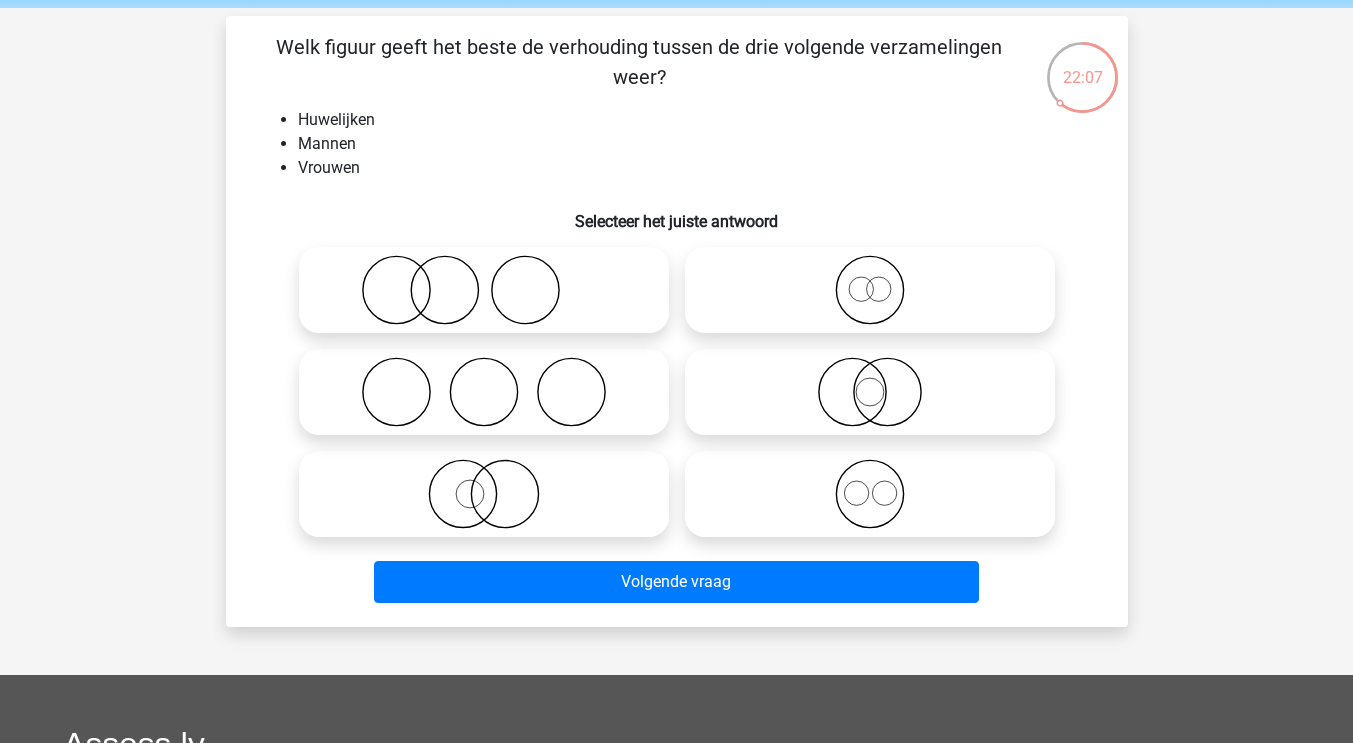 scroll, scrollTop: 75, scrollLeft: 0, axis: vertical 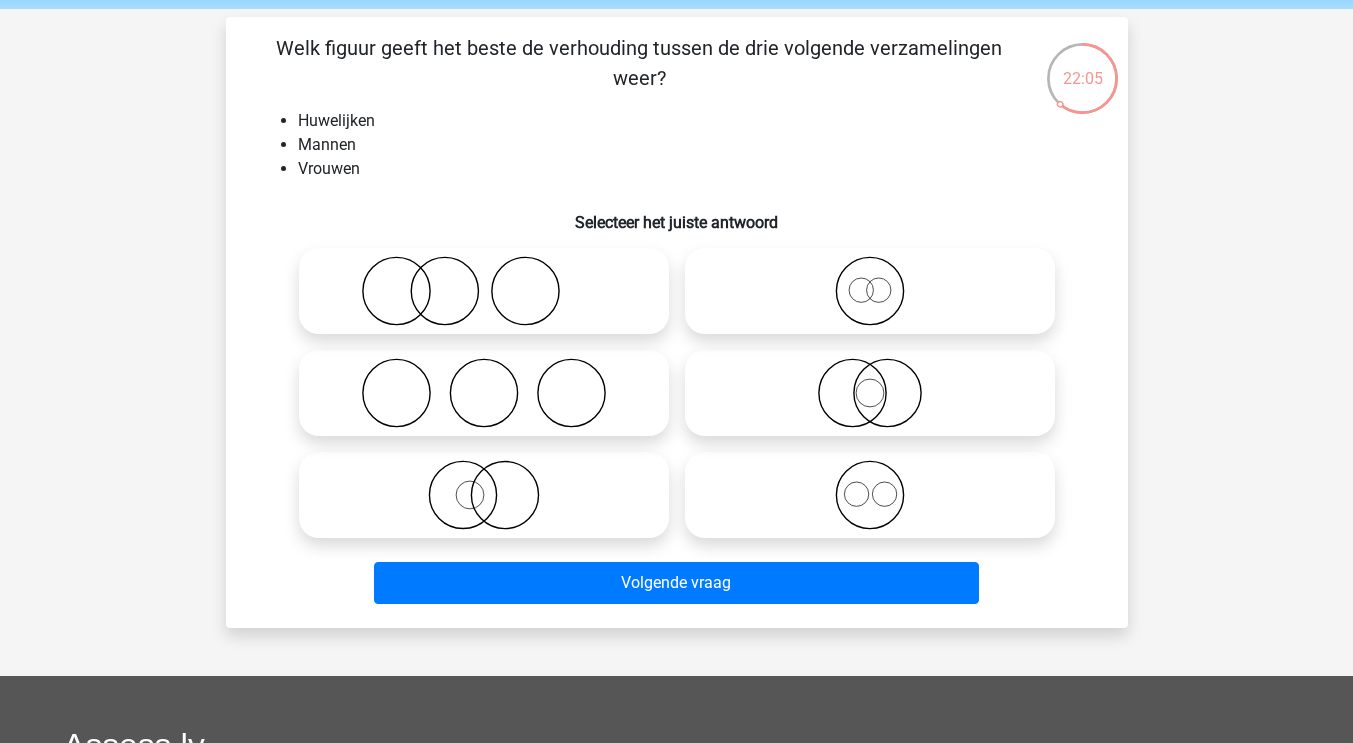 click 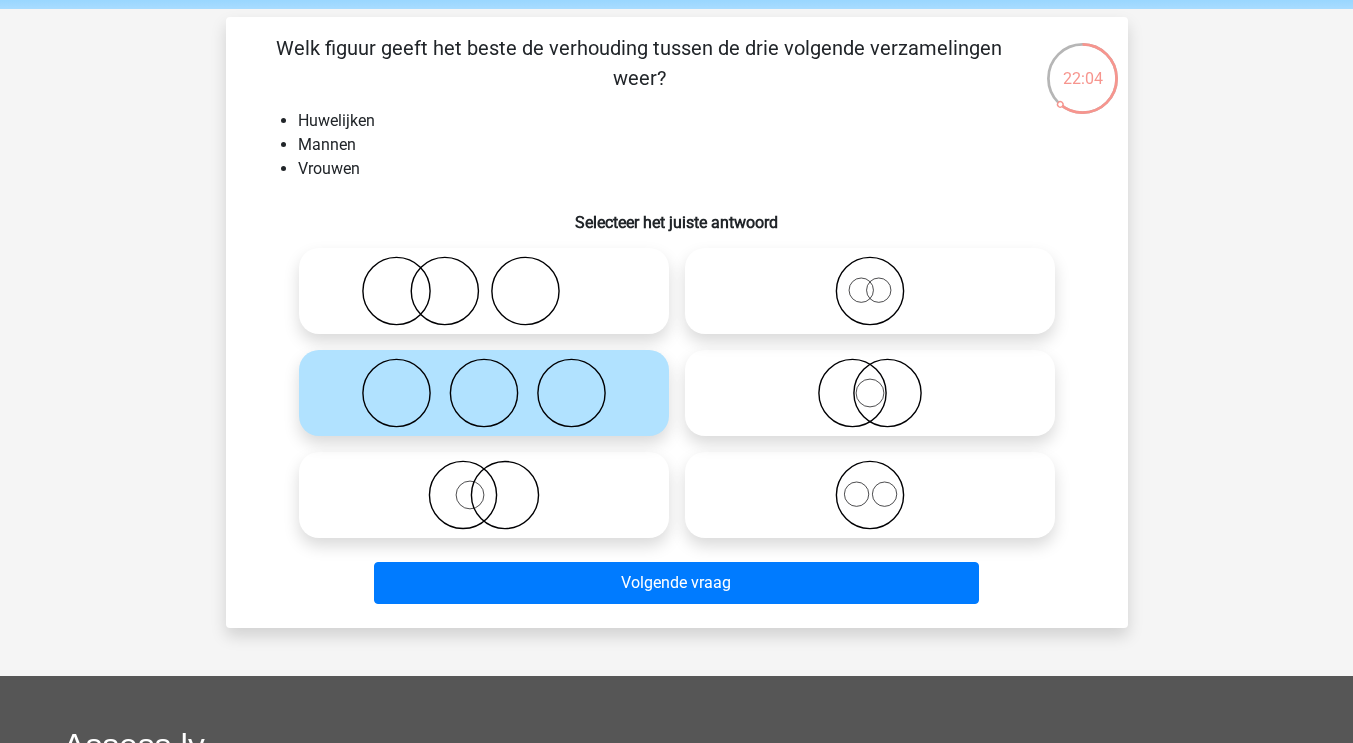 click on "Volgende vraag" at bounding box center [677, 579] 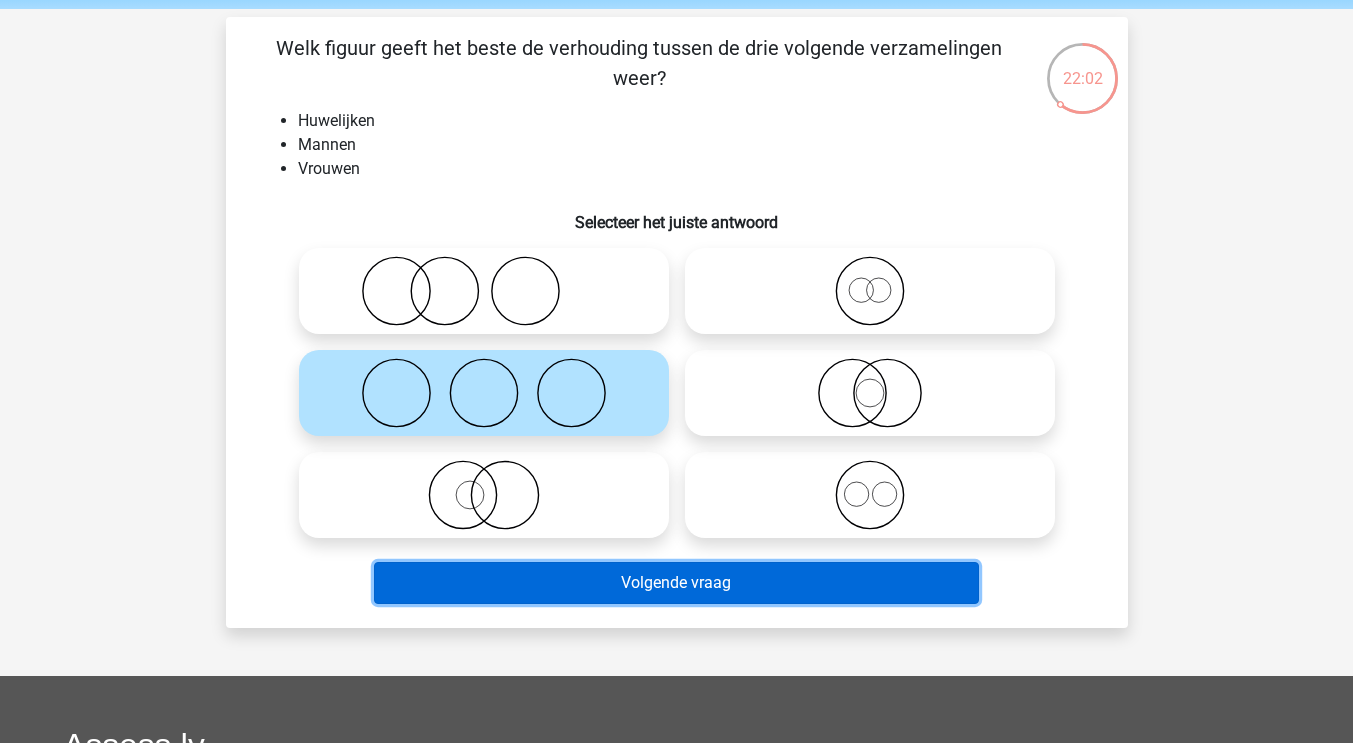 click on "Volgende vraag" at bounding box center (676, 583) 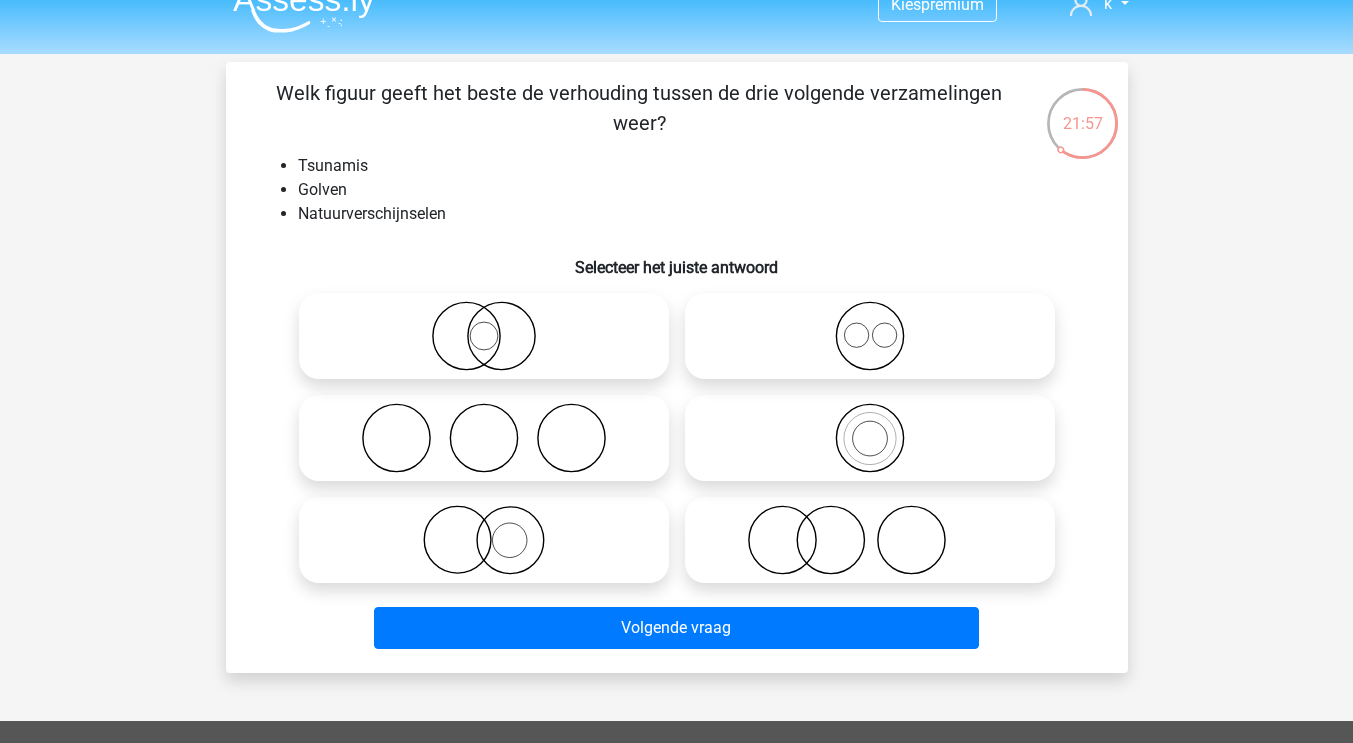 scroll, scrollTop: 28, scrollLeft: 0, axis: vertical 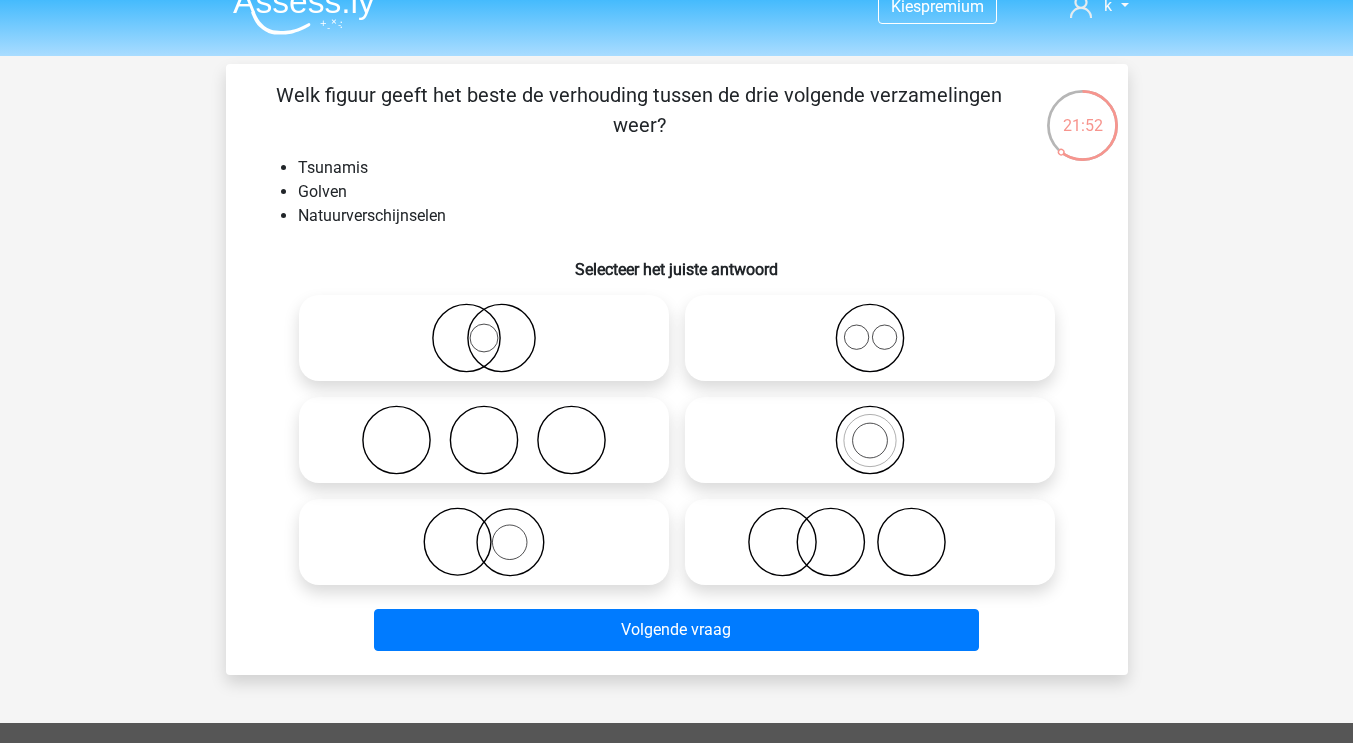click 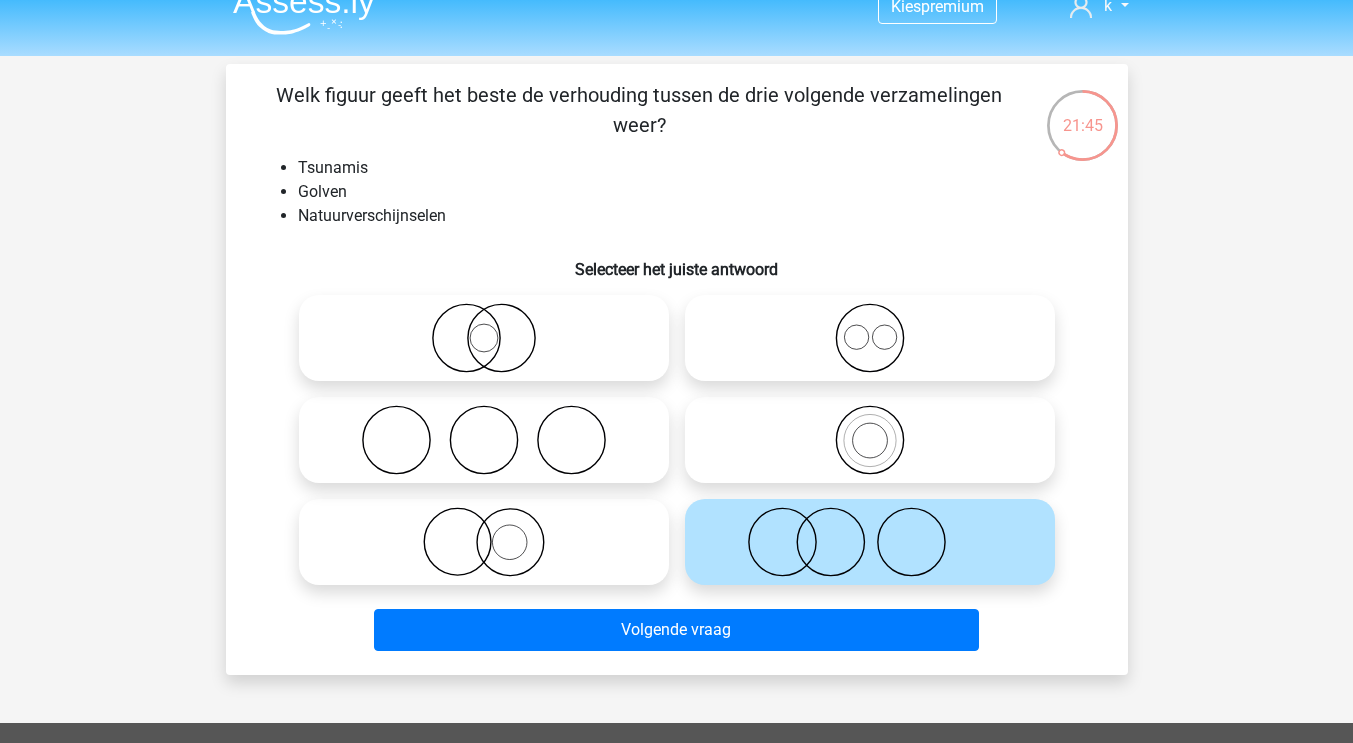 click 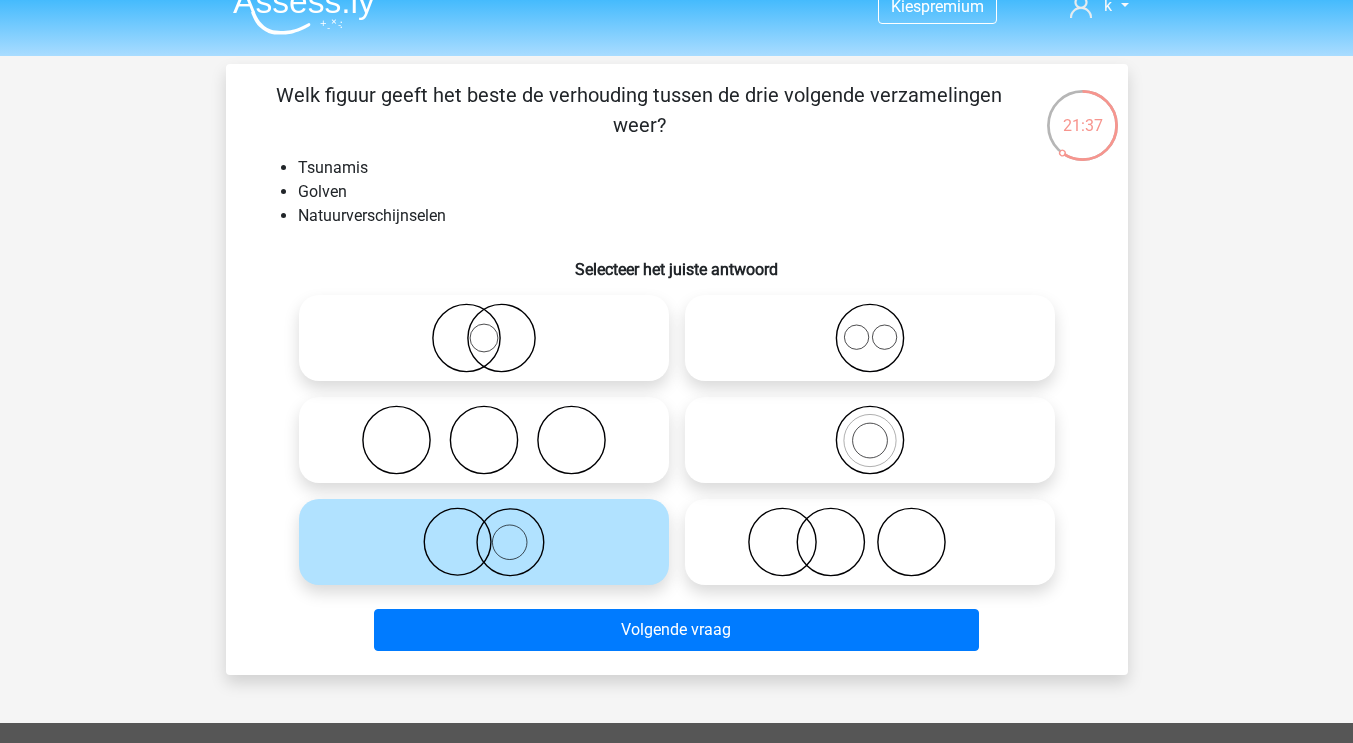 click 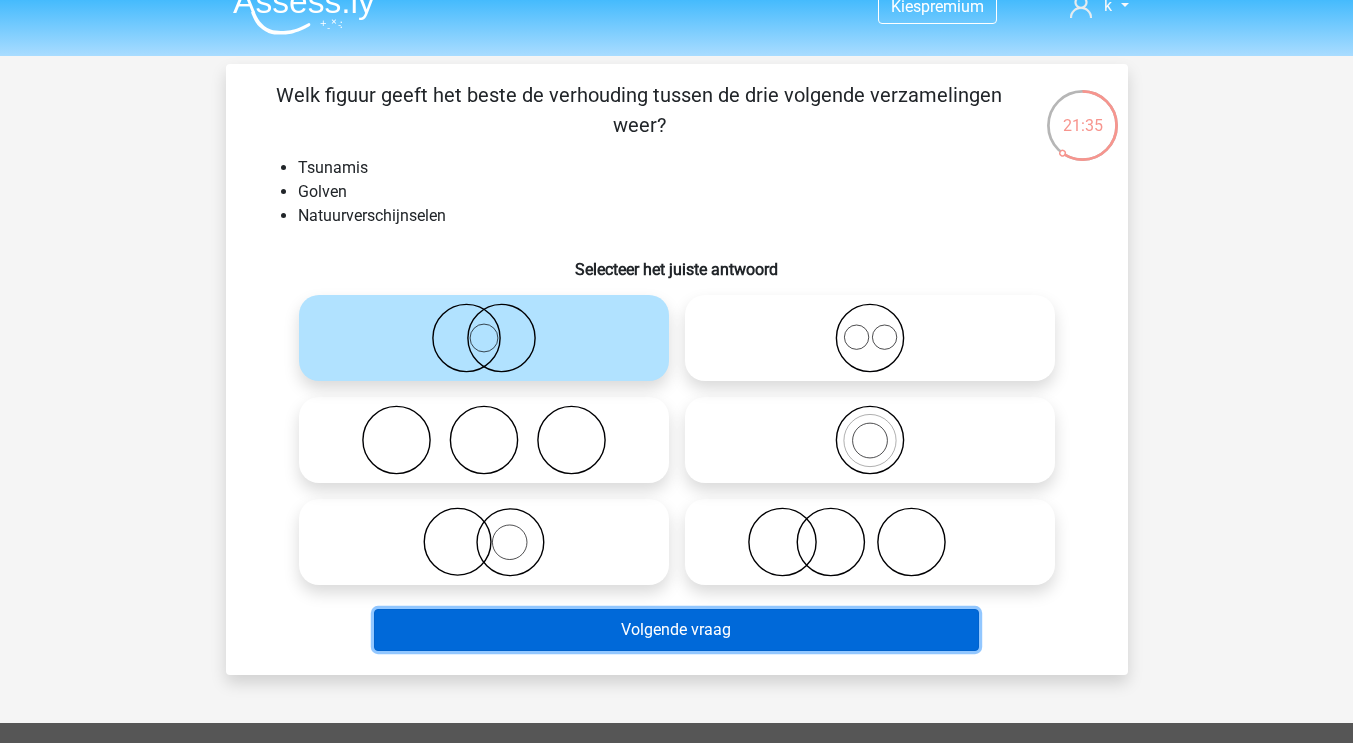 click on "Volgende vraag" at bounding box center (676, 630) 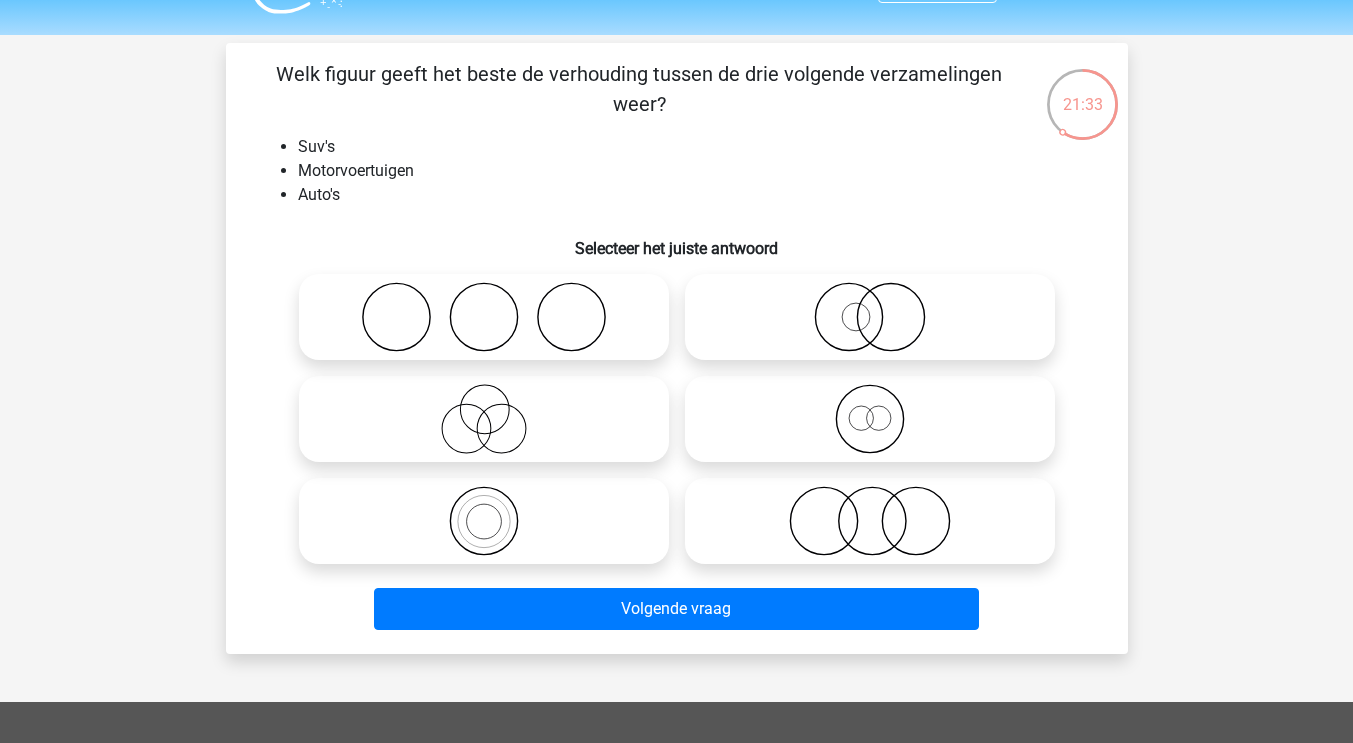 scroll, scrollTop: 48, scrollLeft: 0, axis: vertical 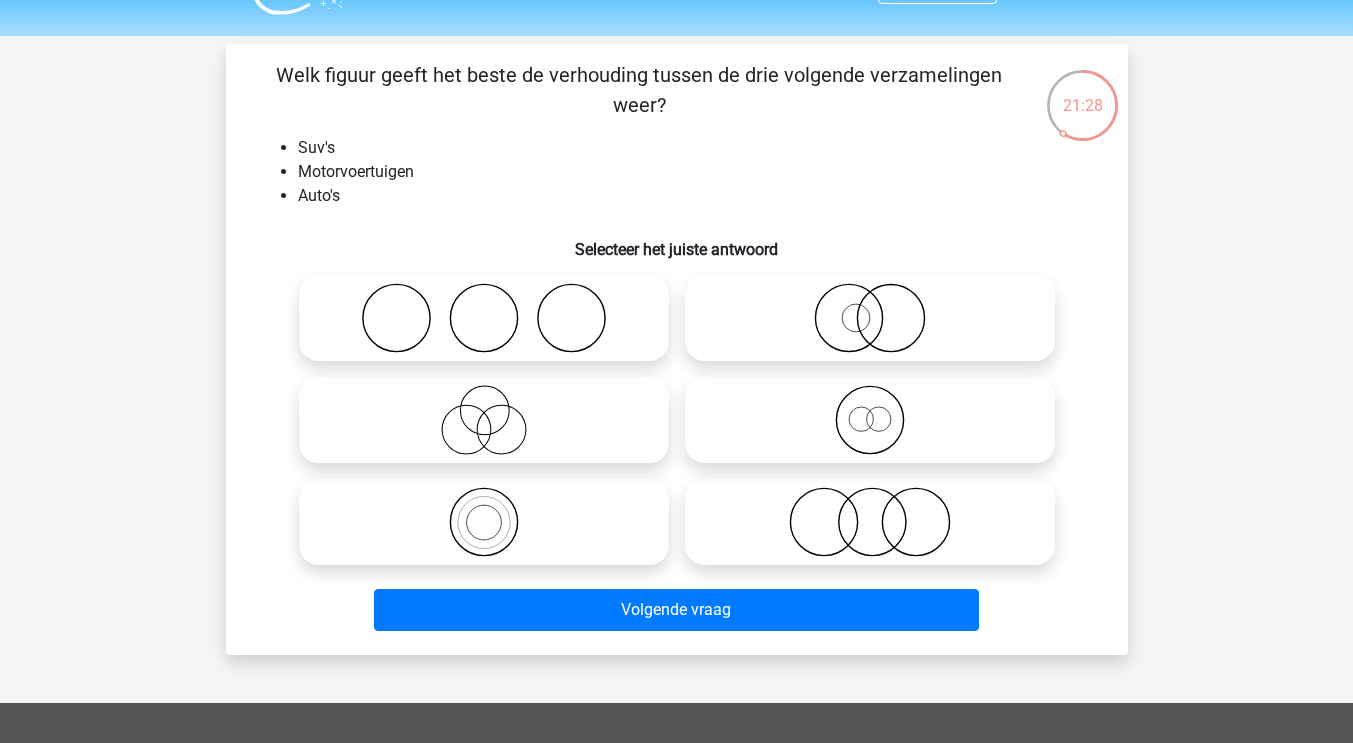 click 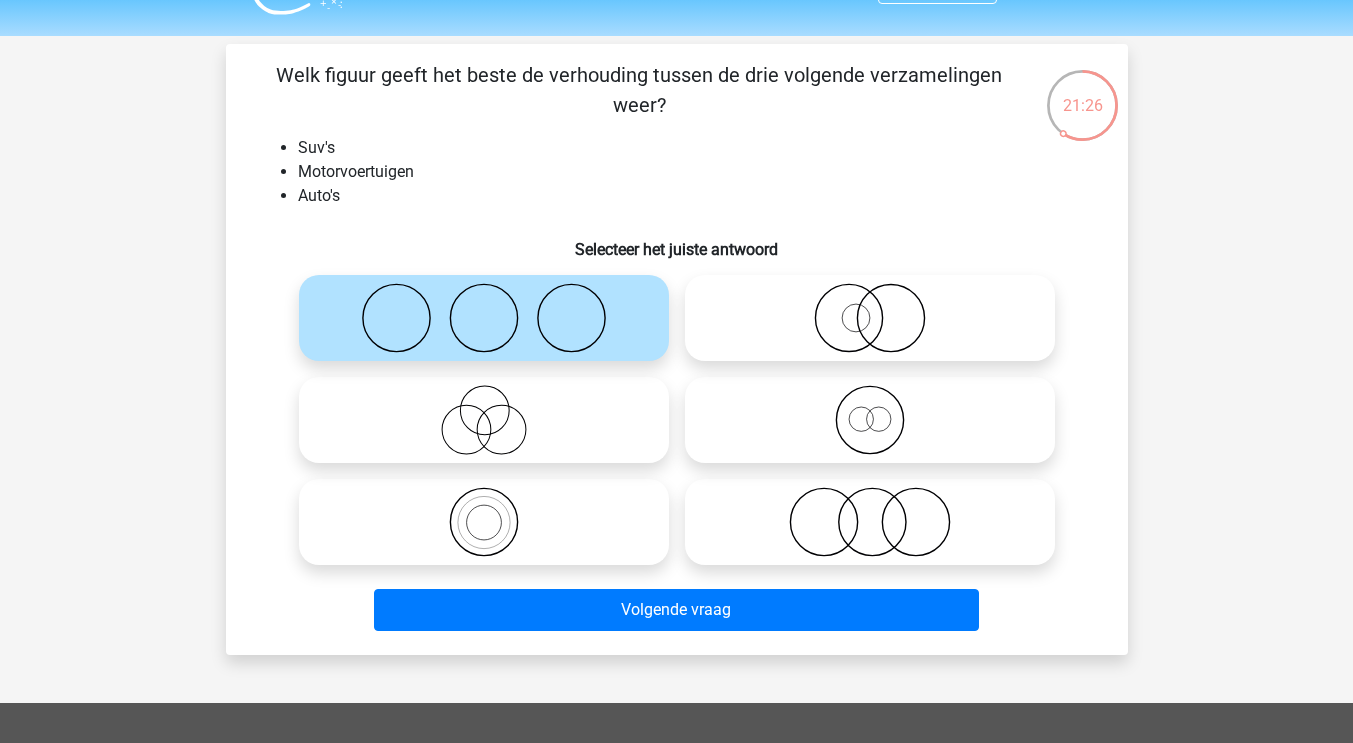 click 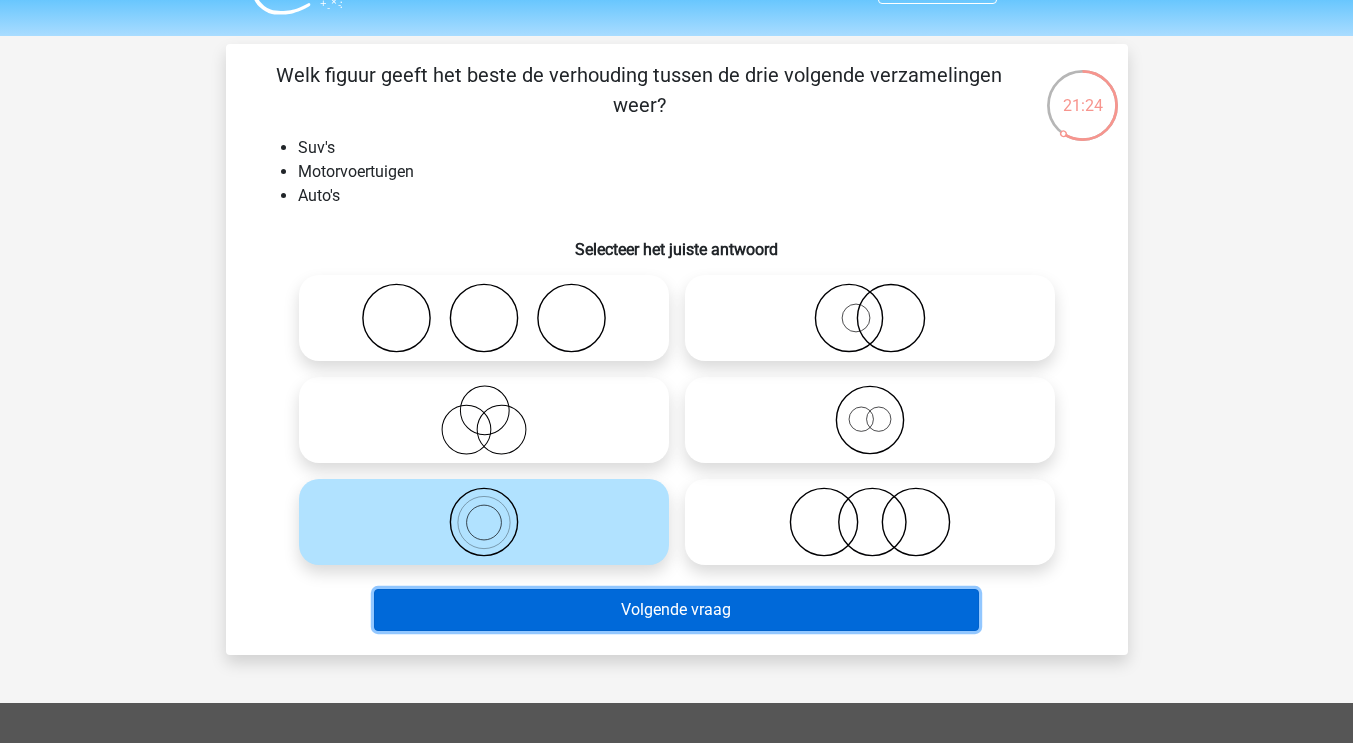 click on "Volgende vraag" at bounding box center [676, 610] 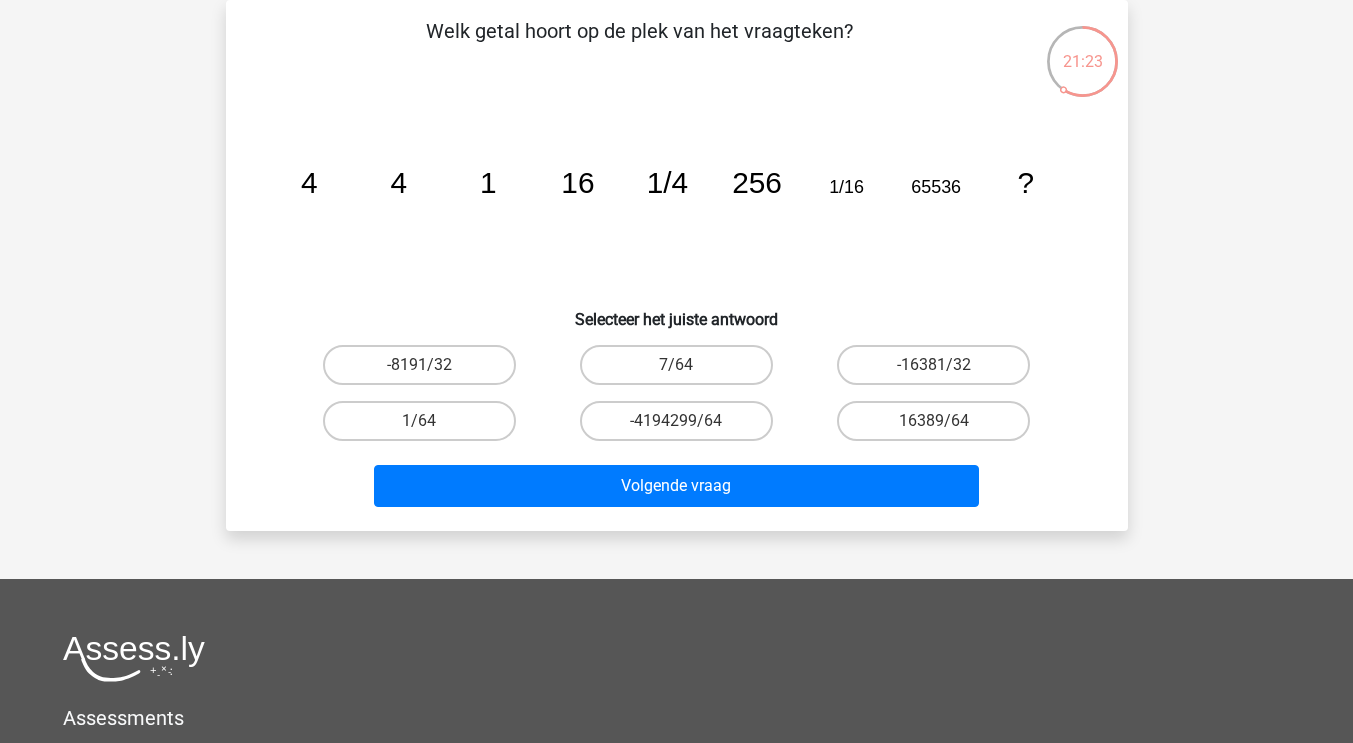 scroll, scrollTop: 37, scrollLeft: 0, axis: vertical 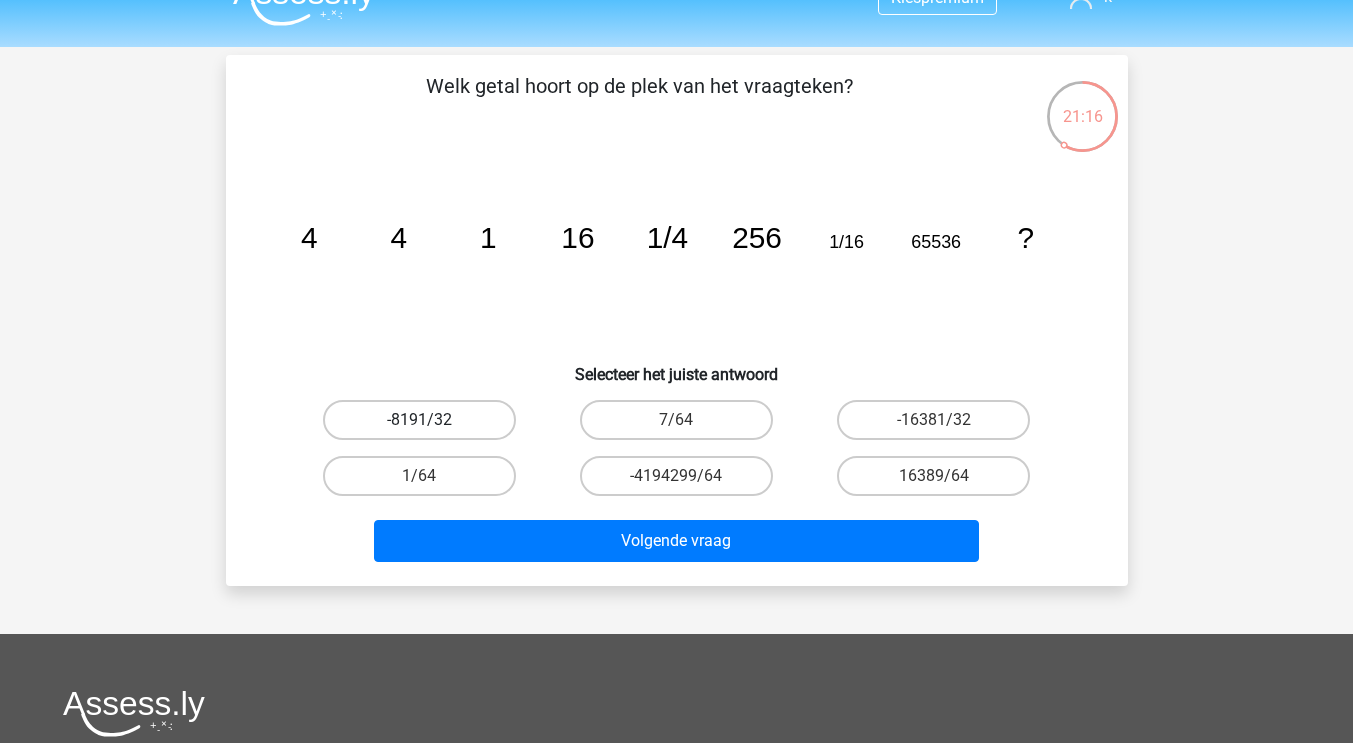click on "-8191/32" at bounding box center (419, 420) 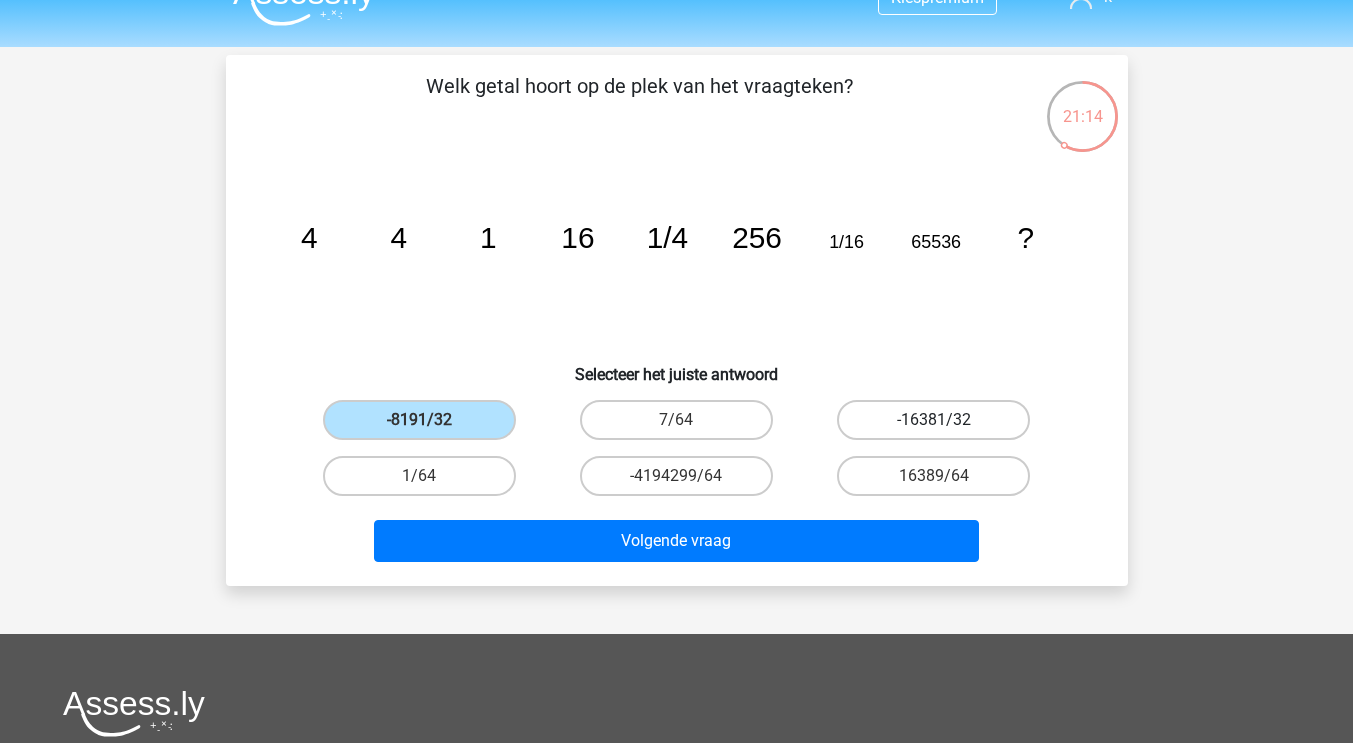 click on "-16381/32" at bounding box center (933, 420) 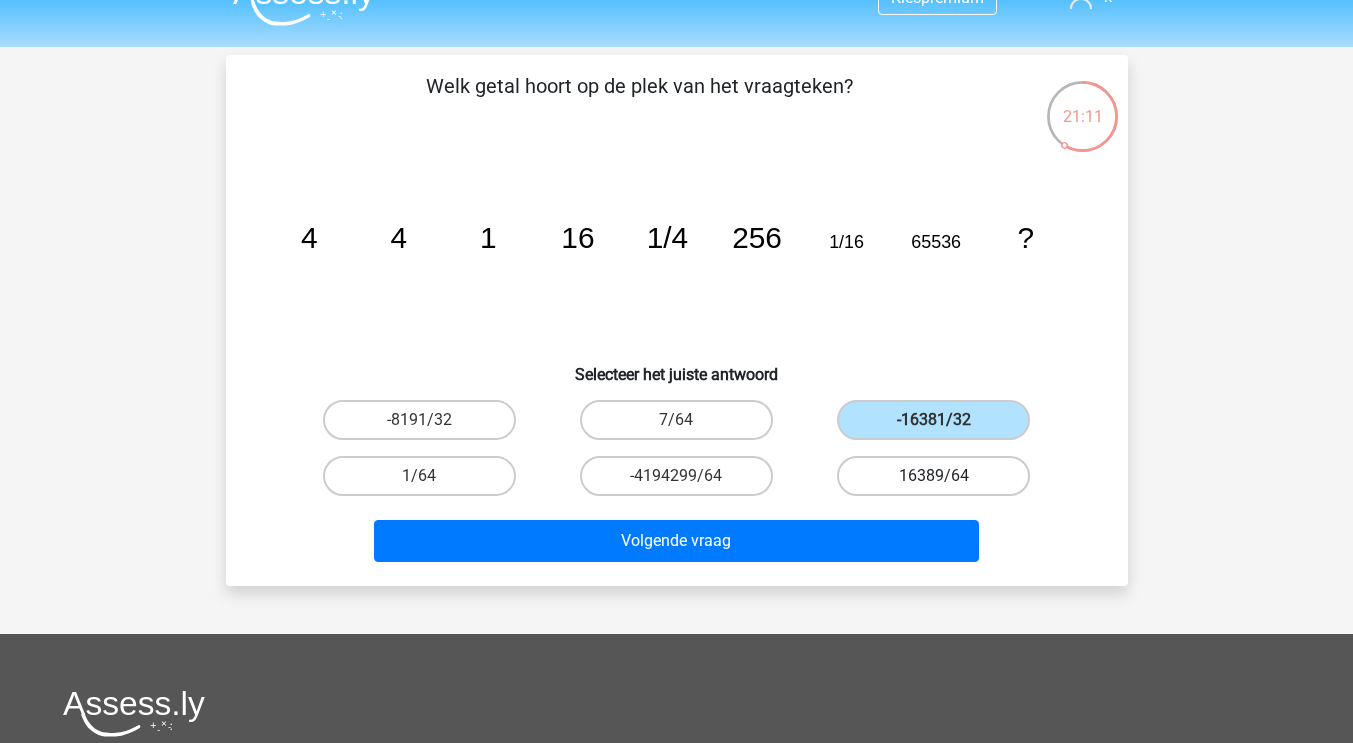 click on "16389/64" at bounding box center [933, 476] 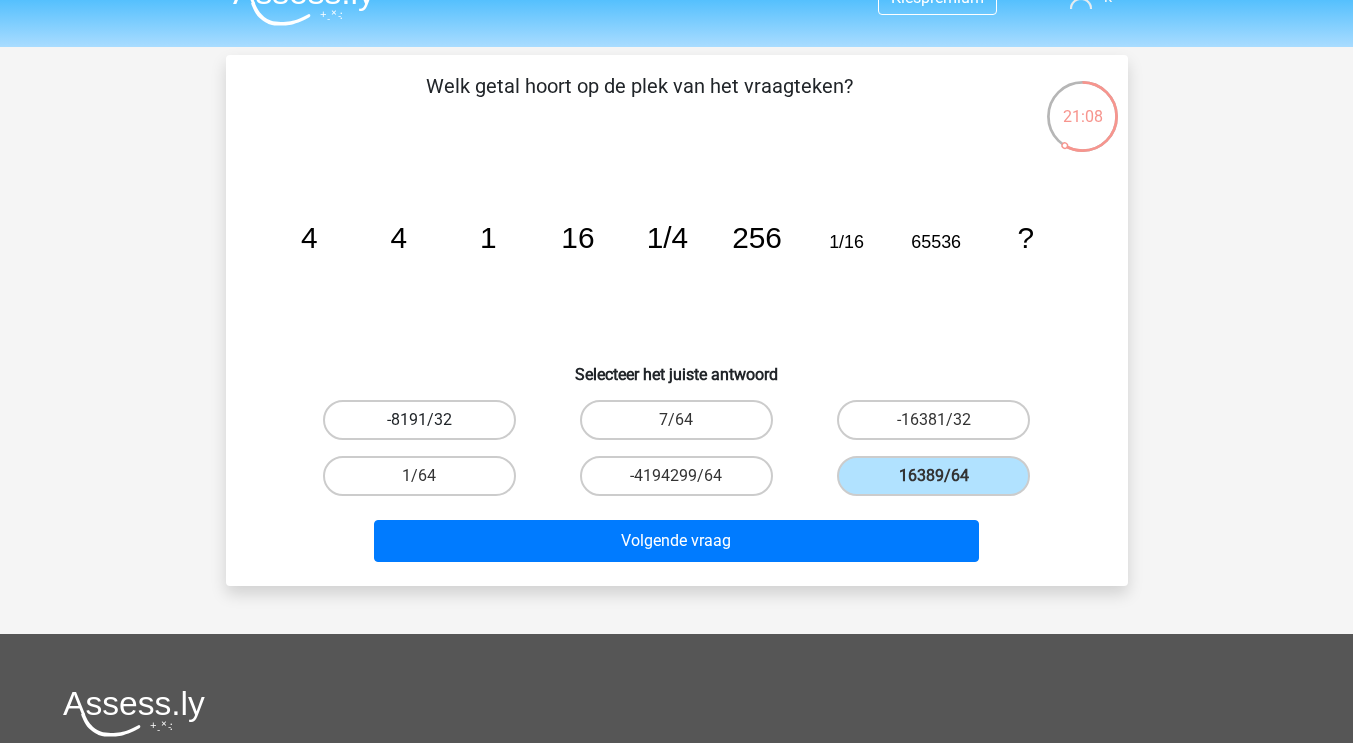click on "-8191/32" at bounding box center [419, 420] 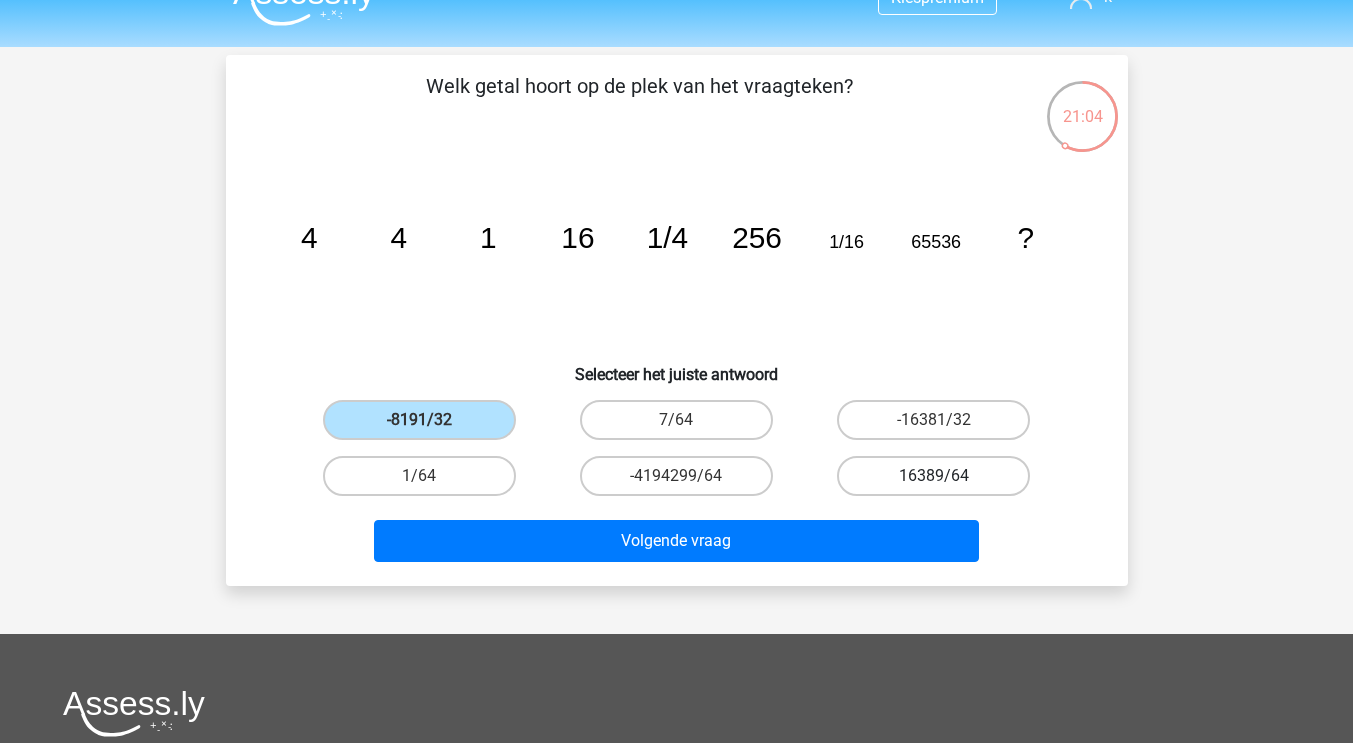 click on "16389/64" at bounding box center [933, 476] 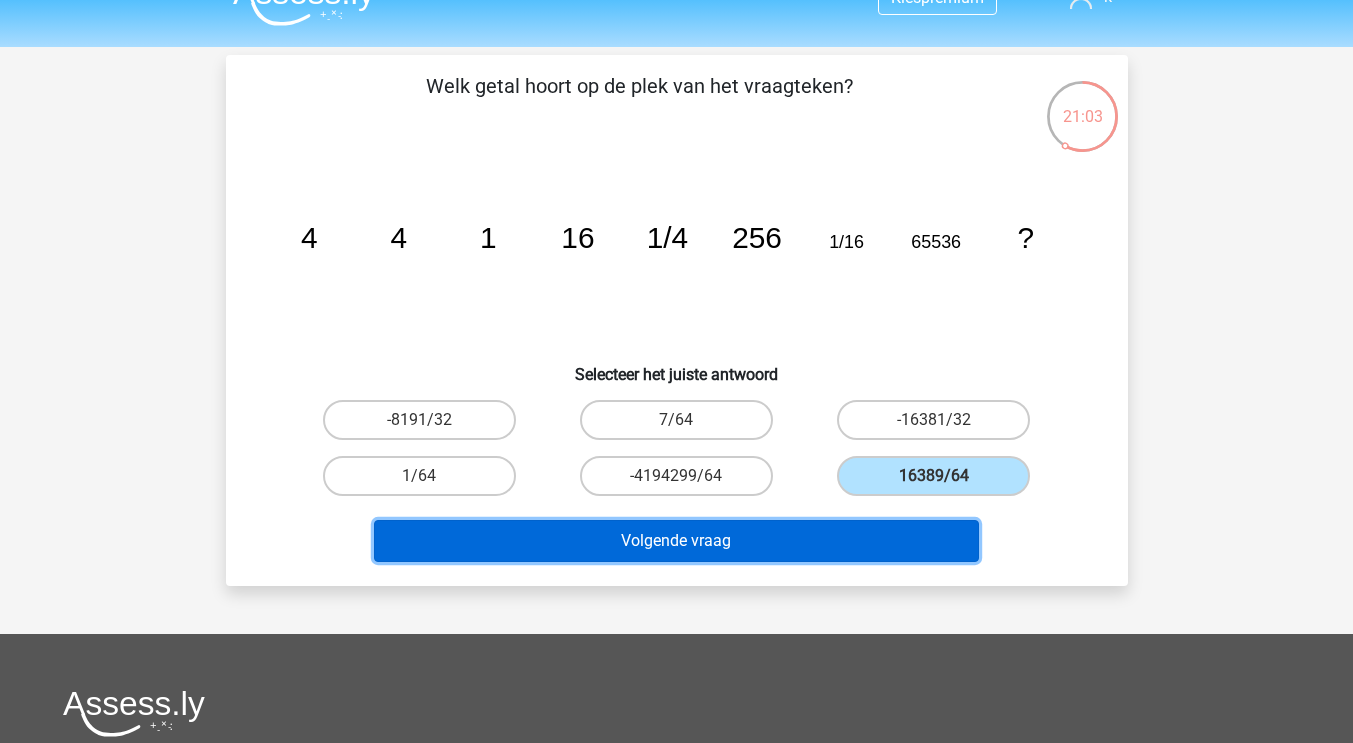 click on "Volgende vraag" at bounding box center (676, 541) 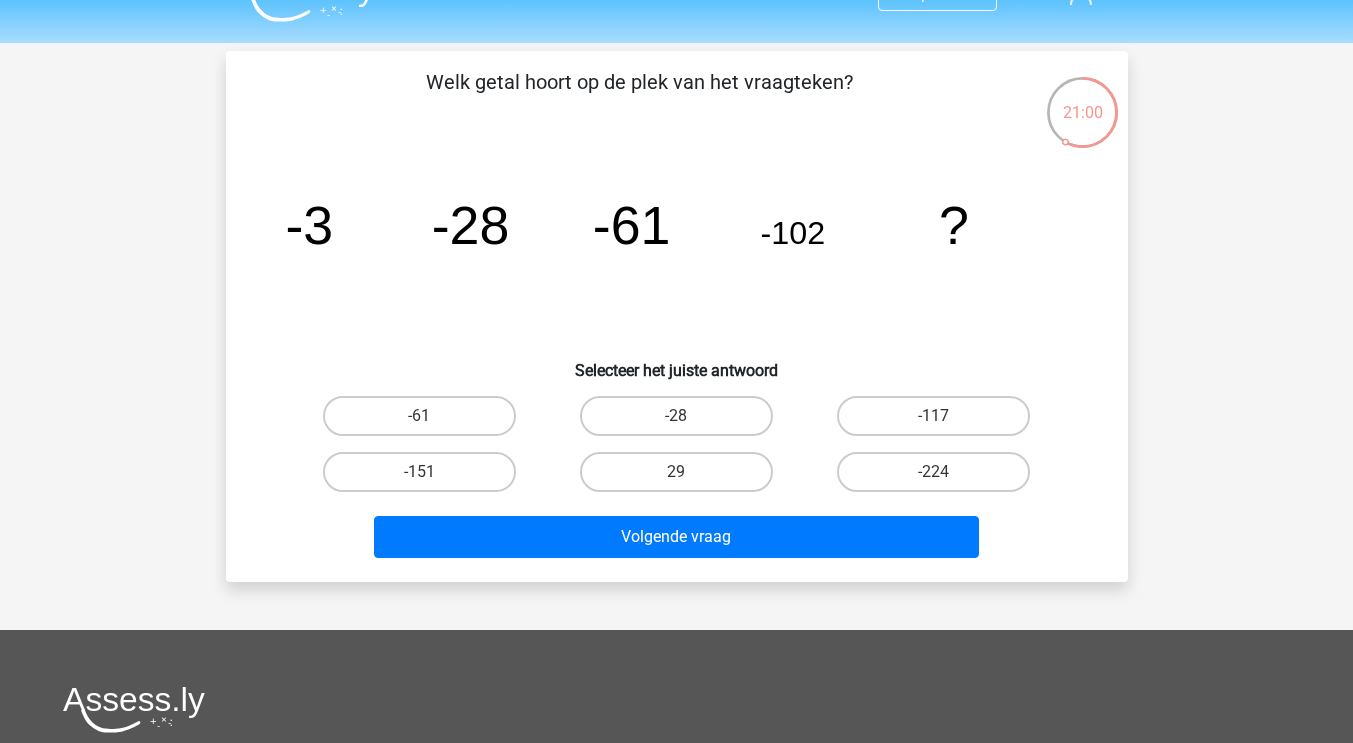 scroll, scrollTop: 0, scrollLeft: 0, axis: both 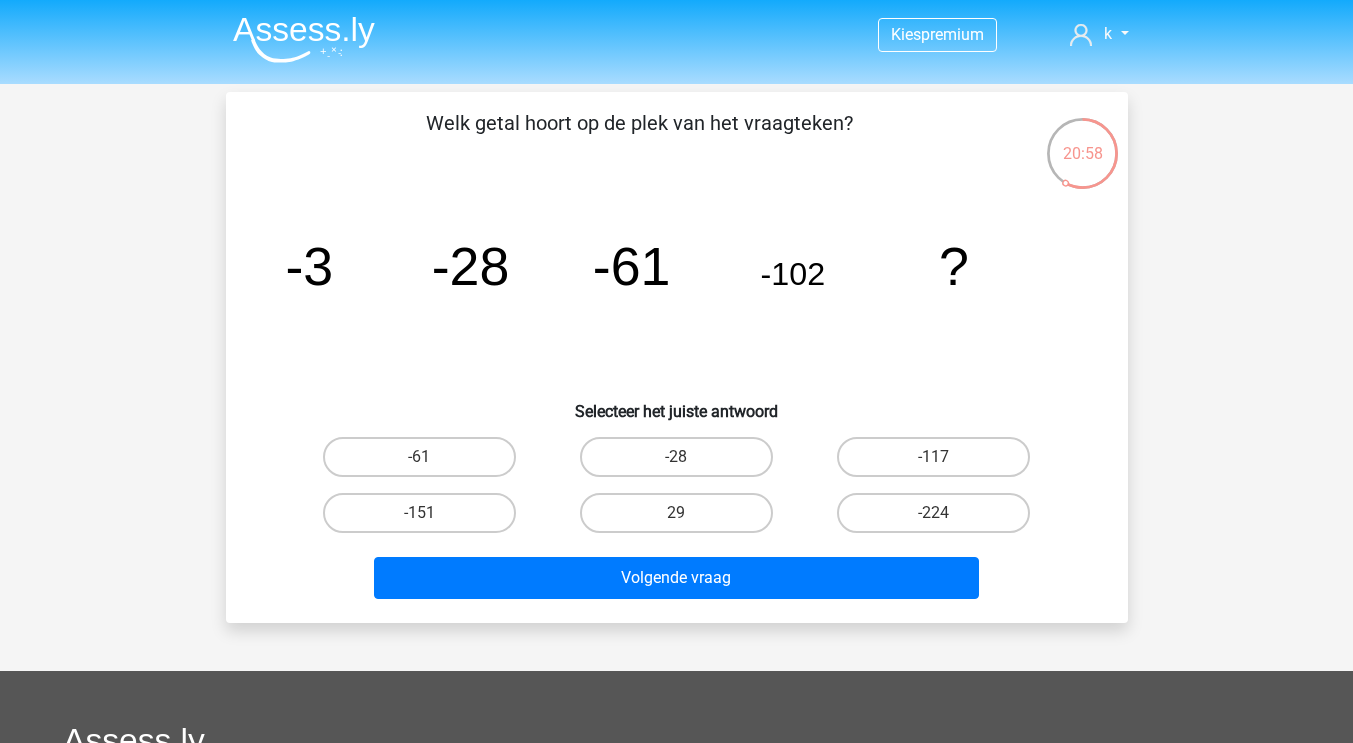 click on "image/svg+xml
-3
-28
-61
-102
?" 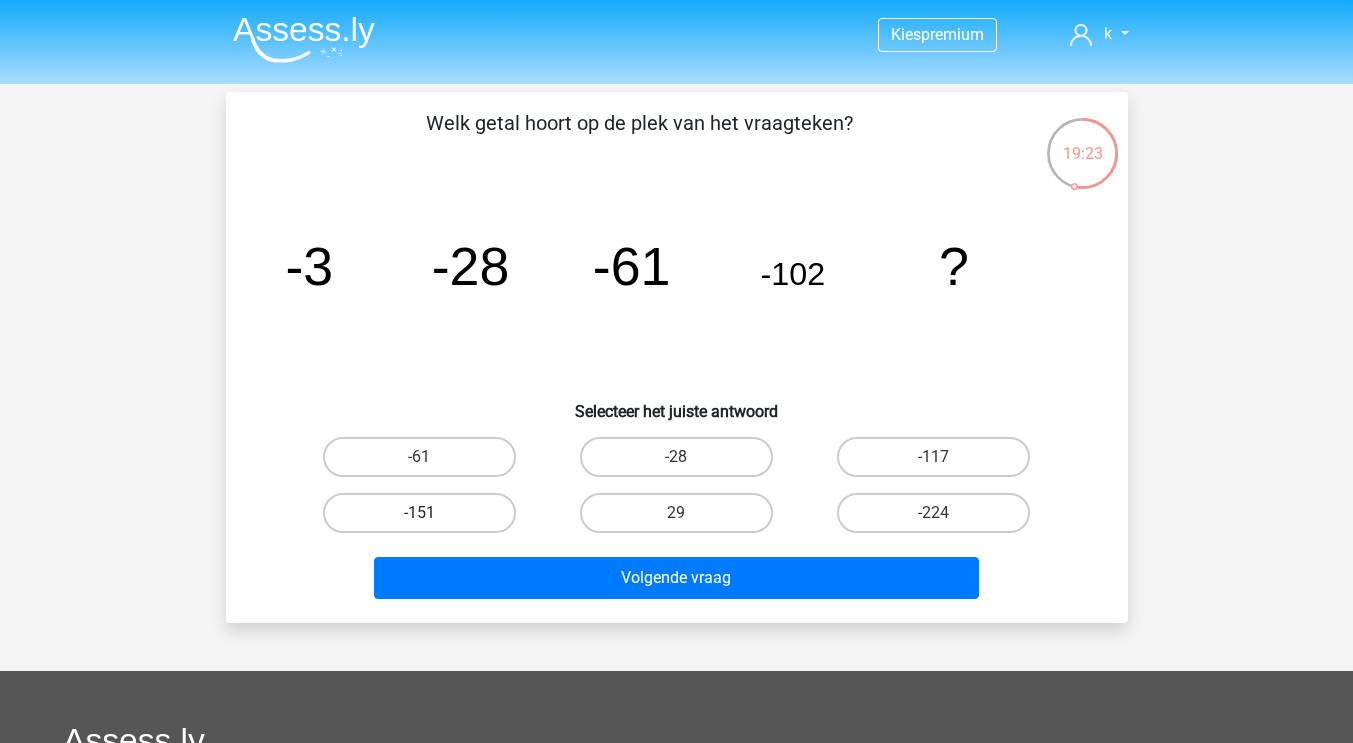 click on "-151" at bounding box center (419, 513) 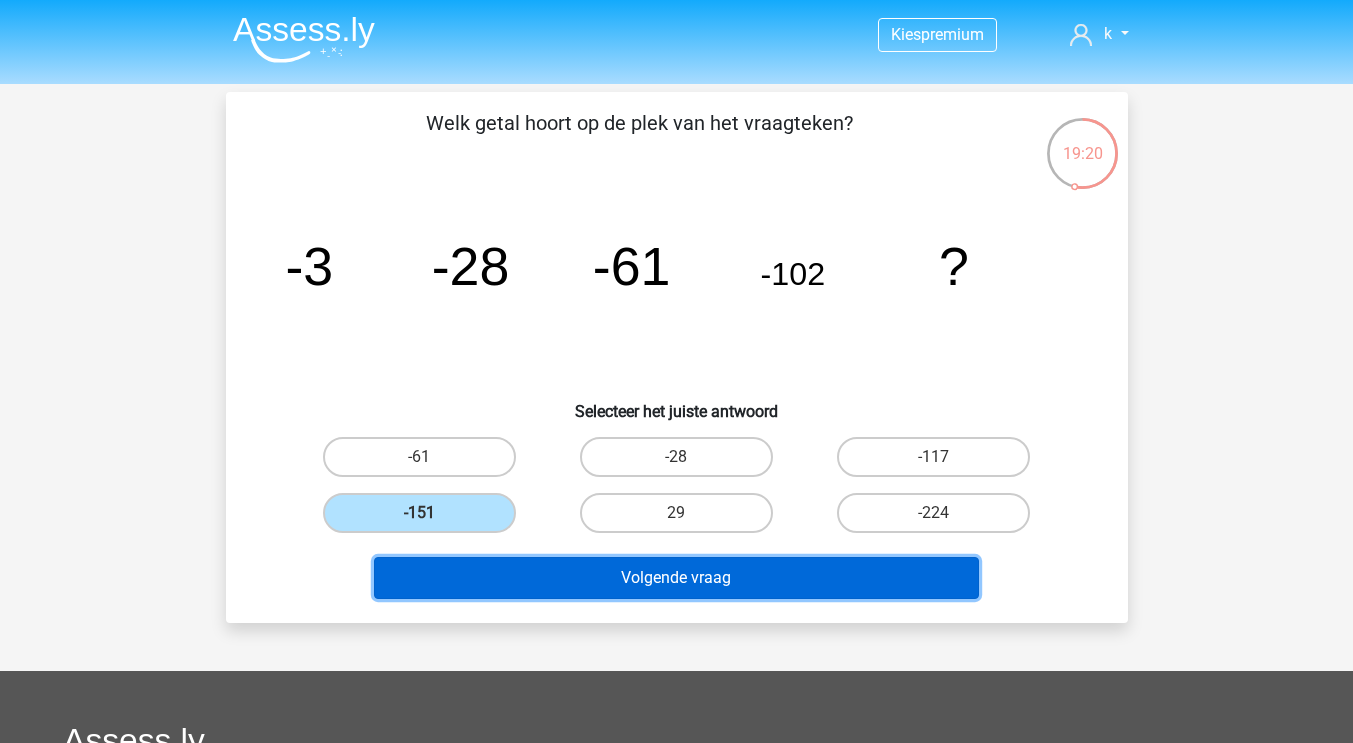 click on "Volgende vraag" at bounding box center [676, 578] 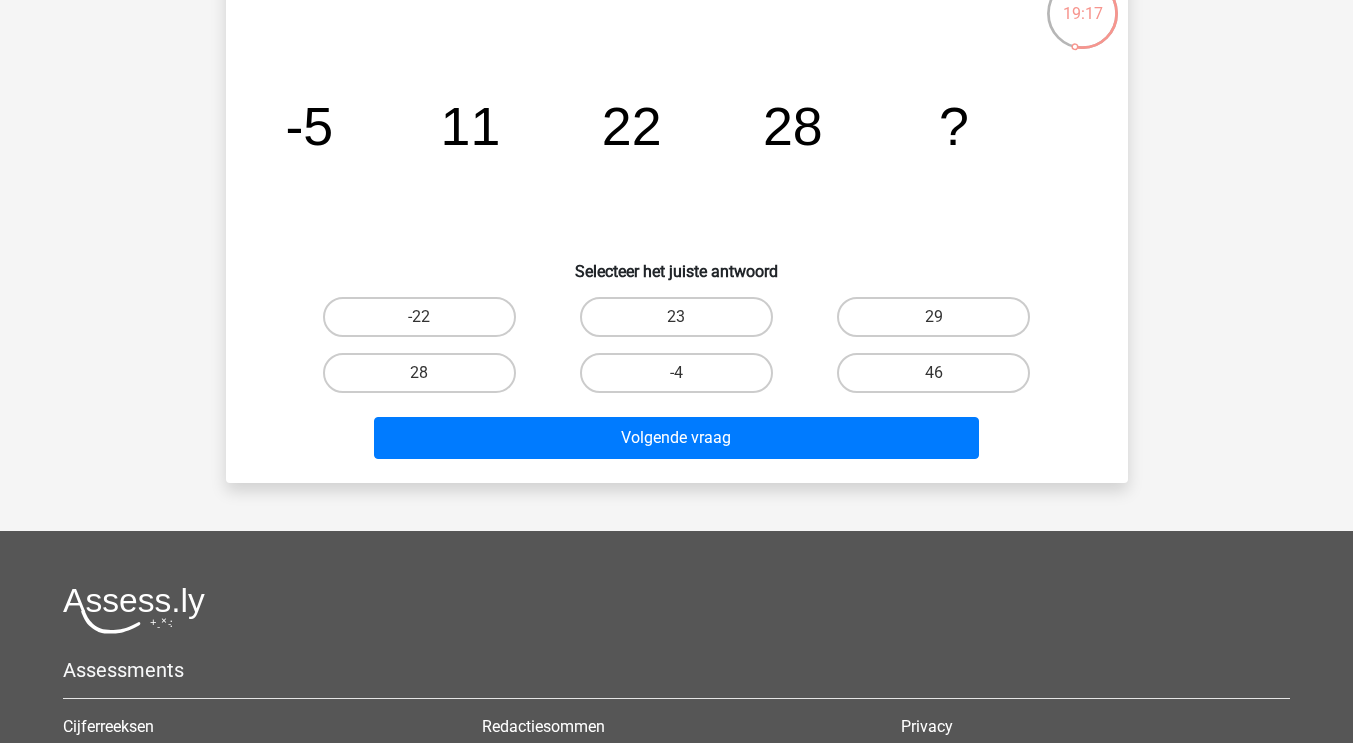 scroll, scrollTop: 142, scrollLeft: 0, axis: vertical 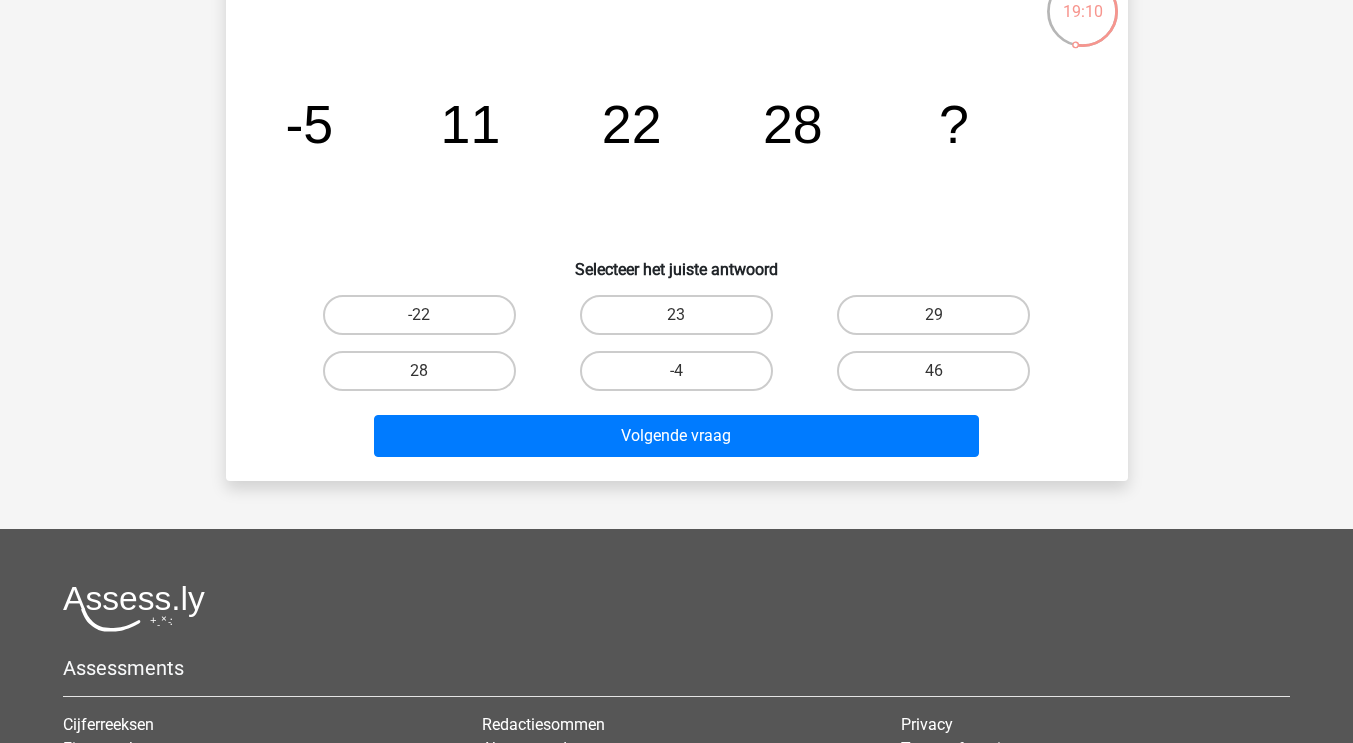 click on "image/svg+xml
-5
11
22
28
?" 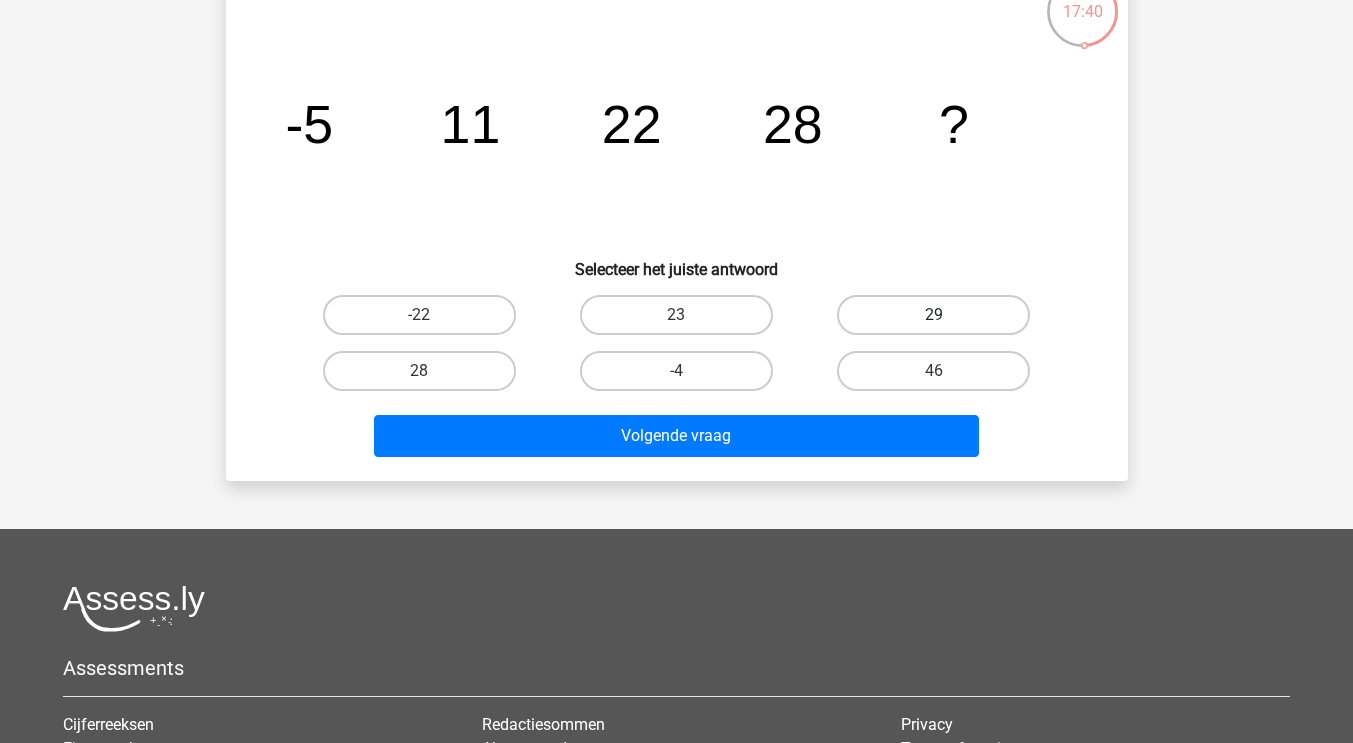 click on "29" at bounding box center (933, 315) 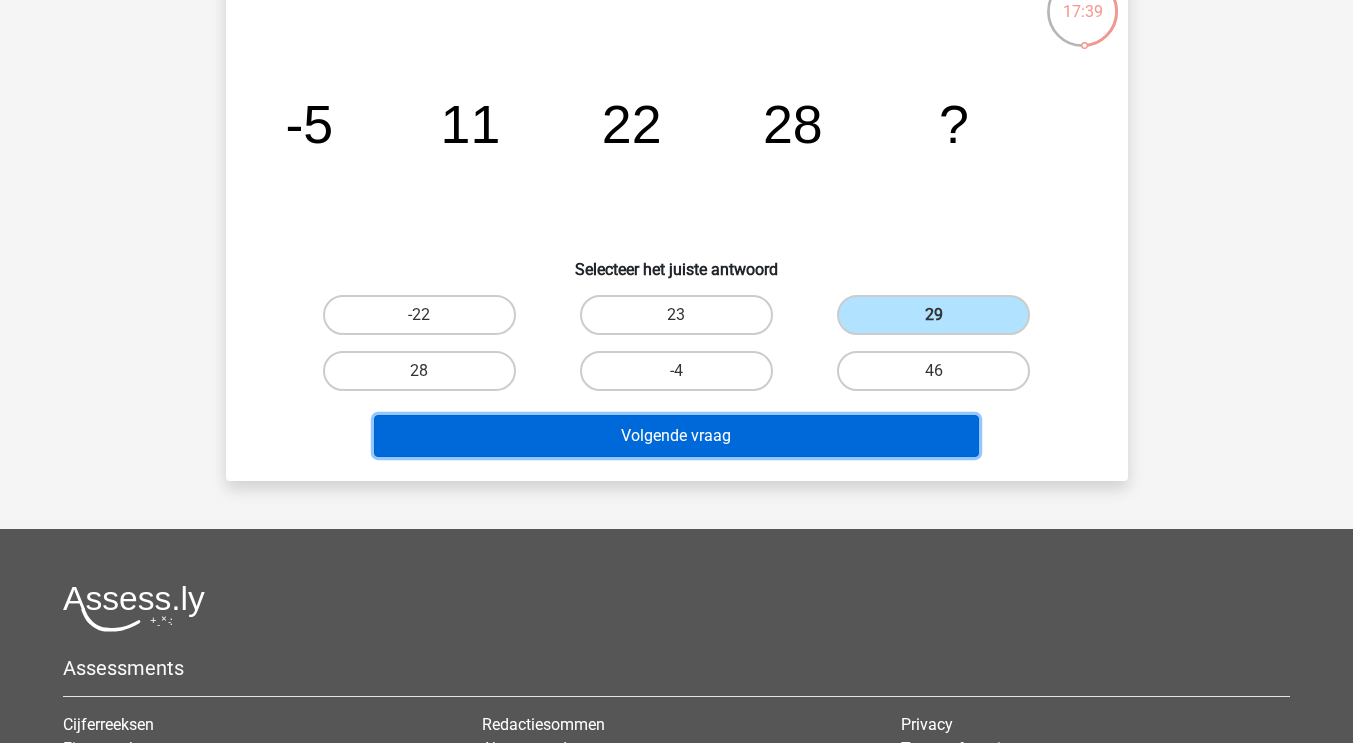 click on "Volgende vraag" at bounding box center (676, 436) 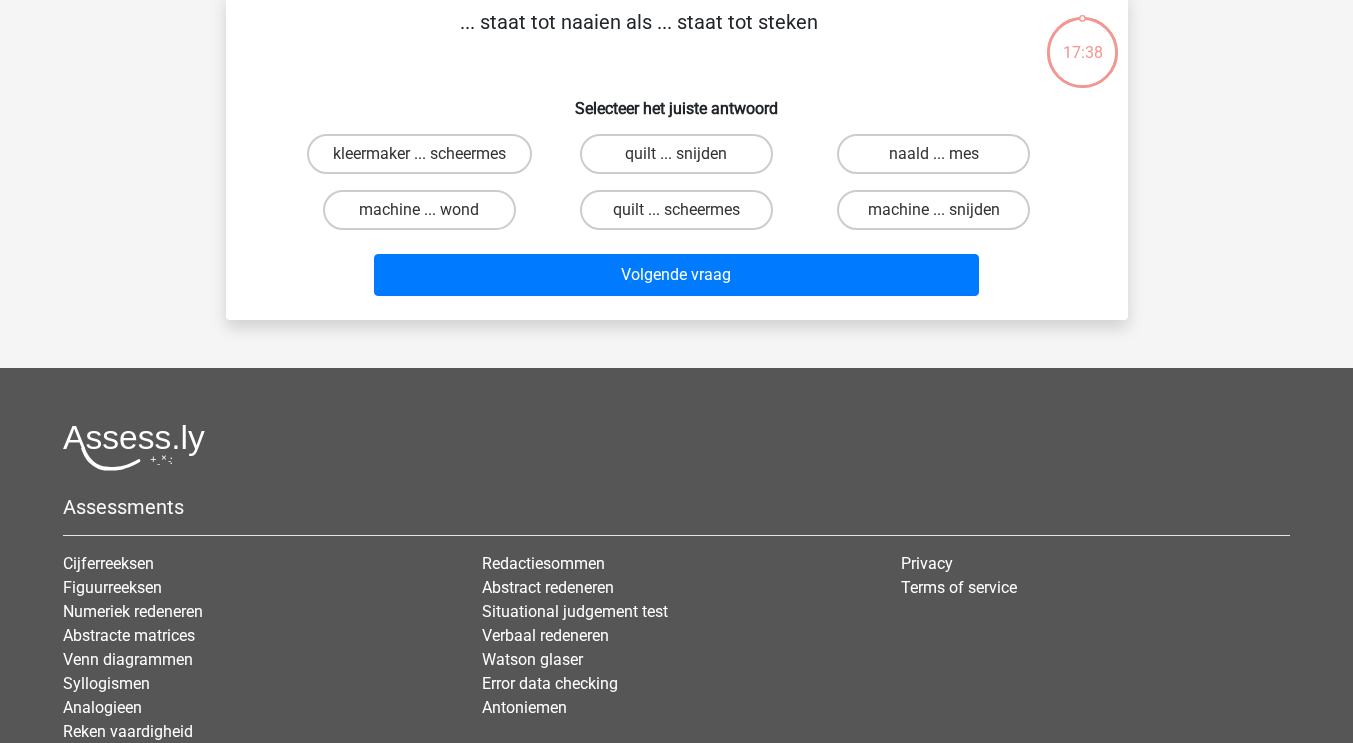 scroll, scrollTop: 92, scrollLeft: 0, axis: vertical 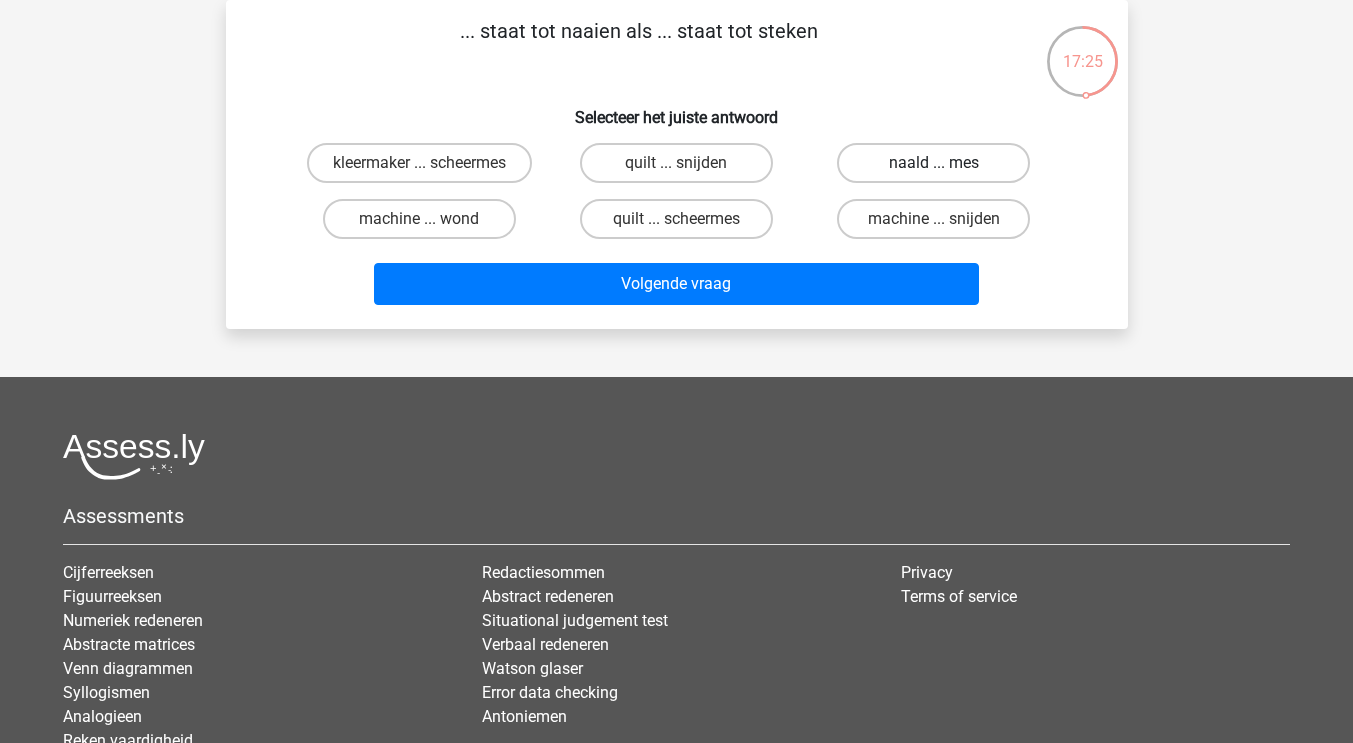 click on "naald ... mes" at bounding box center (933, 163) 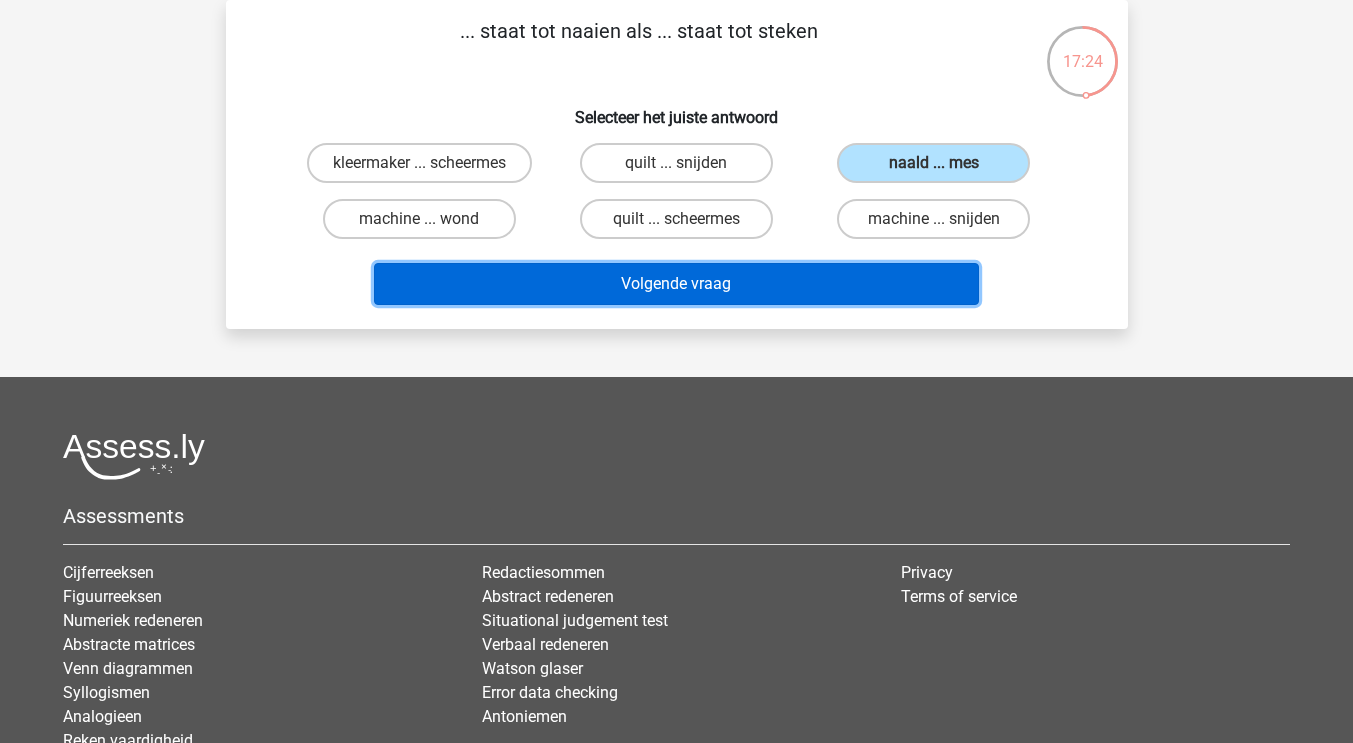 click on "Volgende vraag" at bounding box center (676, 284) 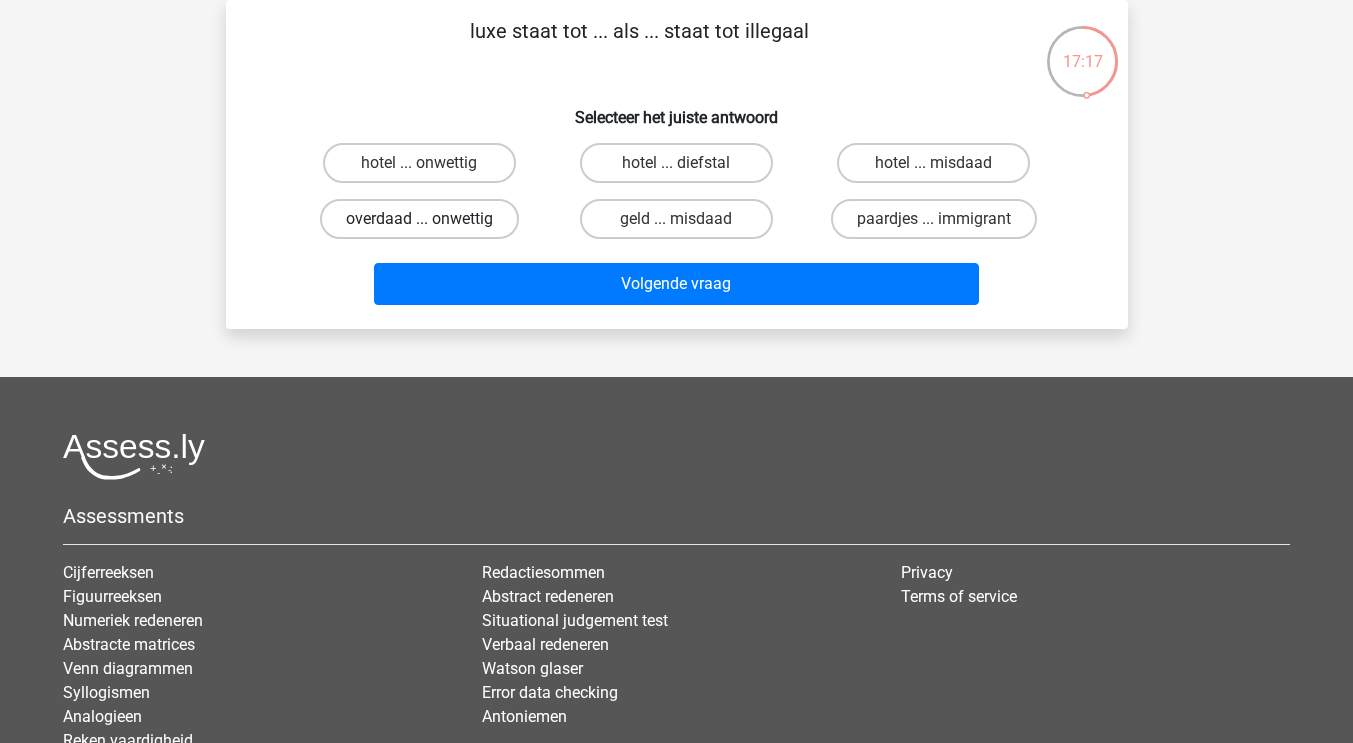 click on "overdaad ... onwettig" at bounding box center [419, 219] 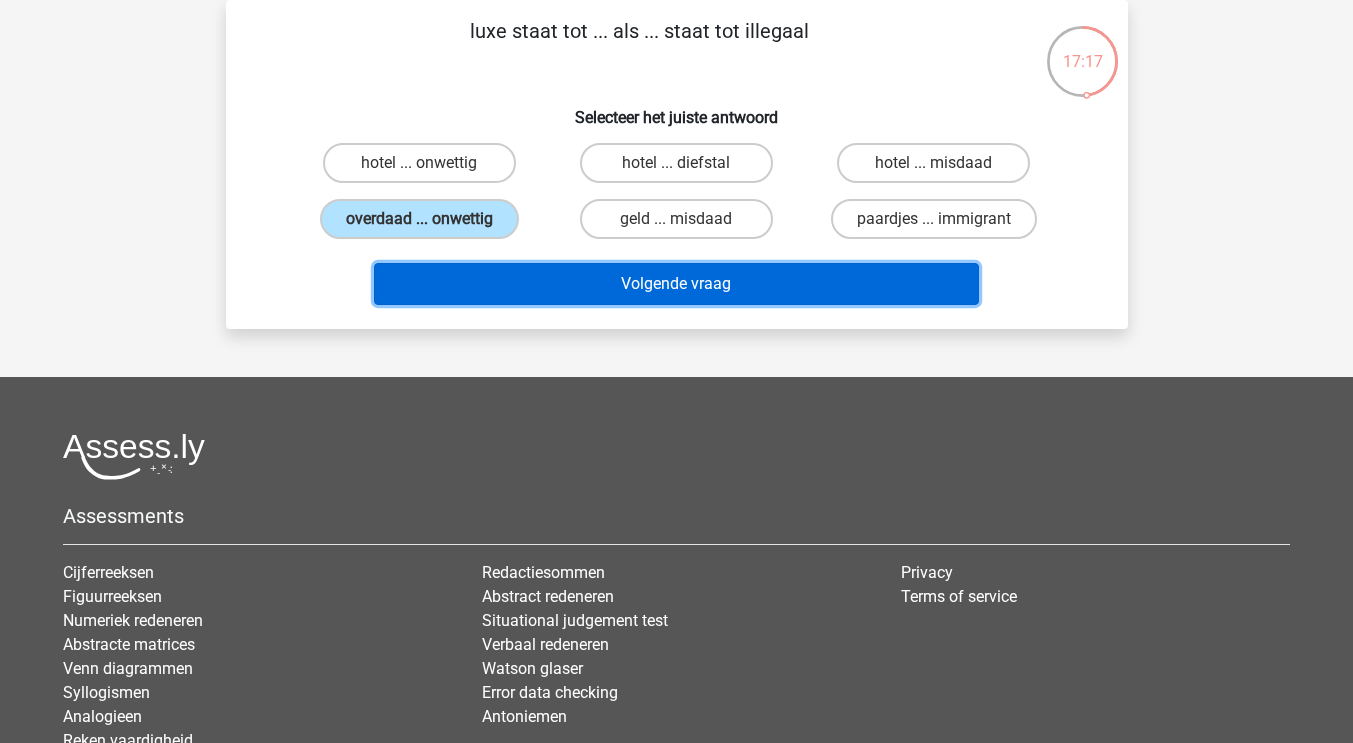 click on "Volgende vraag" at bounding box center [676, 284] 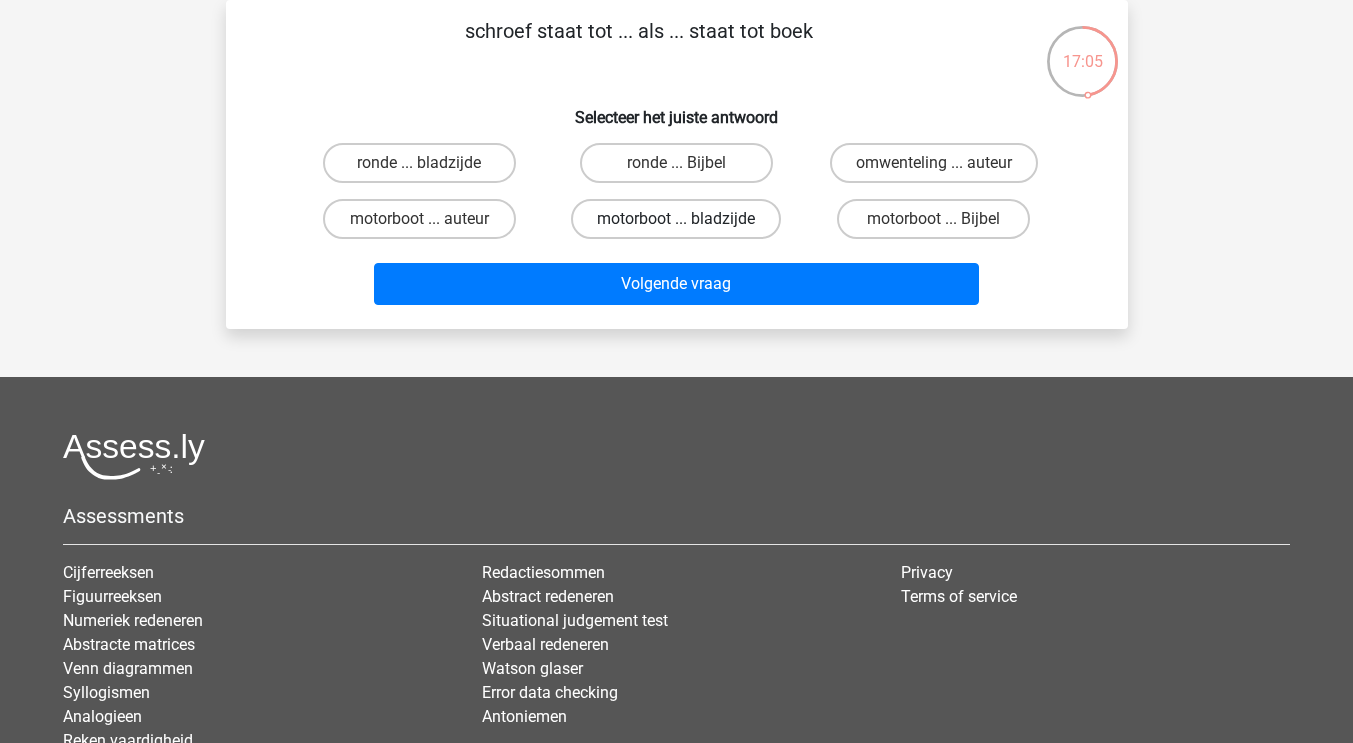 click on "motorboot ... bladzijde" at bounding box center [676, 219] 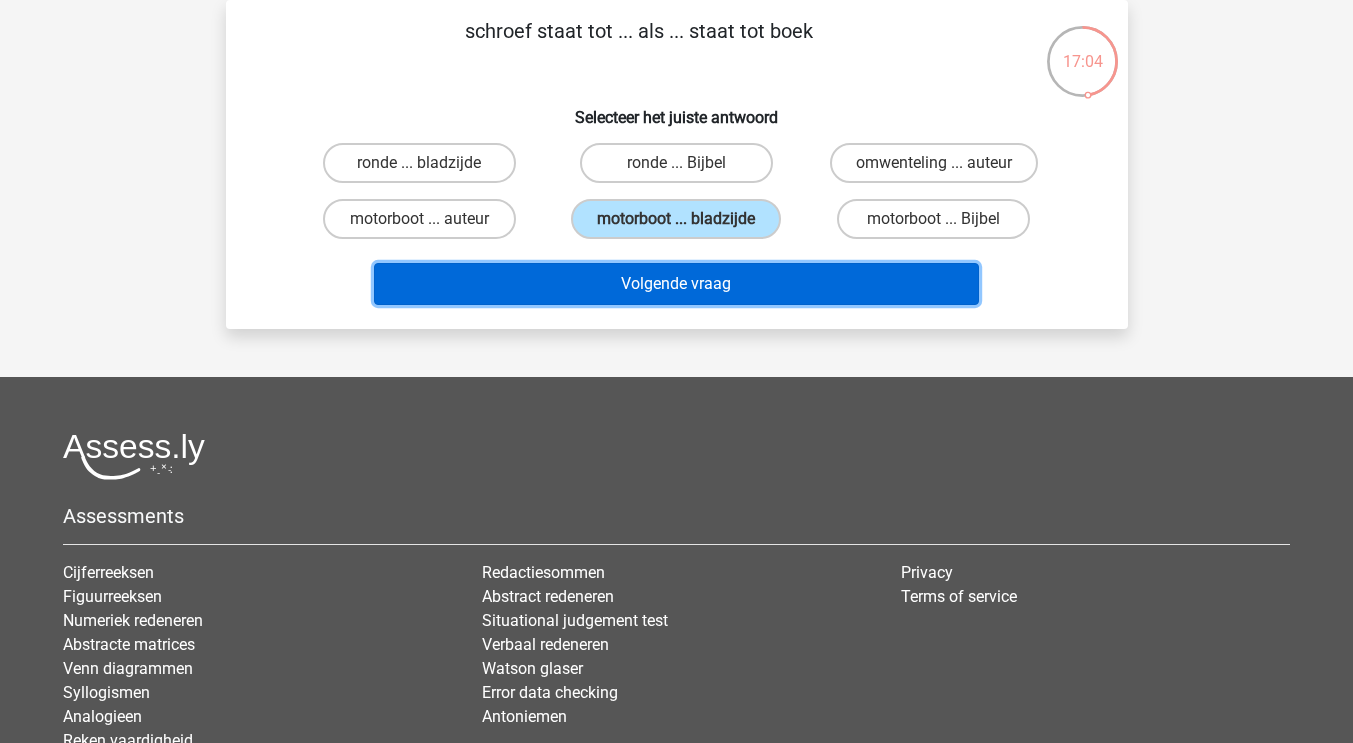 click on "Volgende vraag" at bounding box center (676, 284) 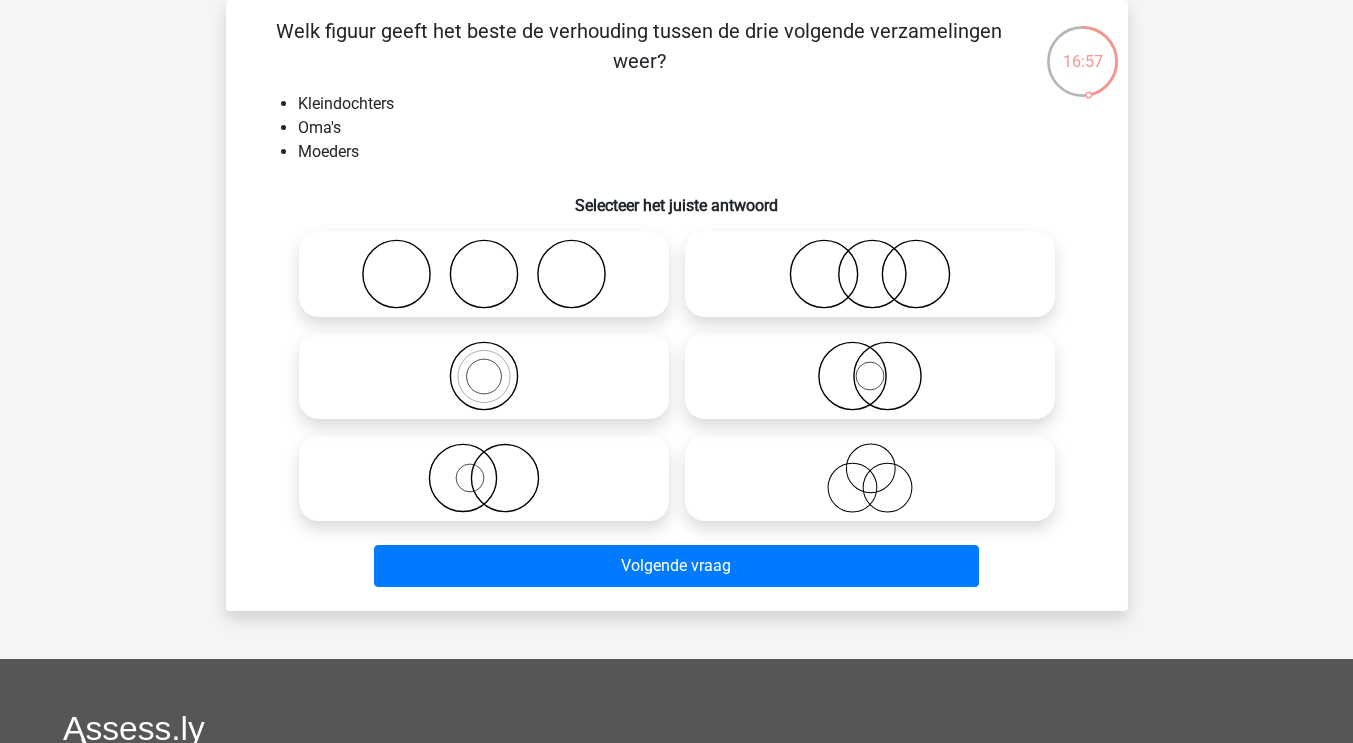 click 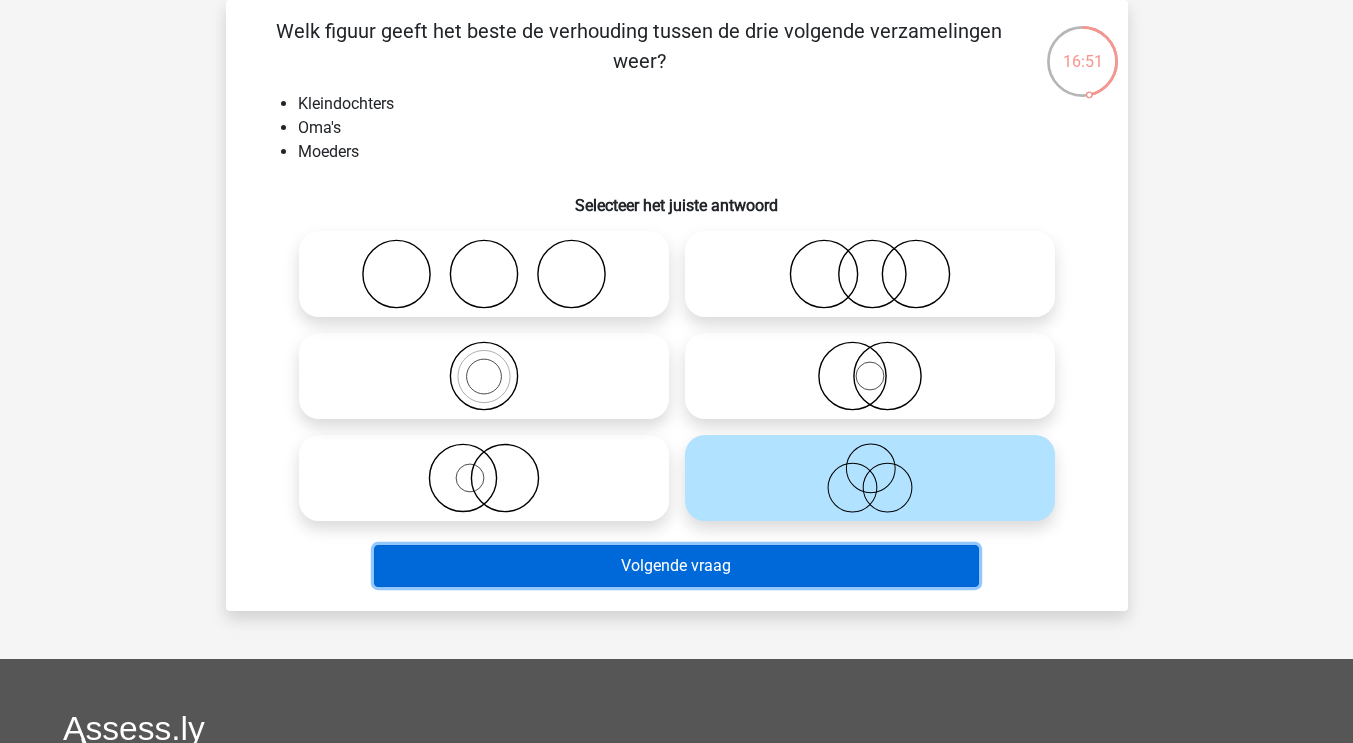 click on "Volgende vraag" at bounding box center [676, 566] 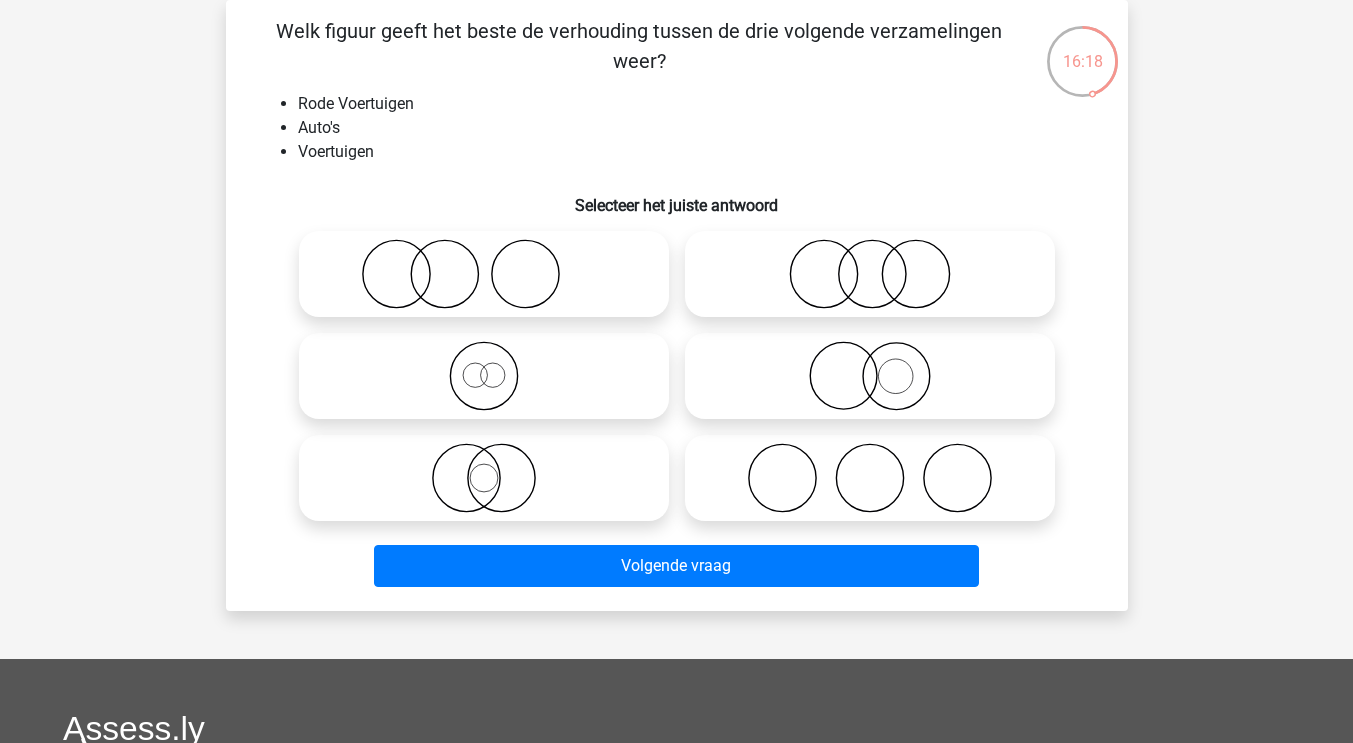 click 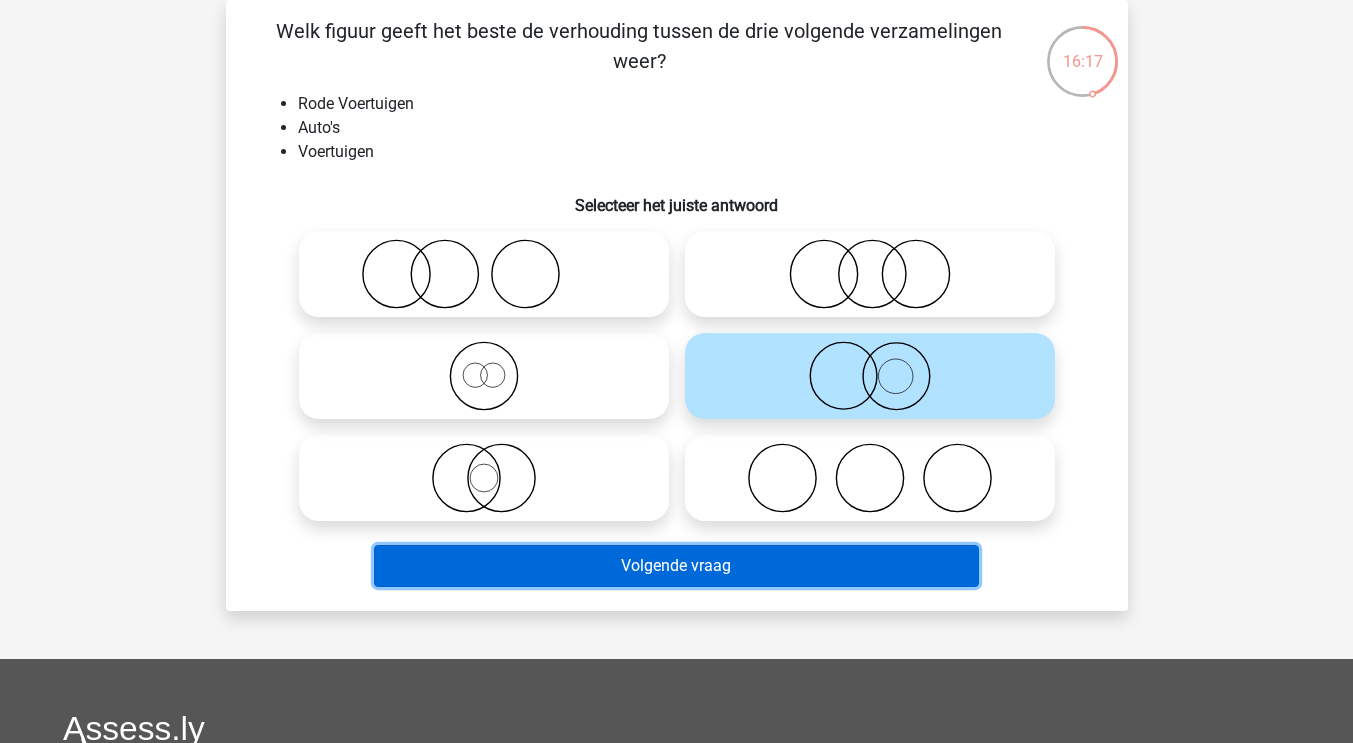 click on "Volgende vraag" at bounding box center [676, 566] 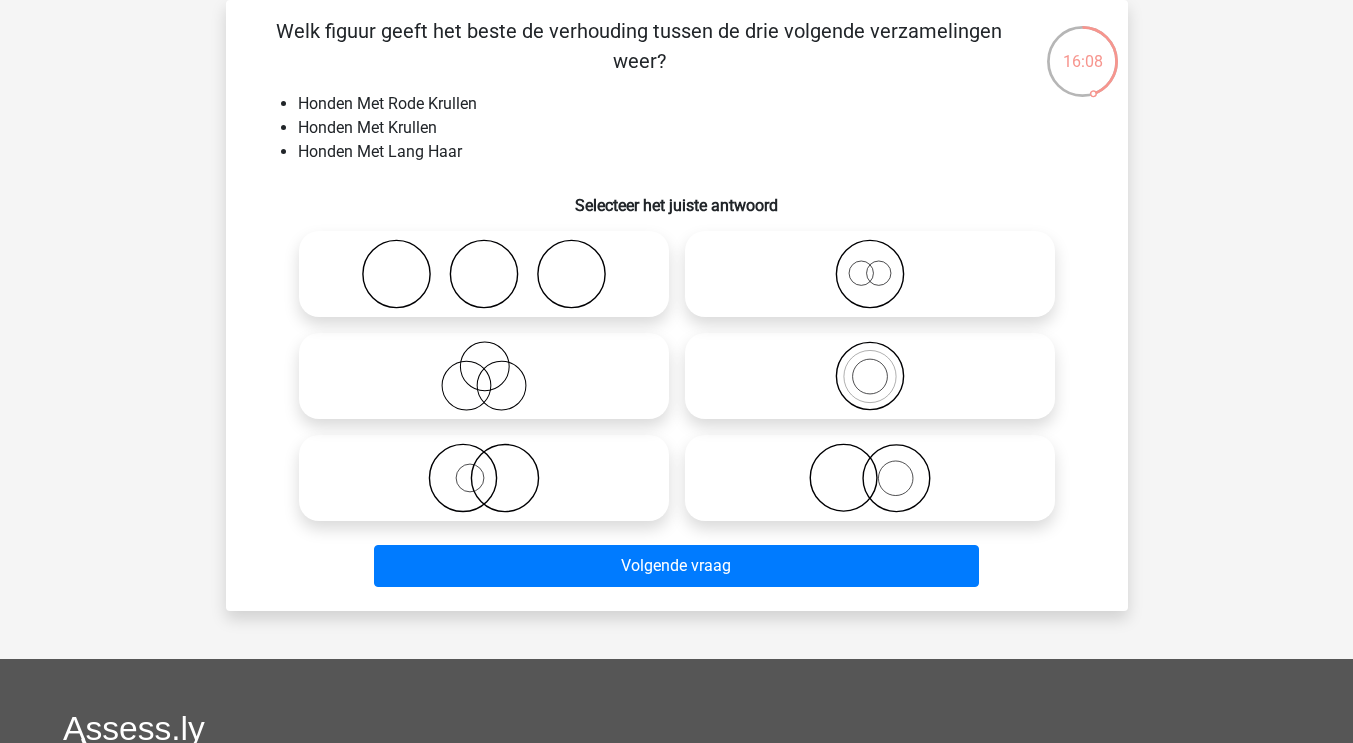 click at bounding box center (484, 478) 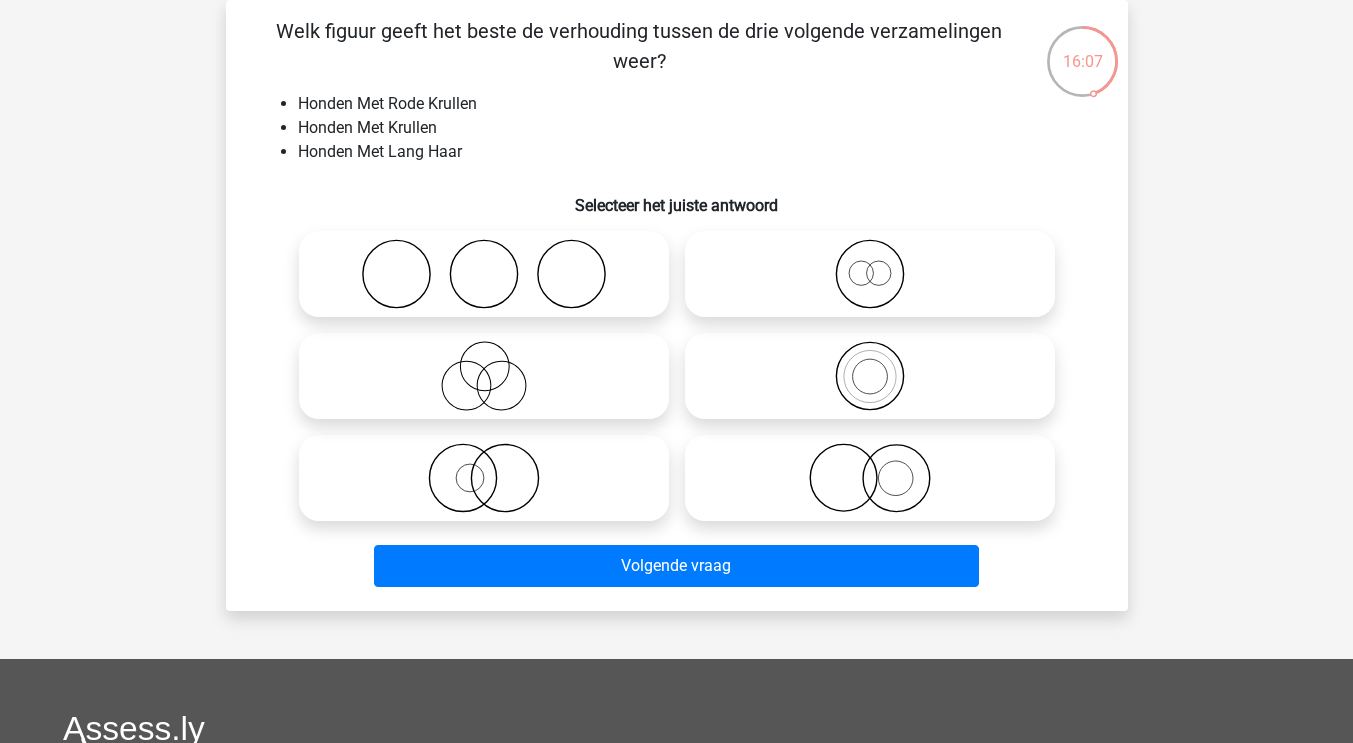 click 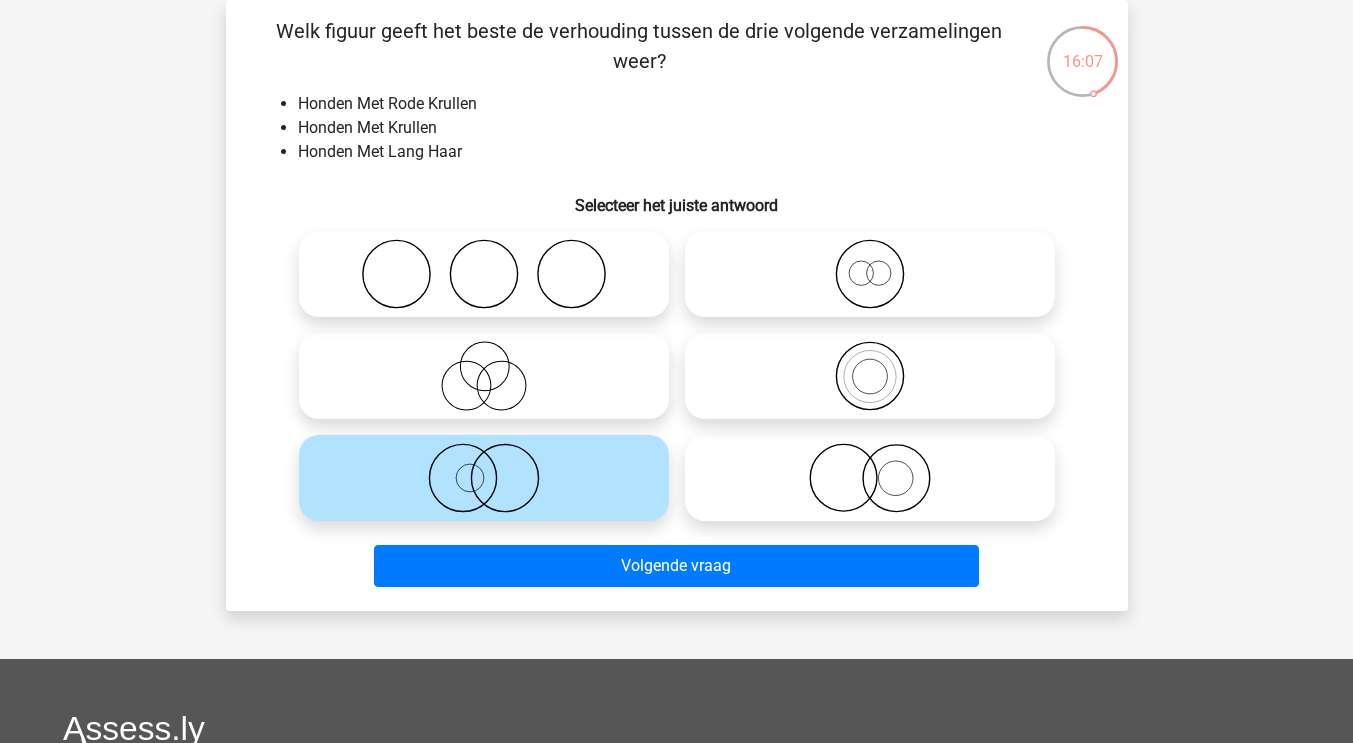 click 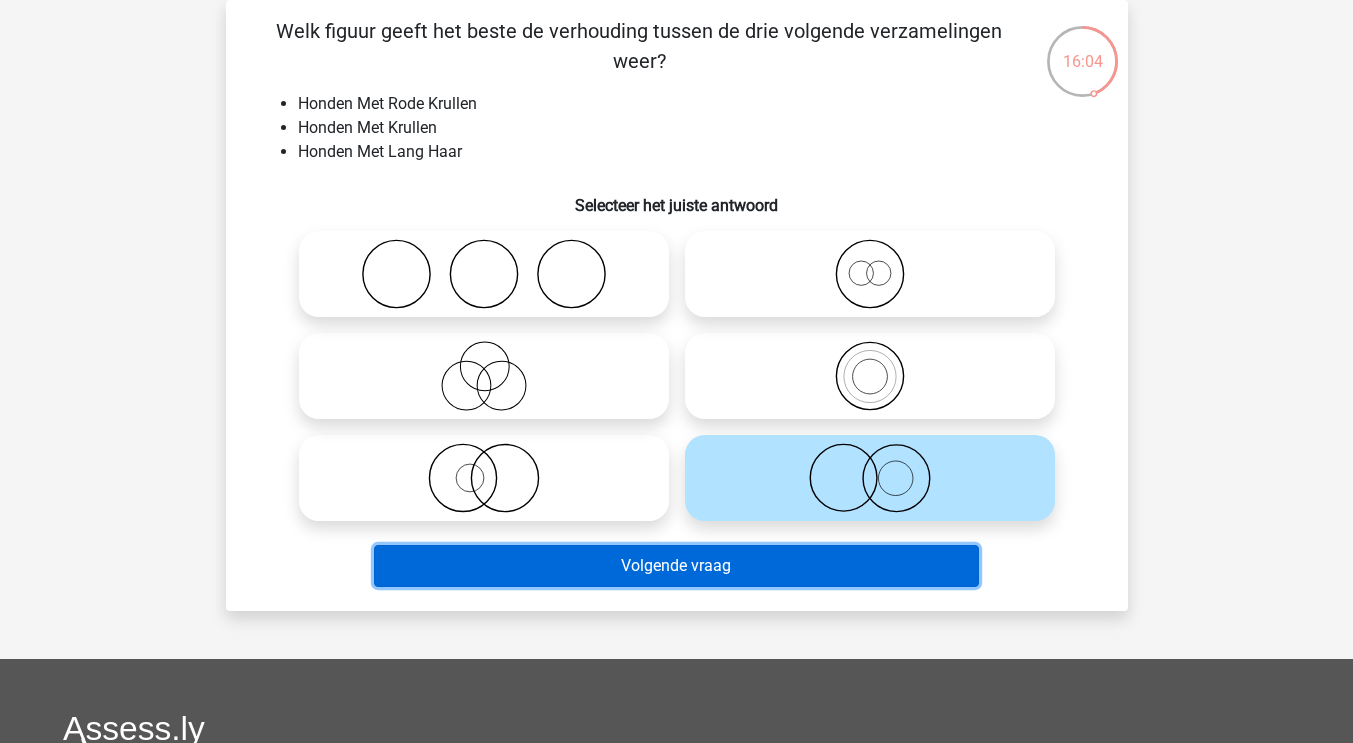 click on "Volgende vraag" at bounding box center (676, 566) 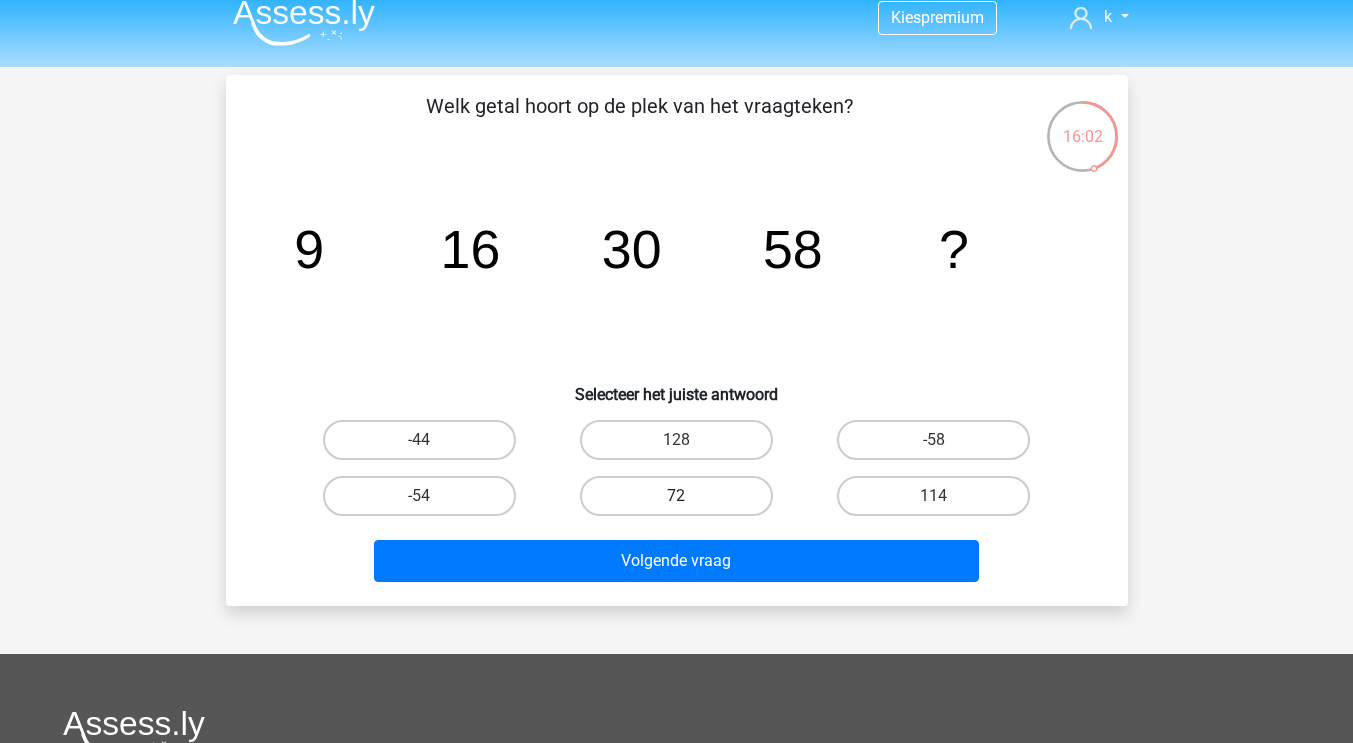 scroll, scrollTop: 12, scrollLeft: 0, axis: vertical 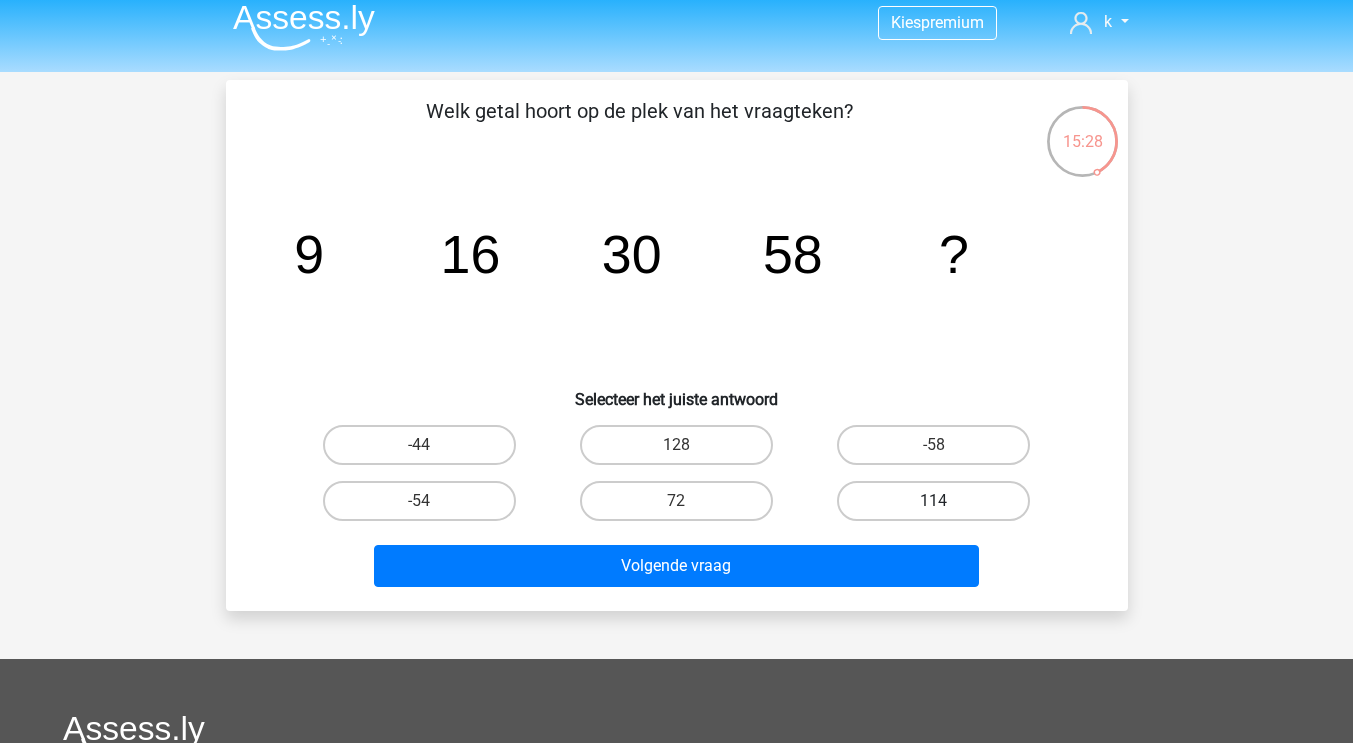 click on "114" at bounding box center (933, 501) 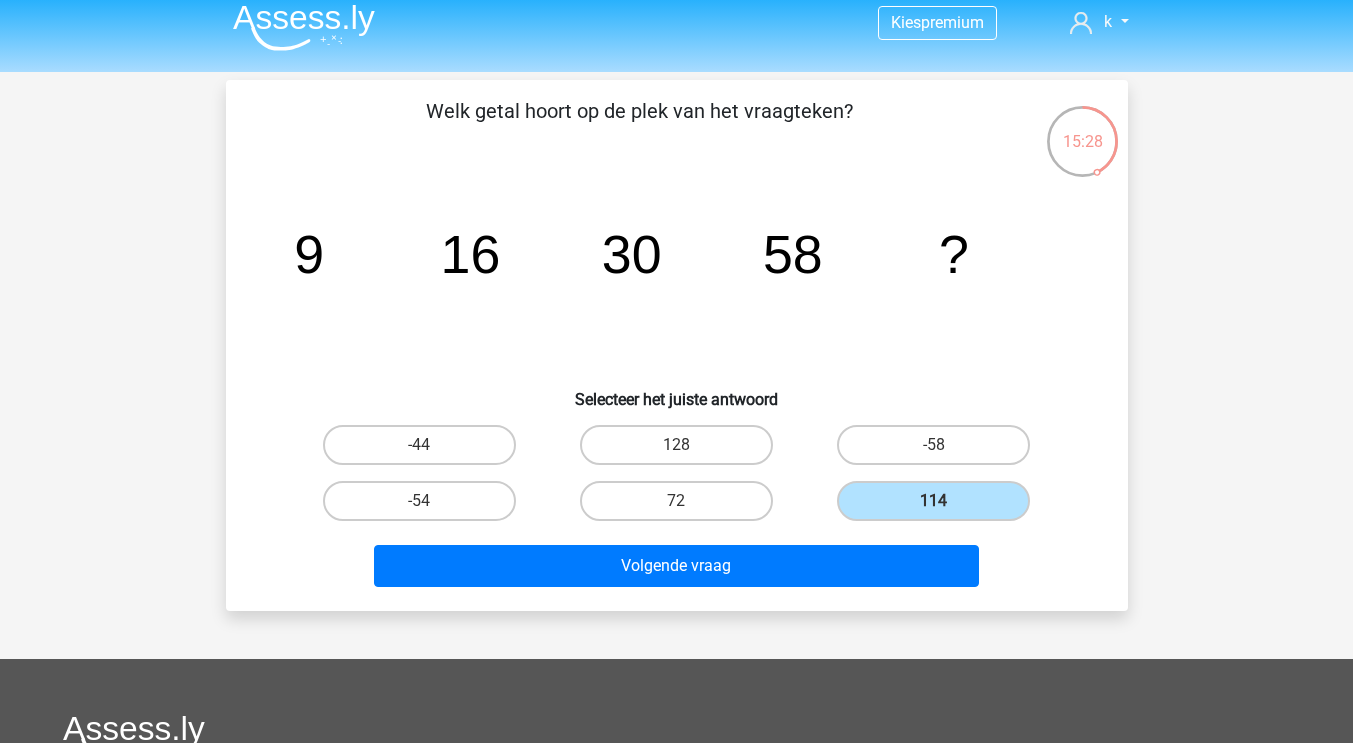 click on "Volgende vraag" at bounding box center (677, 562) 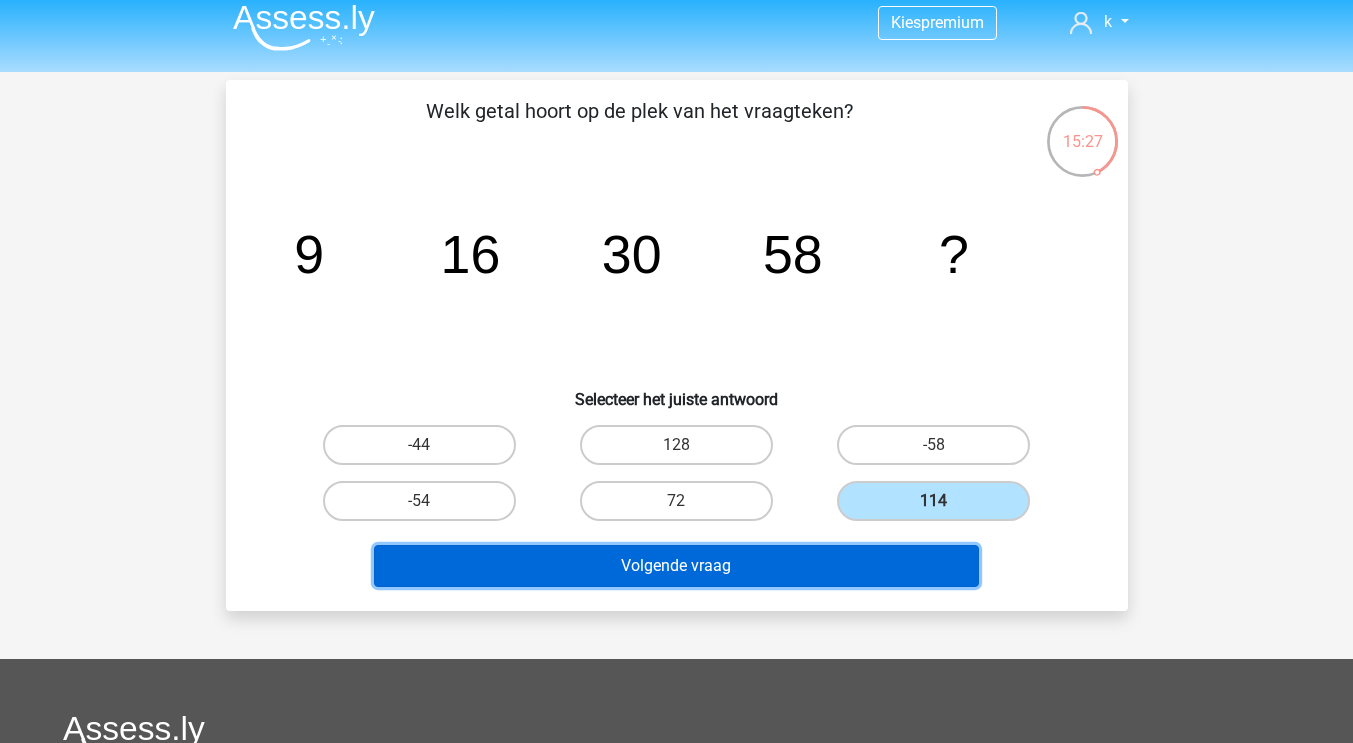 click on "Volgende vraag" at bounding box center (676, 566) 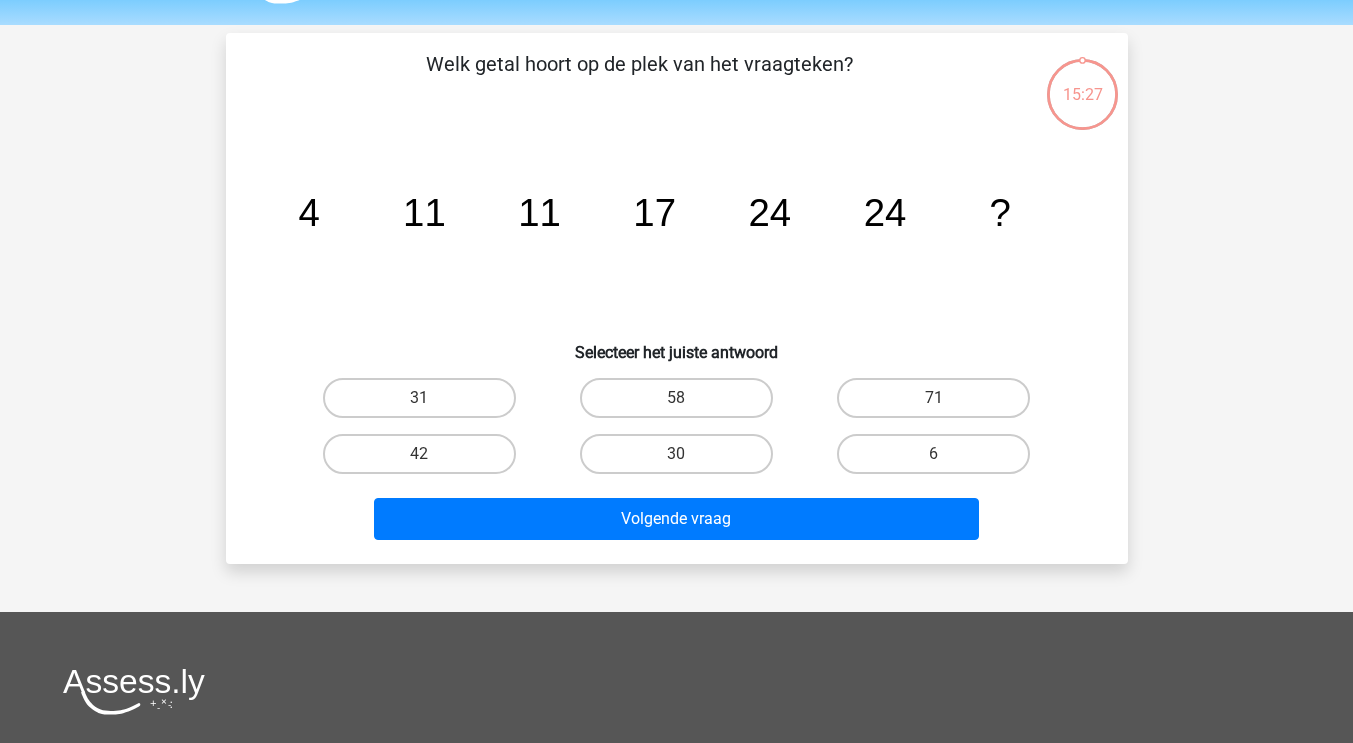 scroll, scrollTop: 92, scrollLeft: 0, axis: vertical 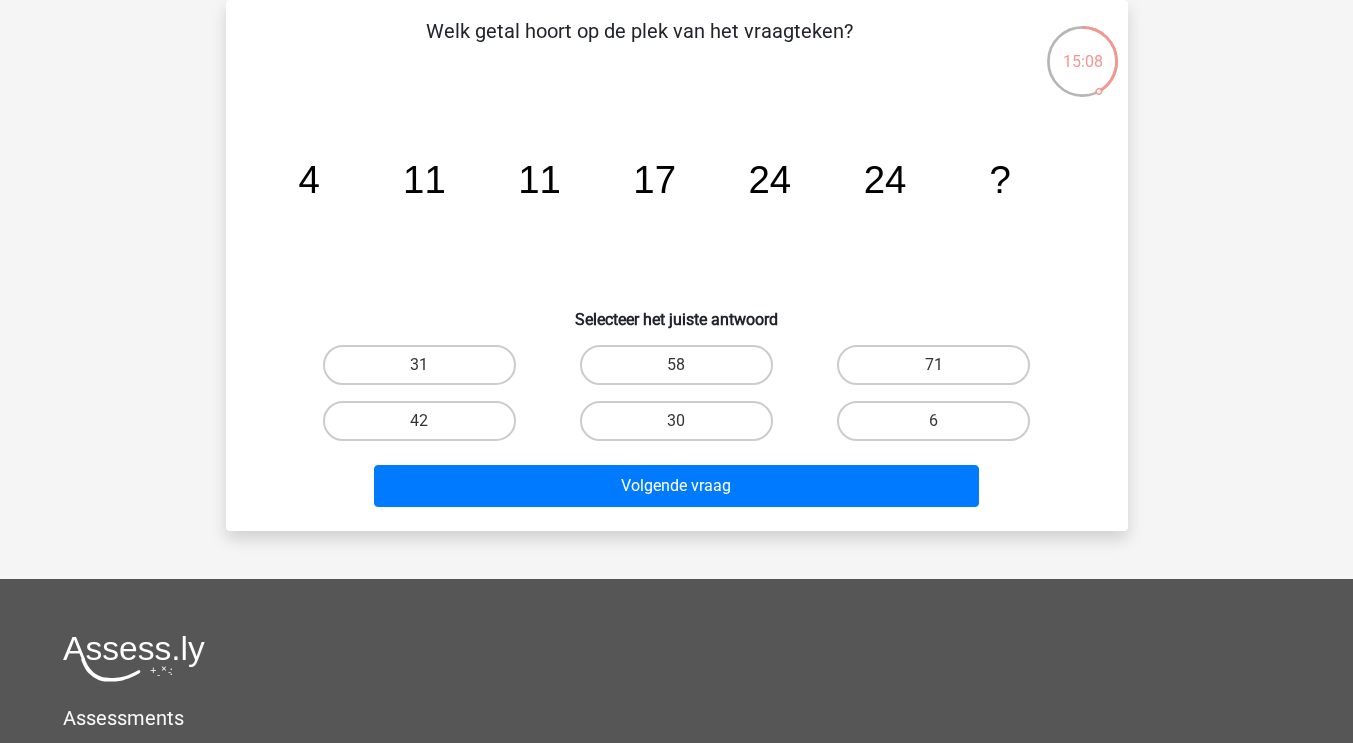 click on "image/svg+xml
4
11
11
17
24
24
?" 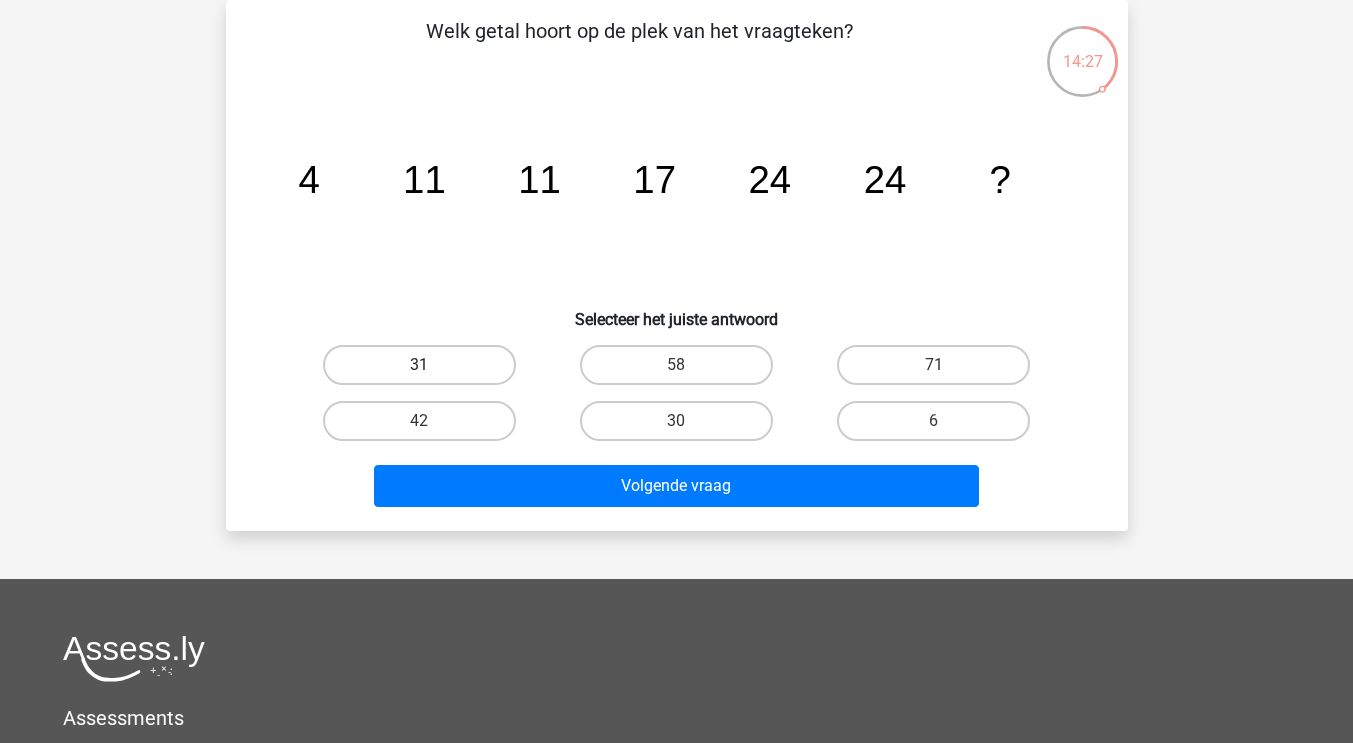 click on "31" at bounding box center (419, 365) 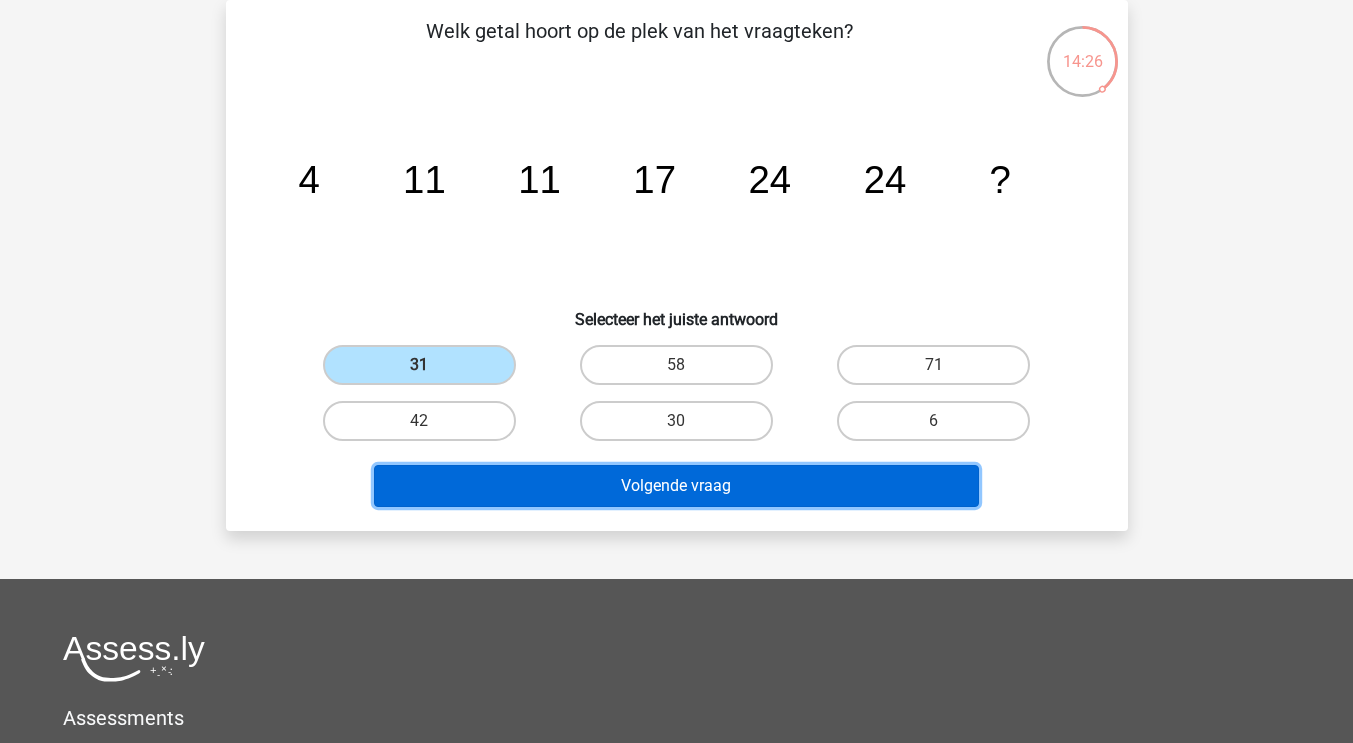 click on "Volgende vraag" at bounding box center (676, 486) 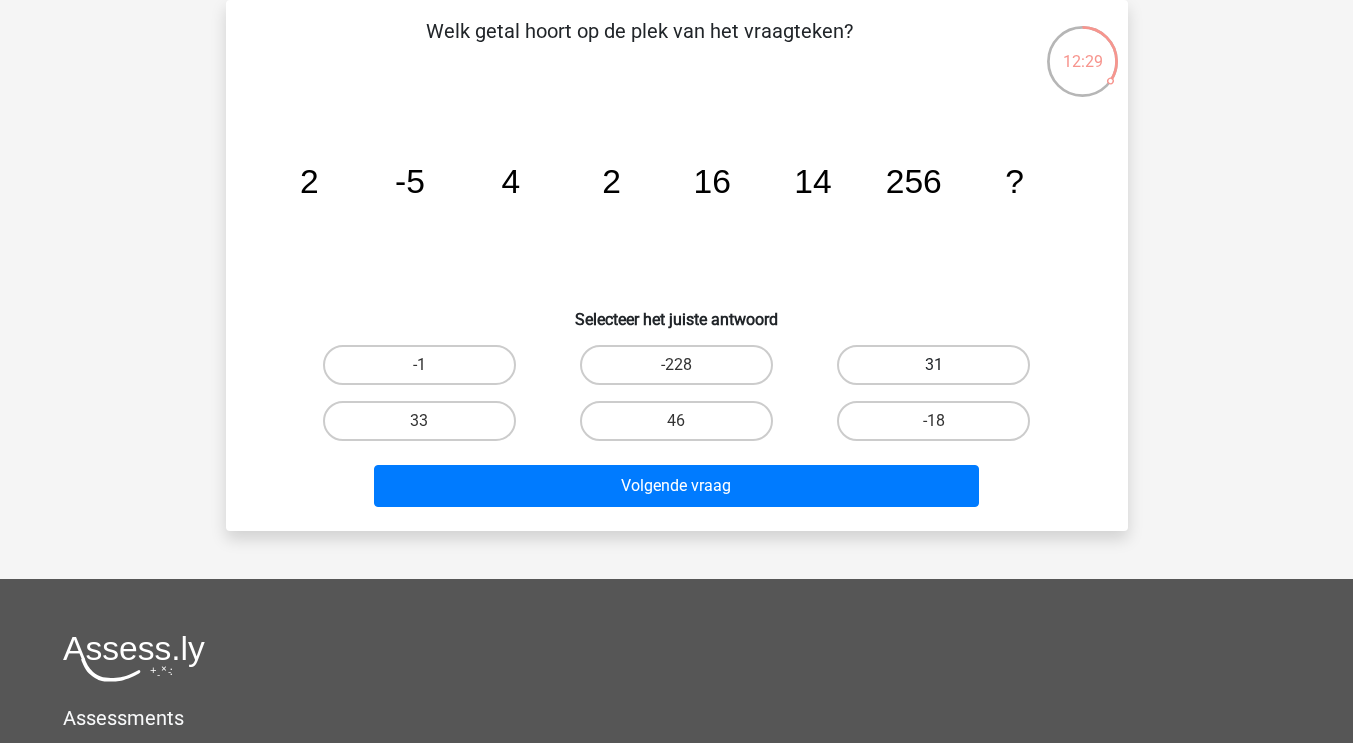 click on "31" at bounding box center (933, 365) 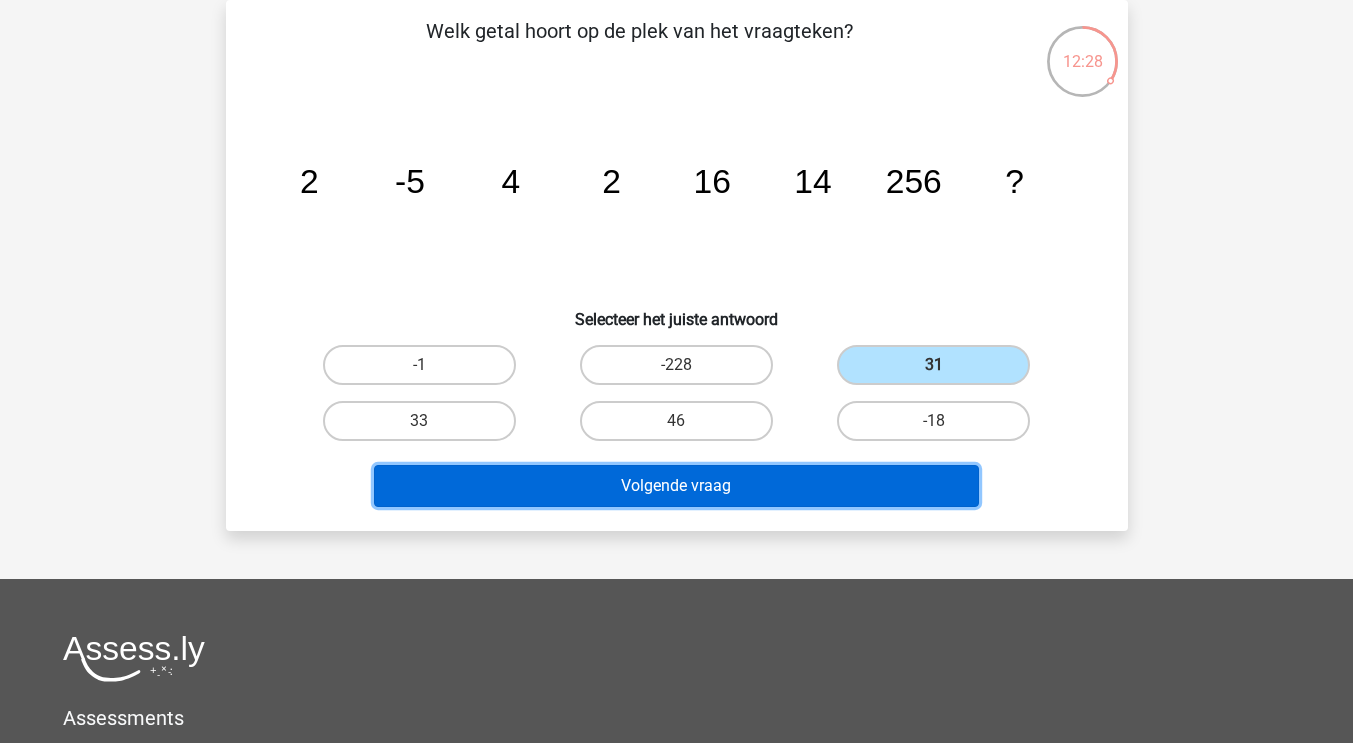 click on "Volgende vraag" at bounding box center [676, 486] 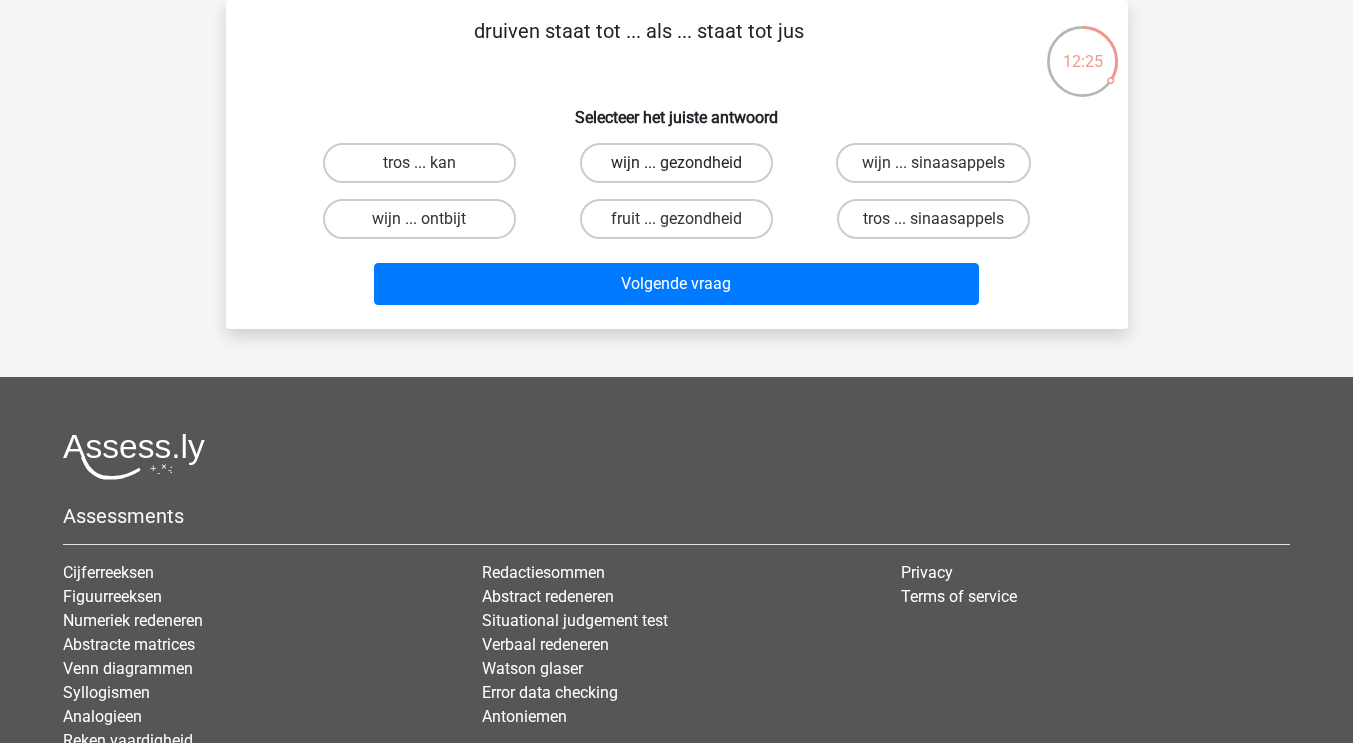 click on "wijn ... gezondheid" at bounding box center (676, 163) 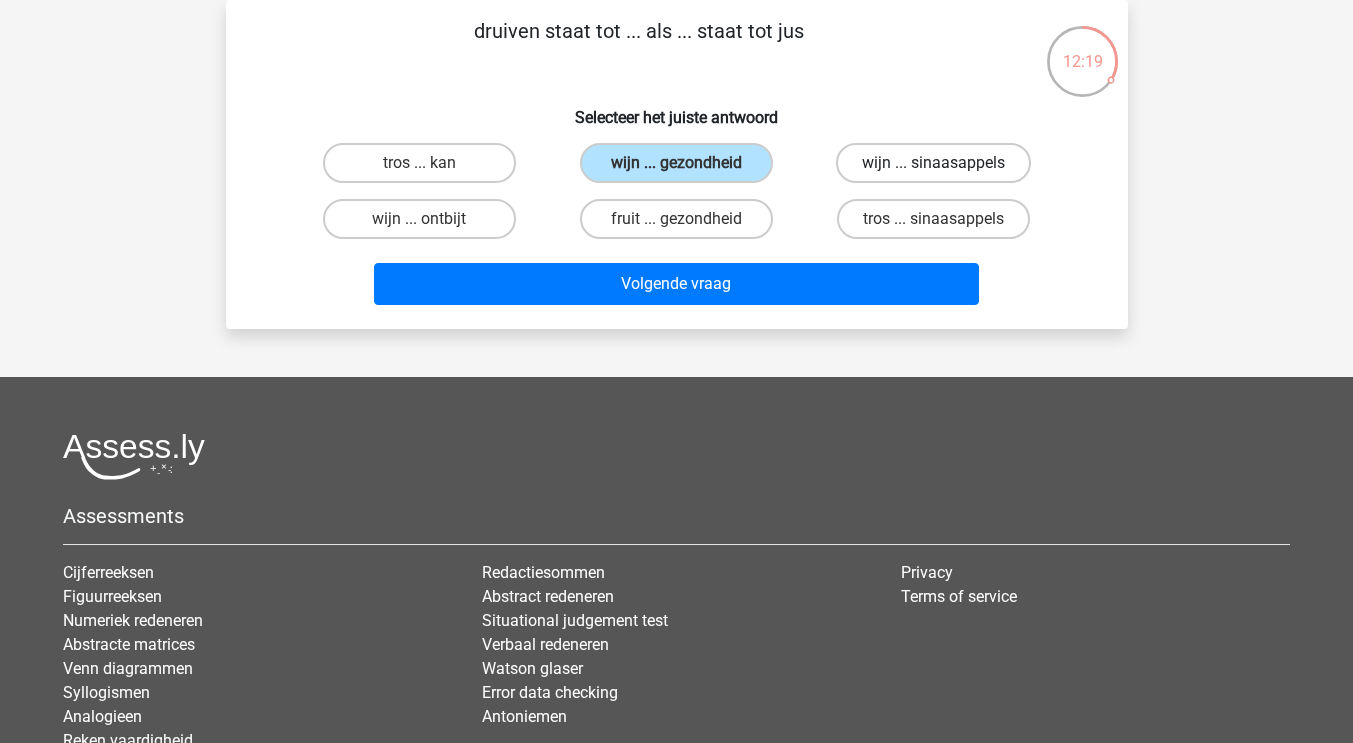 click on "wijn ... sinaasappels" at bounding box center (933, 163) 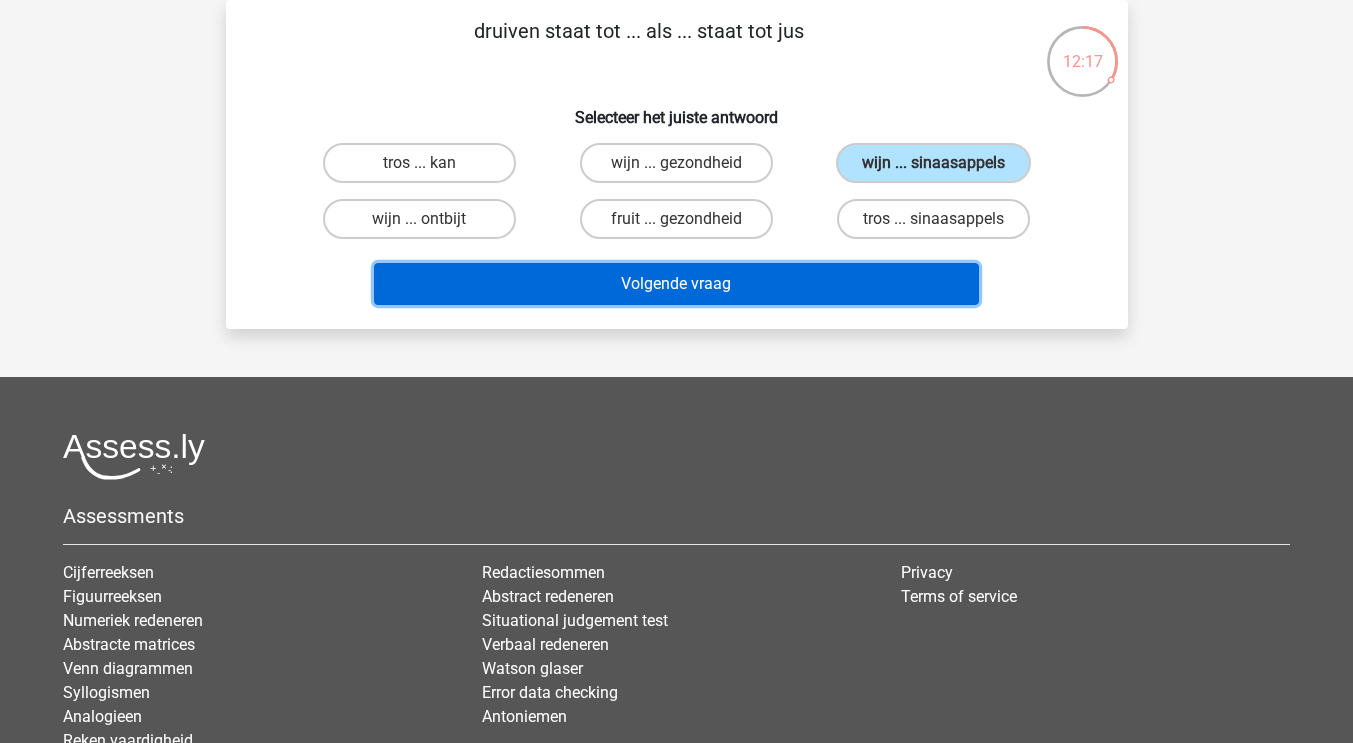 click on "Volgende vraag" at bounding box center (676, 284) 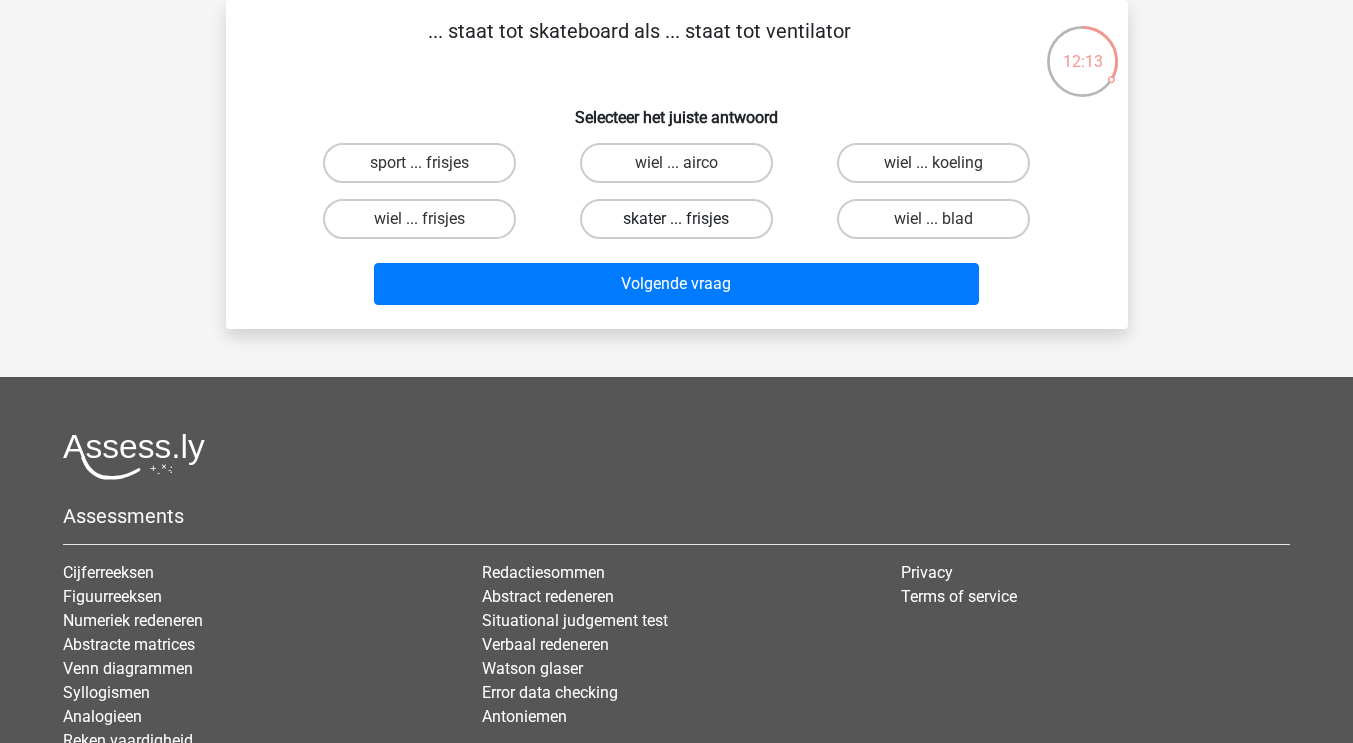 click on "skater ... frisjes" at bounding box center [676, 219] 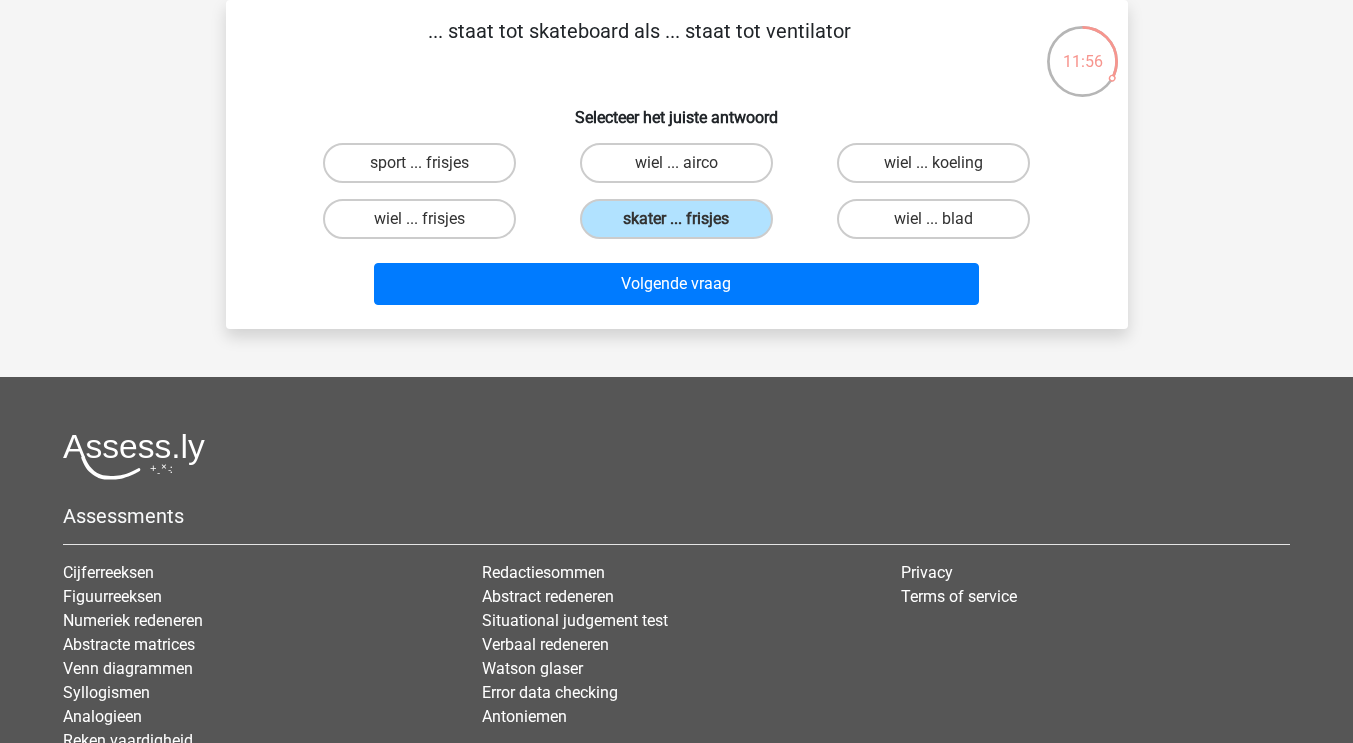 click on "Volgende vraag" at bounding box center [677, 280] 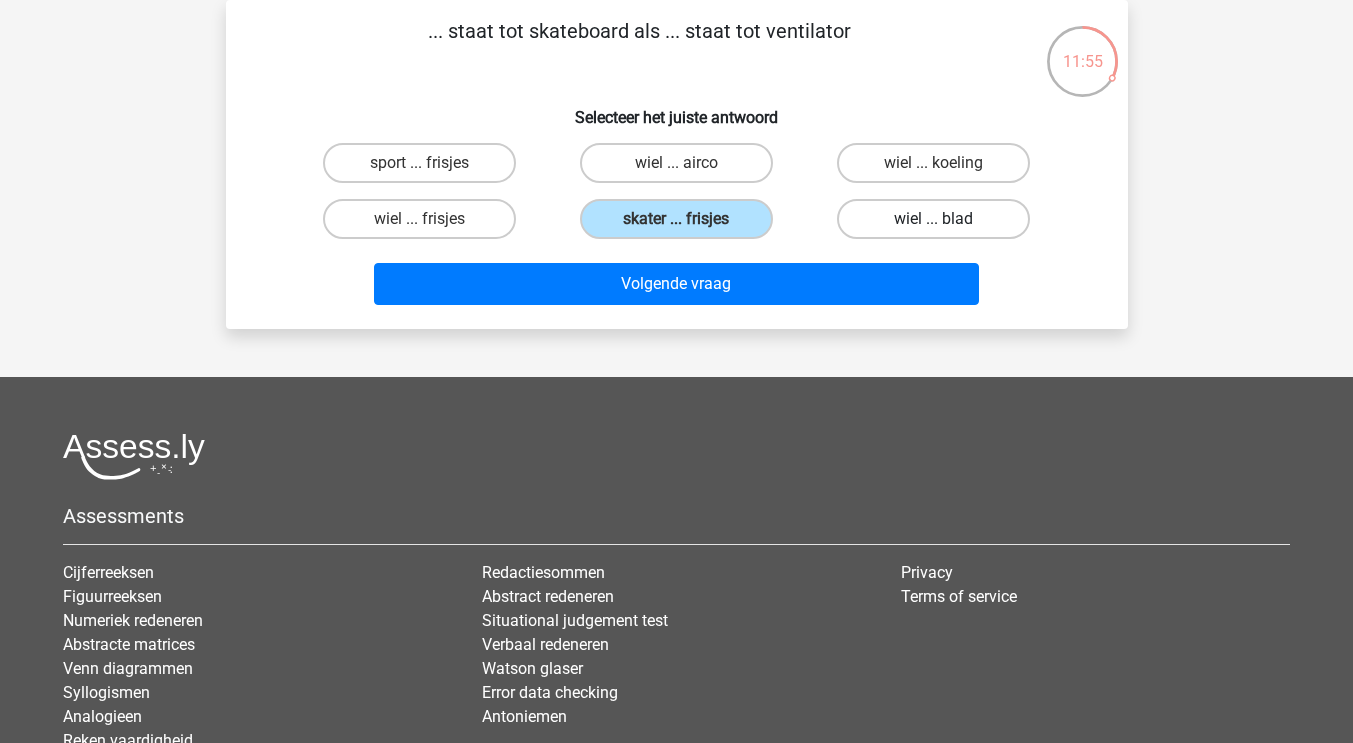 click on "wiel ... blad" at bounding box center (933, 219) 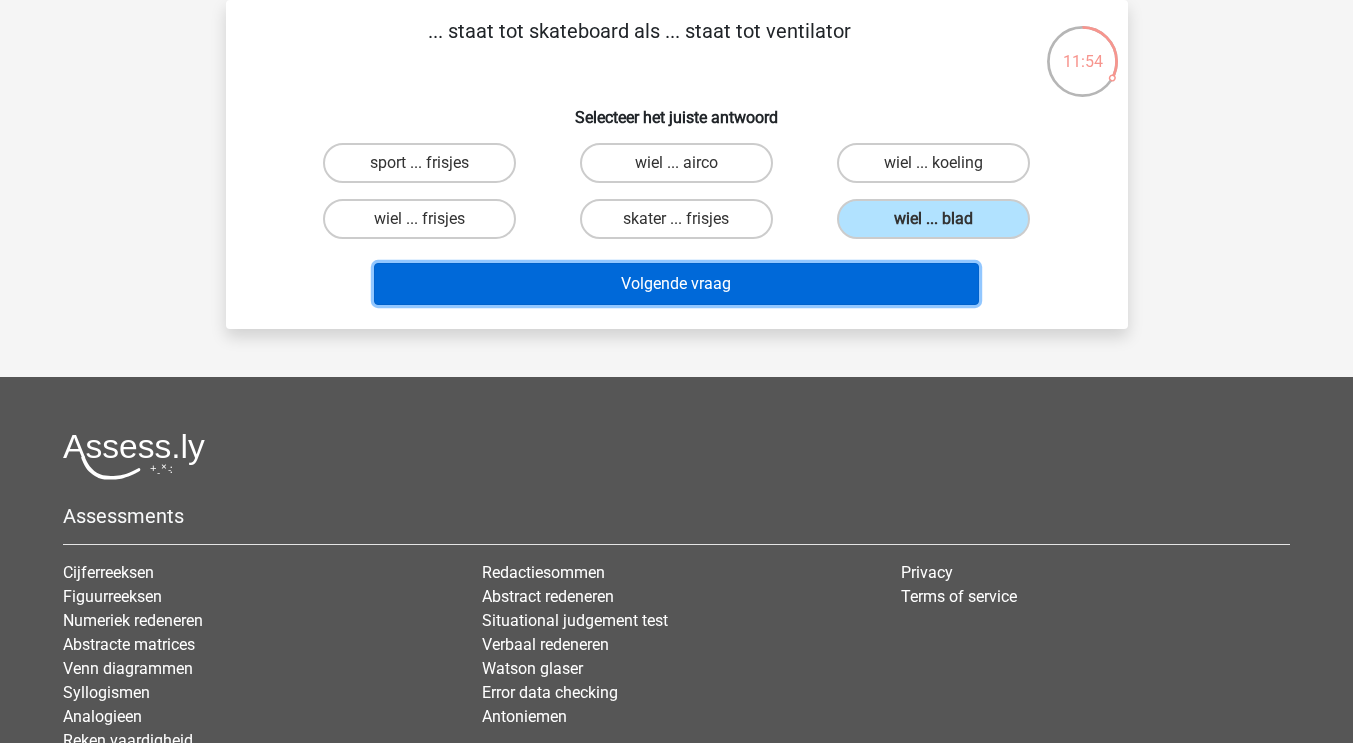 click on "Volgende vraag" at bounding box center (676, 284) 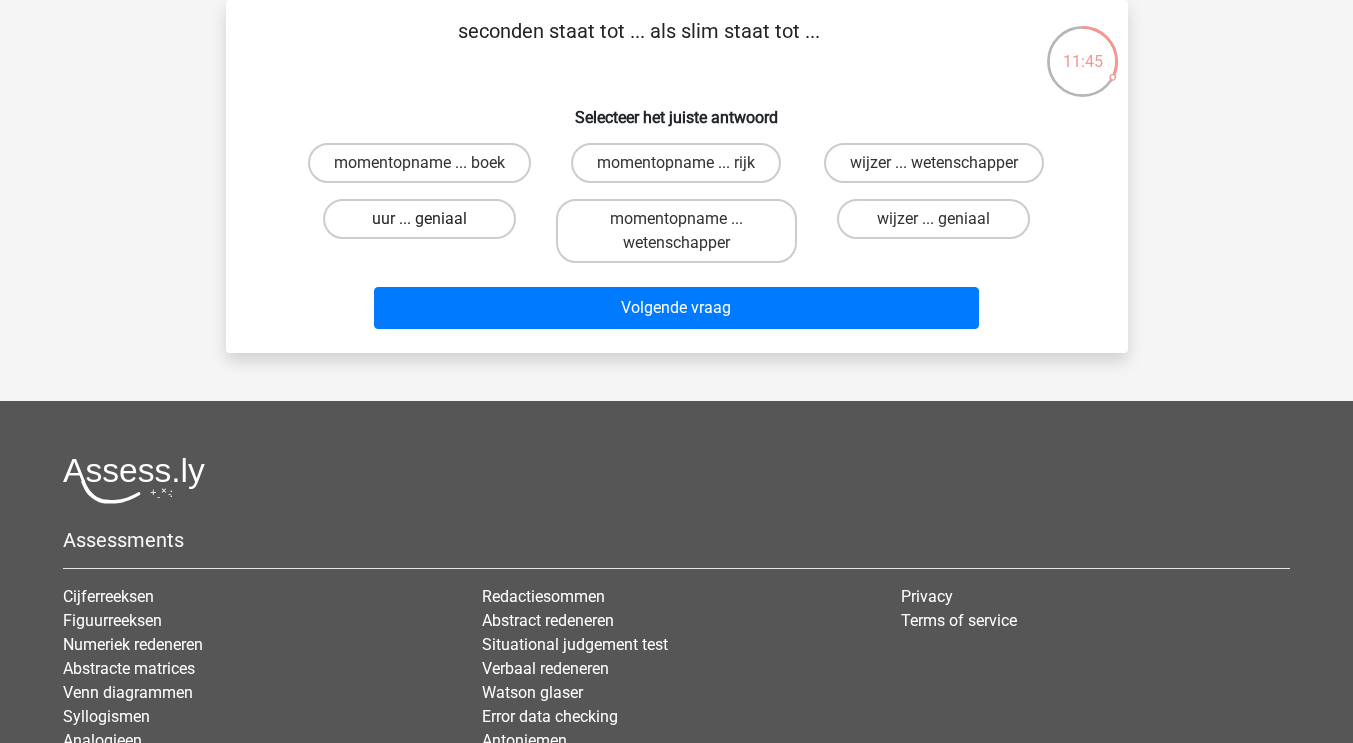 click on "uur ... geniaal" at bounding box center (419, 219) 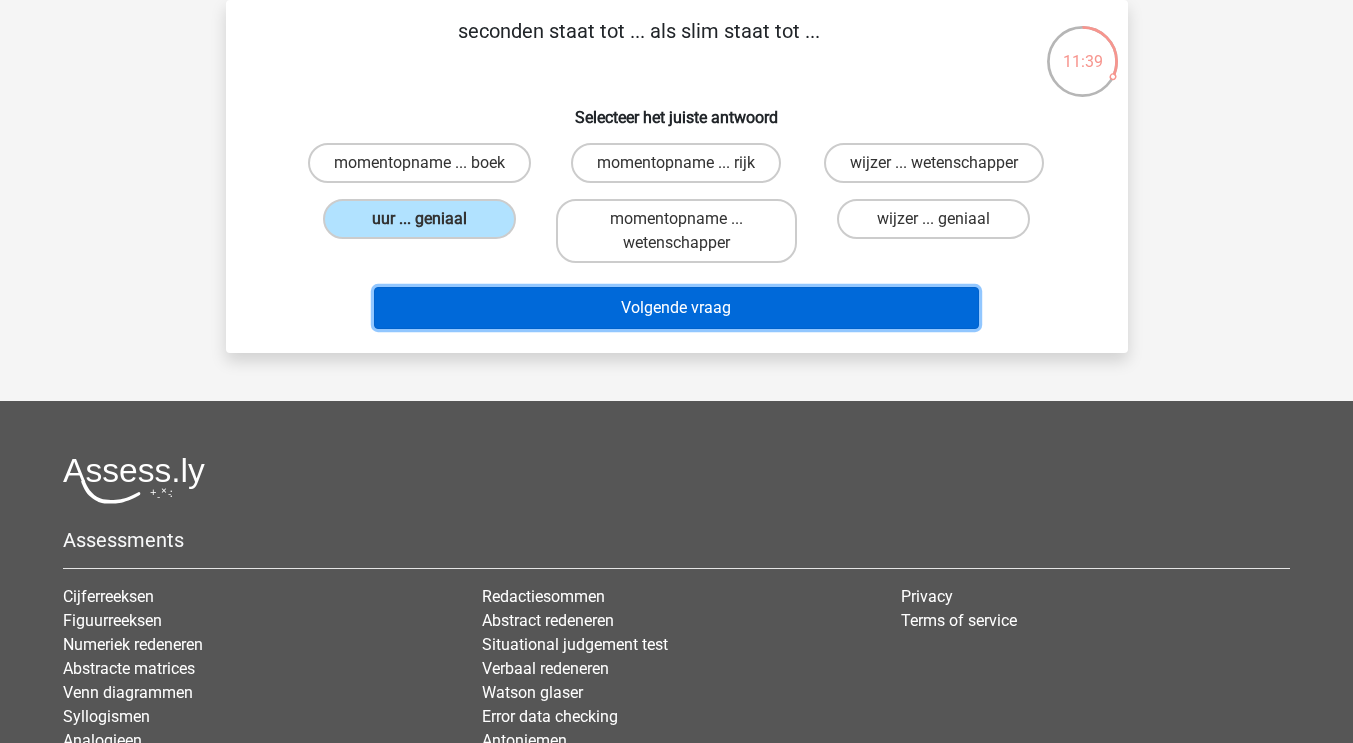 click on "Volgende vraag" at bounding box center (676, 308) 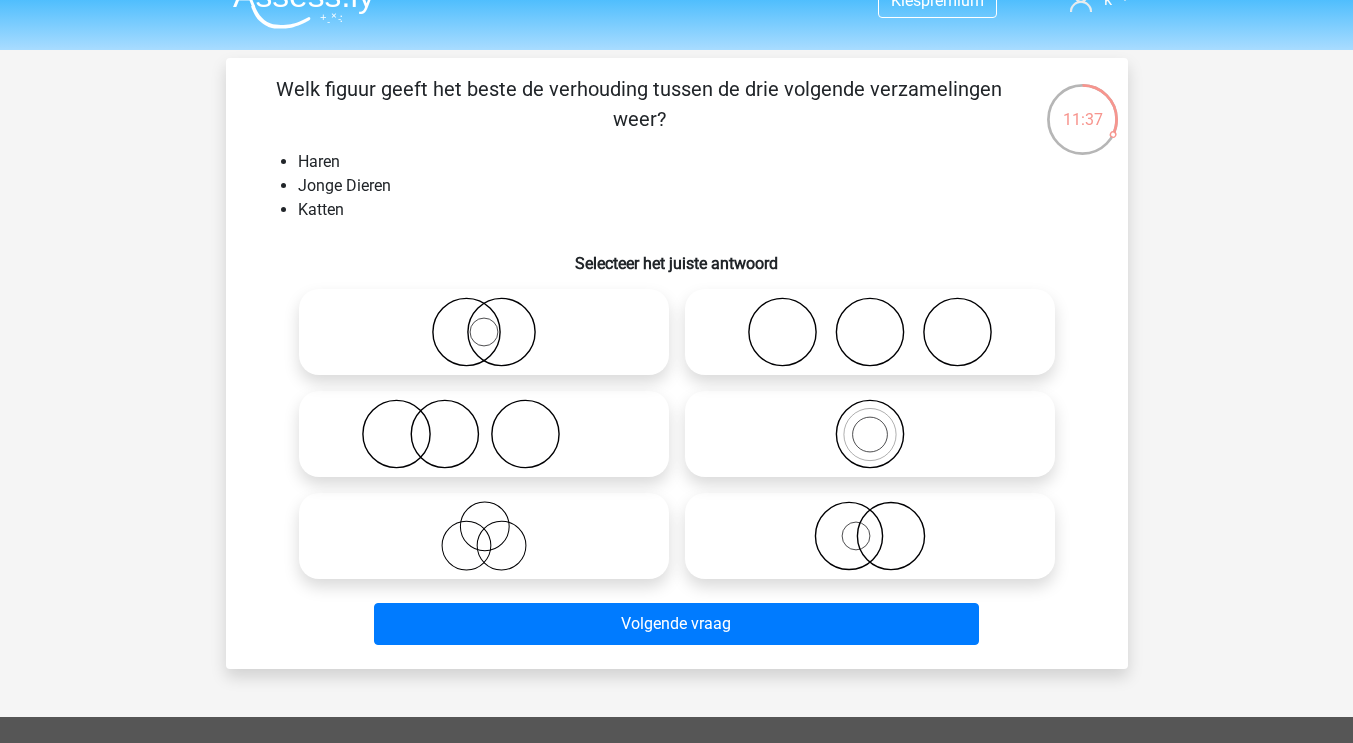 scroll, scrollTop: 35, scrollLeft: 0, axis: vertical 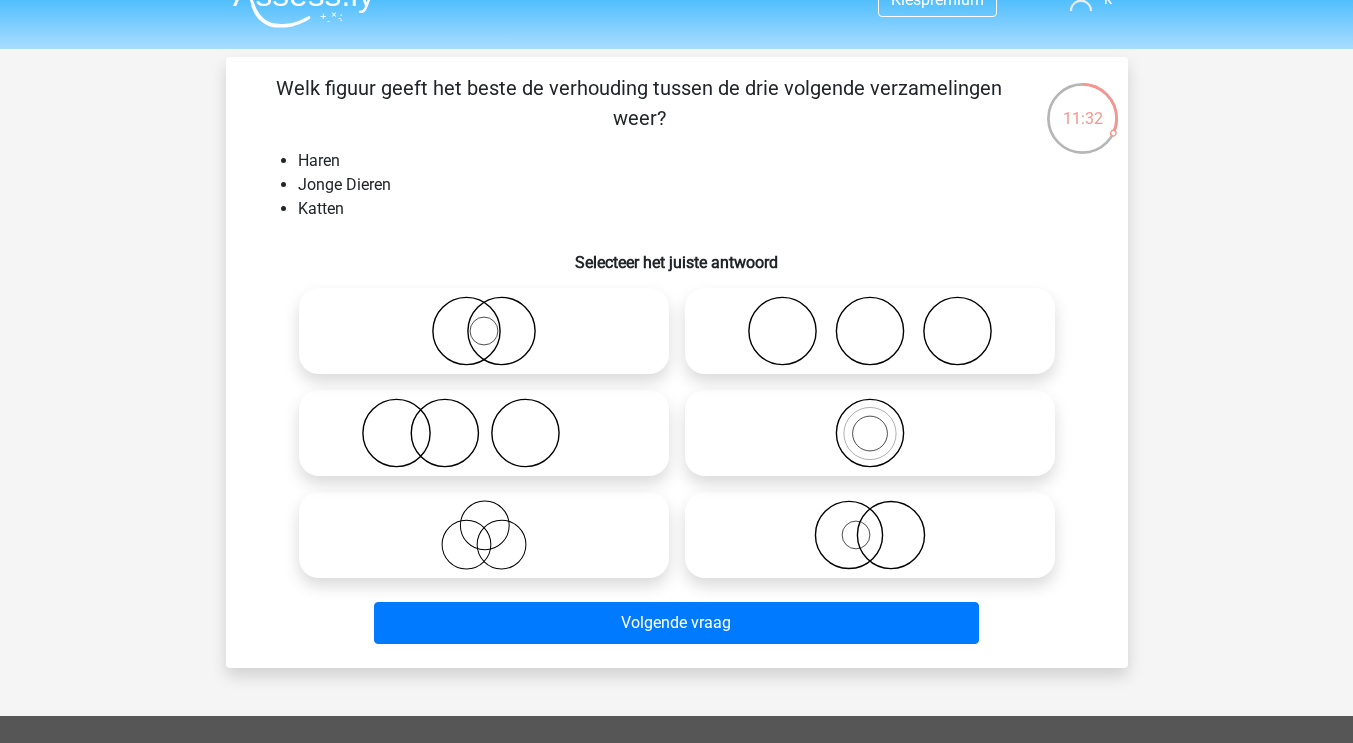 click 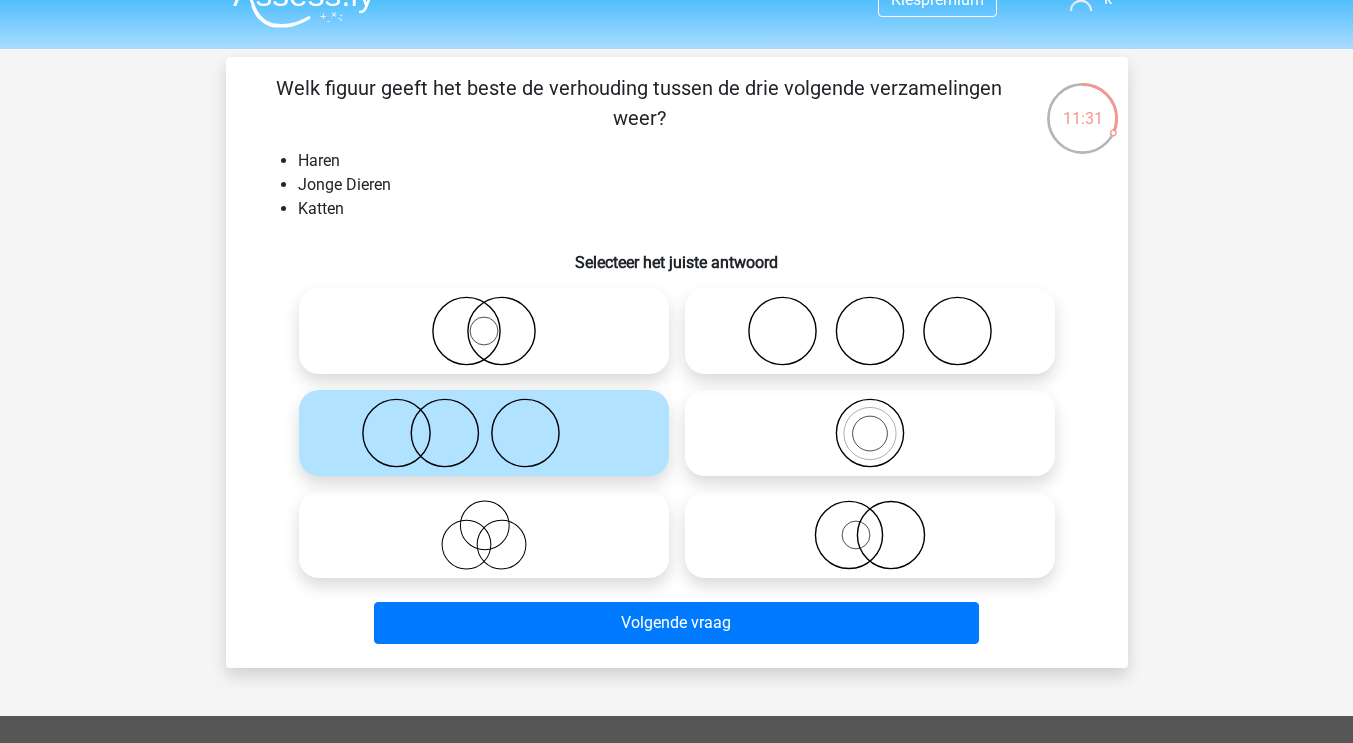 click on "Volgende vraag" at bounding box center (677, 619) 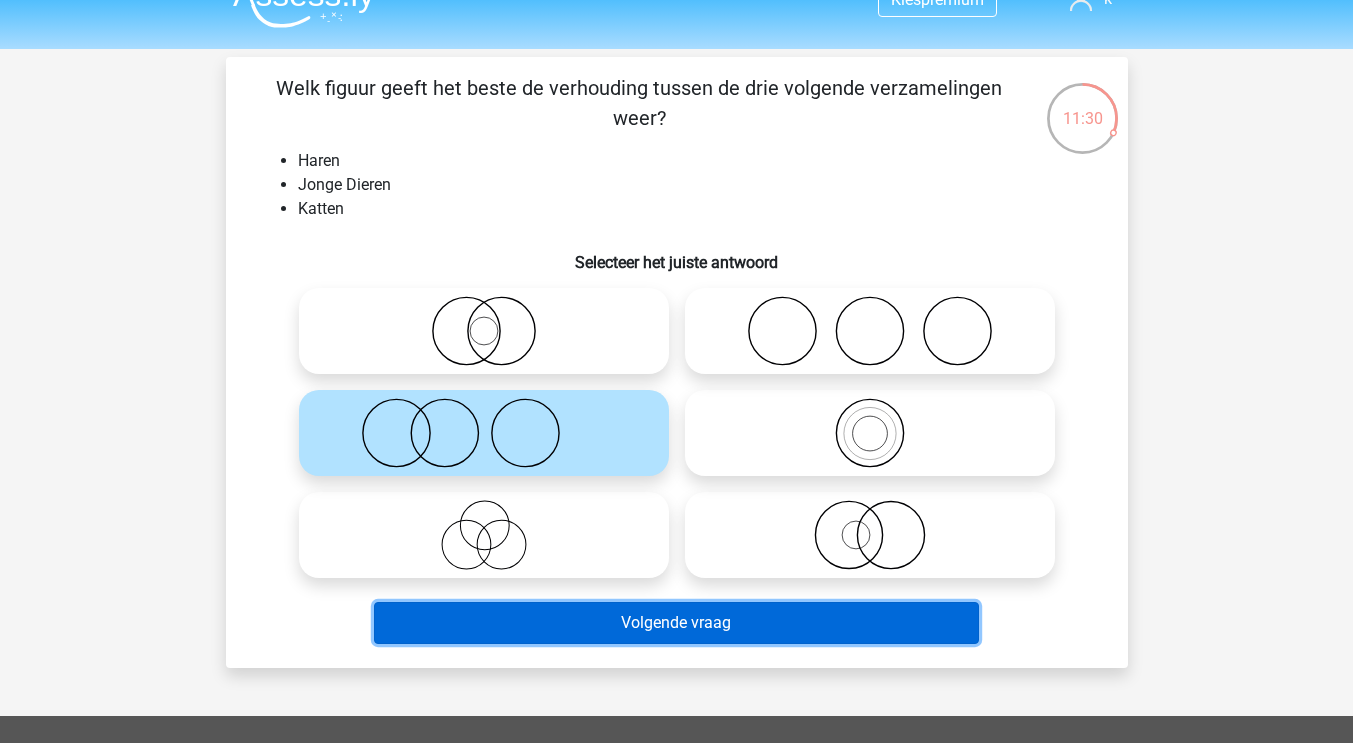 click on "Volgende vraag" at bounding box center (676, 623) 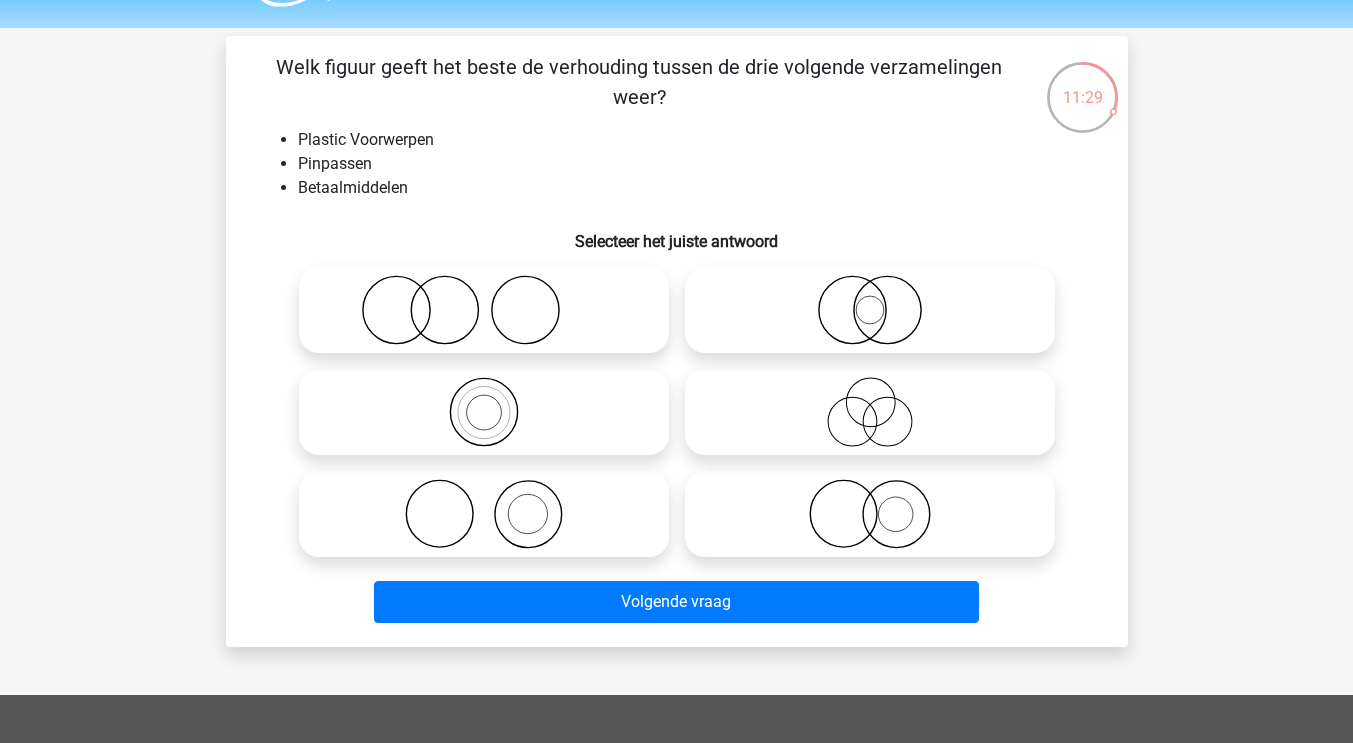 scroll, scrollTop: 60, scrollLeft: 0, axis: vertical 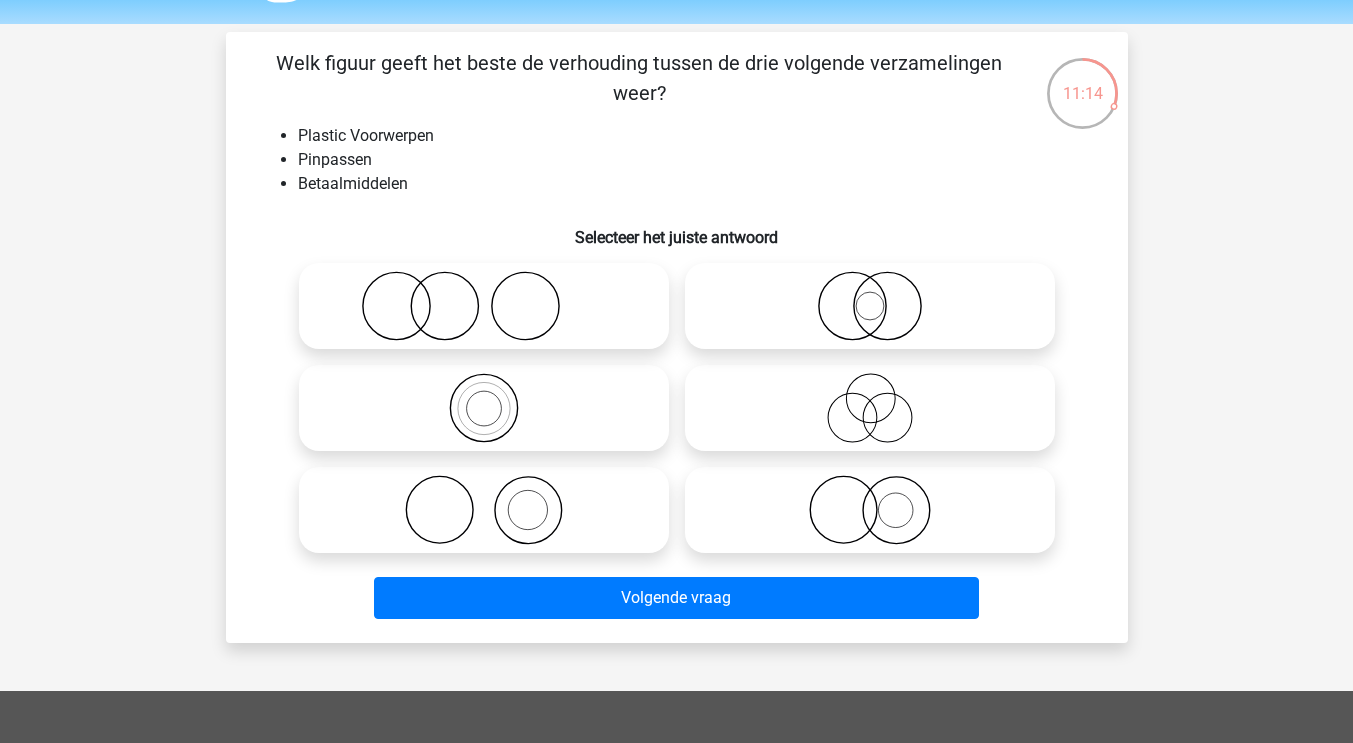 click on "Welk figuur geeft het beste de verhouding tussen de drie volgende verzamelingen weer? Plastic Voorwerpen Pinpassen Betaalmiddelen
Selecteer het juiste antwoord" at bounding box center (677, 337) 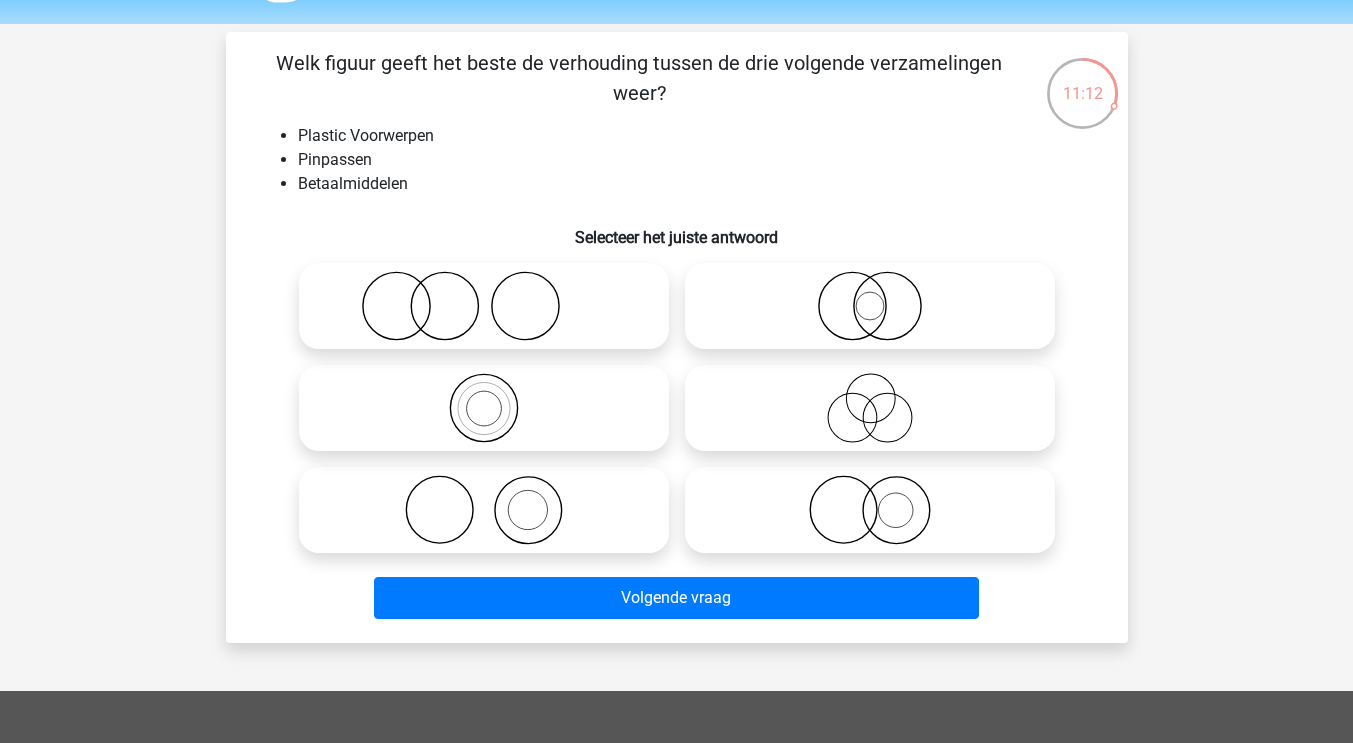 drag, startPoint x: 833, startPoint y: 291, endPoint x: 780, endPoint y: 274, distance: 55.65968 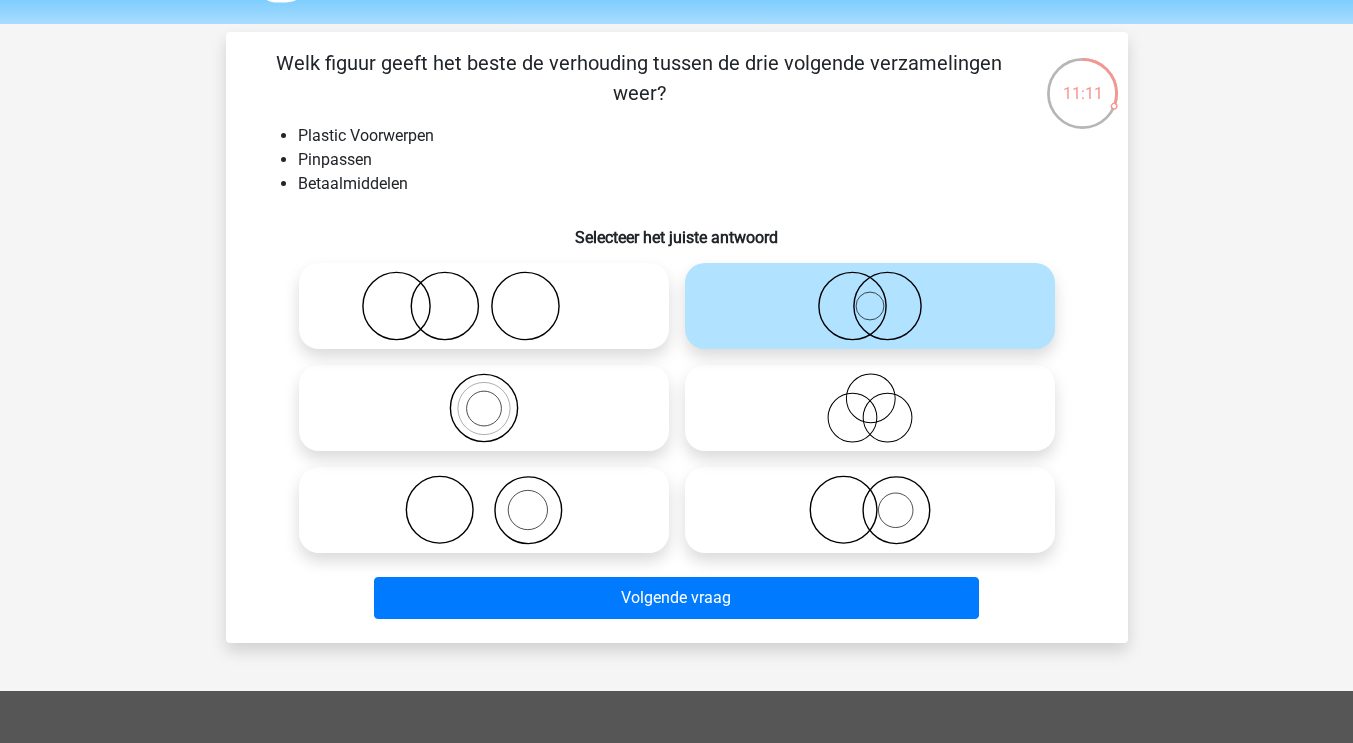 click 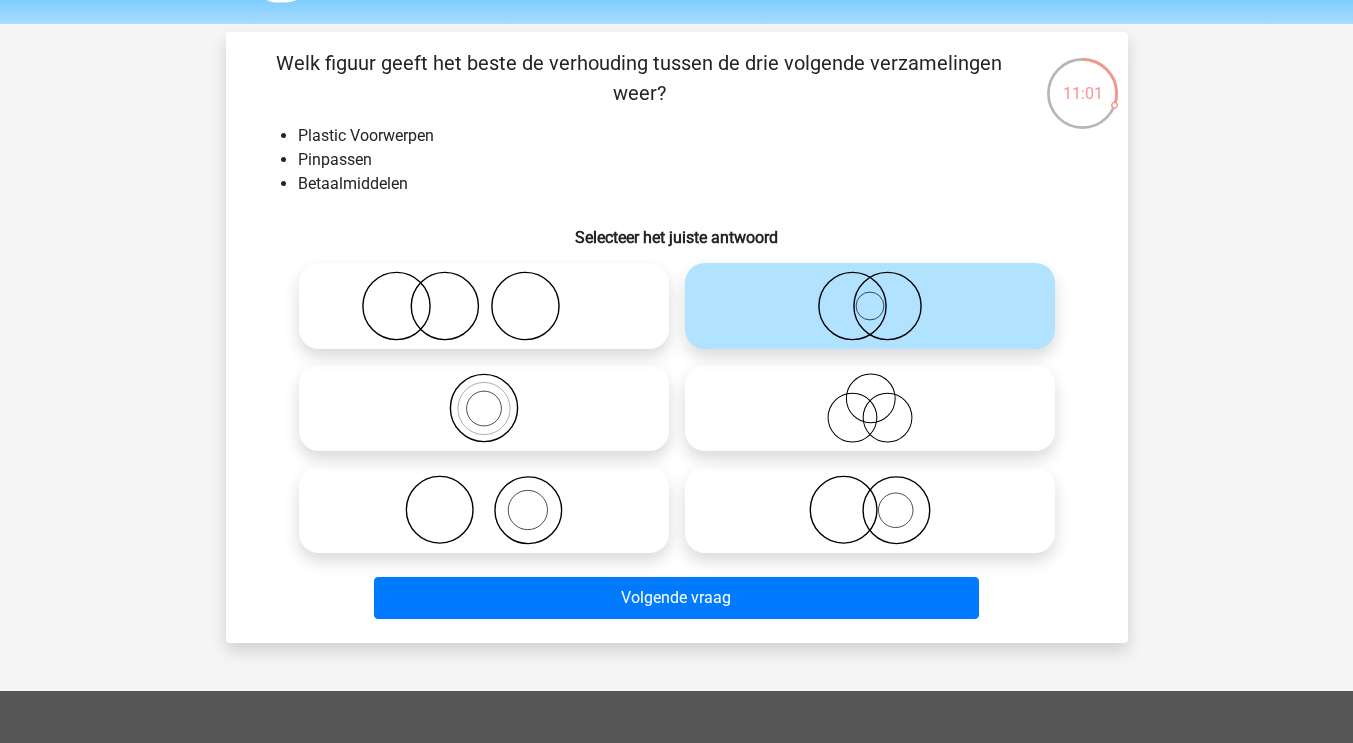 click 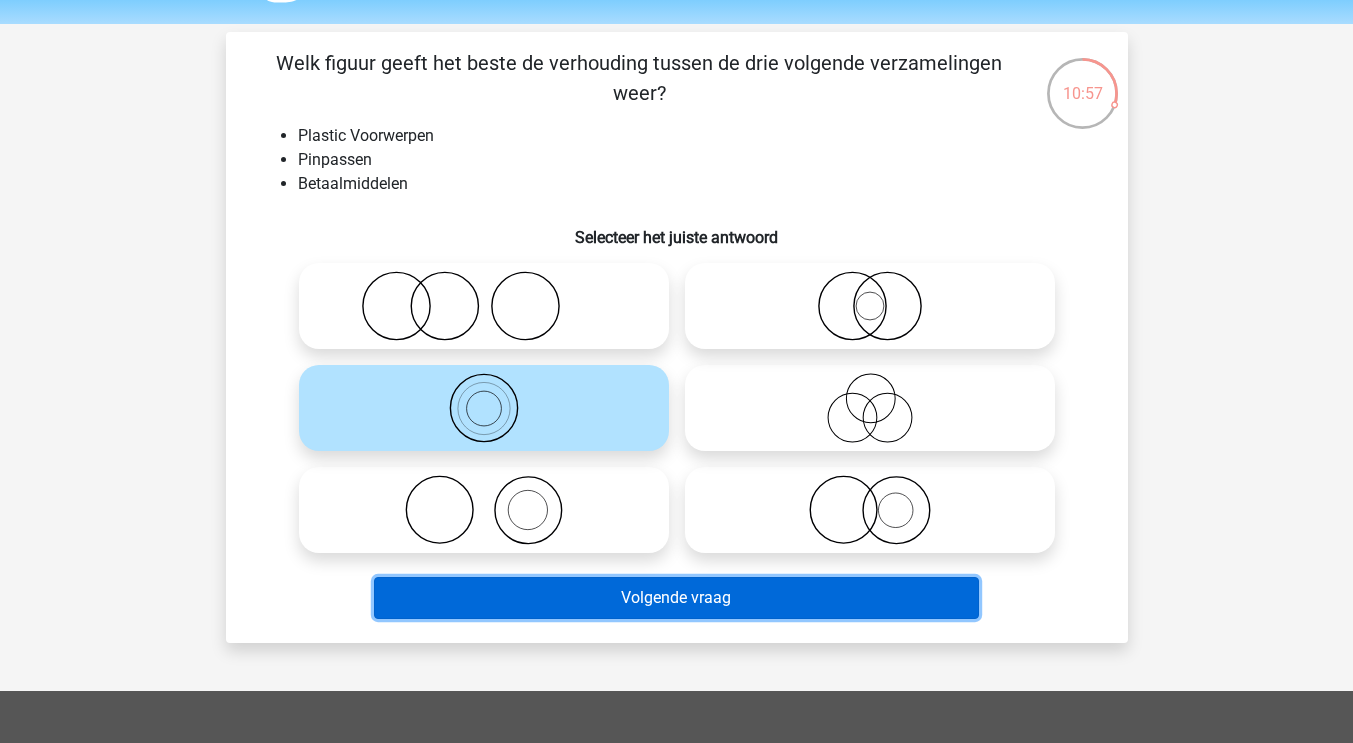 click on "Volgende vraag" at bounding box center [676, 598] 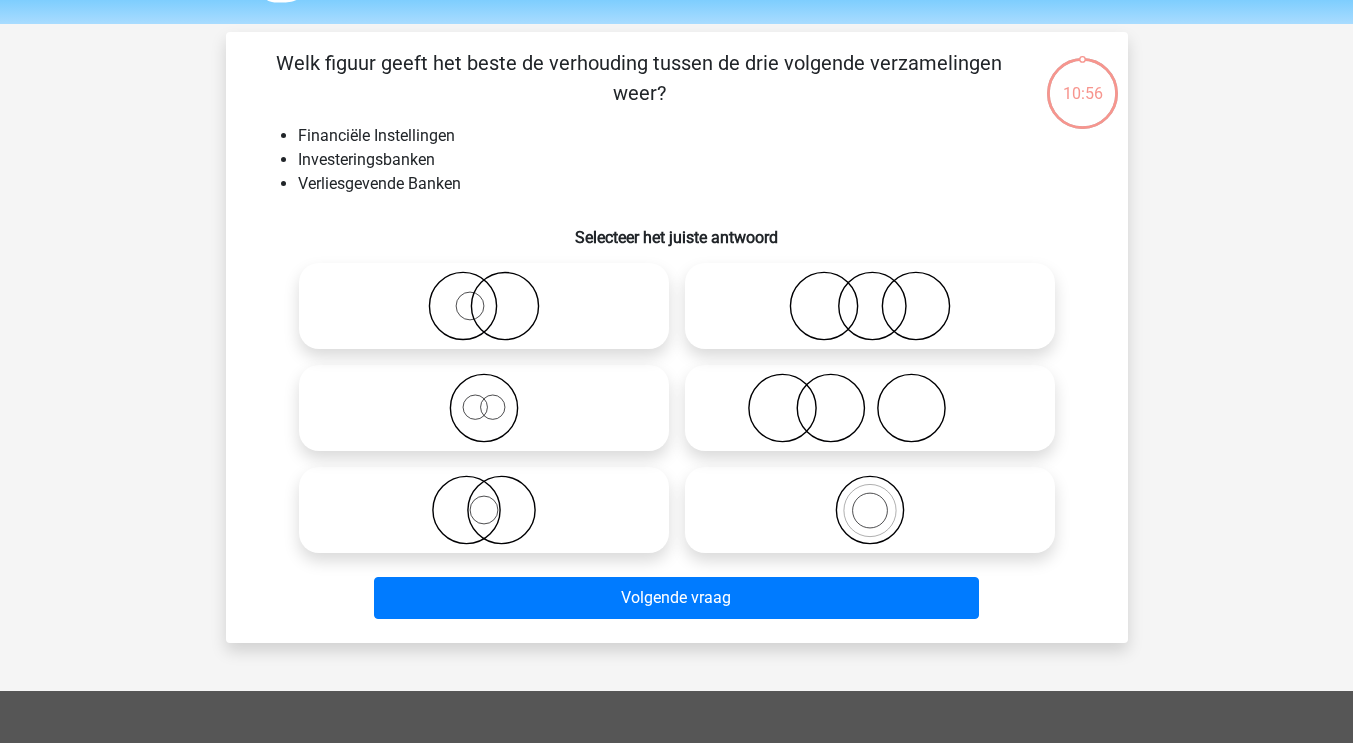 scroll, scrollTop: 92, scrollLeft: 0, axis: vertical 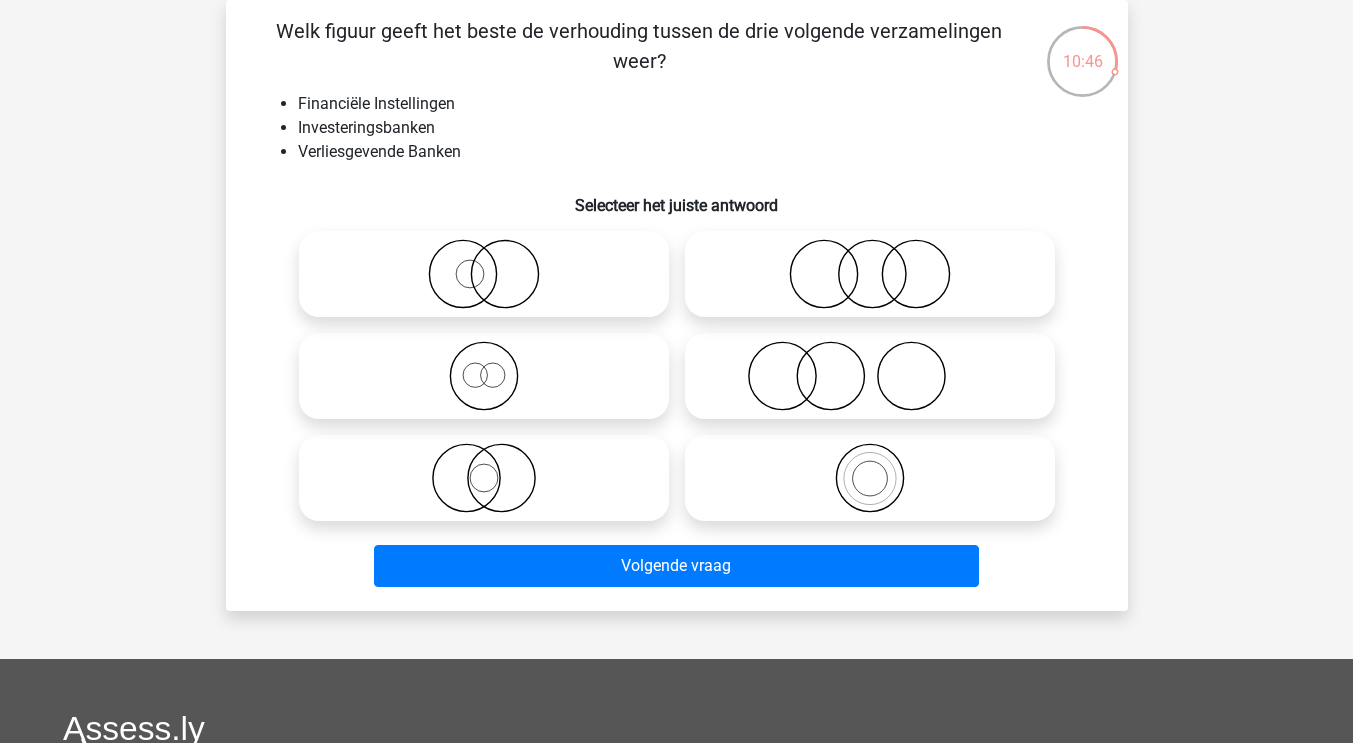 click 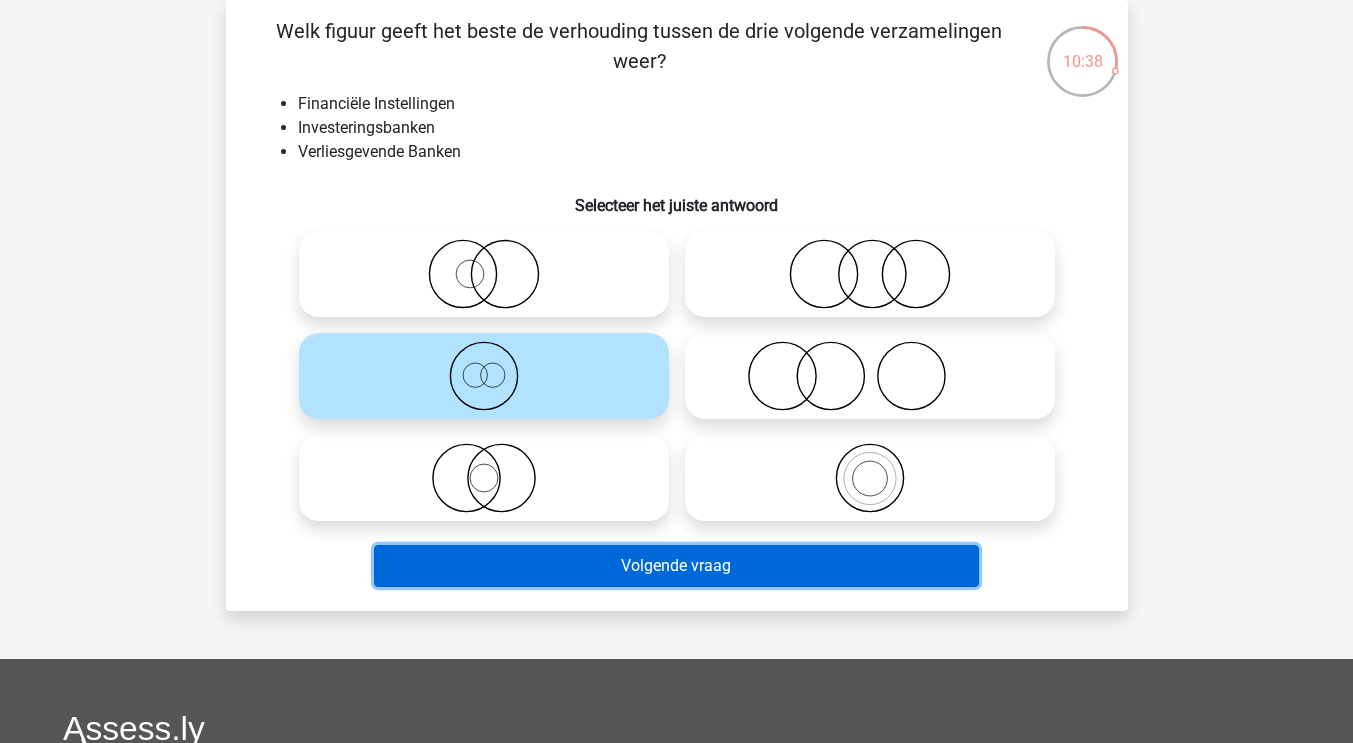 click on "Volgende vraag" at bounding box center [676, 566] 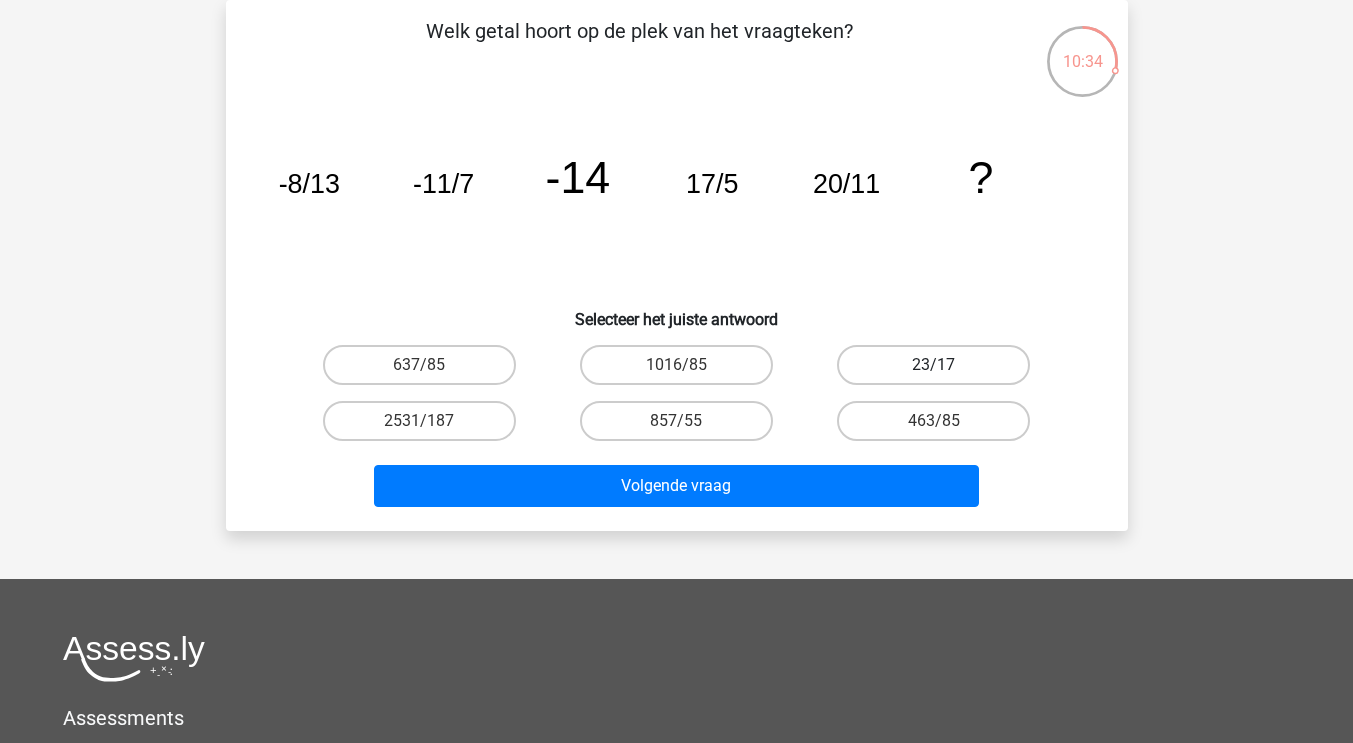 click on "23/17" at bounding box center [933, 365] 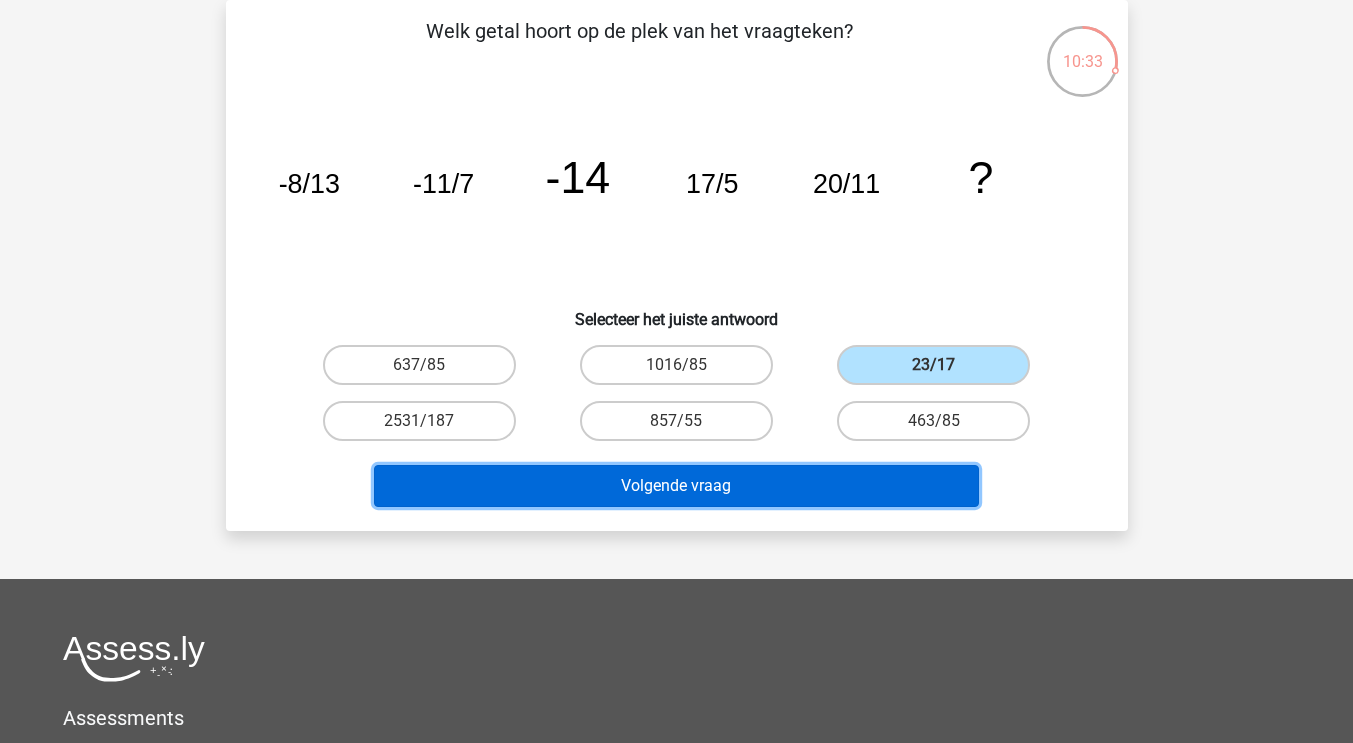 click on "Volgende vraag" at bounding box center (676, 486) 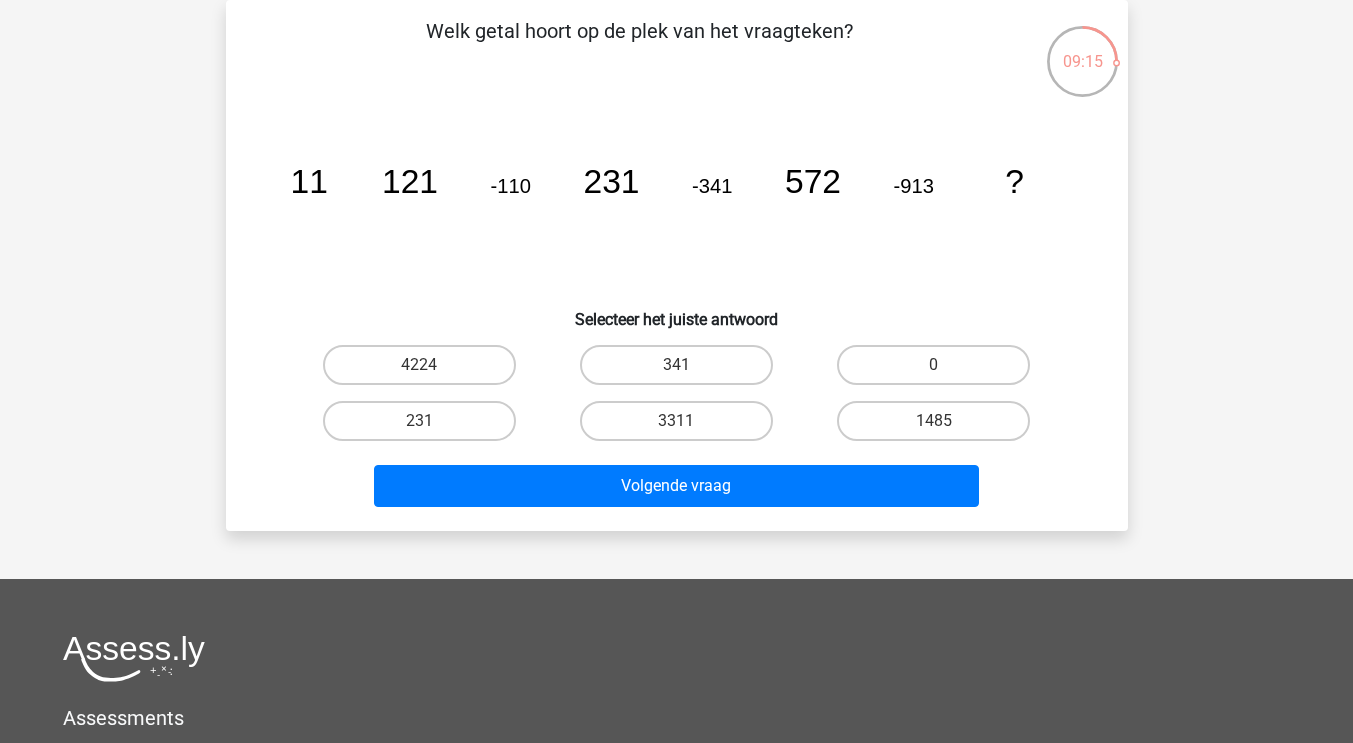 click on "1485" at bounding box center (940, 427) 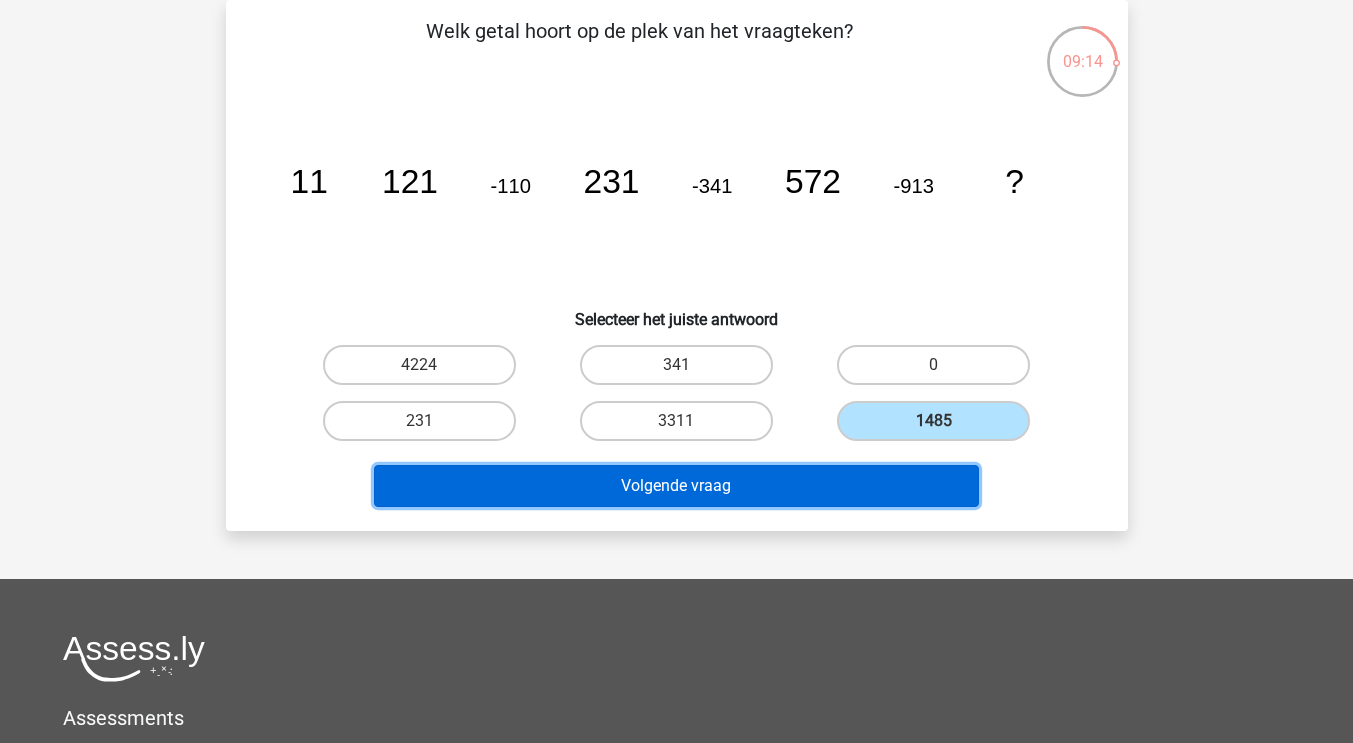 click on "Volgende vraag" at bounding box center (676, 486) 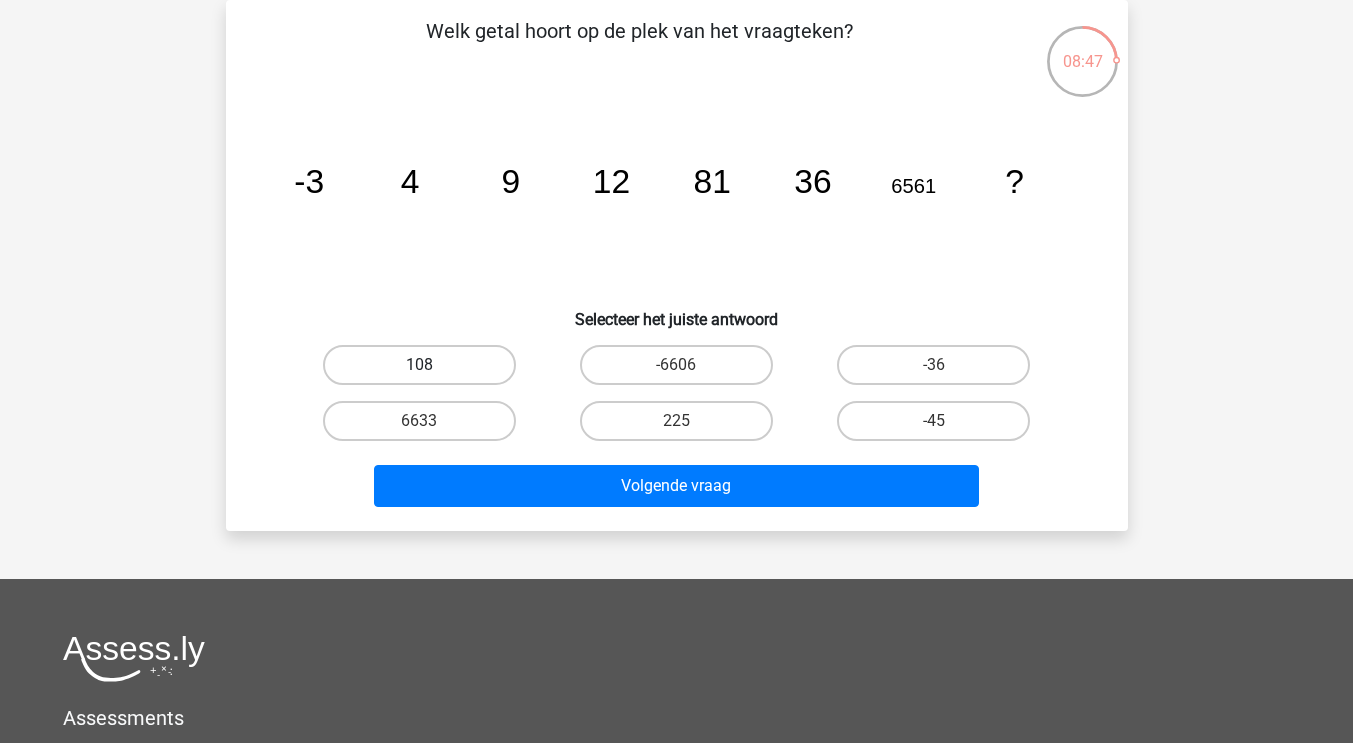 click on "108" at bounding box center (419, 365) 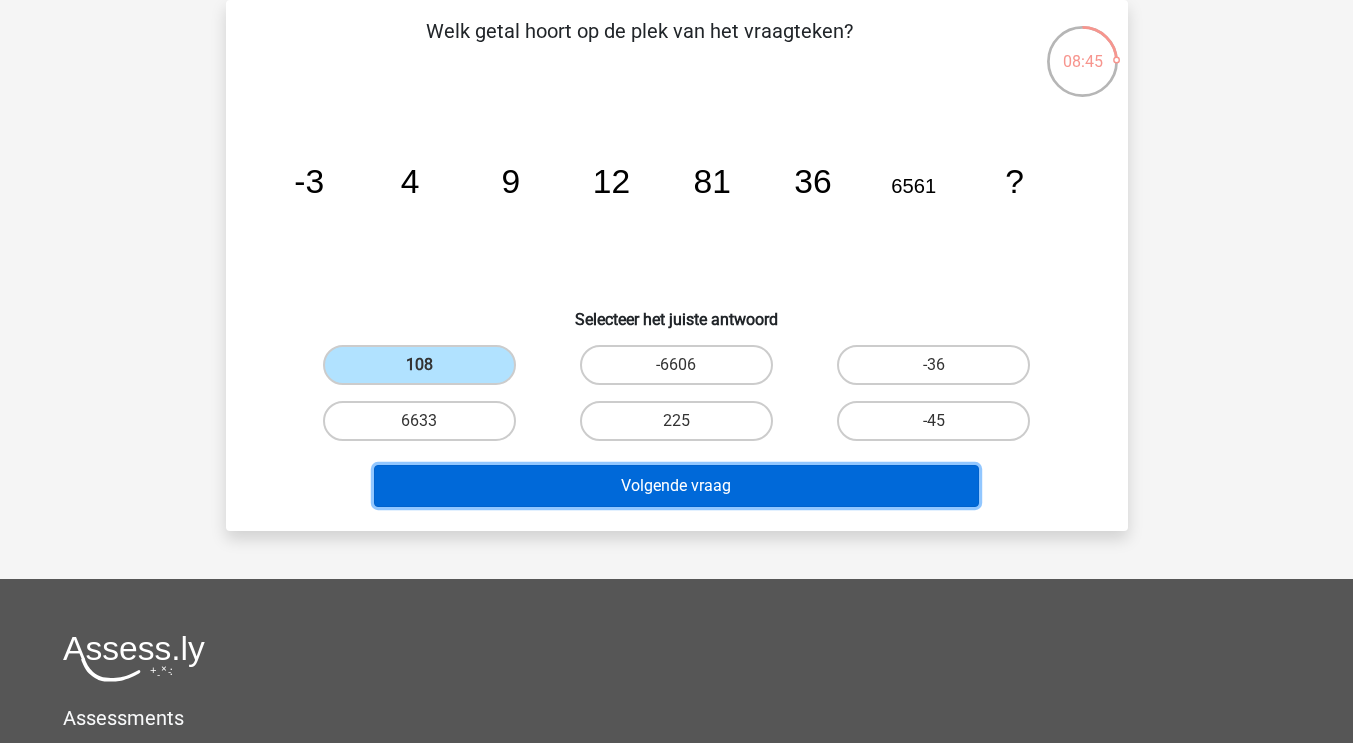 click on "Volgende vraag" at bounding box center (676, 486) 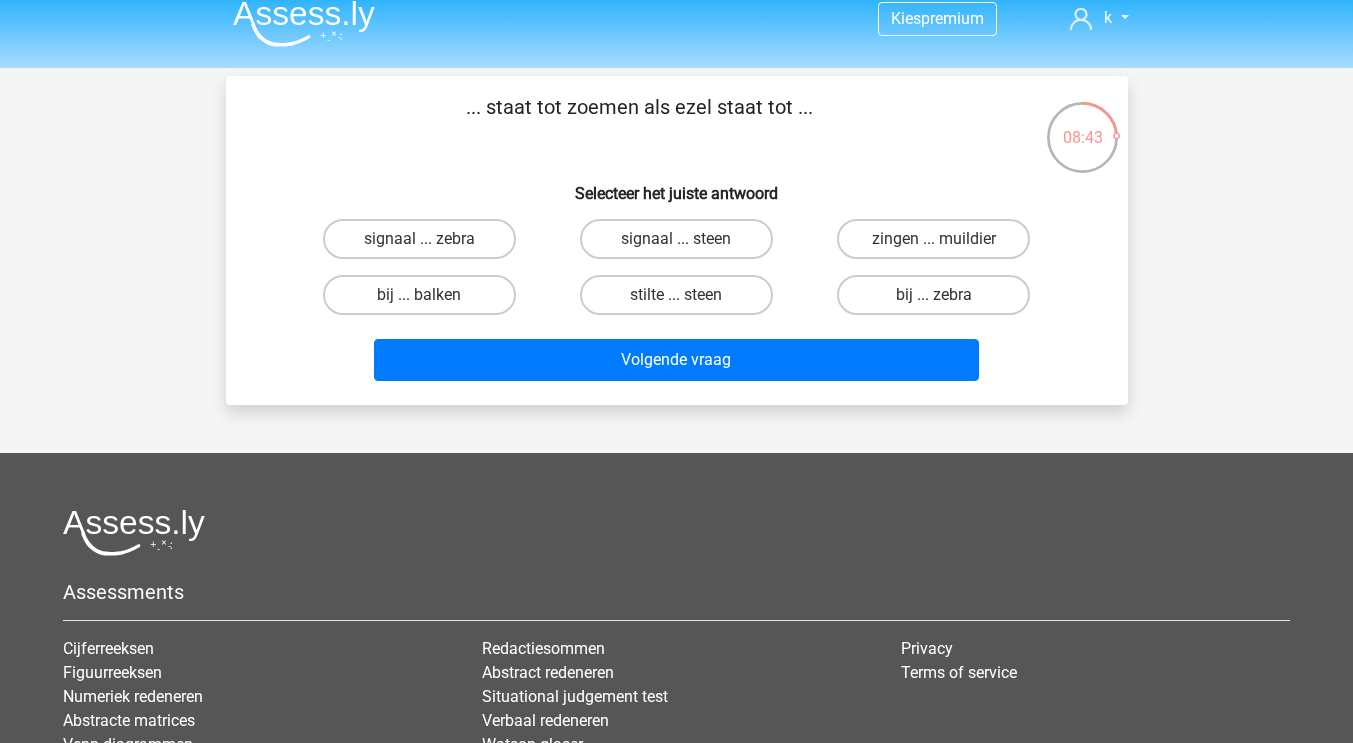 scroll, scrollTop: 0, scrollLeft: 0, axis: both 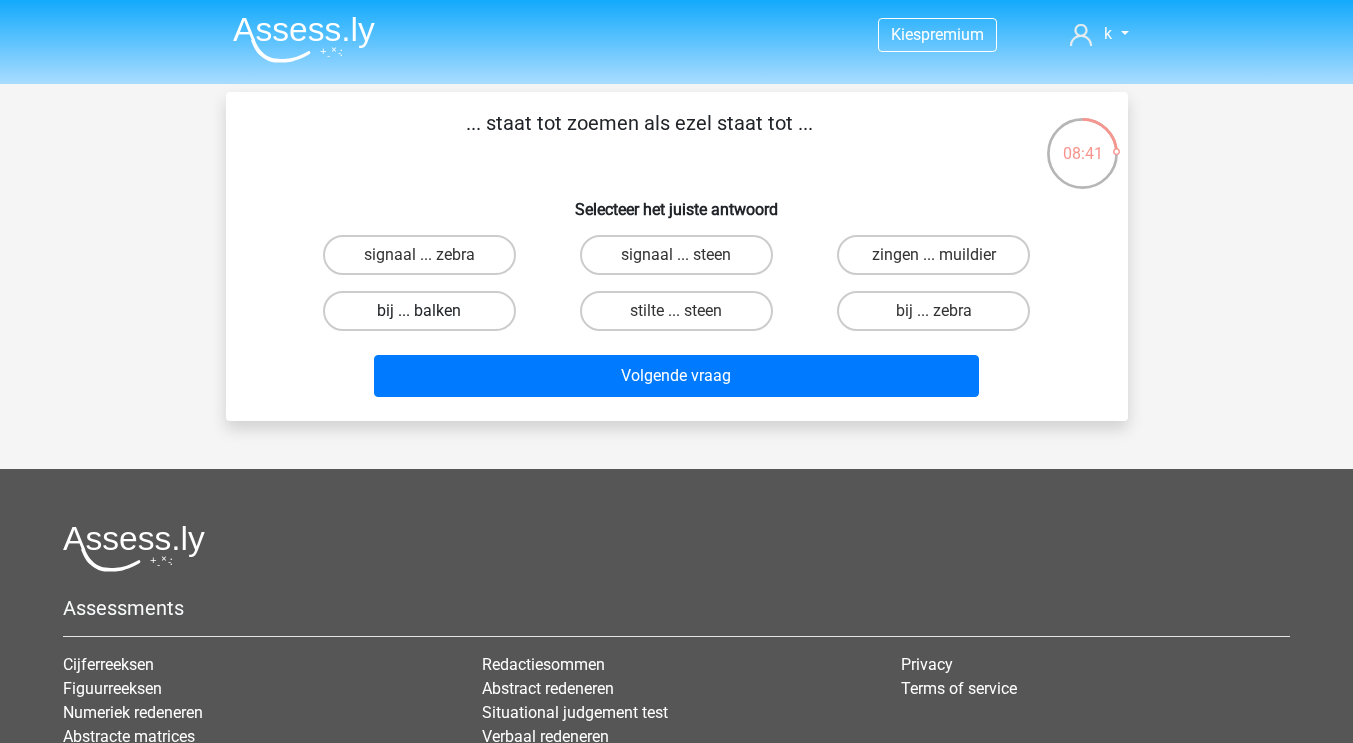 click on "bij ... balken" at bounding box center [419, 311] 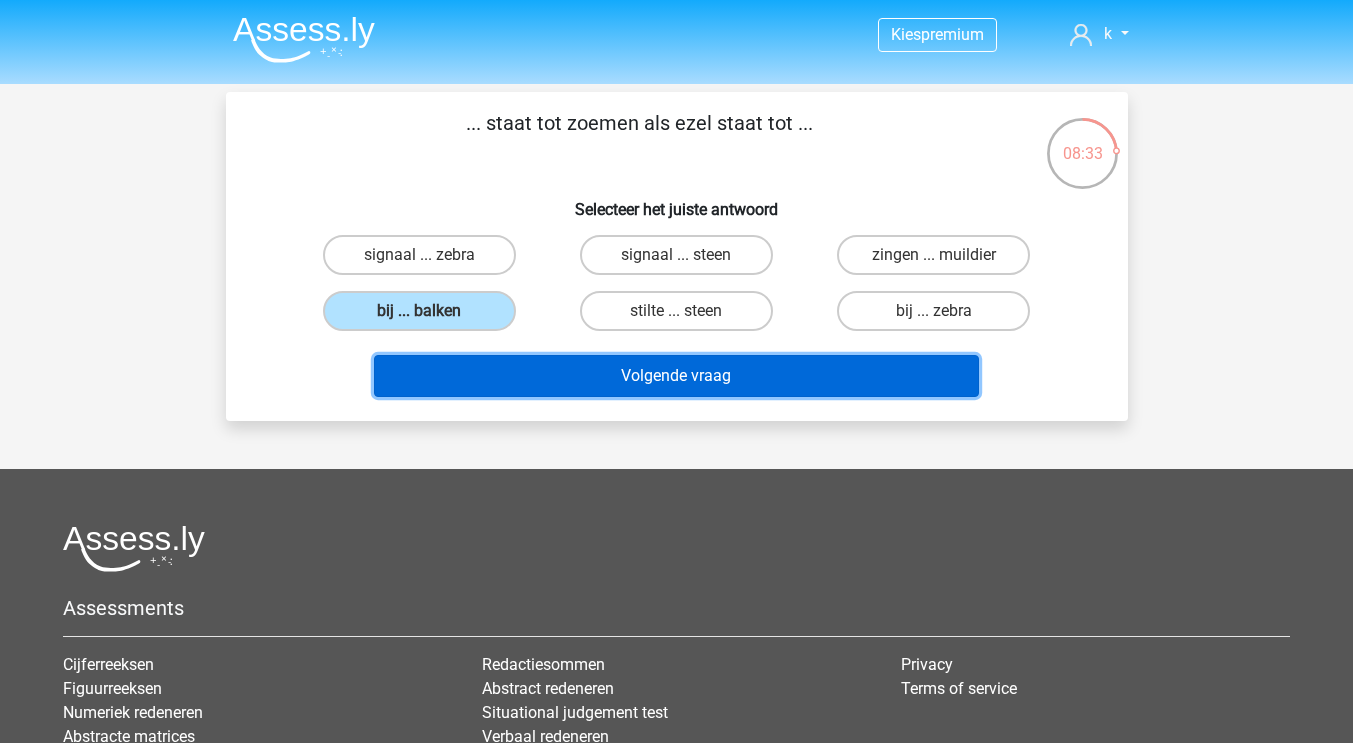 click on "Volgende vraag" at bounding box center [676, 376] 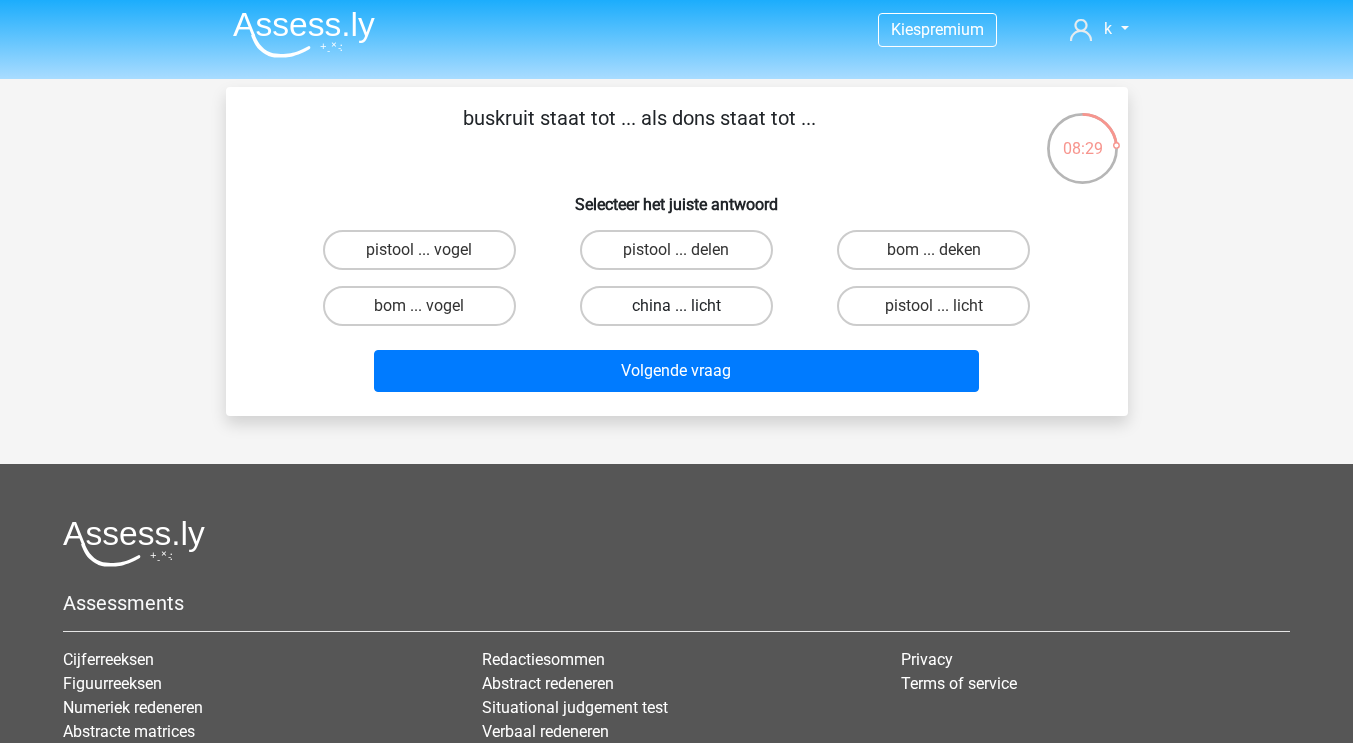 scroll, scrollTop: 0, scrollLeft: 0, axis: both 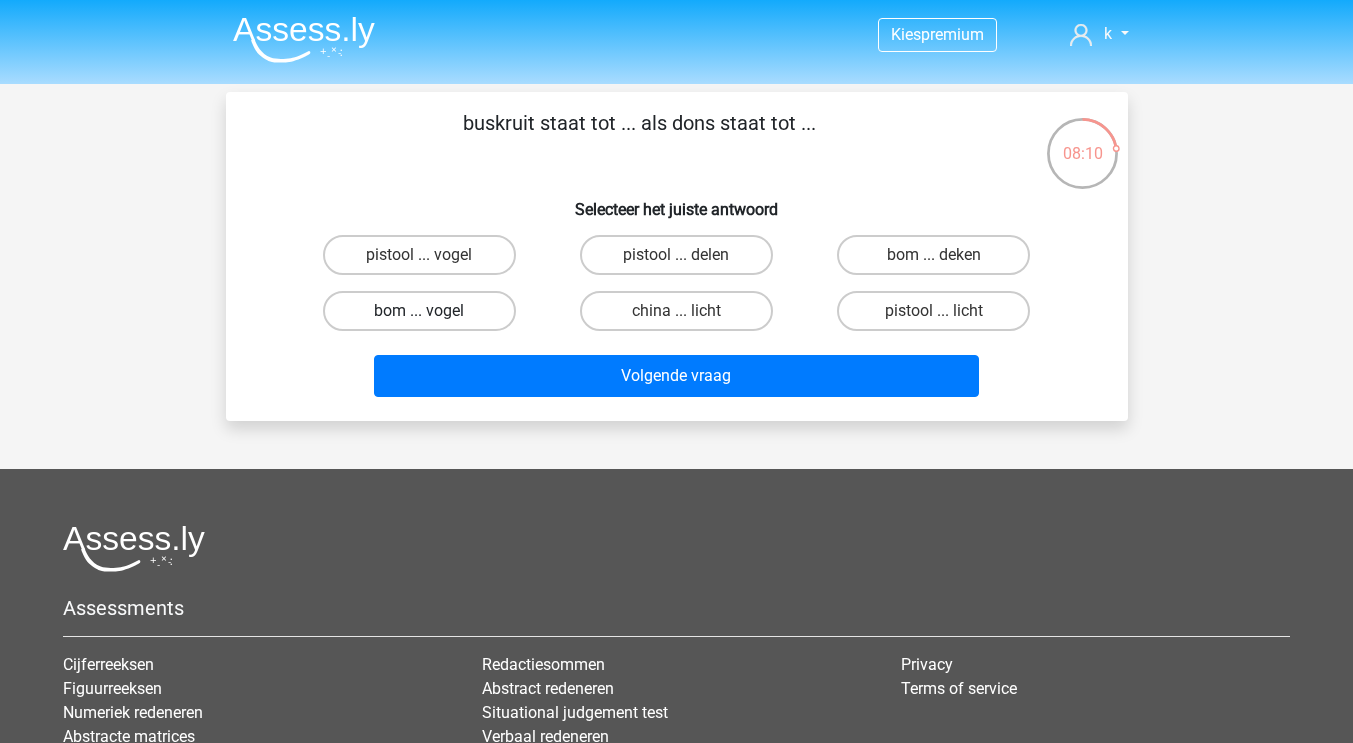 click on "bom ... vogel" at bounding box center (419, 311) 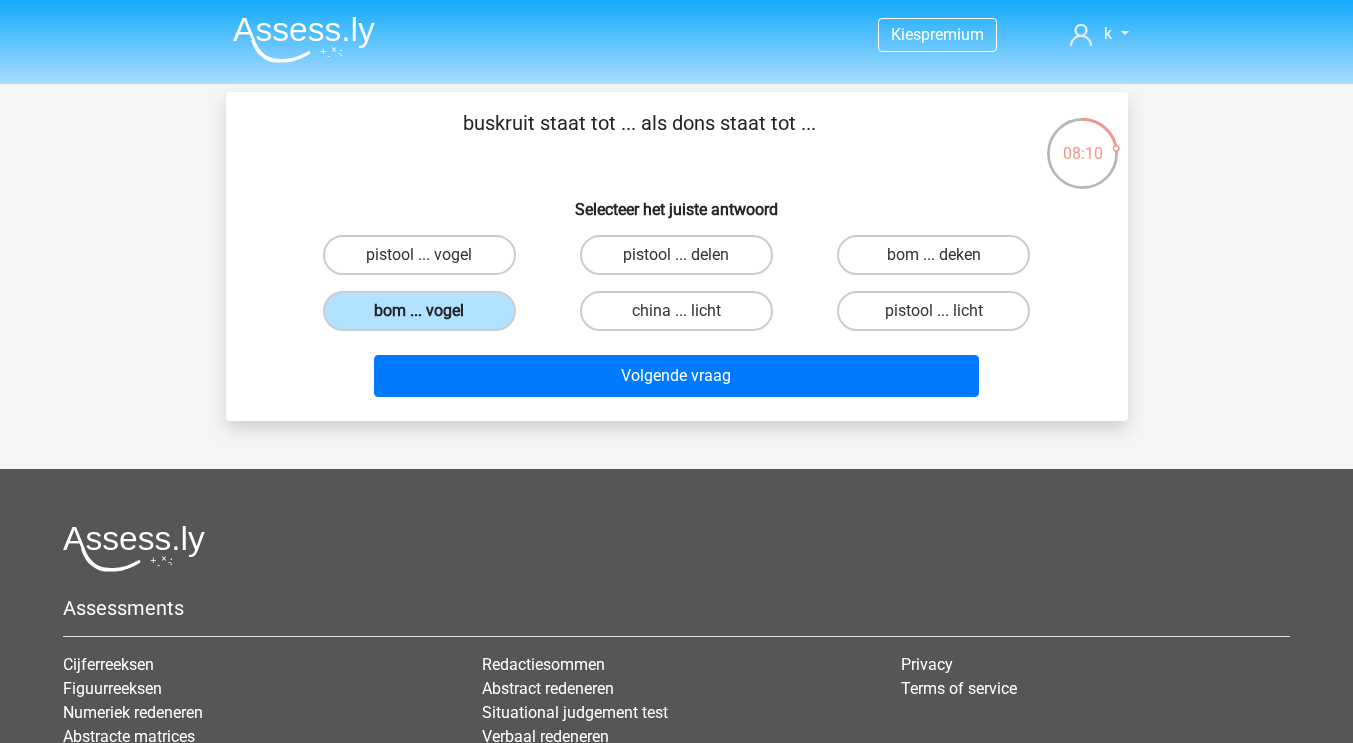 click on "bom ... vogel" at bounding box center [419, 311] 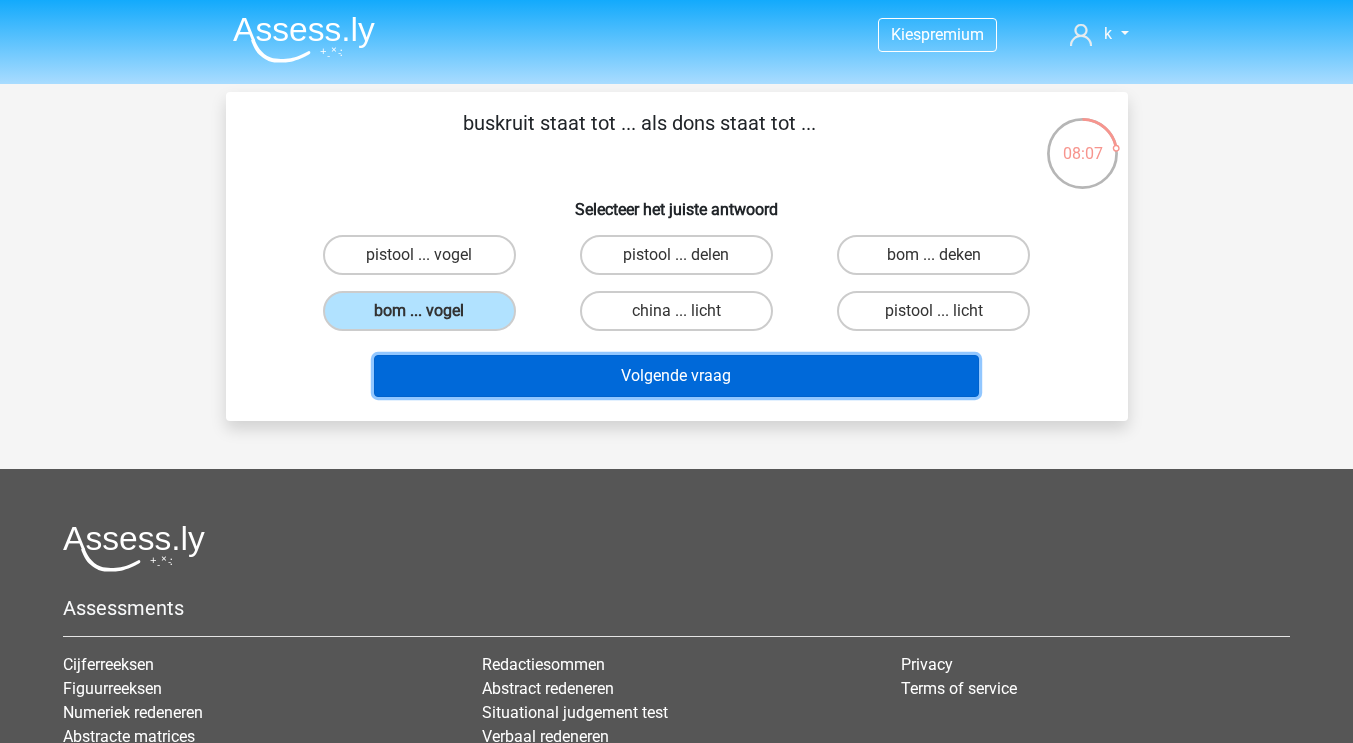click on "Volgende vraag" at bounding box center [676, 376] 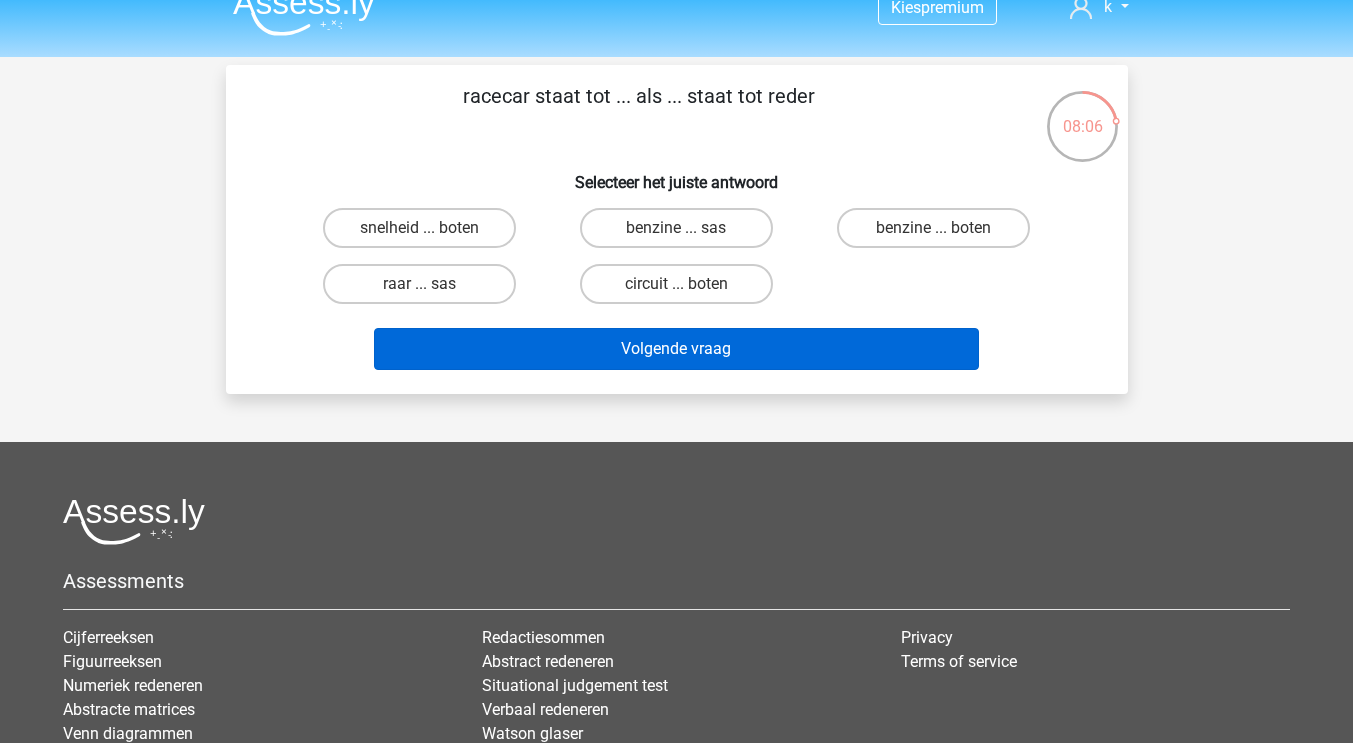 scroll, scrollTop: 0, scrollLeft: 0, axis: both 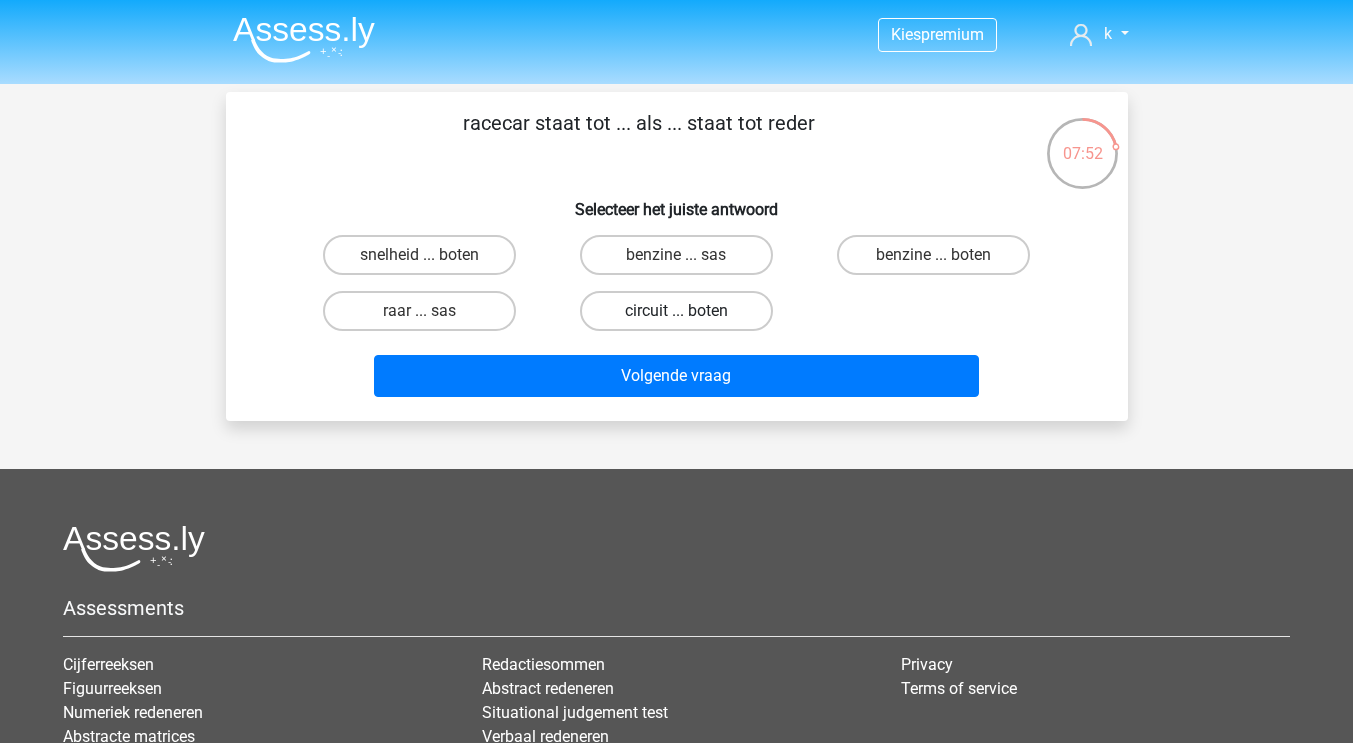 click on "circuit ... boten" at bounding box center [676, 311] 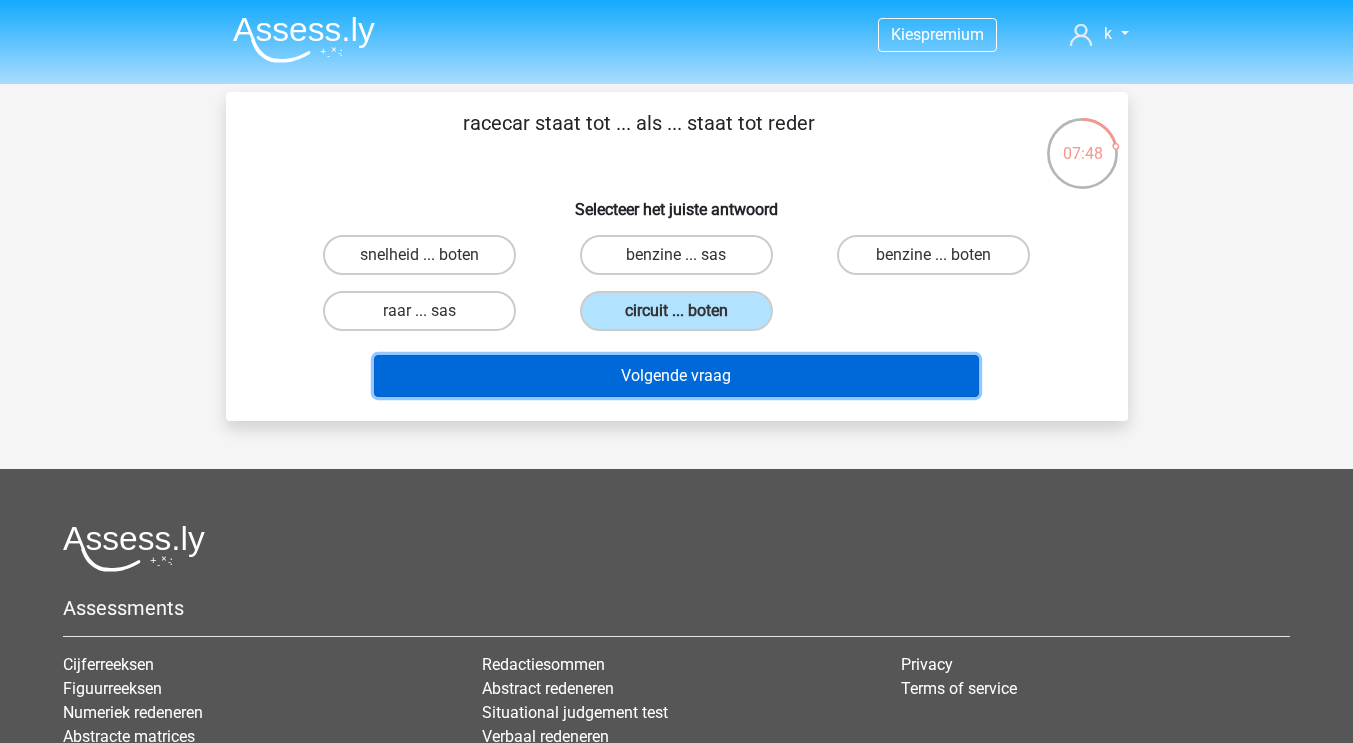 click on "Volgende vraag" at bounding box center [676, 376] 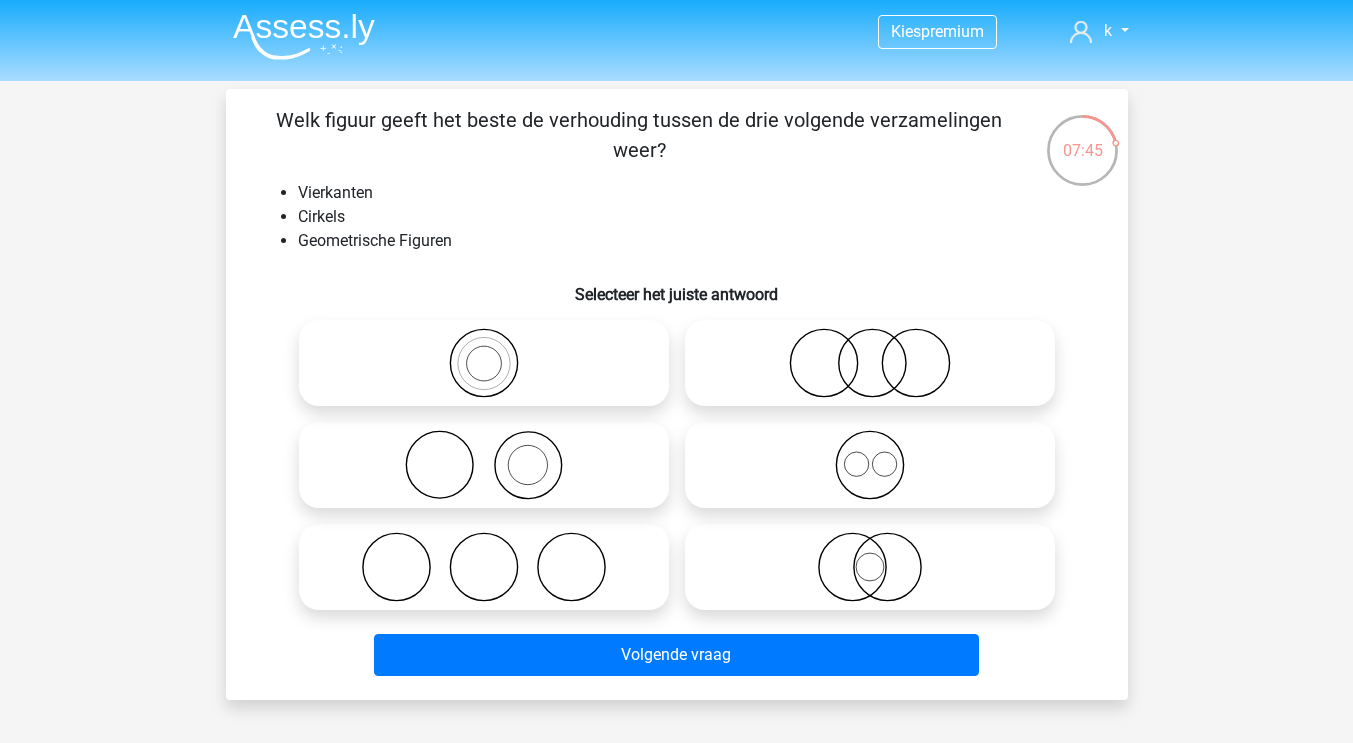 scroll, scrollTop: 0, scrollLeft: 0, axis: both 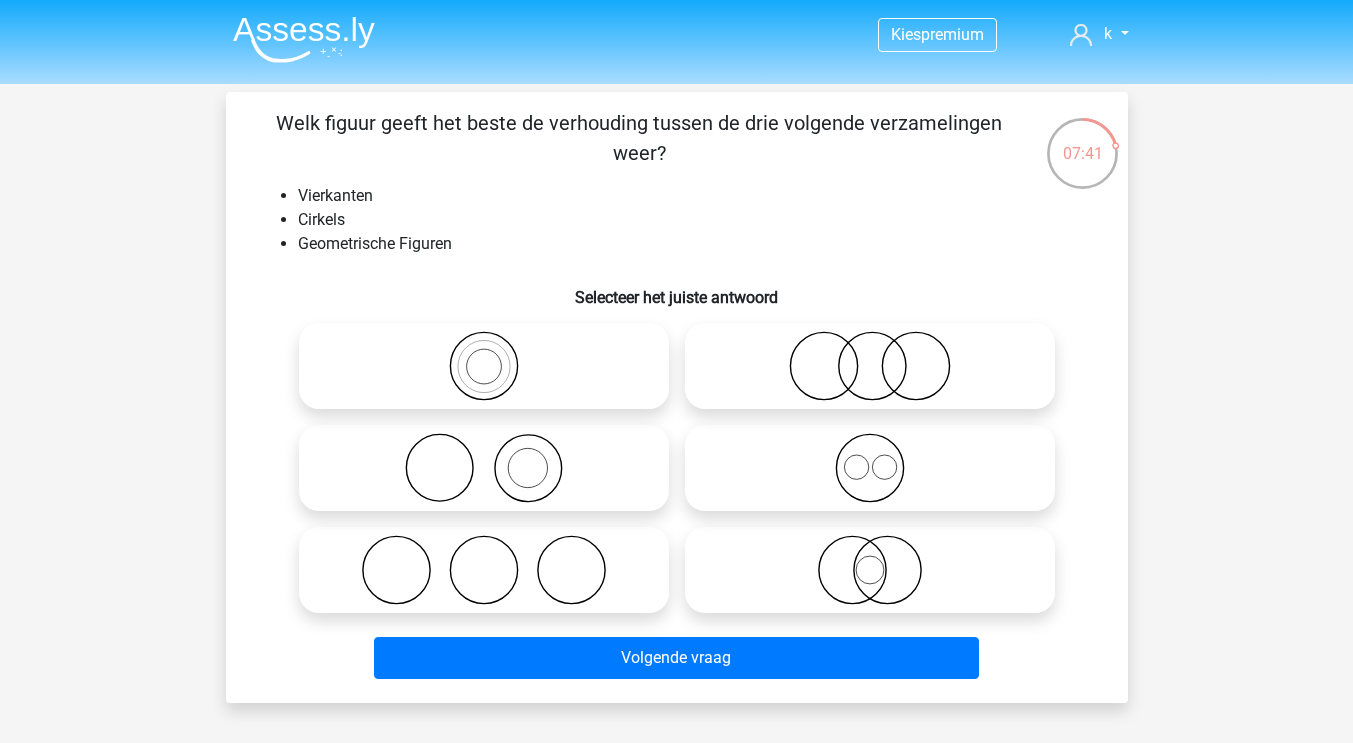 click 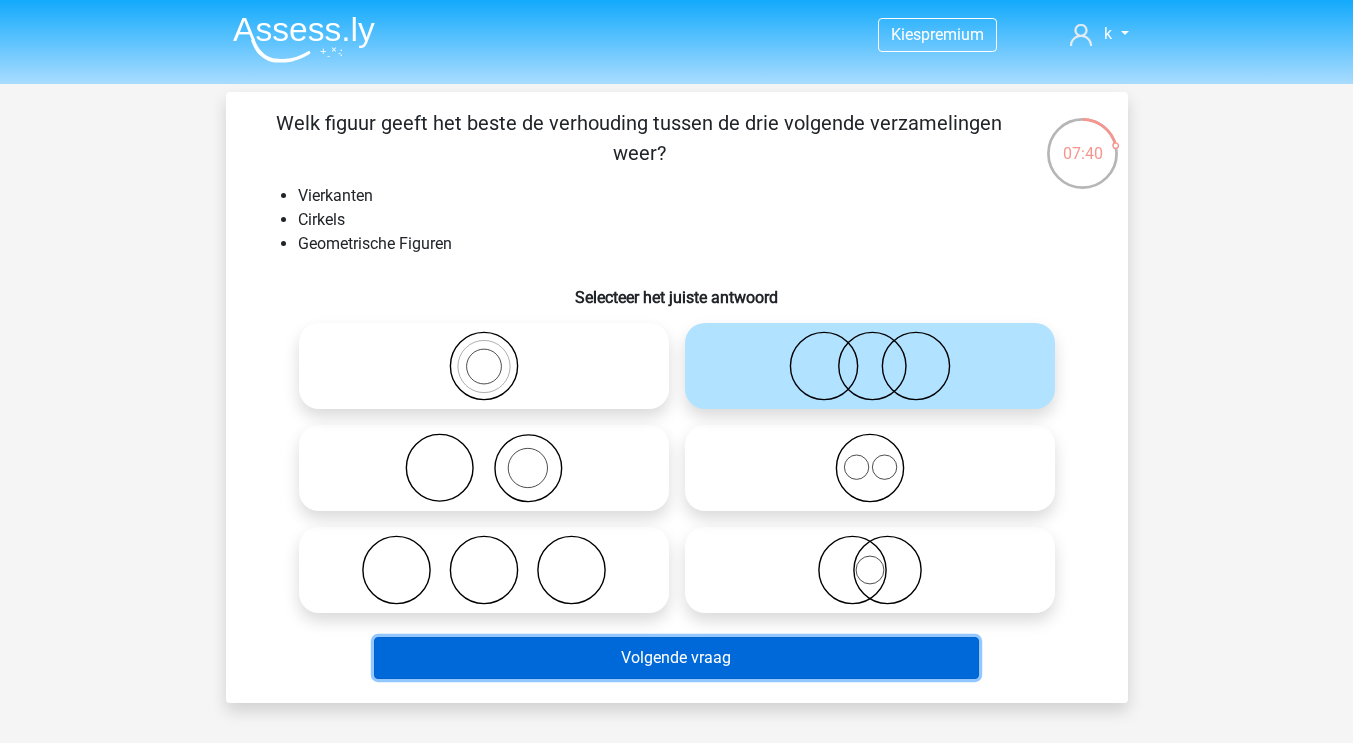 click on "Volgende vraag" at bounding box center (676, 658) 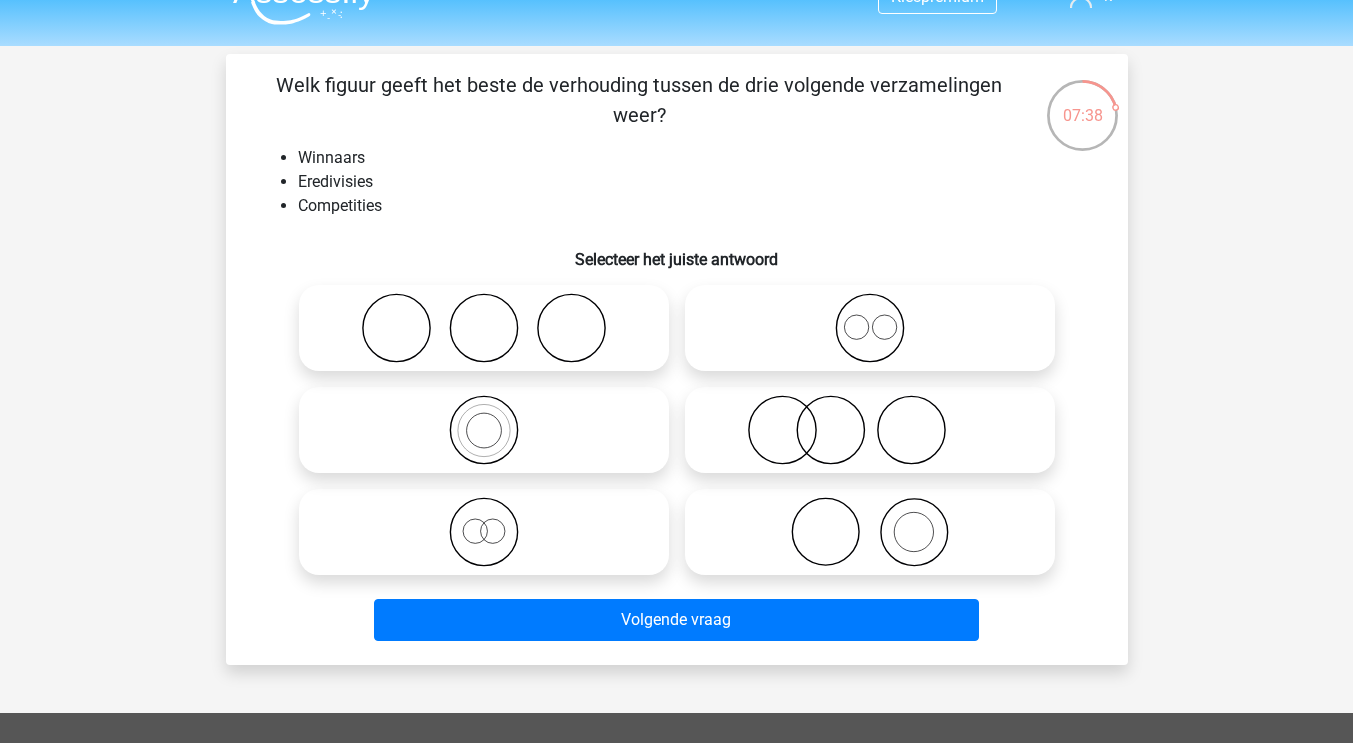 scroll, scrollTop: 34, scrollLeft: 0, axis: vertical 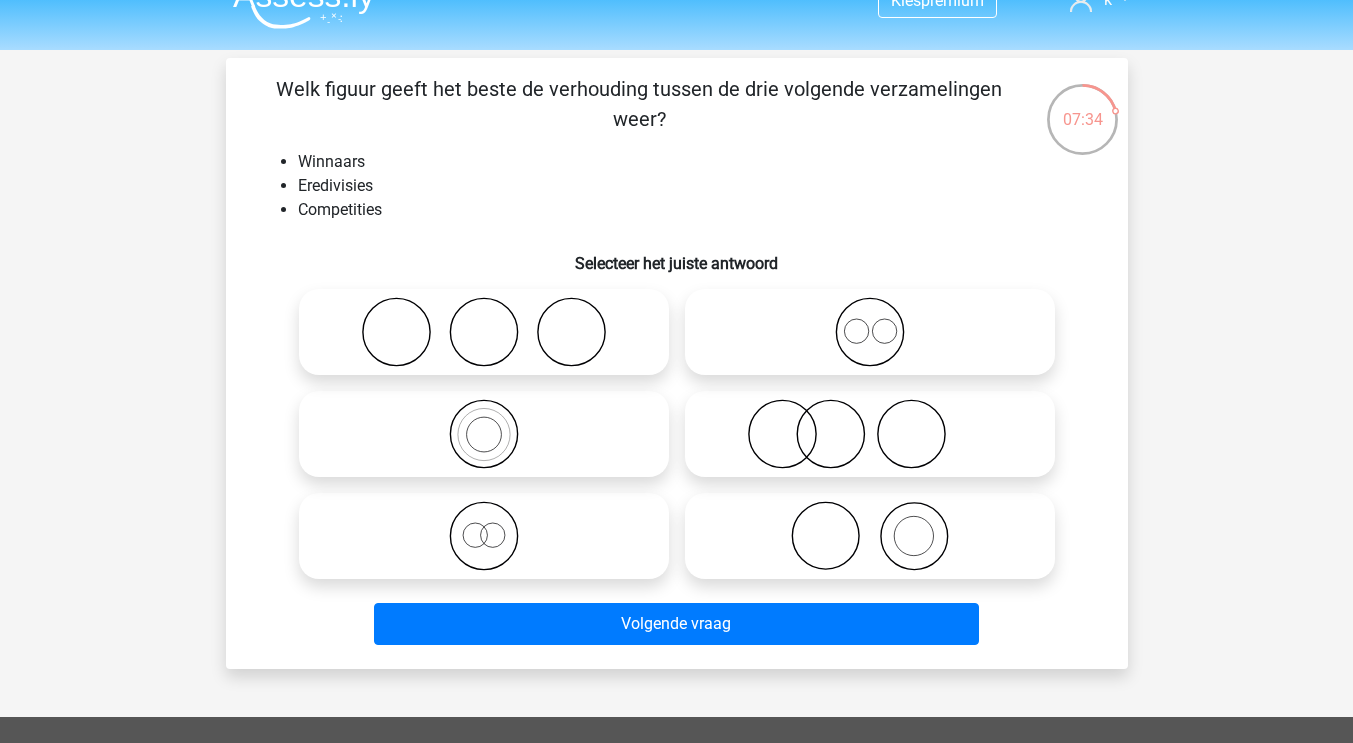 click 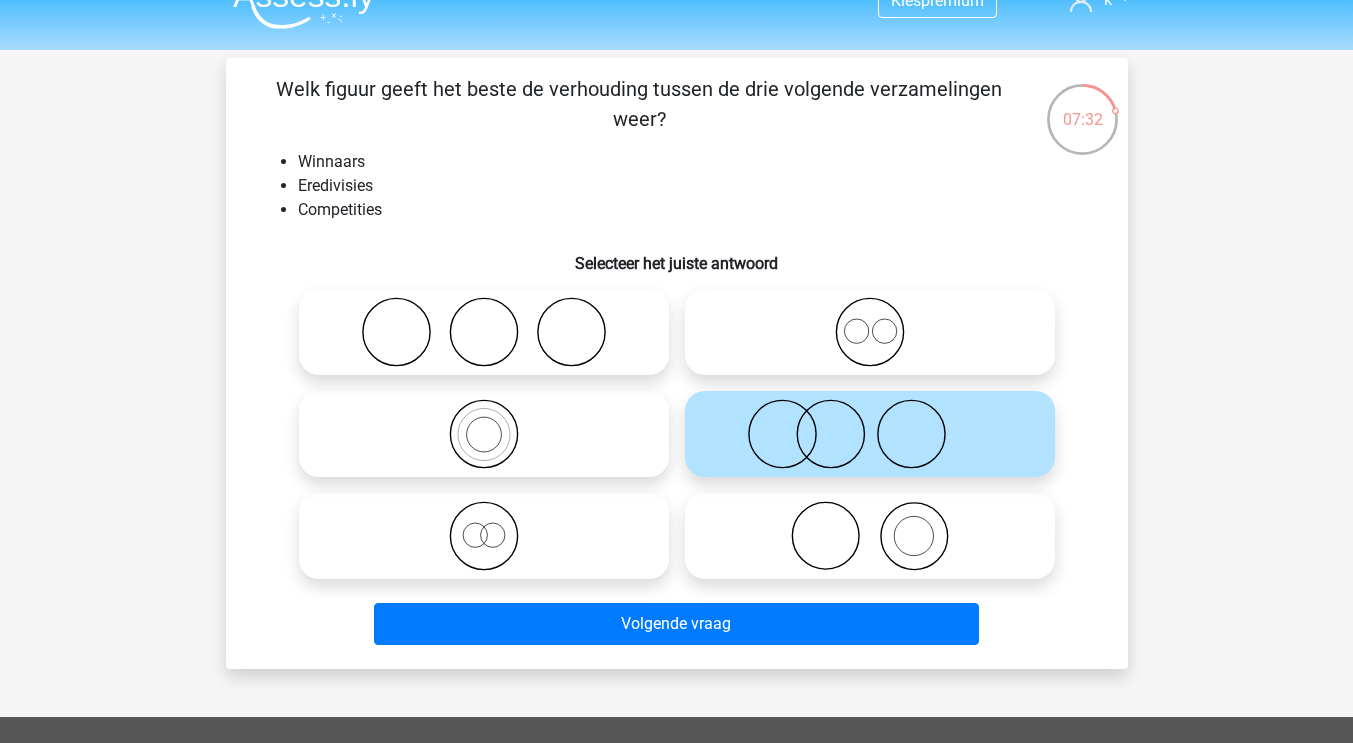 click 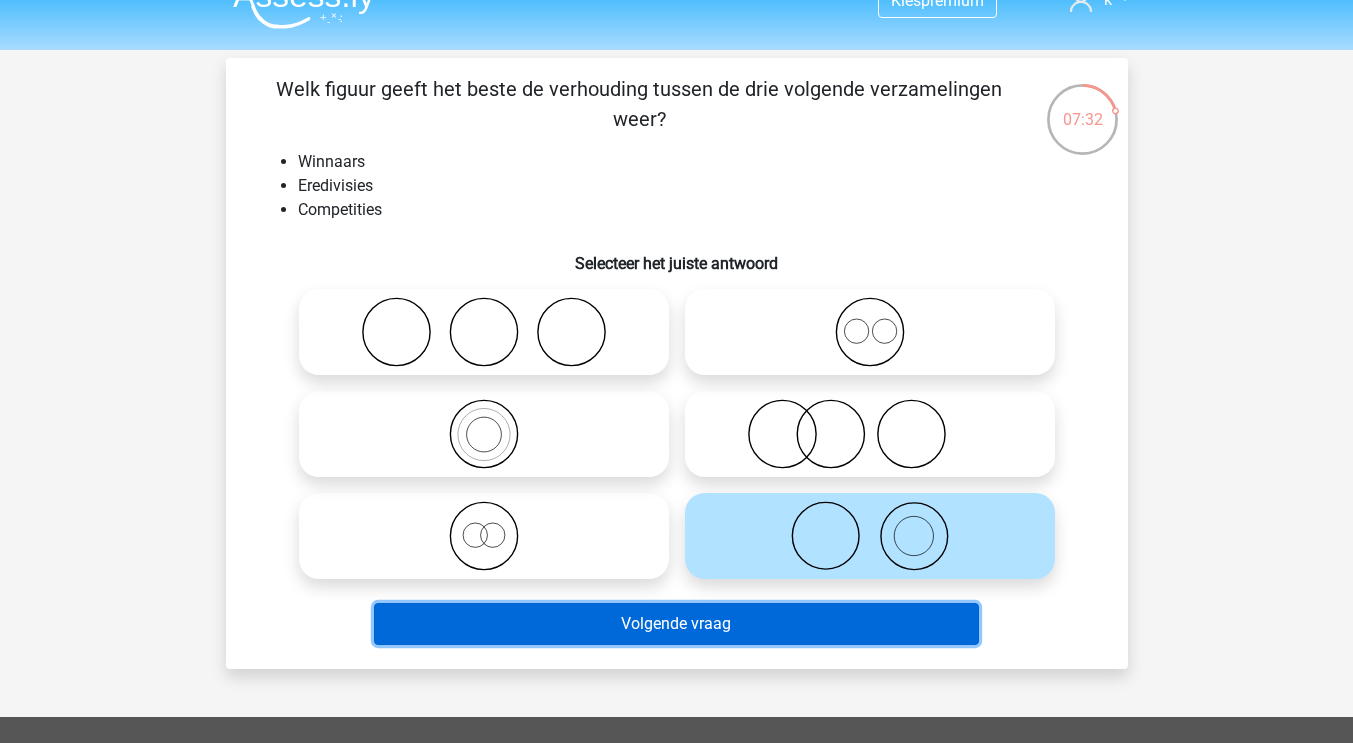 click on "Volgende vraag" at bounding box center (676, 624) 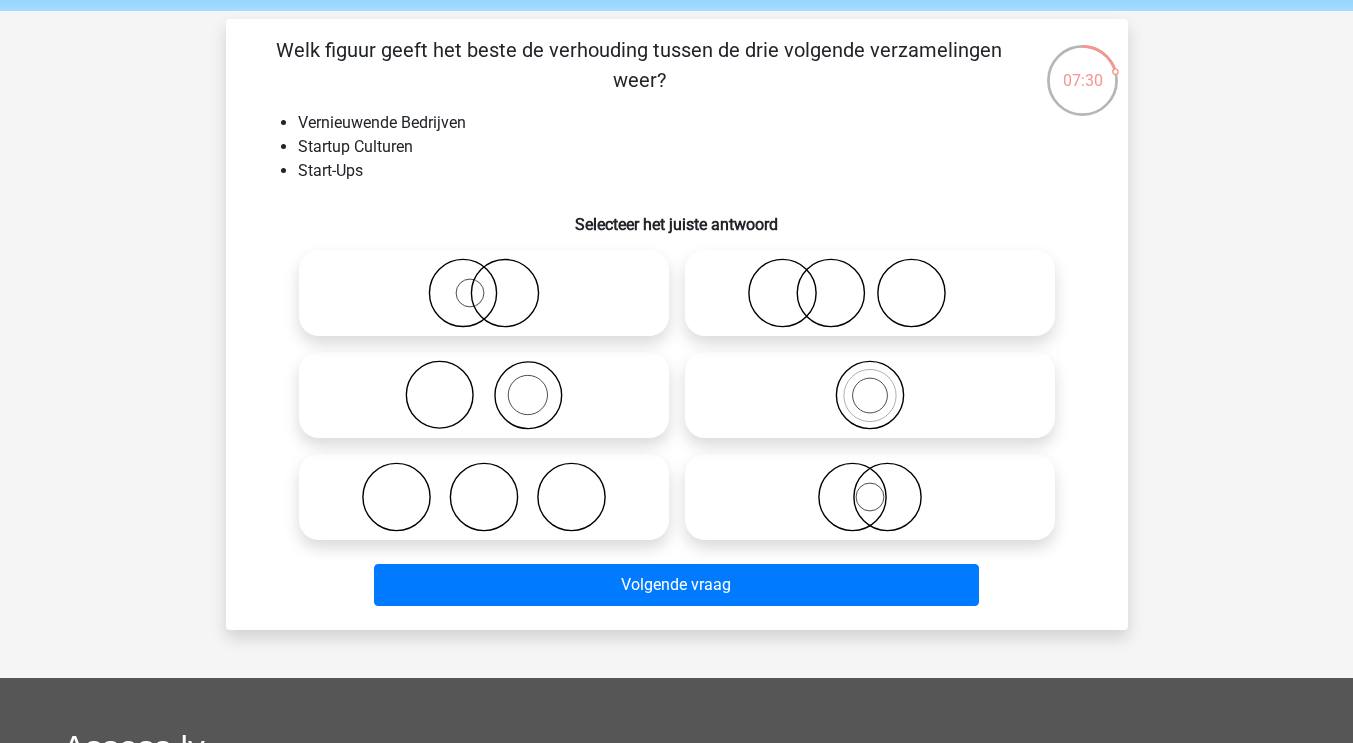 scroll, scrollTop: 69, scrollLeft: 0, axis: vertical 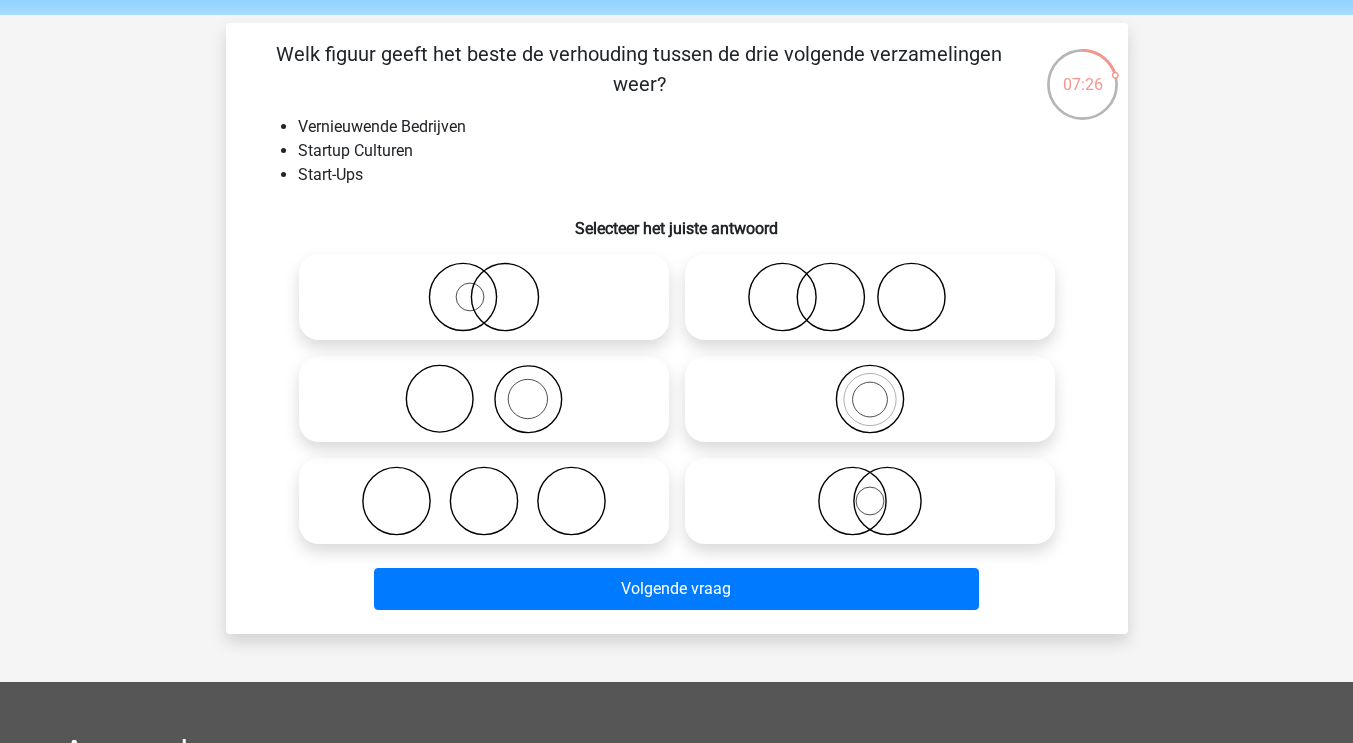click 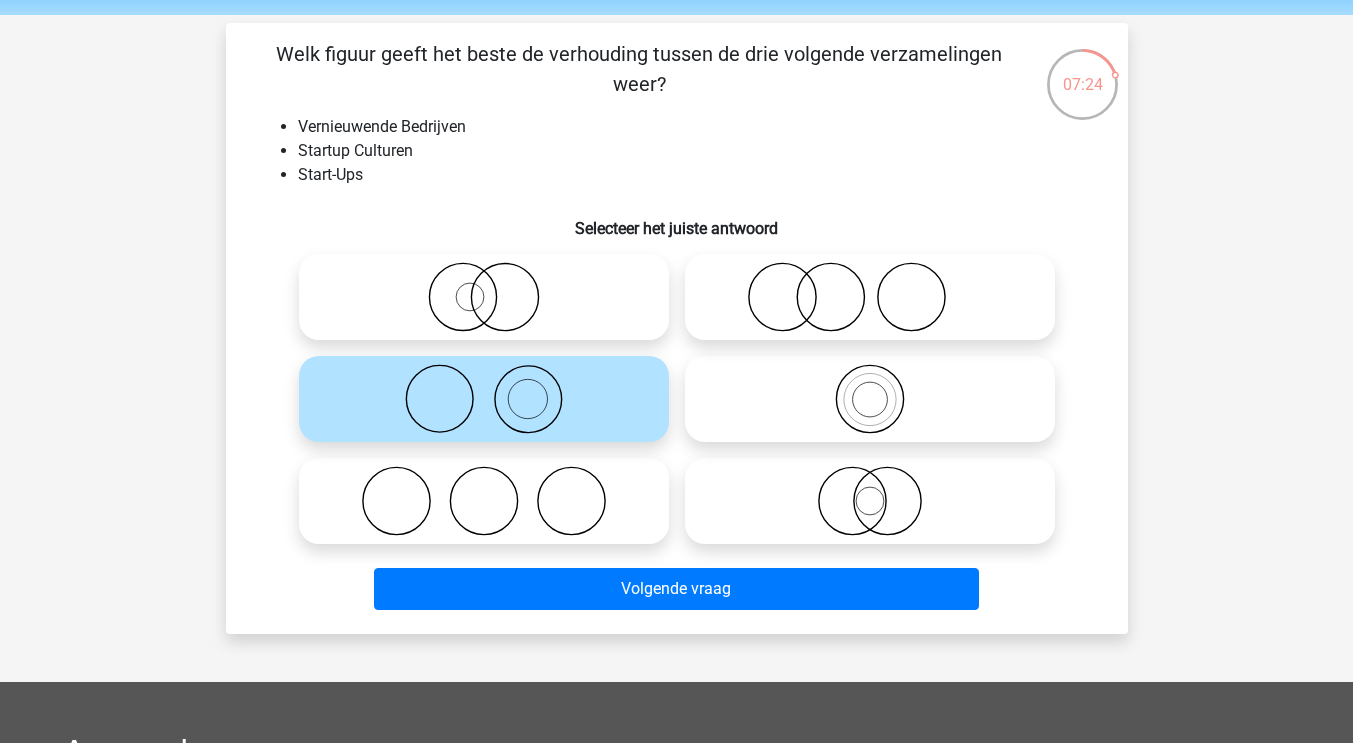 click 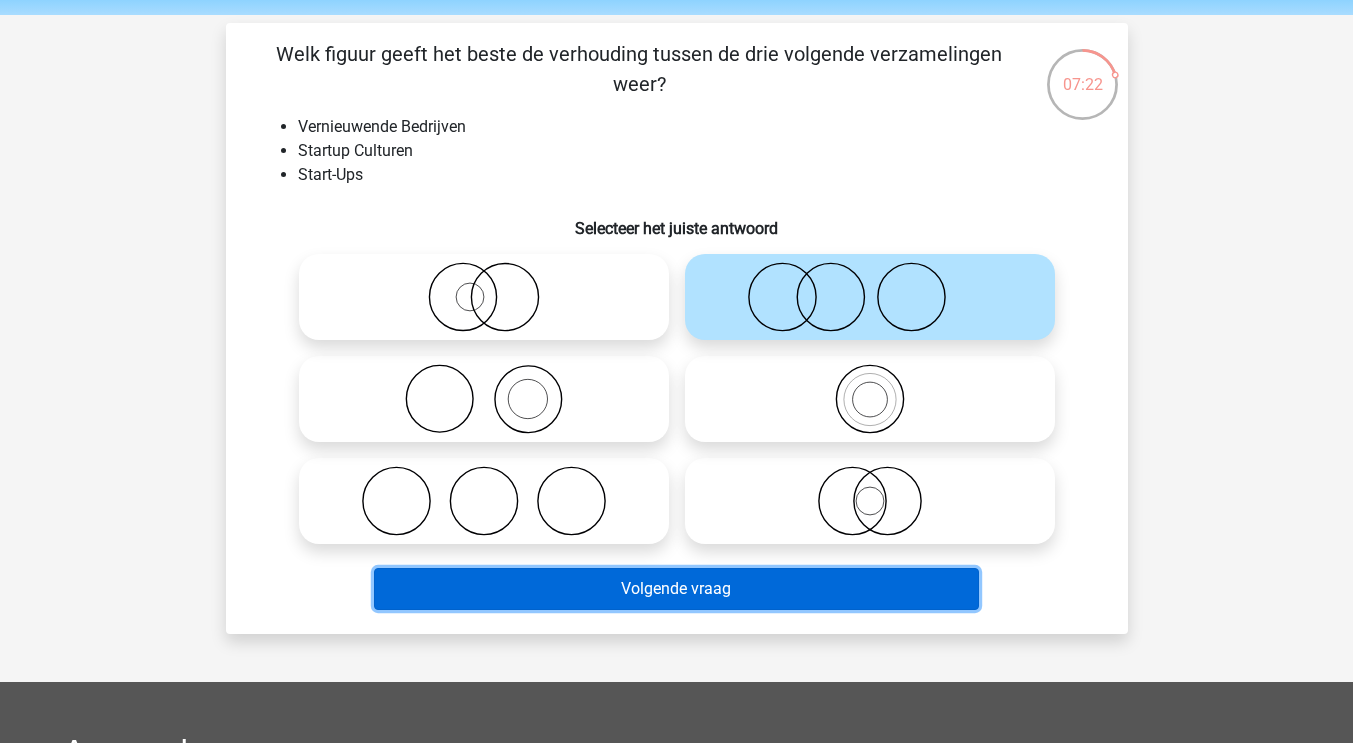 click on "Volgende vraag" at bounding box center (676, 589) 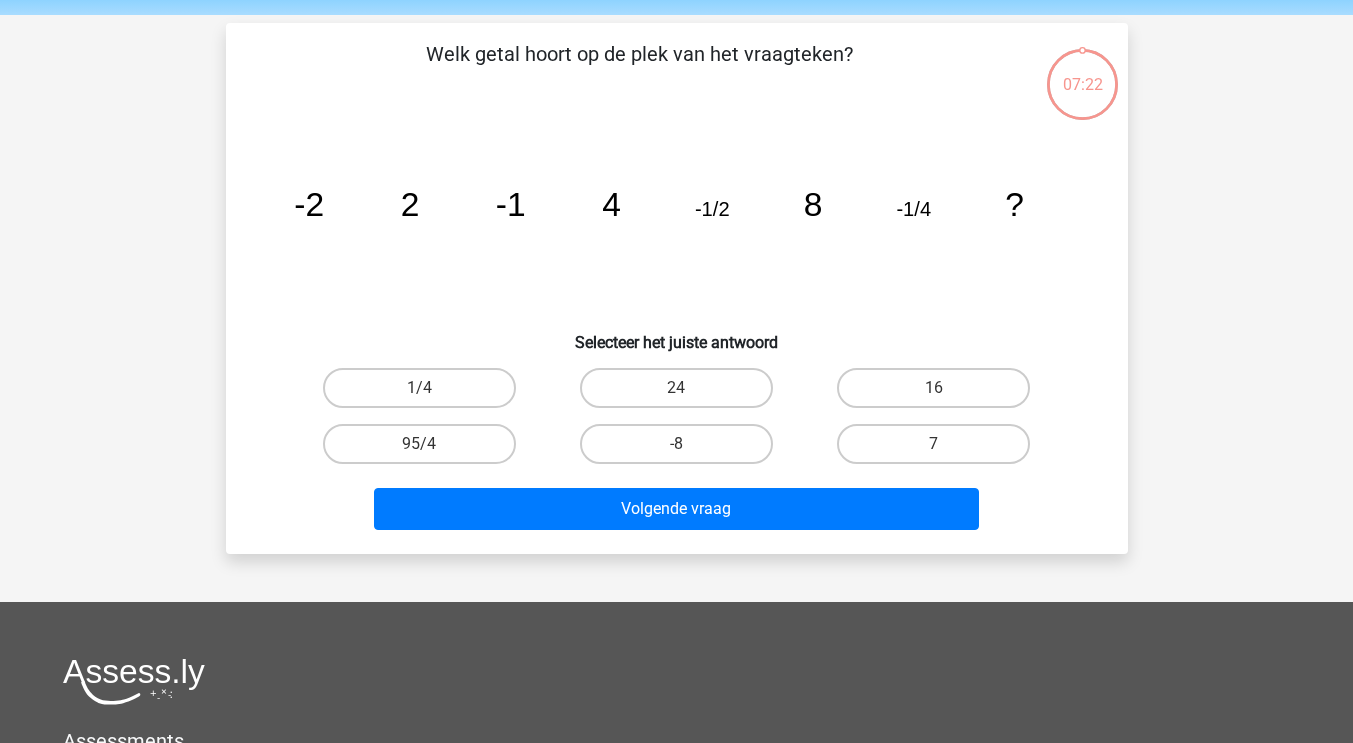 scroll, scrollTop: 92, scrollLeft: 0, axis: vertical 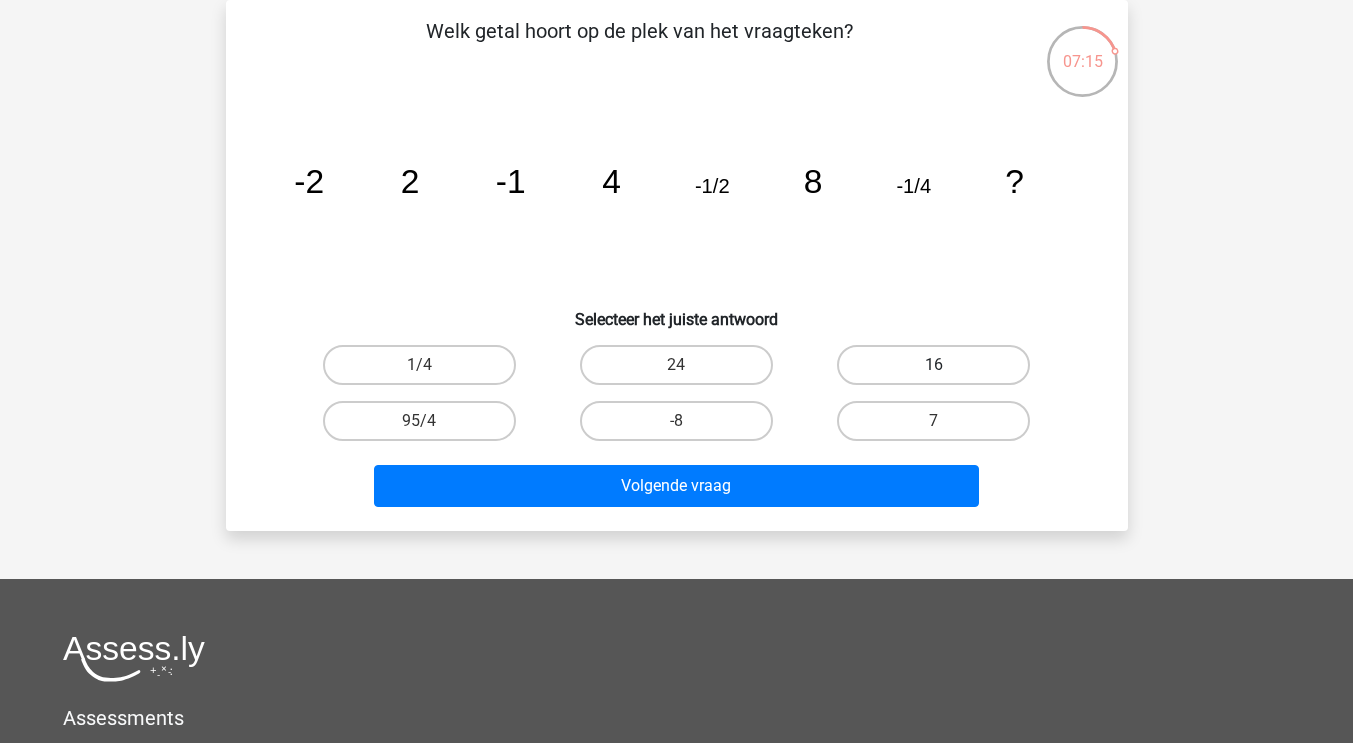 click on "16" at bounding box center [933, 365] 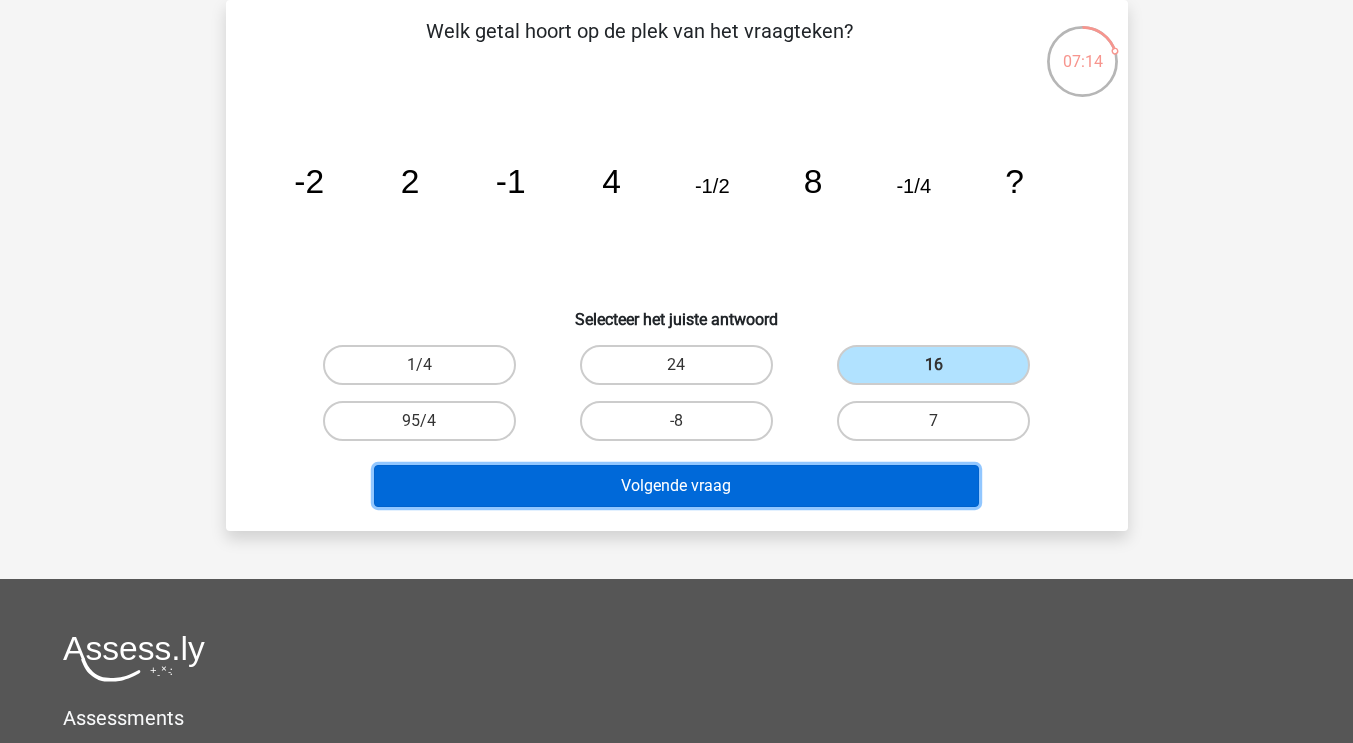 click on "Volgende vraag" at bounding box center [676, 486] 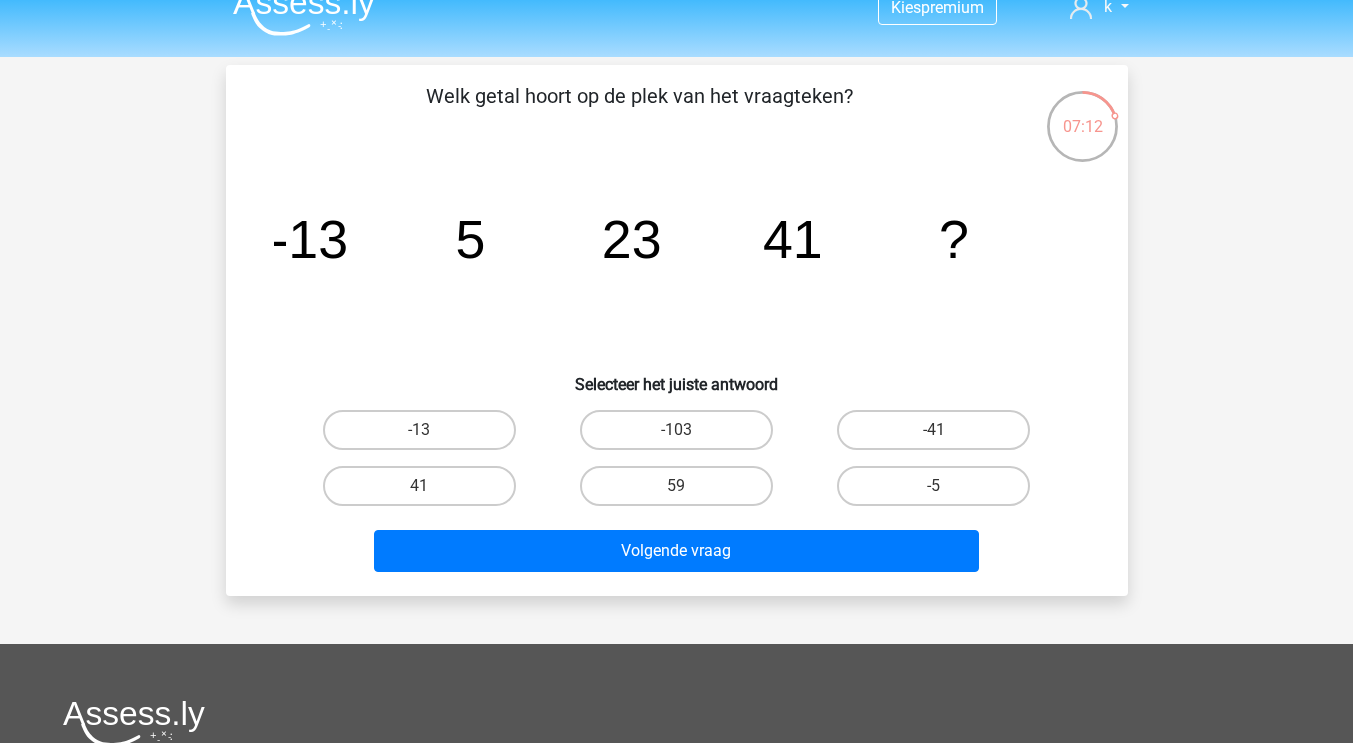 scroll, scrollTop: 0, scrollLeft: 0, axis: both 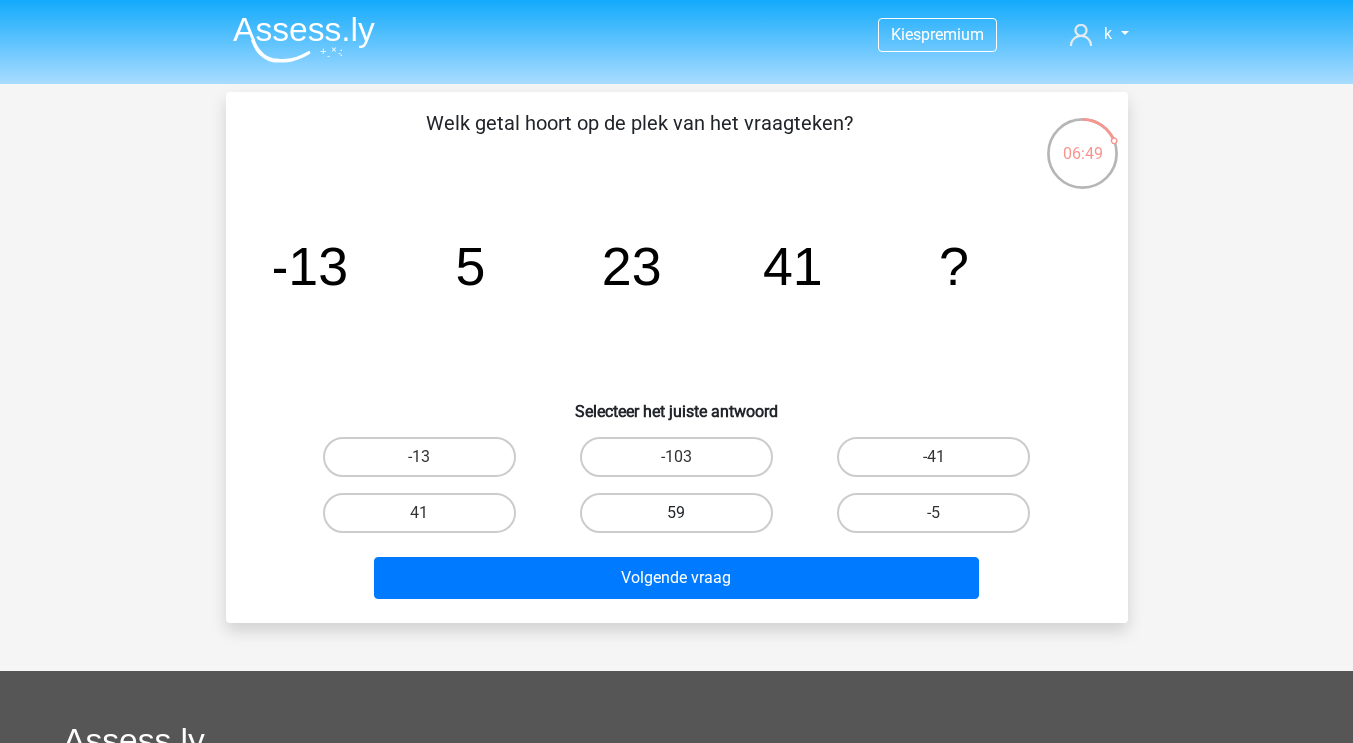 click on "59" at bounding box center (676, 513) 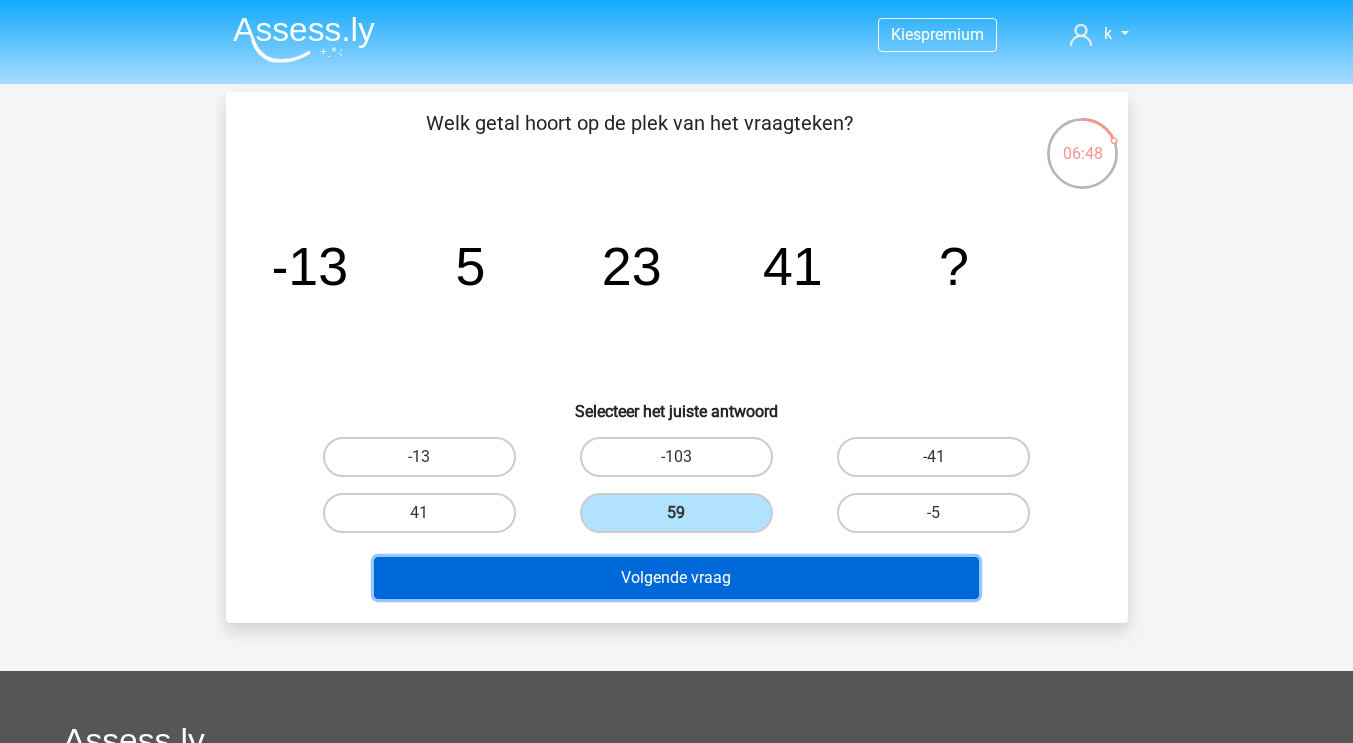 click on "Volgende vraag" at bounding box center (676, 578) 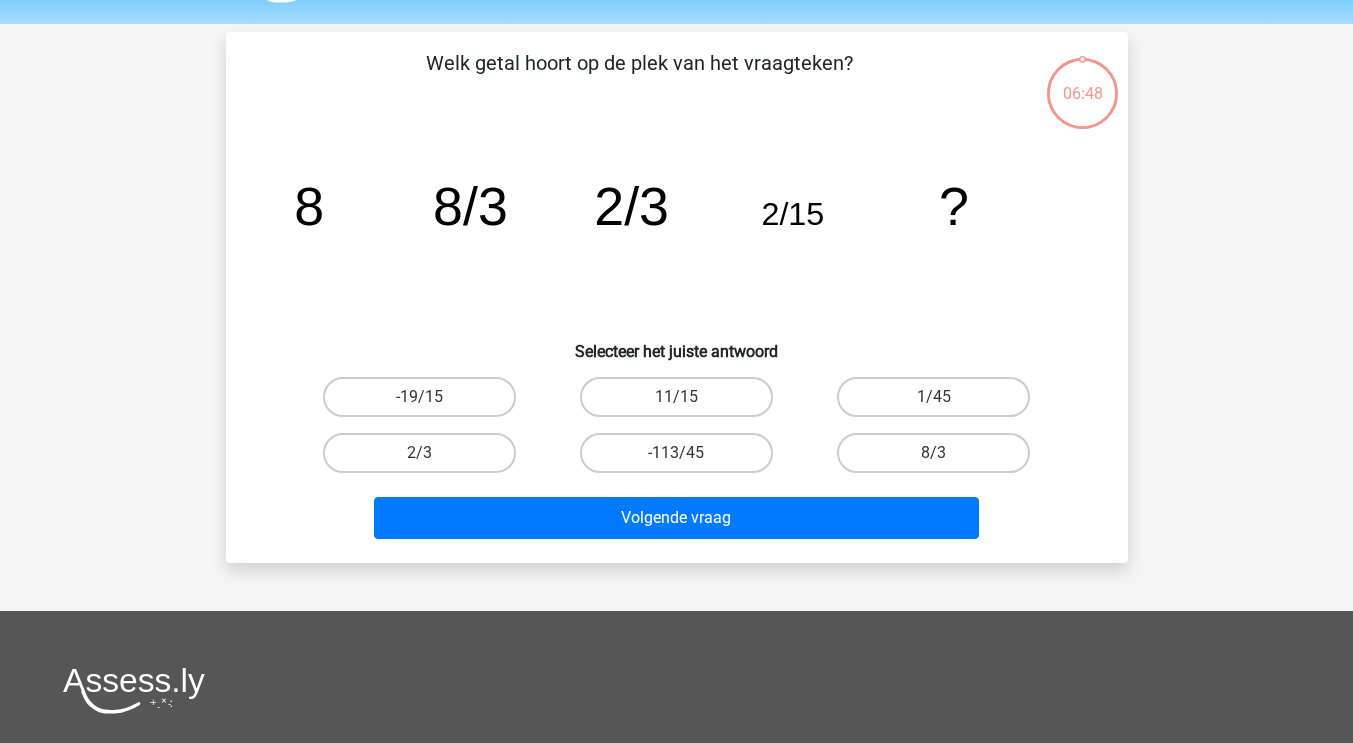 scroll, scrollTop: 92, scrollLeft: 0, axis: vertical 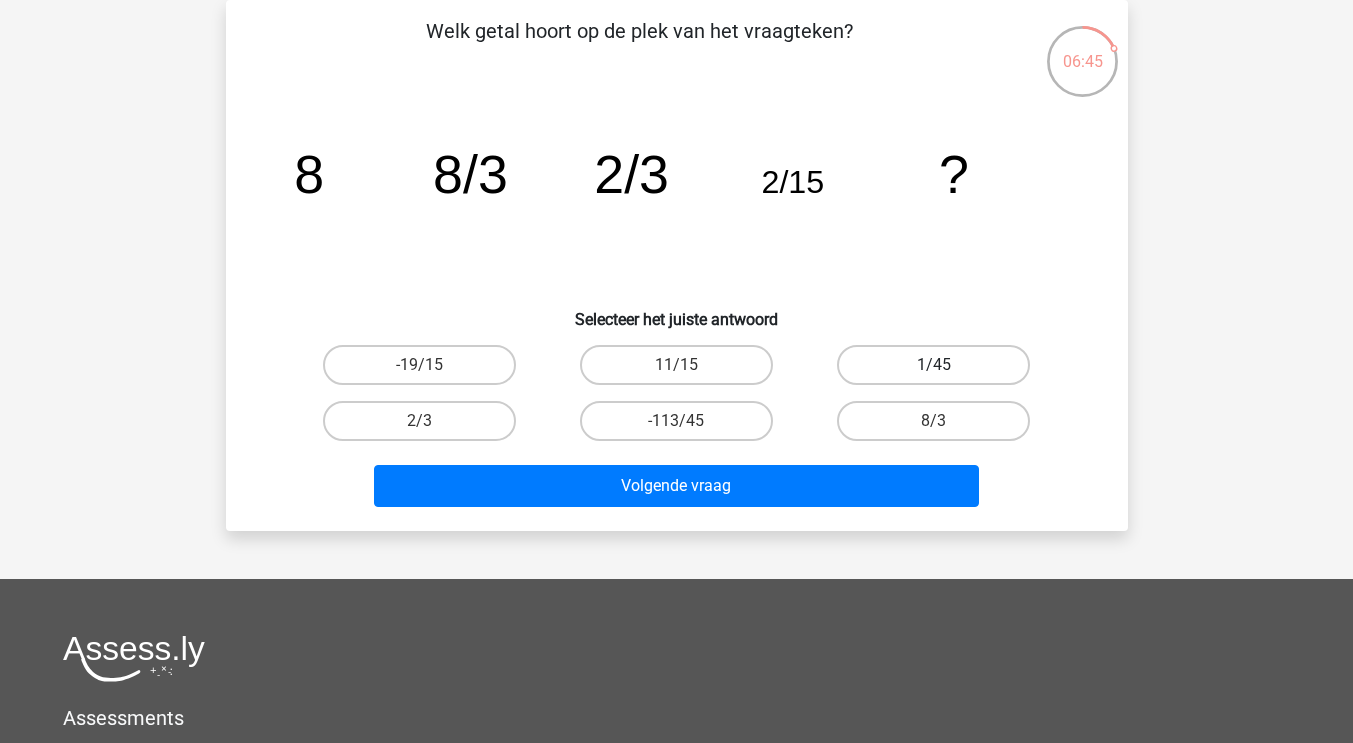 click on "1/45" at bounding box center (933, 365) 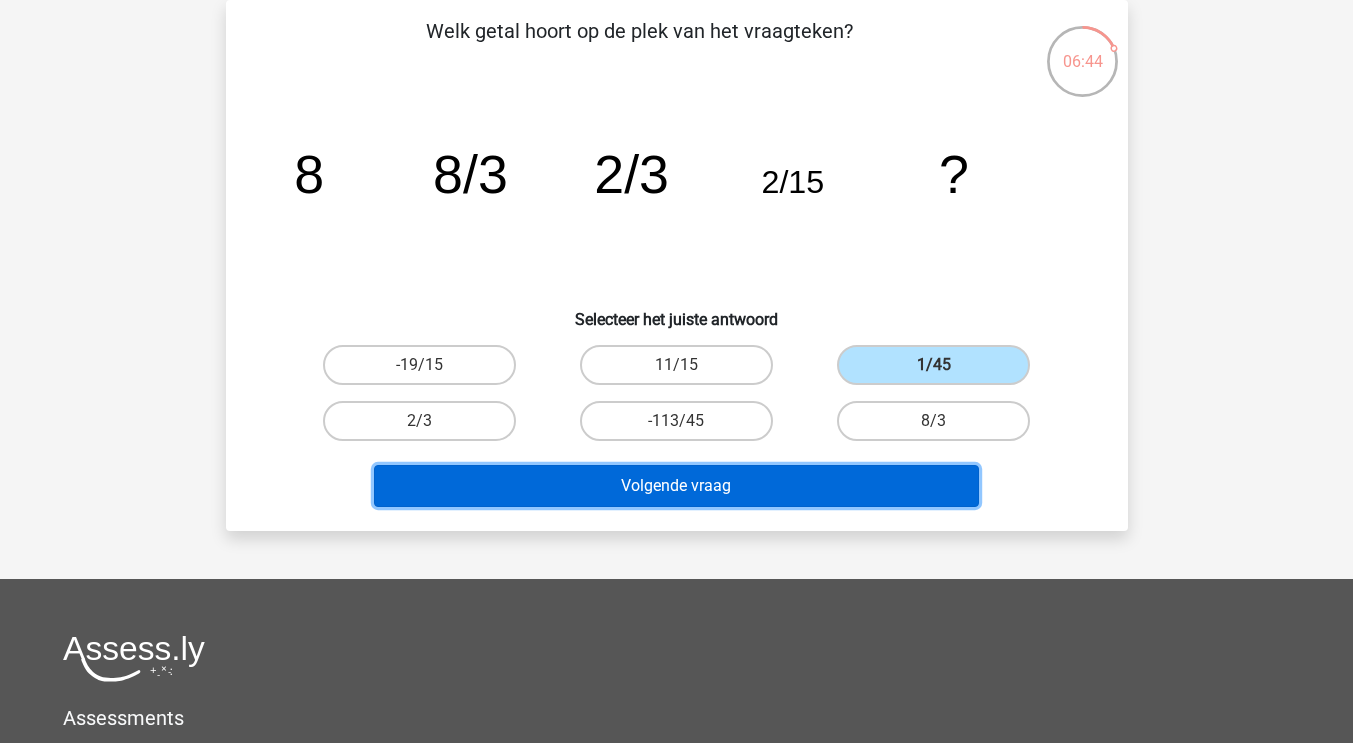 click on "Volgende vraag" at bounding box center (676, 486) 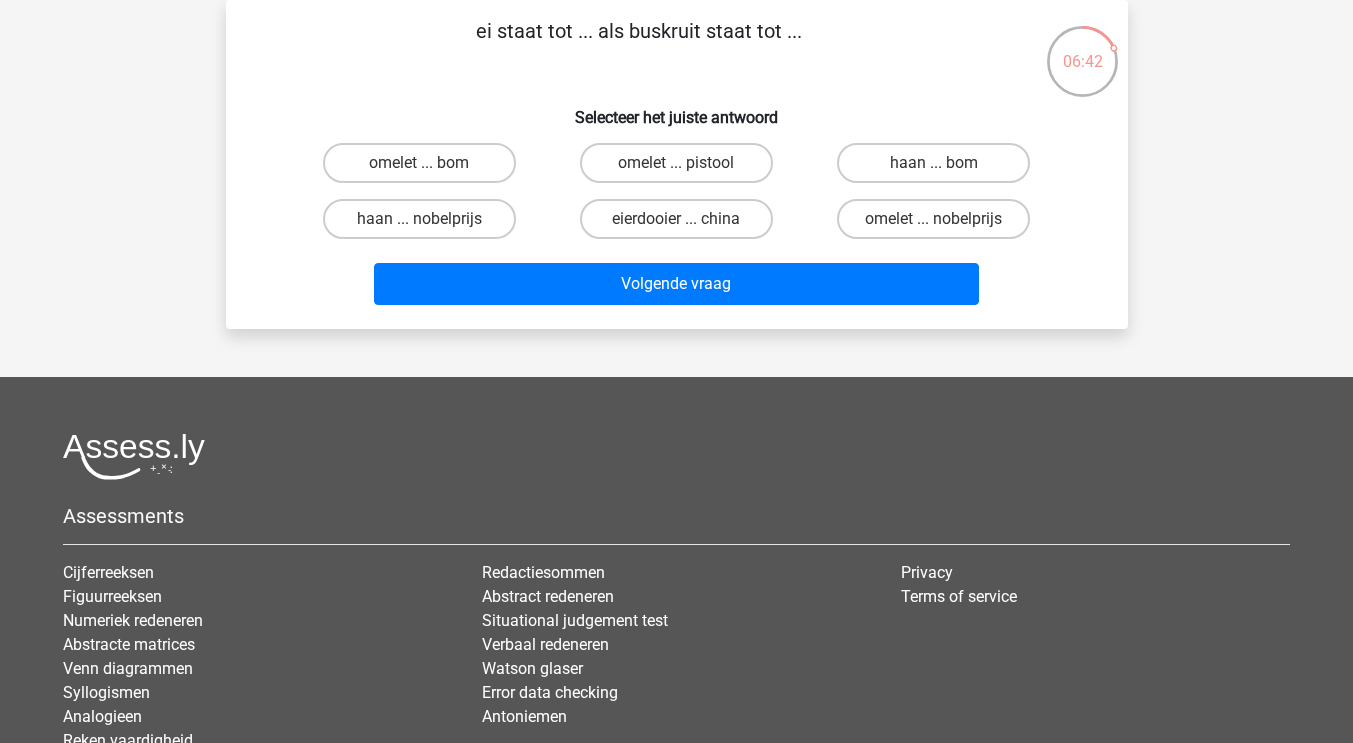 scroll, scrollTop: 0, scrollLeft: 0, axis: both 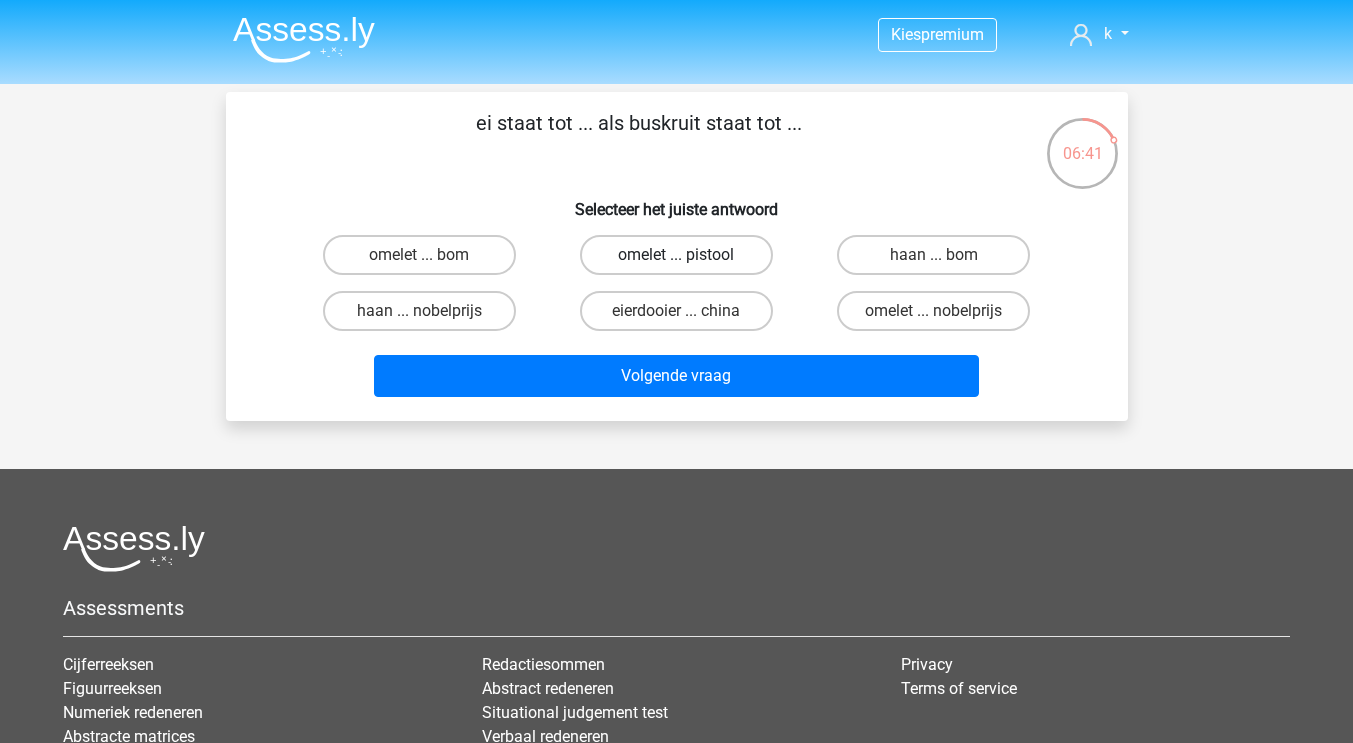 click on "omelet ... pistool" at bounding box center [676, 255] 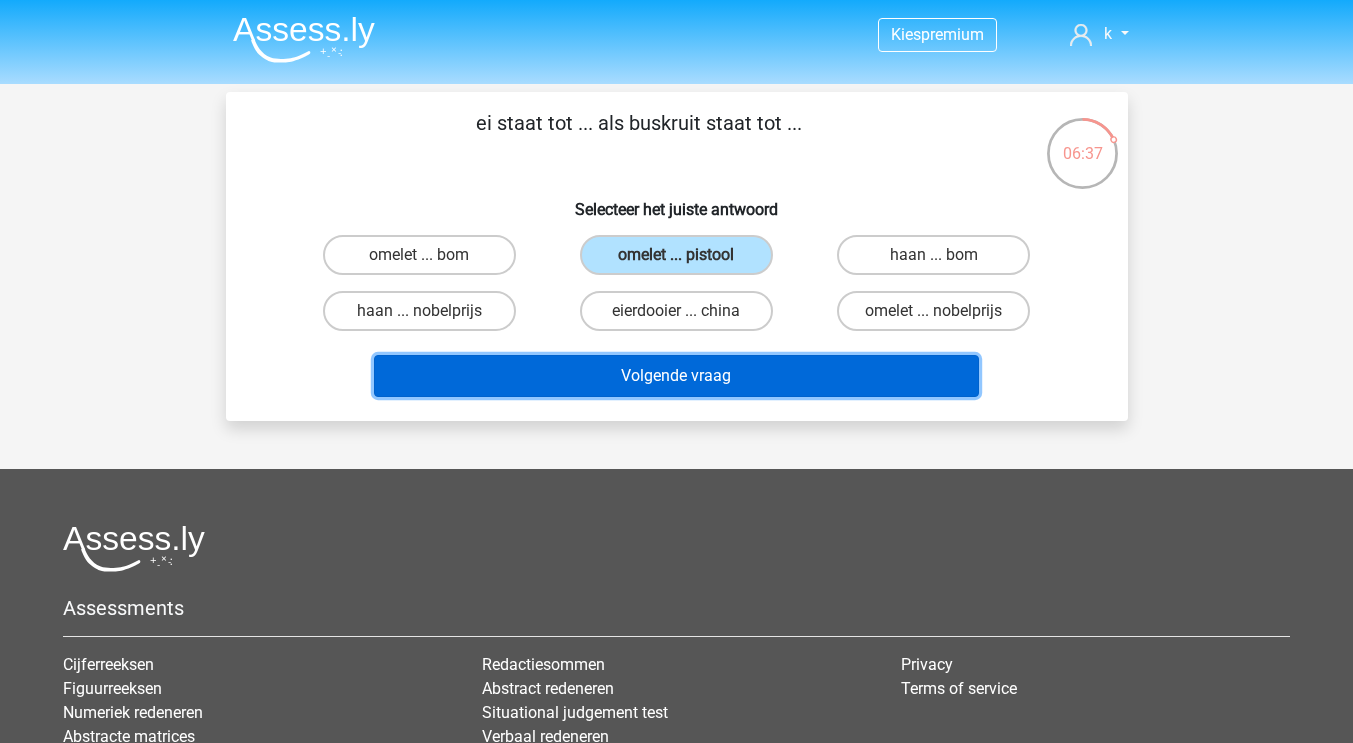 click on "Volgende vraag" at bounding box center (676, 376) 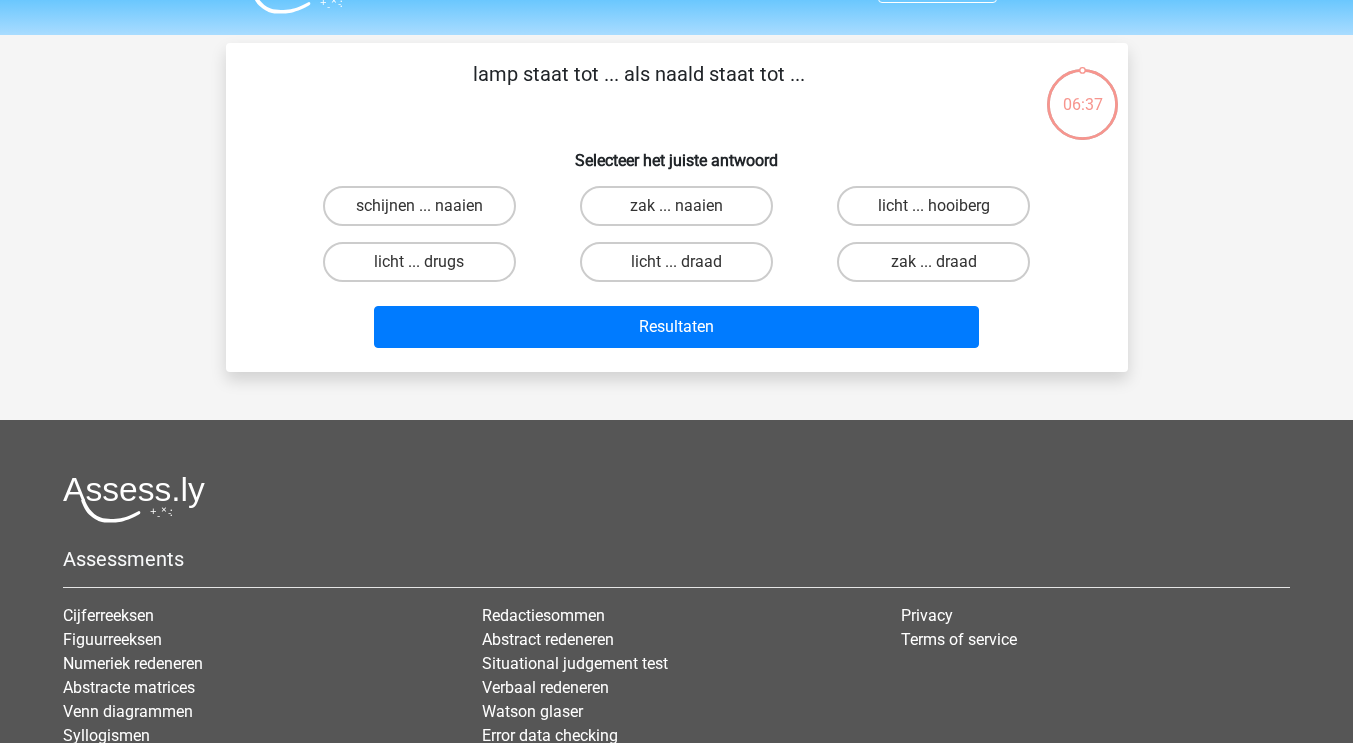 scroll, scrollTop: 92, scrollLeft: 0, axis: vertical 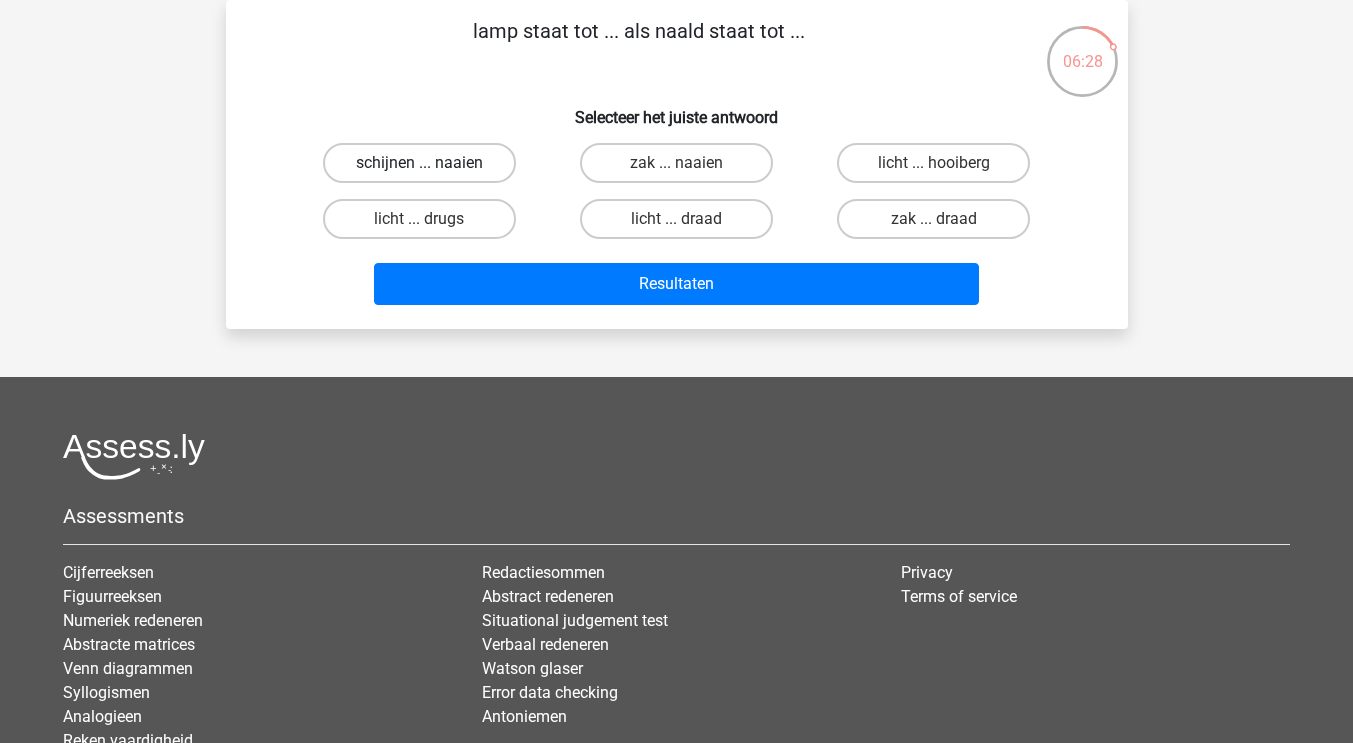 click on "schijnen ... naaien" at bounding box center (419, 163) 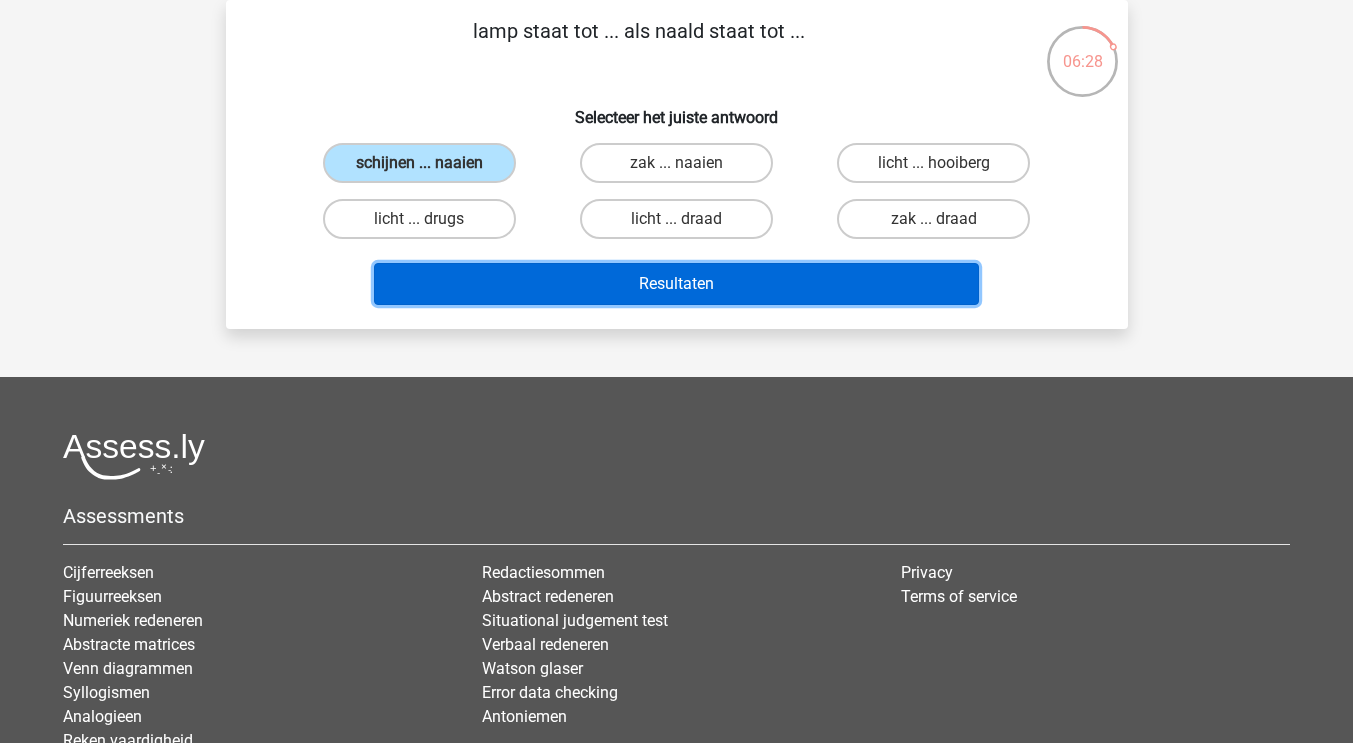 click on "Resultaten" at bounding box center [676, 284] 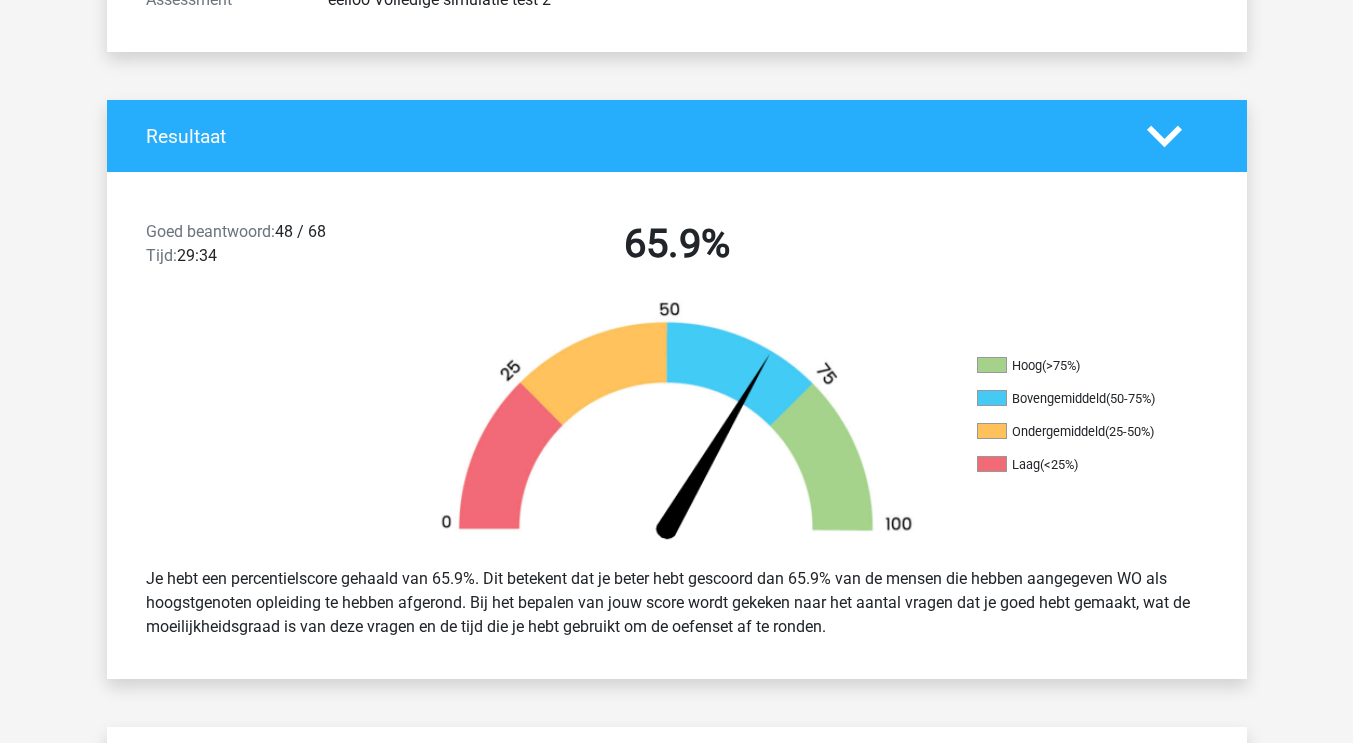 scroll, scrollTop: 0, scrollLeft: 0, axis: both 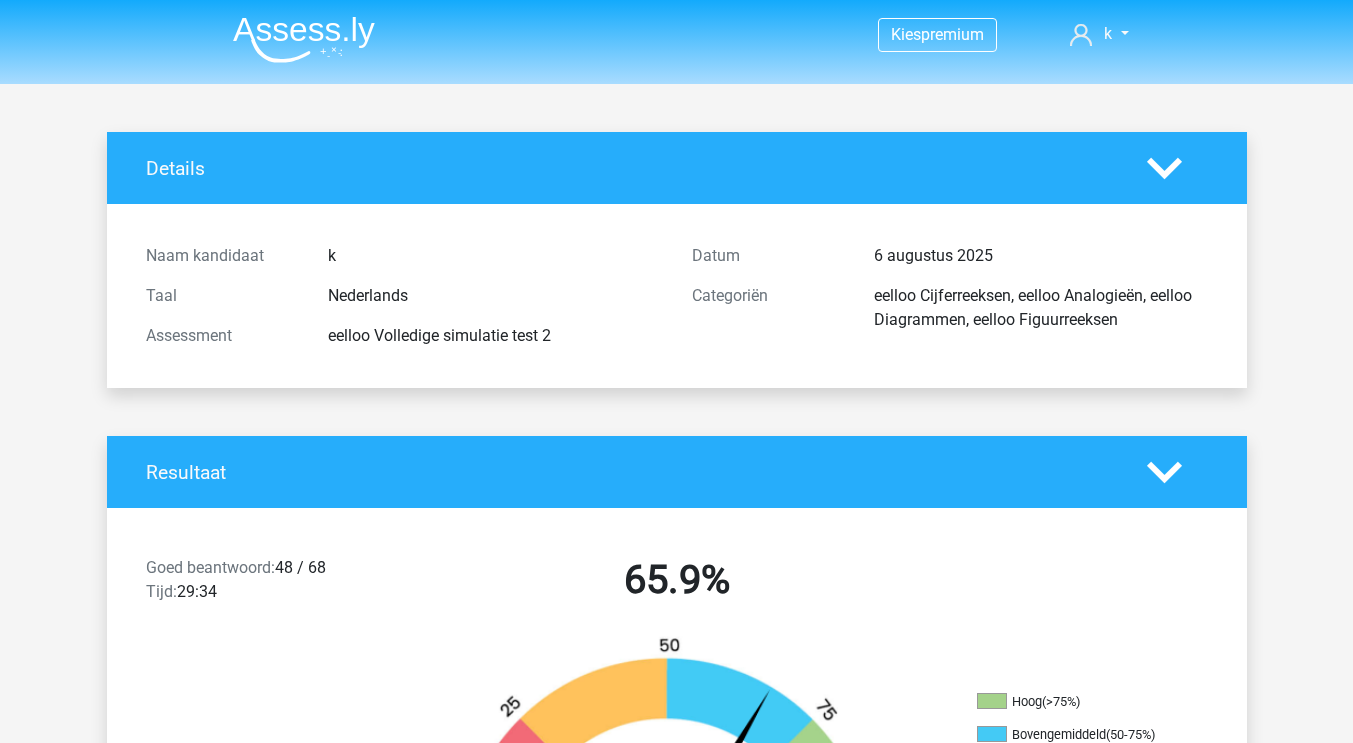 click at bounding box center [304, 39] 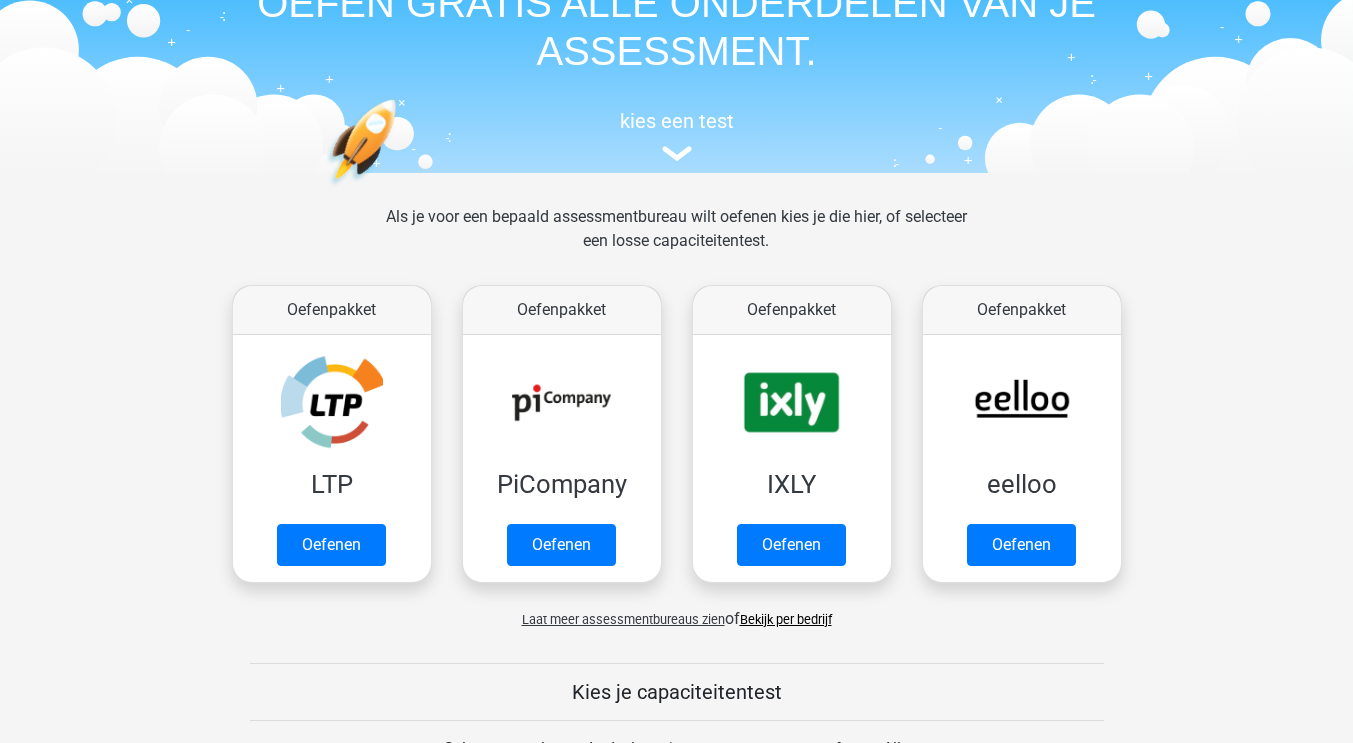 scroll, scrollTop: 114, scrollLeft: 0, axis: vertical 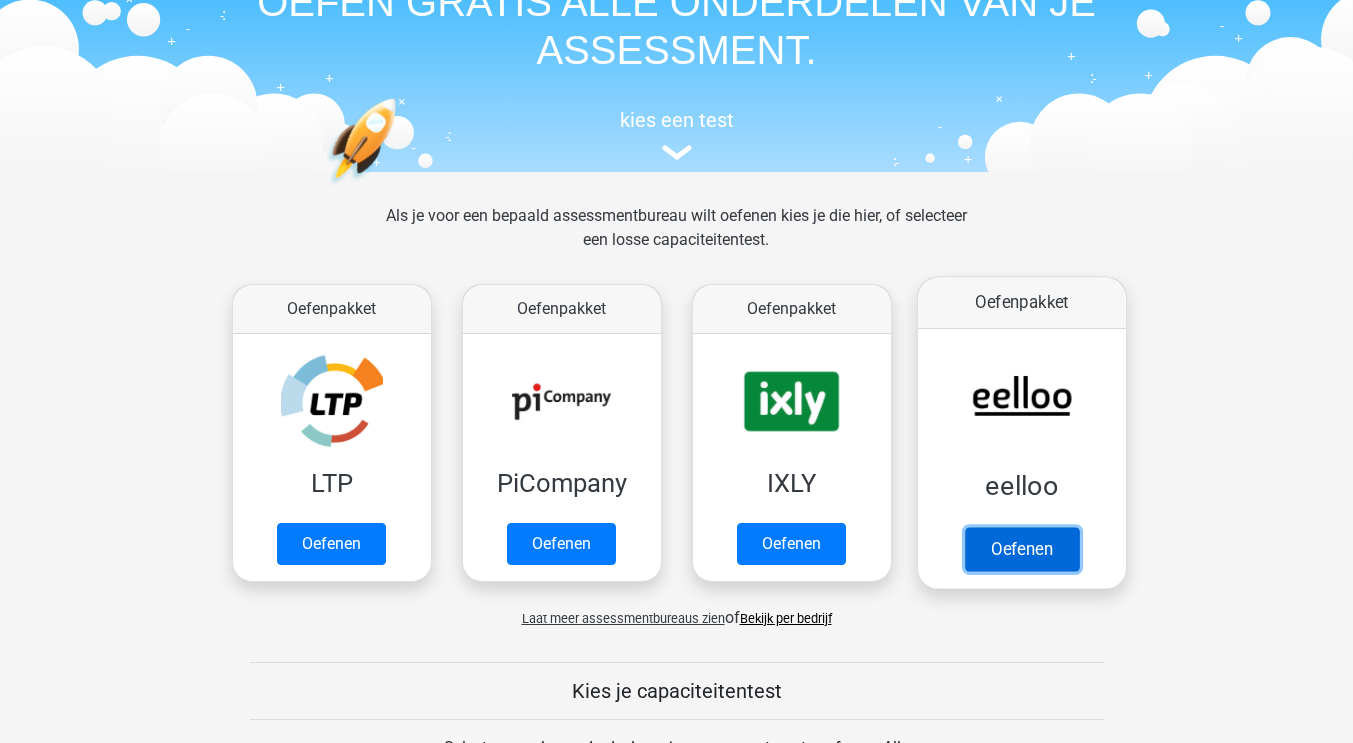 click on "Oefenen" at bounding box center (1021, 549) 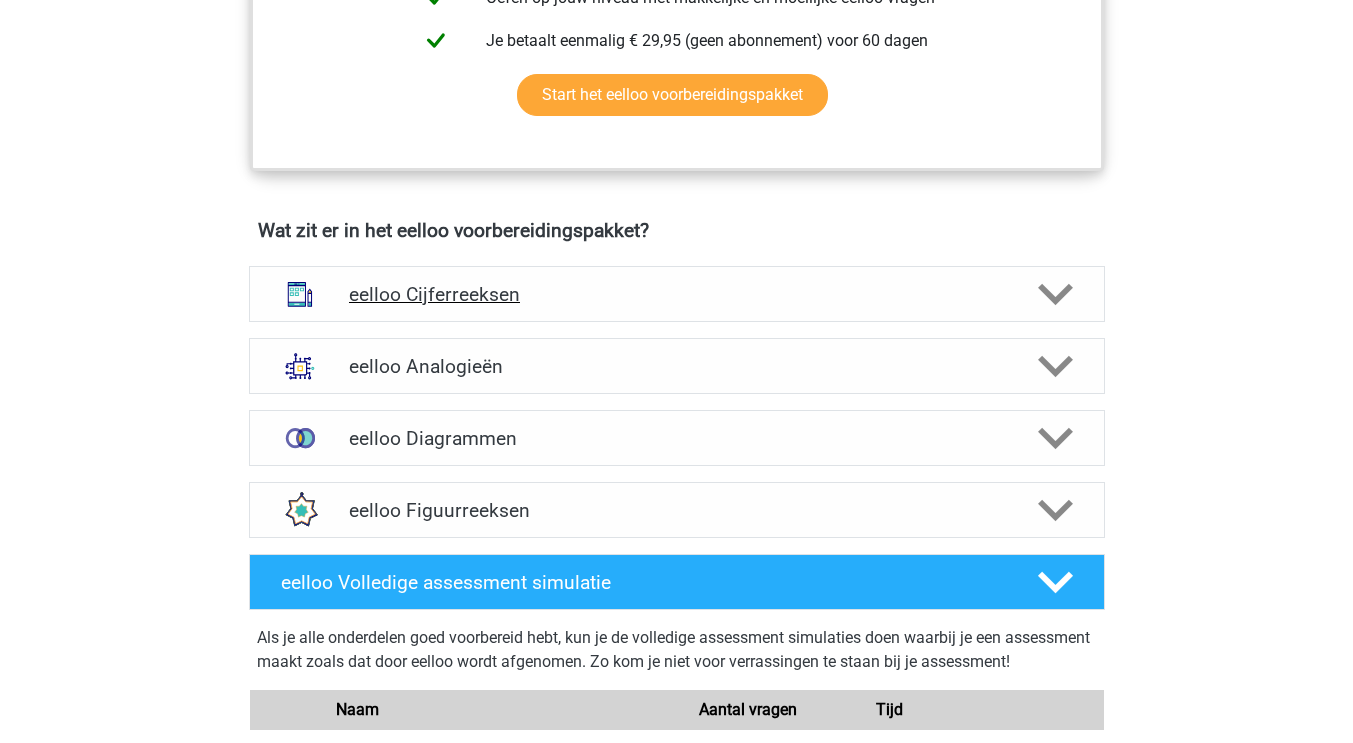 scroll, scrollTop: 1064, scrollLeft: 0, axis: vertical 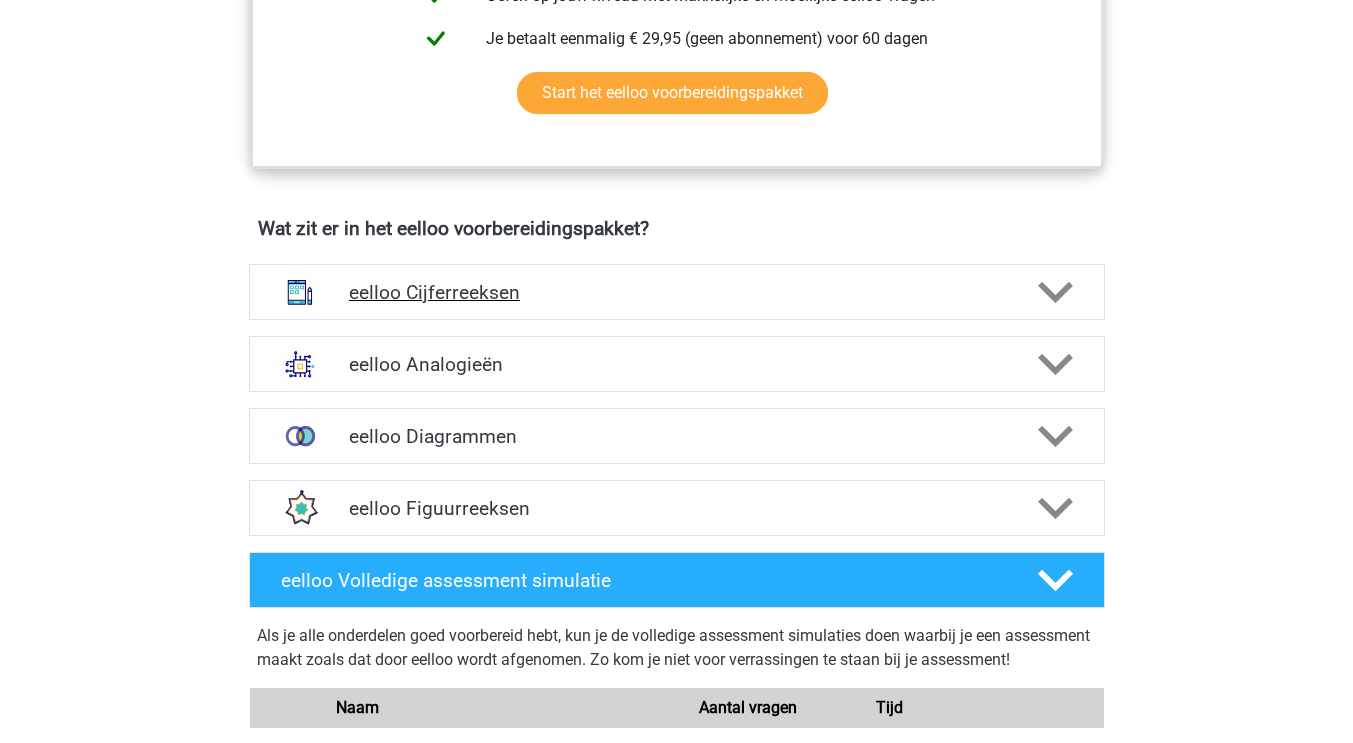 click on "eelloo Cijferreeksen" at bounding box center (677, 292) 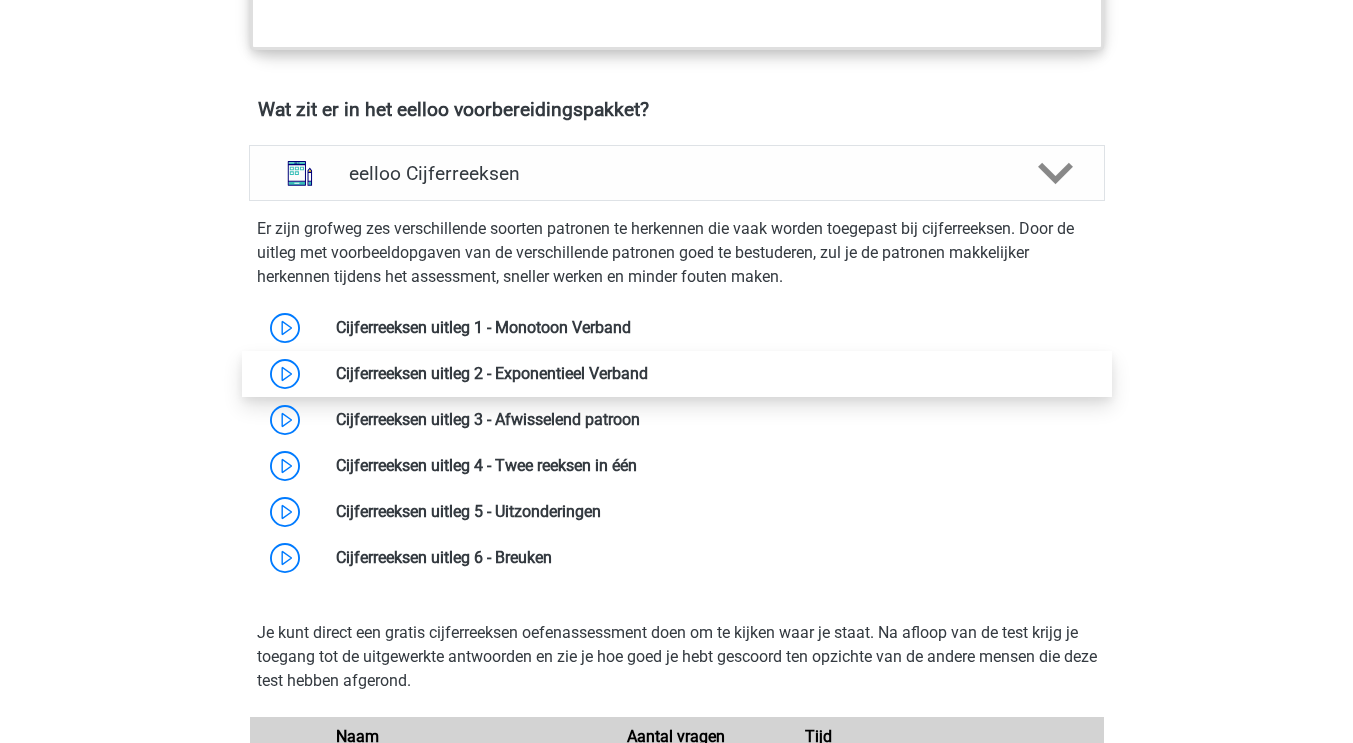 scroll, scrollTop: 1182, scrollLeft: 0, axis: vertical 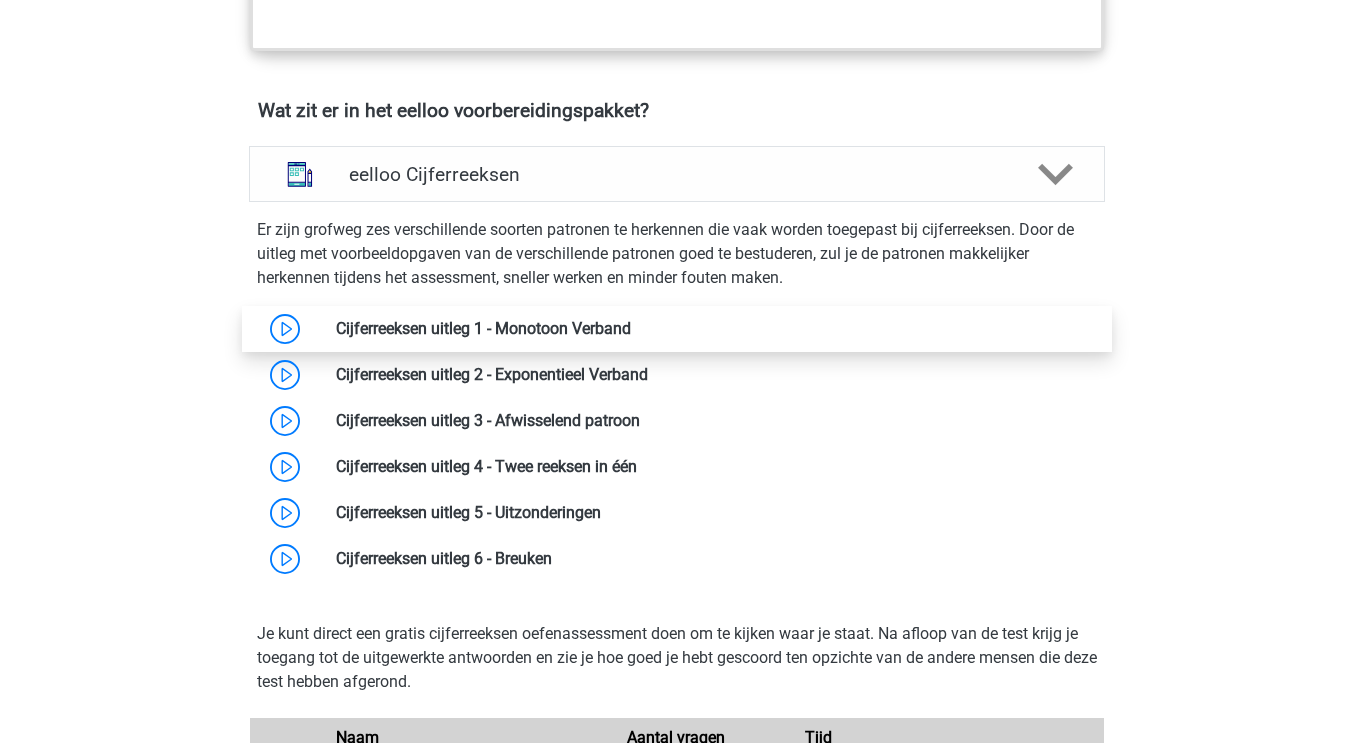 click at bounding box center [631, 328] 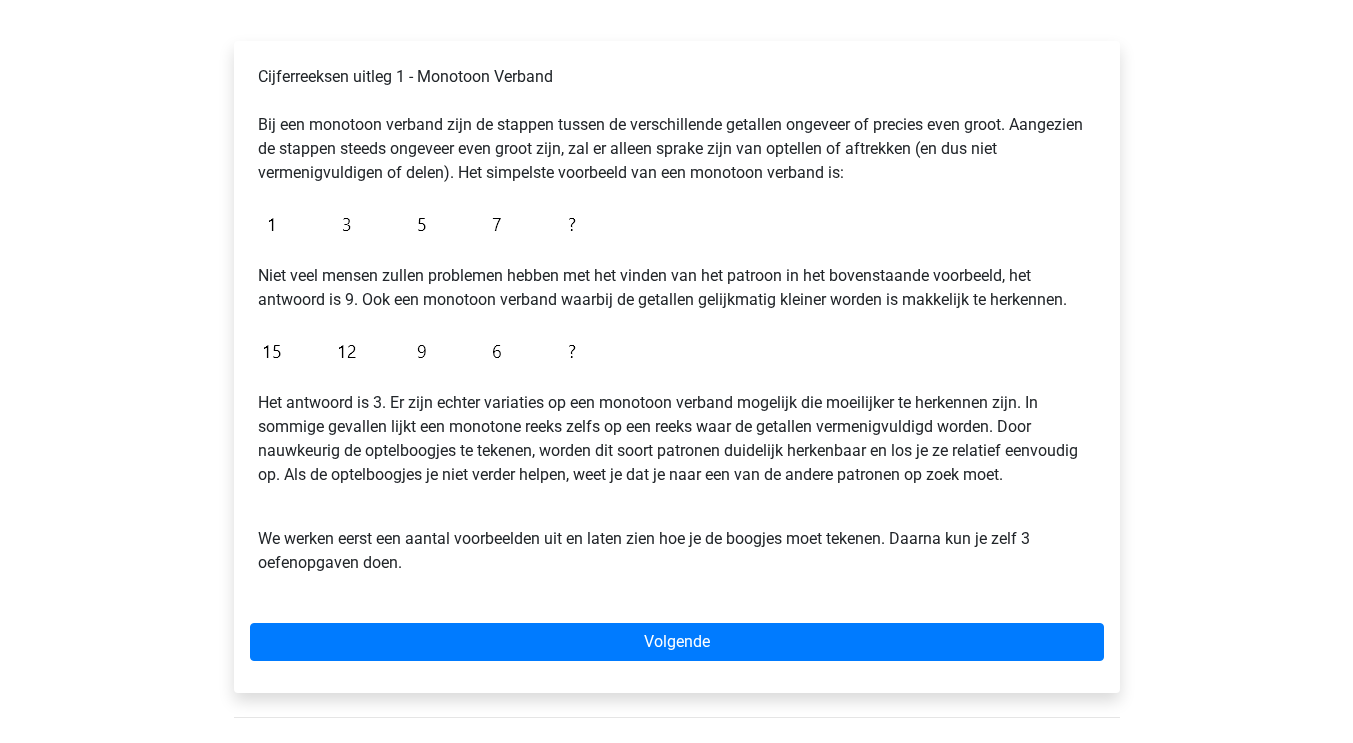 scroll, scrollTop: 306, scrollLeft: 0, axis: vertical 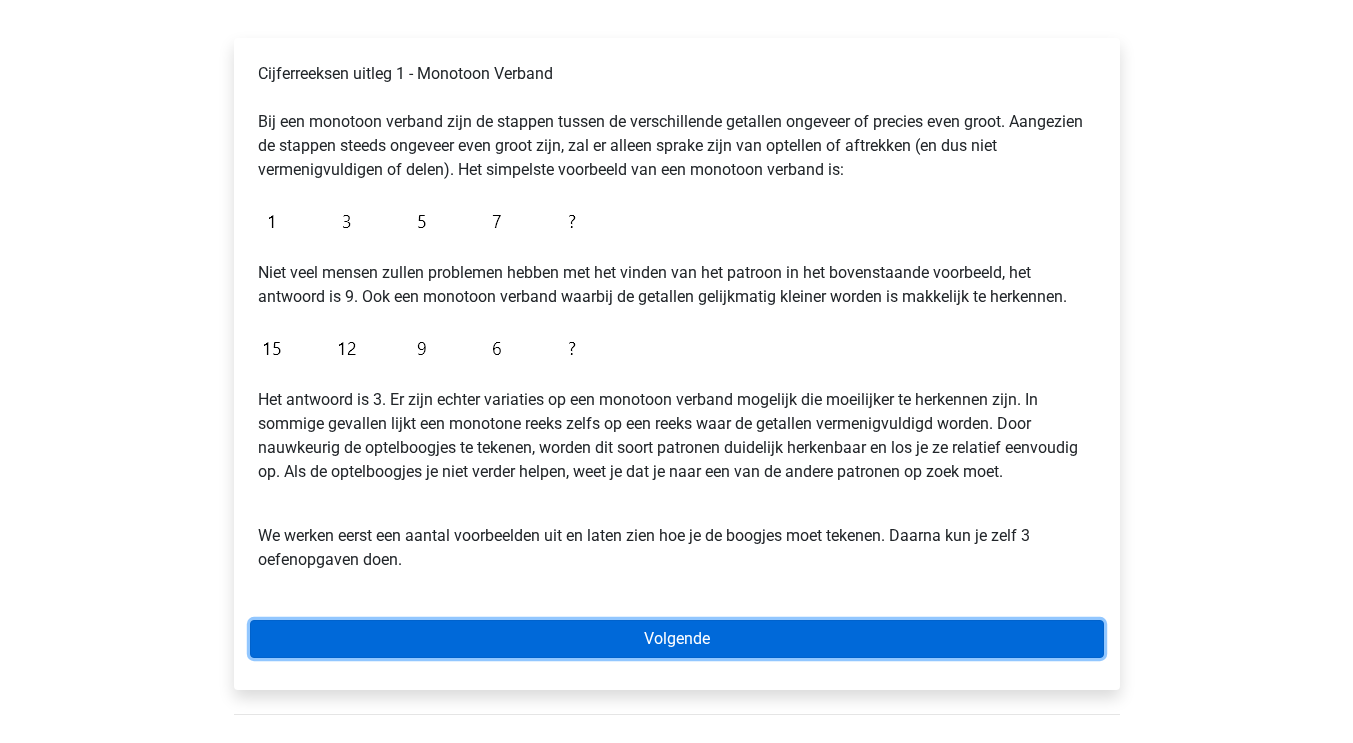click on "Volgende" at bounding box center (677, 639) 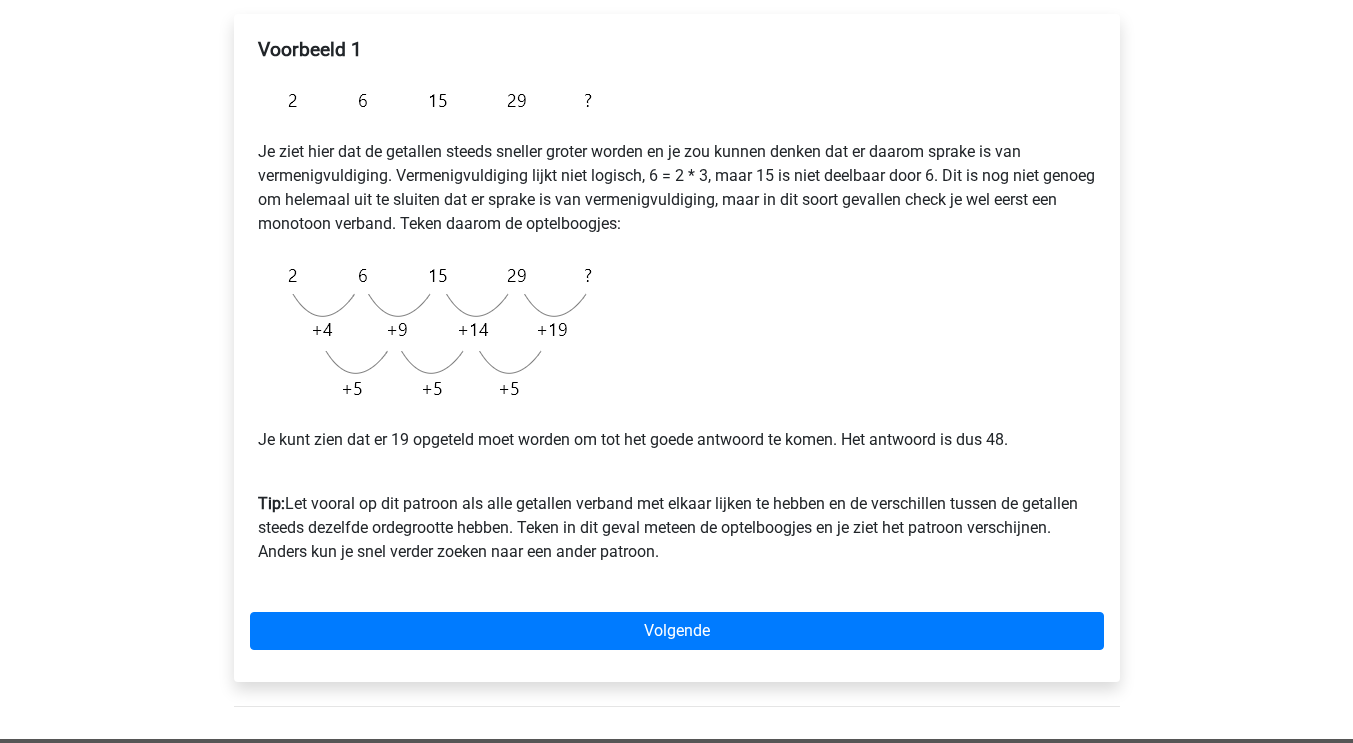 scroll, scrollTop: 332, scrollLeft: 0, axis: vertical 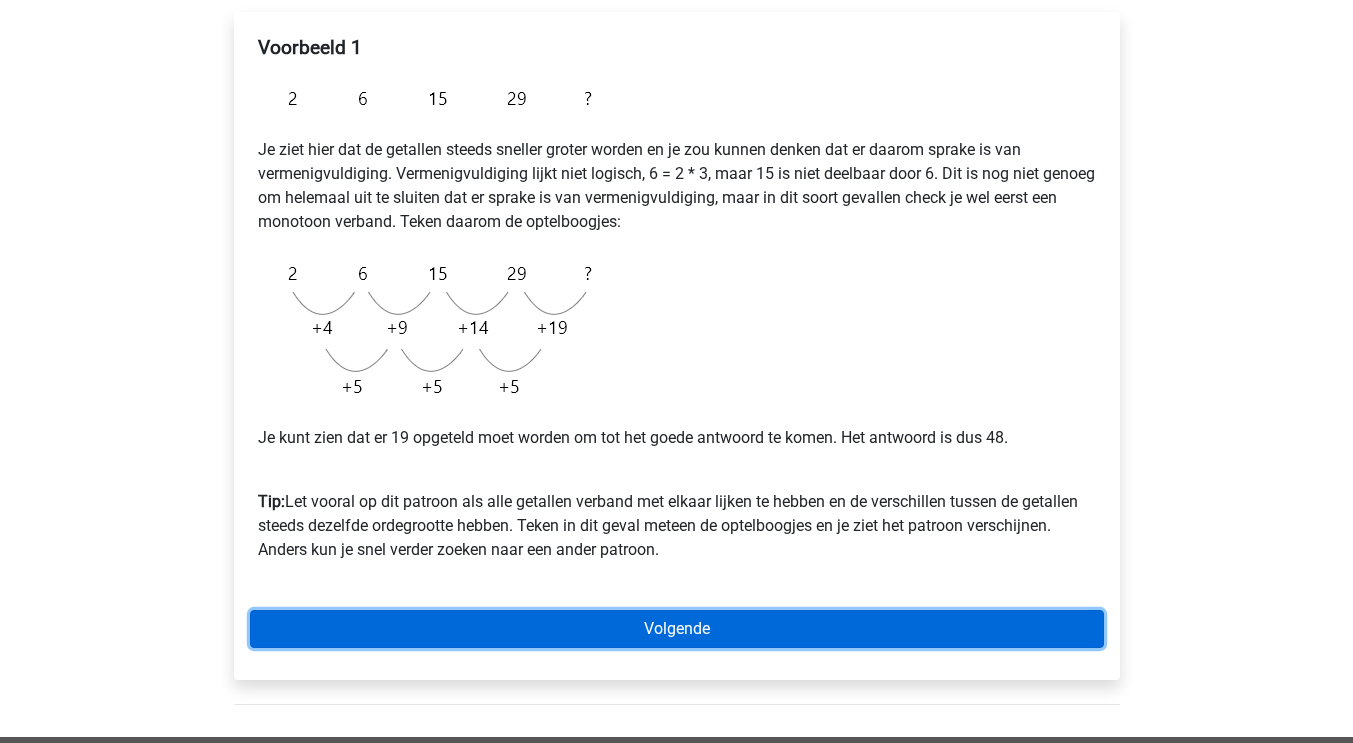 click on "Volgende" at bounding box center (677, 629) 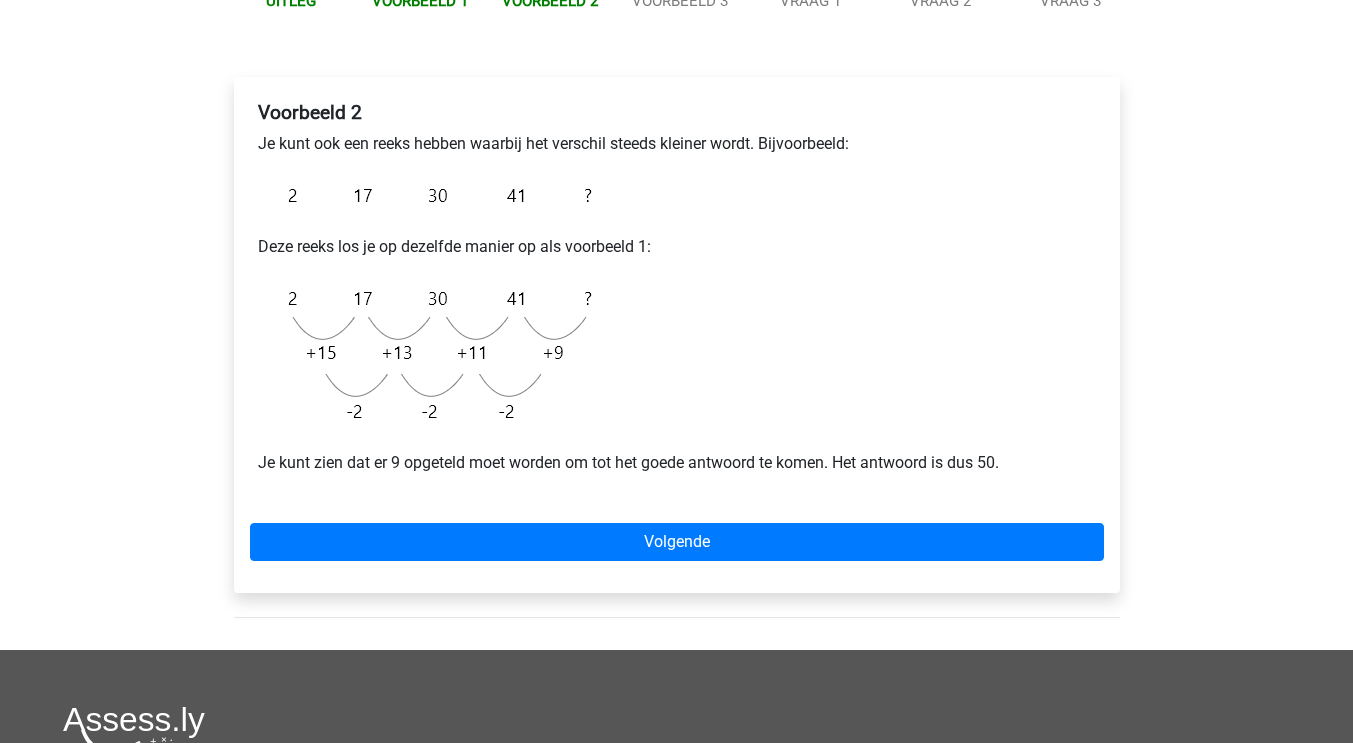 scroll, scrollTop: 268, scrollLeft: 0, axis: vertical 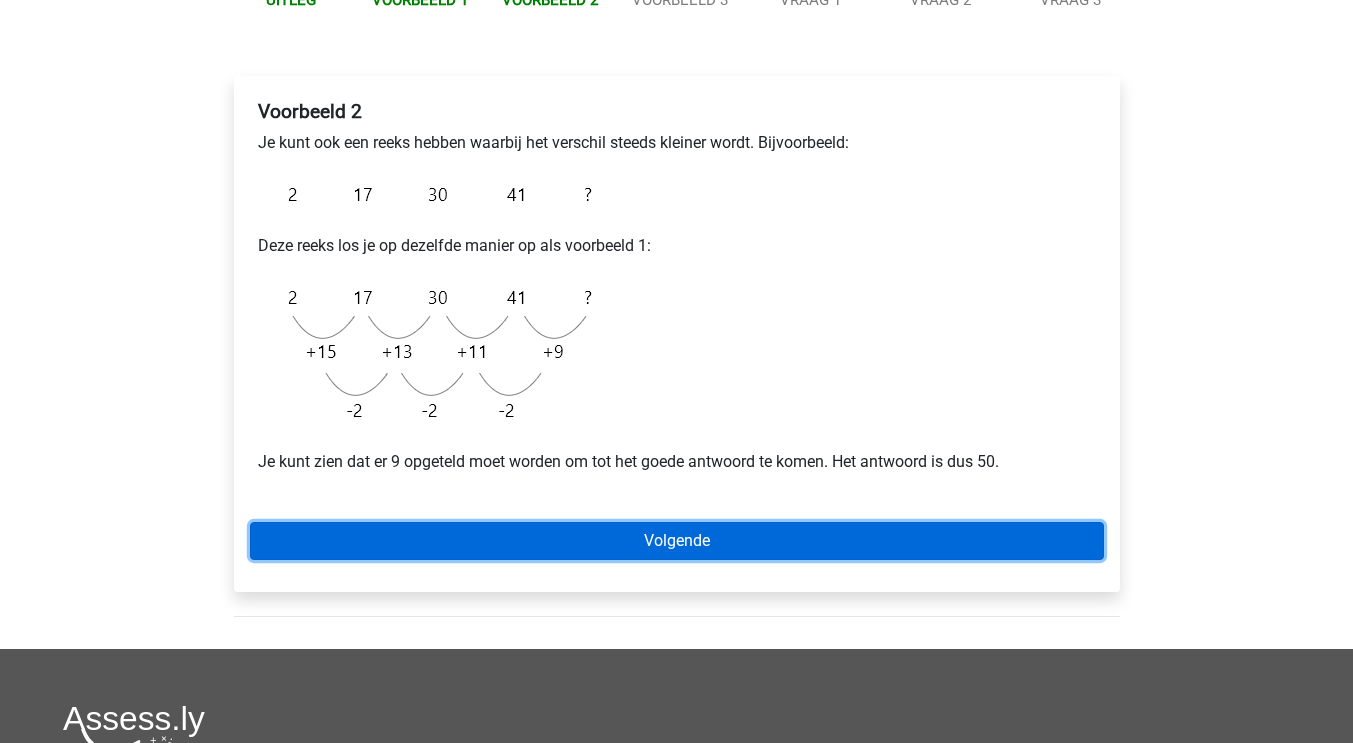 click on "Volgende" at bounding box center (677, 541) 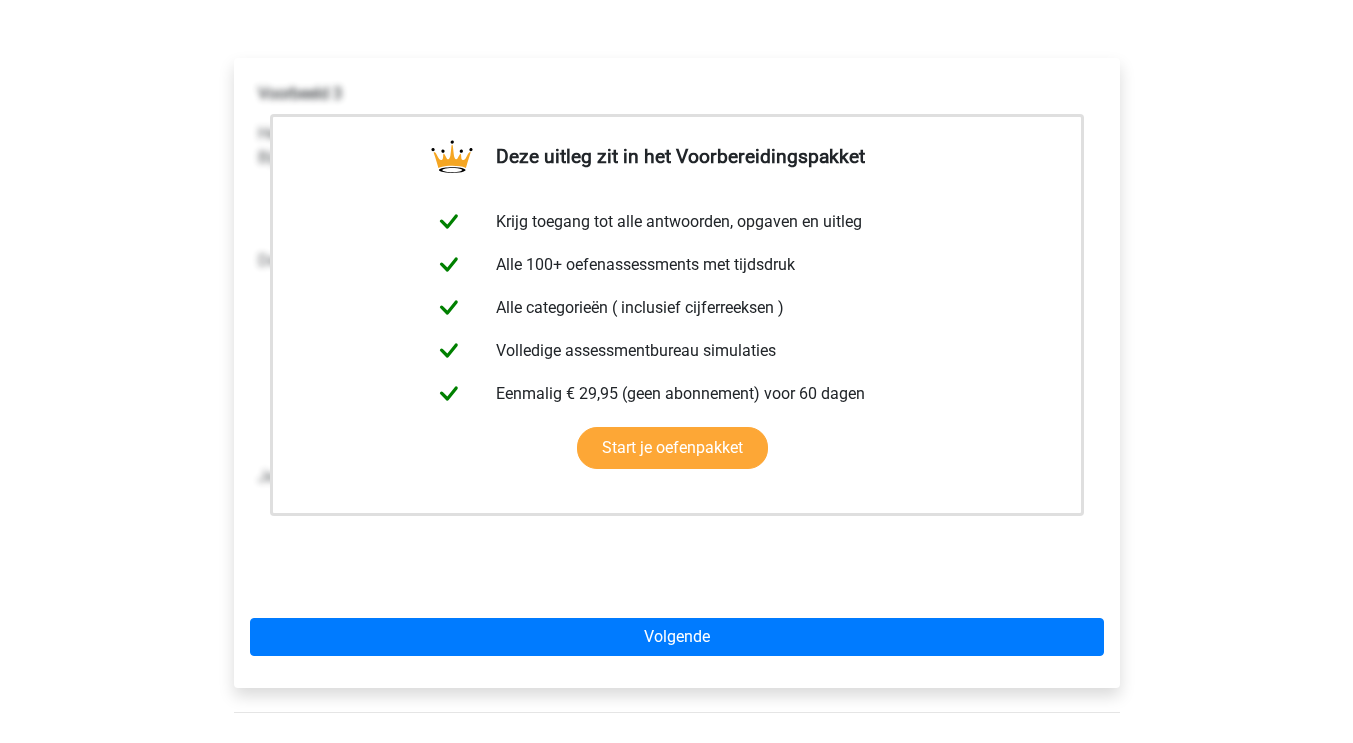 scroll, scrollTop: 289, scrollLeft: 0, axis: vertical 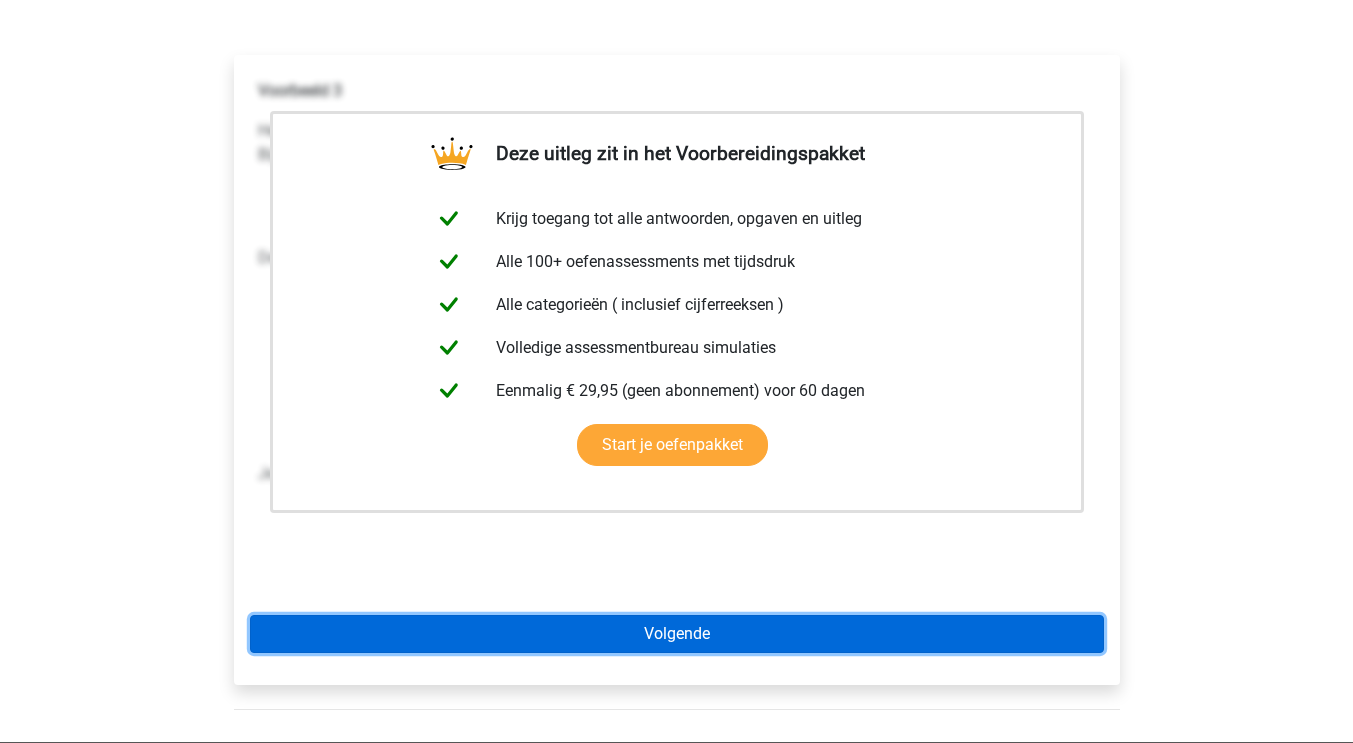 click on "Volgende" at bounding box center (677, 634) 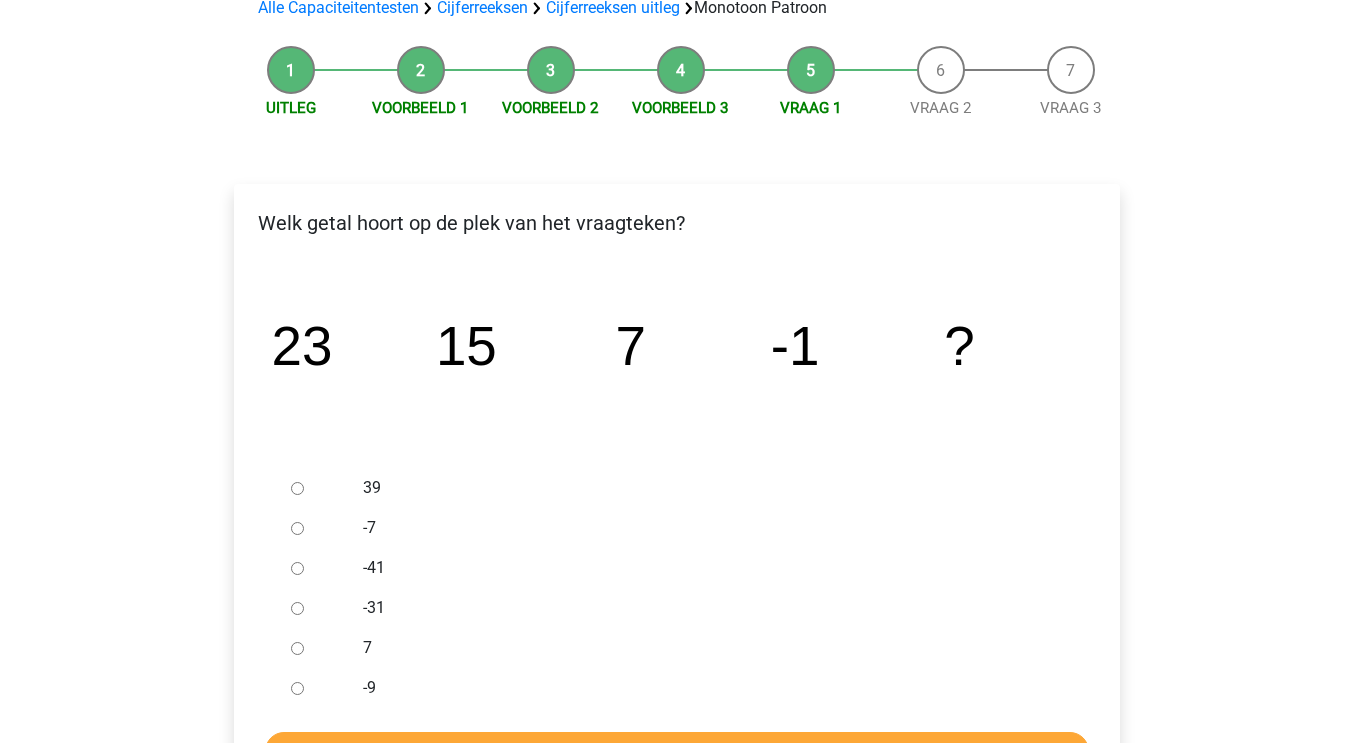 scroll, scrollTop: 161, scrollLeft: 0, axis: vertical 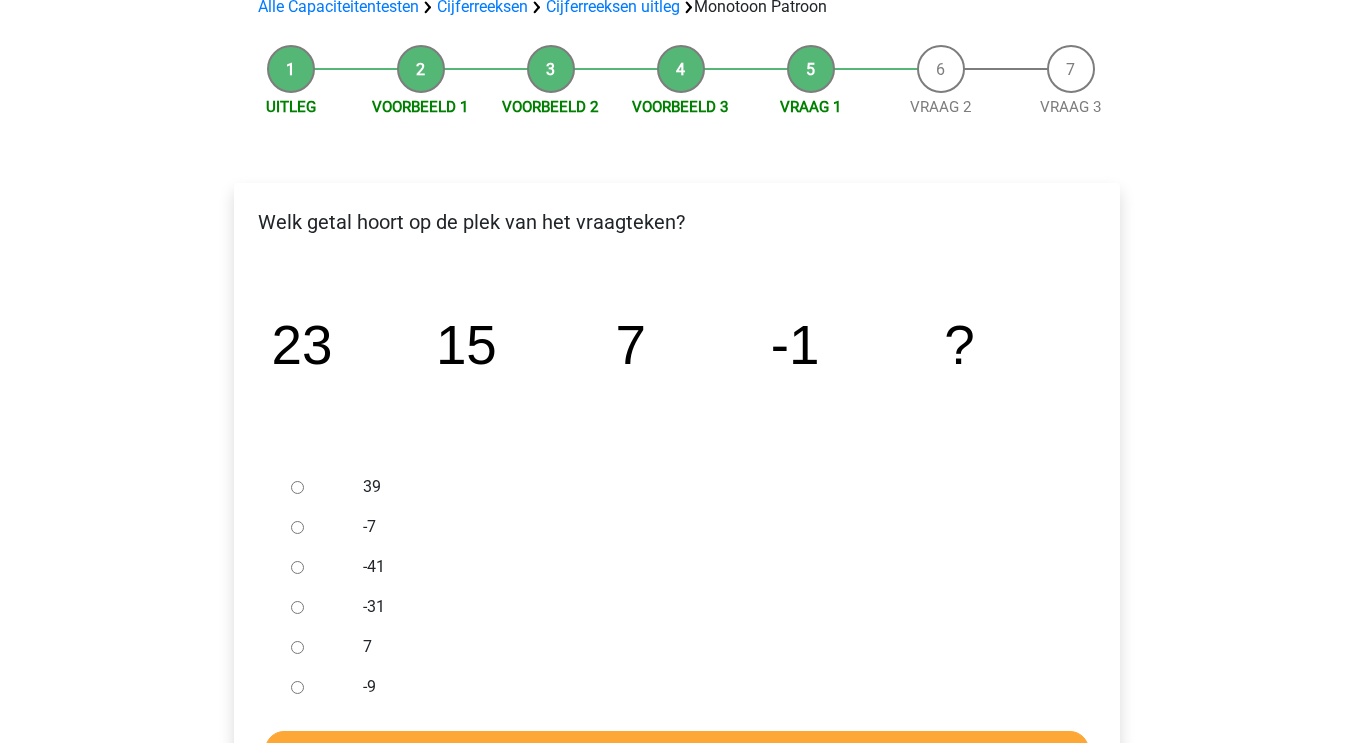 click on "-9" at bounding box center [297, 687] 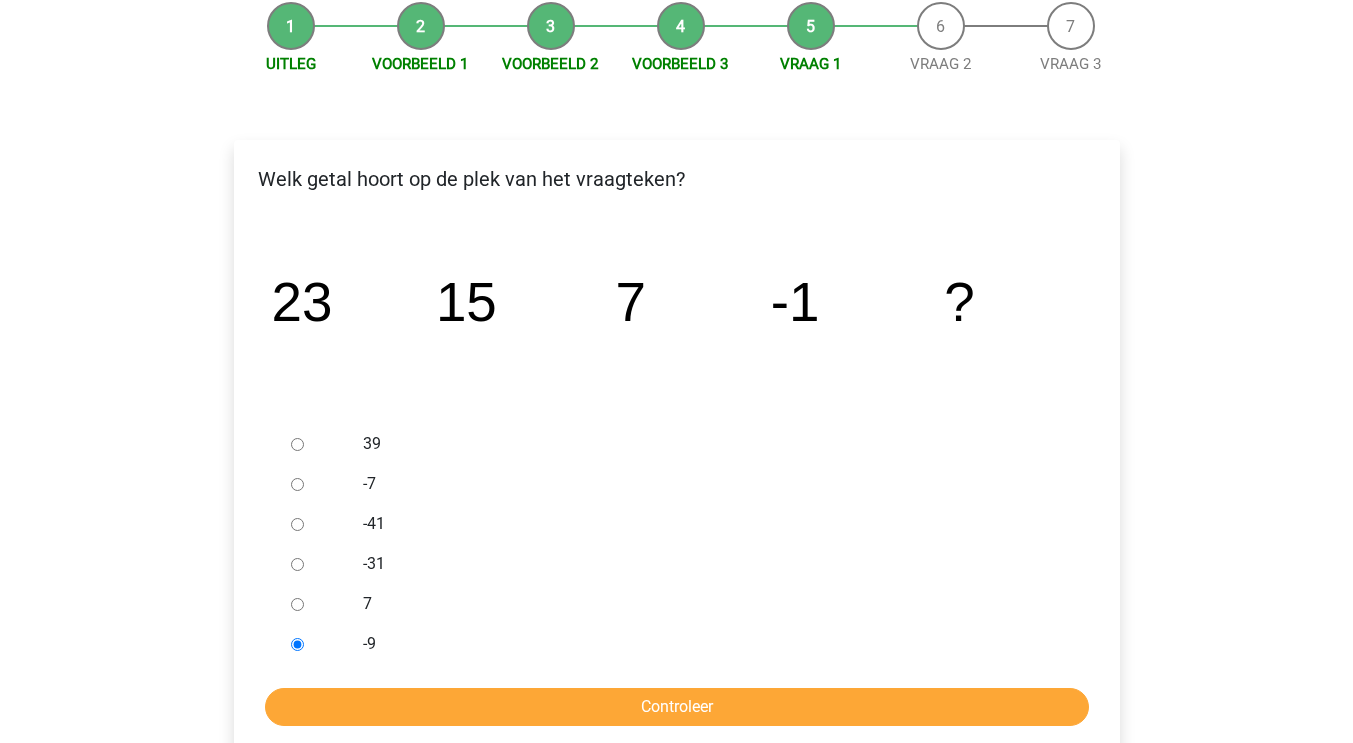 scroll, scrollTop: 206, scrollLeft: 0, axis: vertical 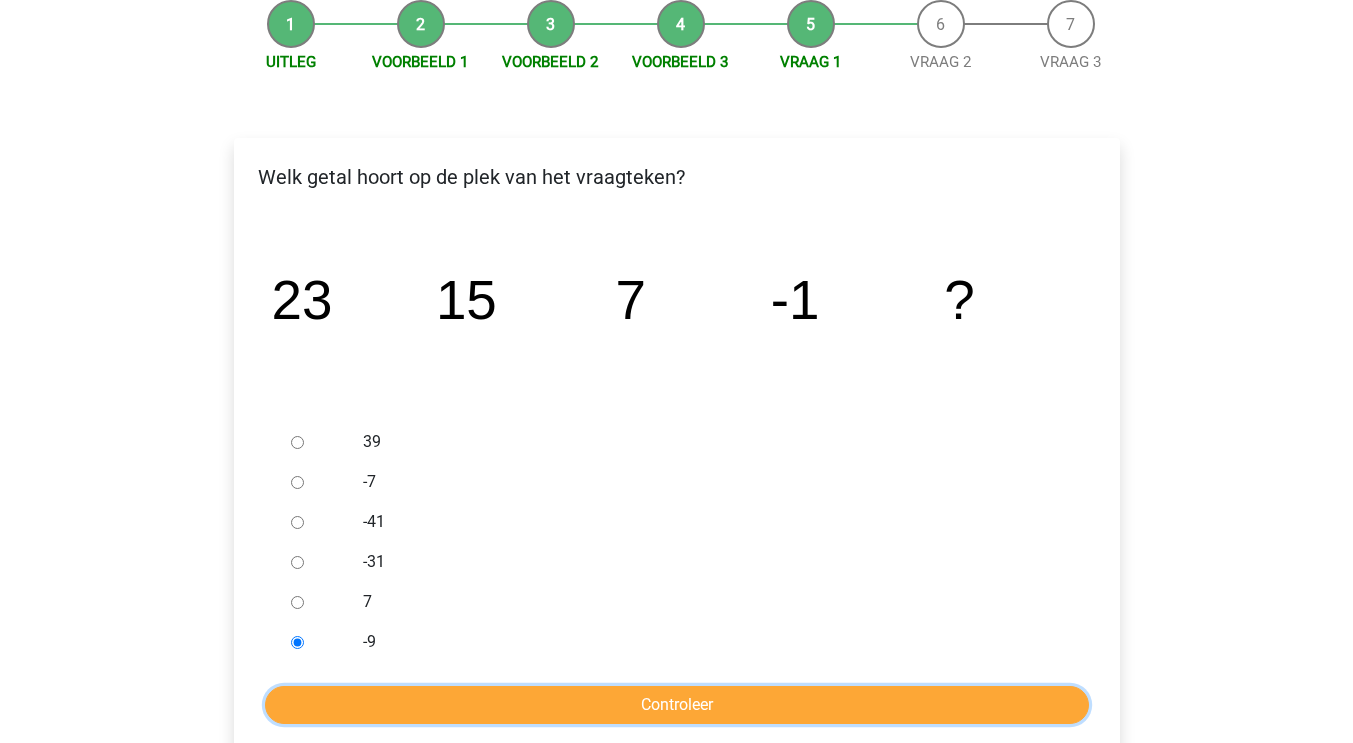 click on "Controleer" at bounding box center [677, 705] 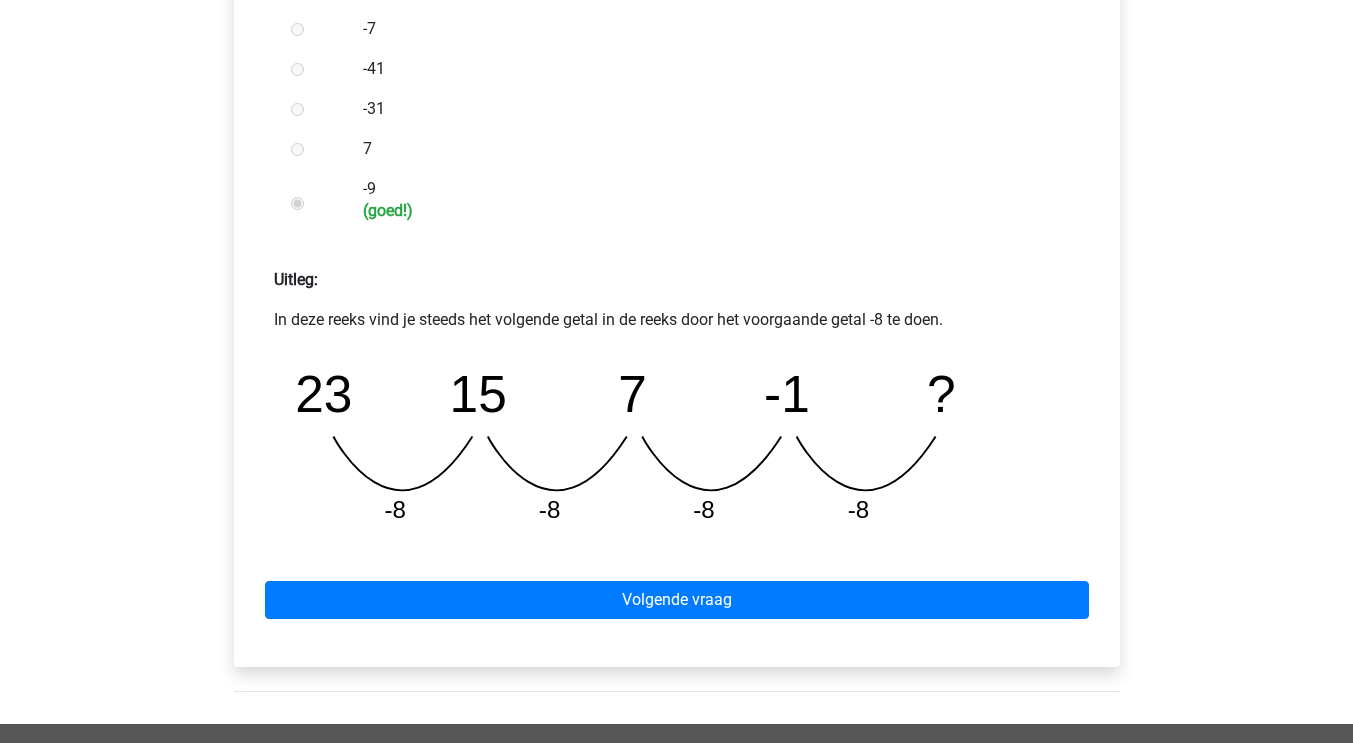 scroll, scrollTop: 661, scrollLeft: 0, axis: vertical 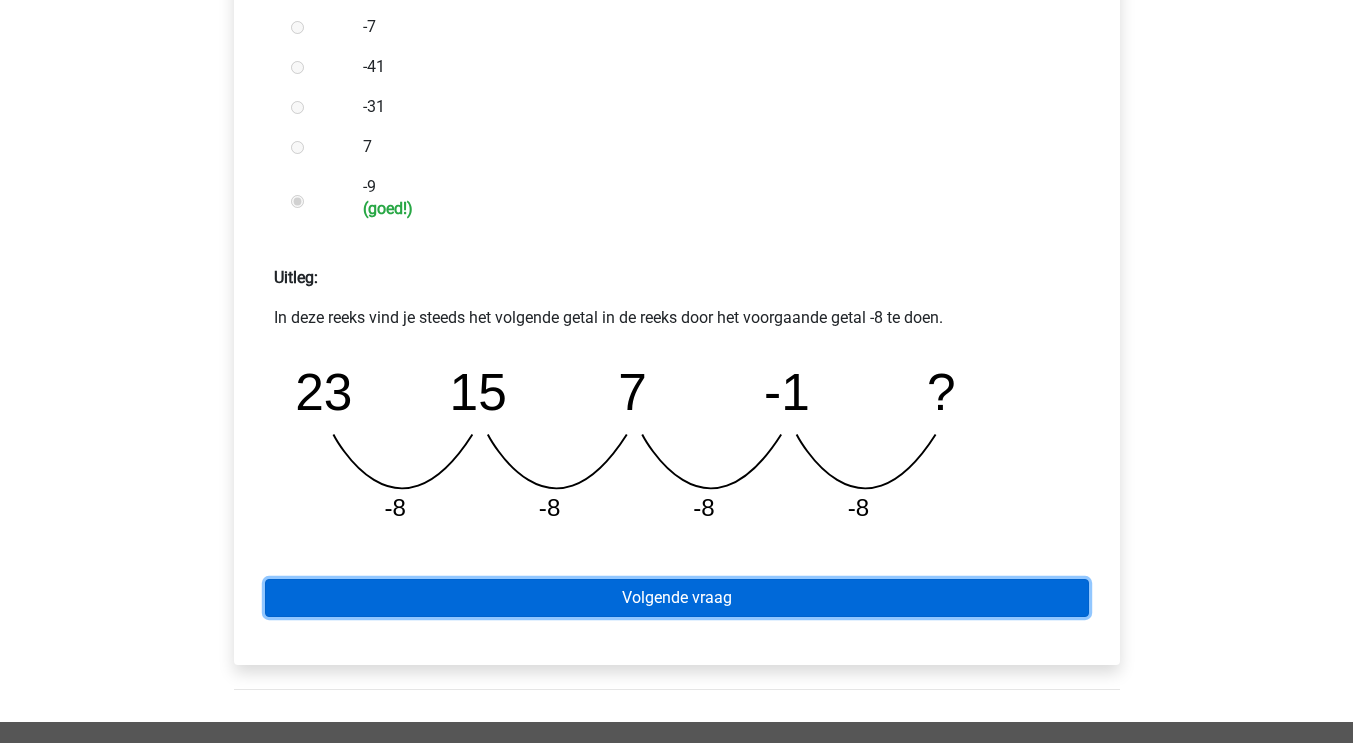click on "Volgende vraag" at bounding box center [677, 598] 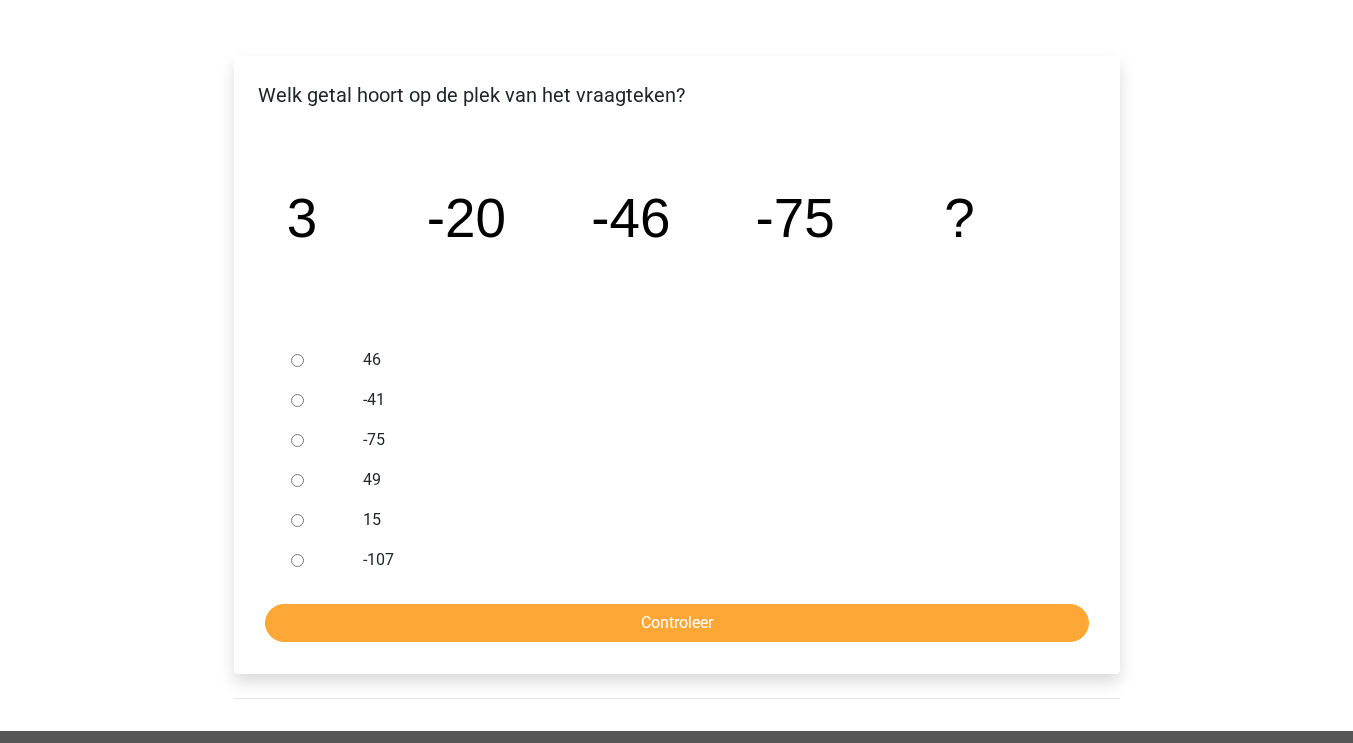 scroll, scrollTop: 289, scrollLeft: 0, axis: vertical 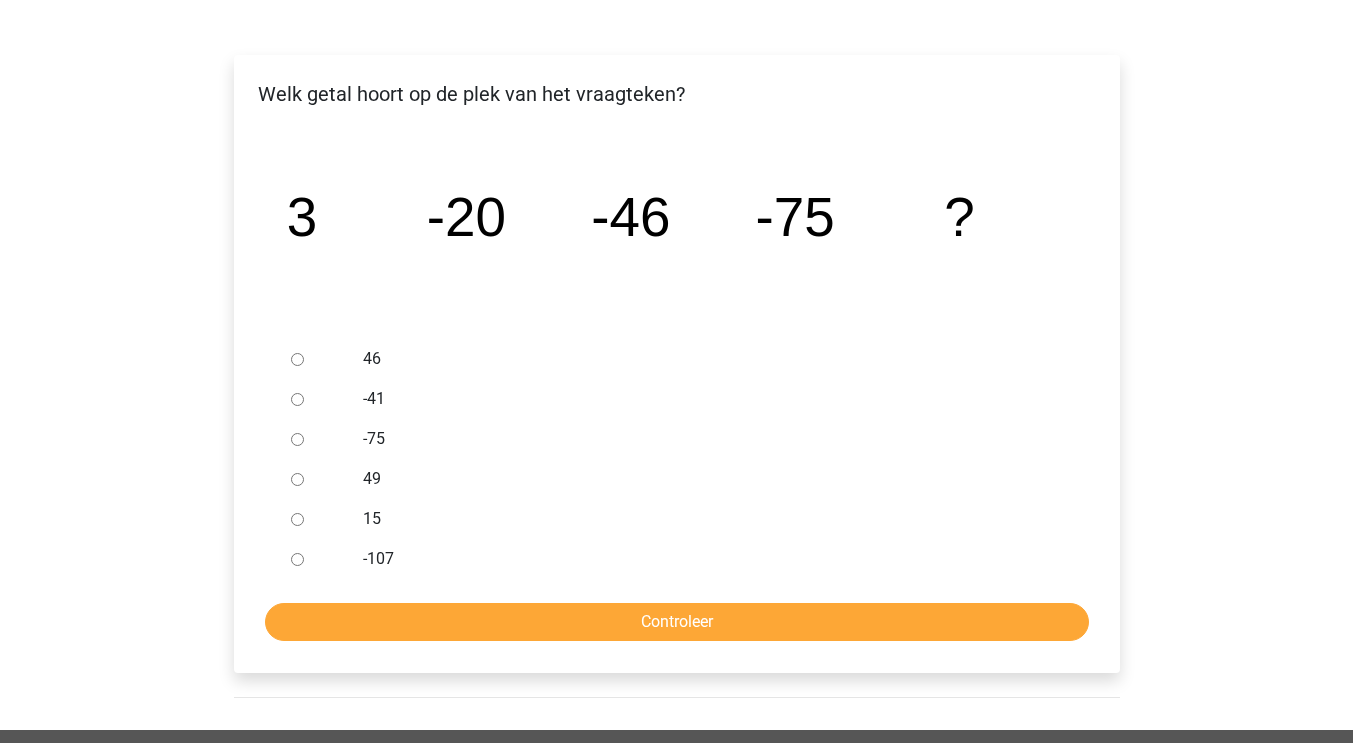 click on "-107" at bounding box center (297, 559) 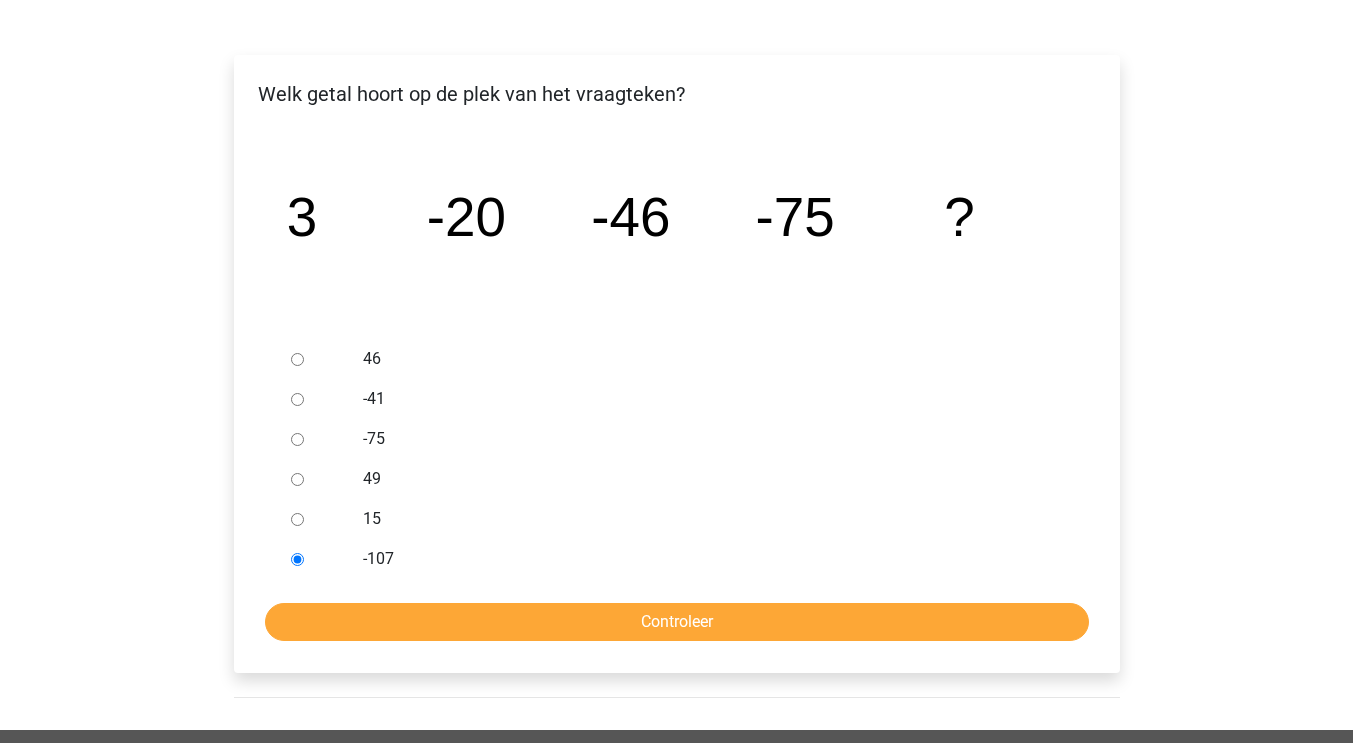 click on "-107" at bounding box center [297, 559] 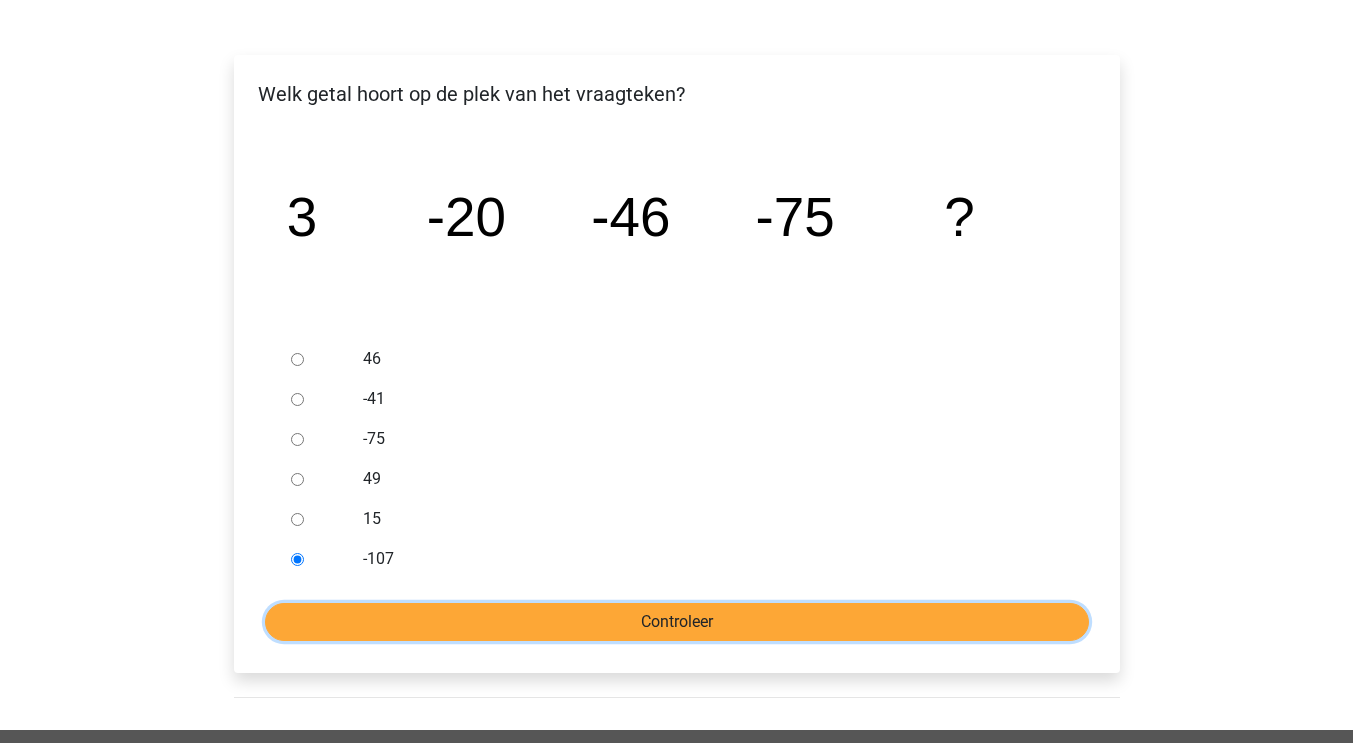 click on "Controleer" at bounding box center (677, 622) 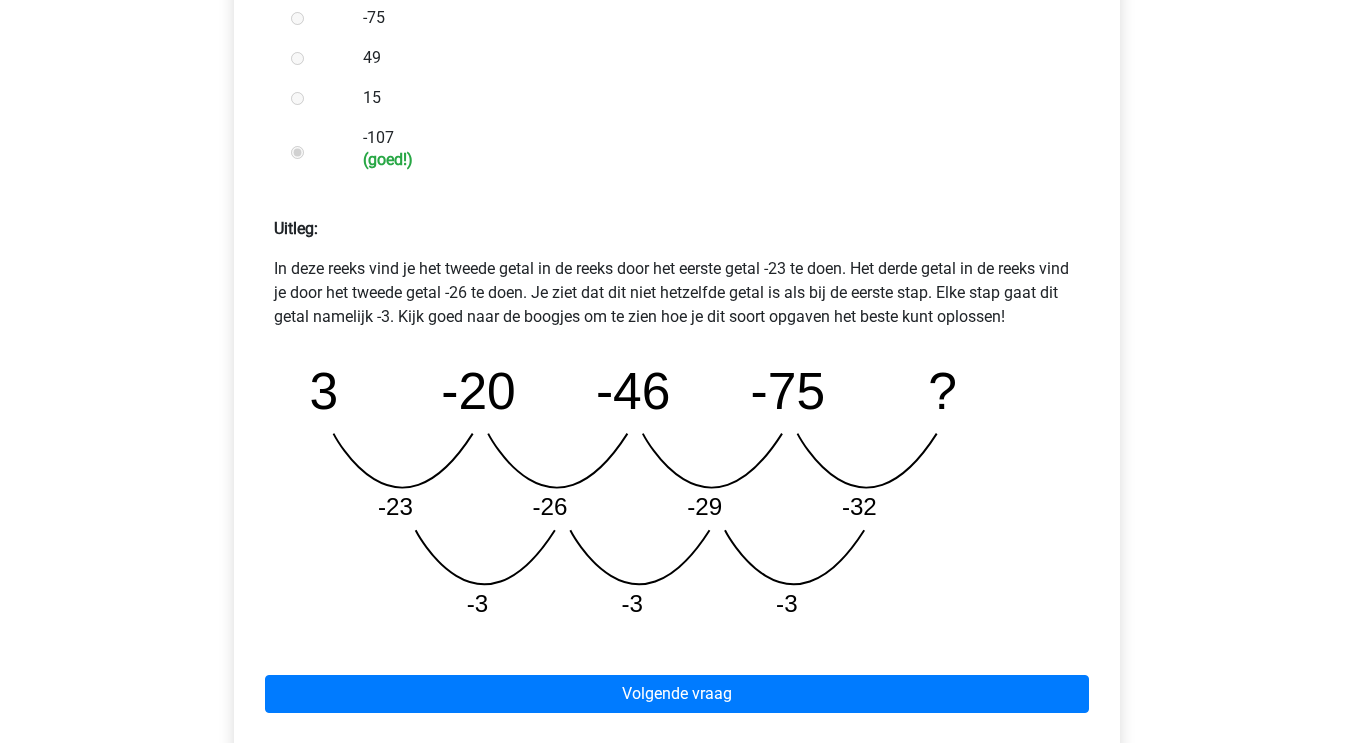 scroll, scrollTop: 723, scrollLeft: 0, axis: vertical 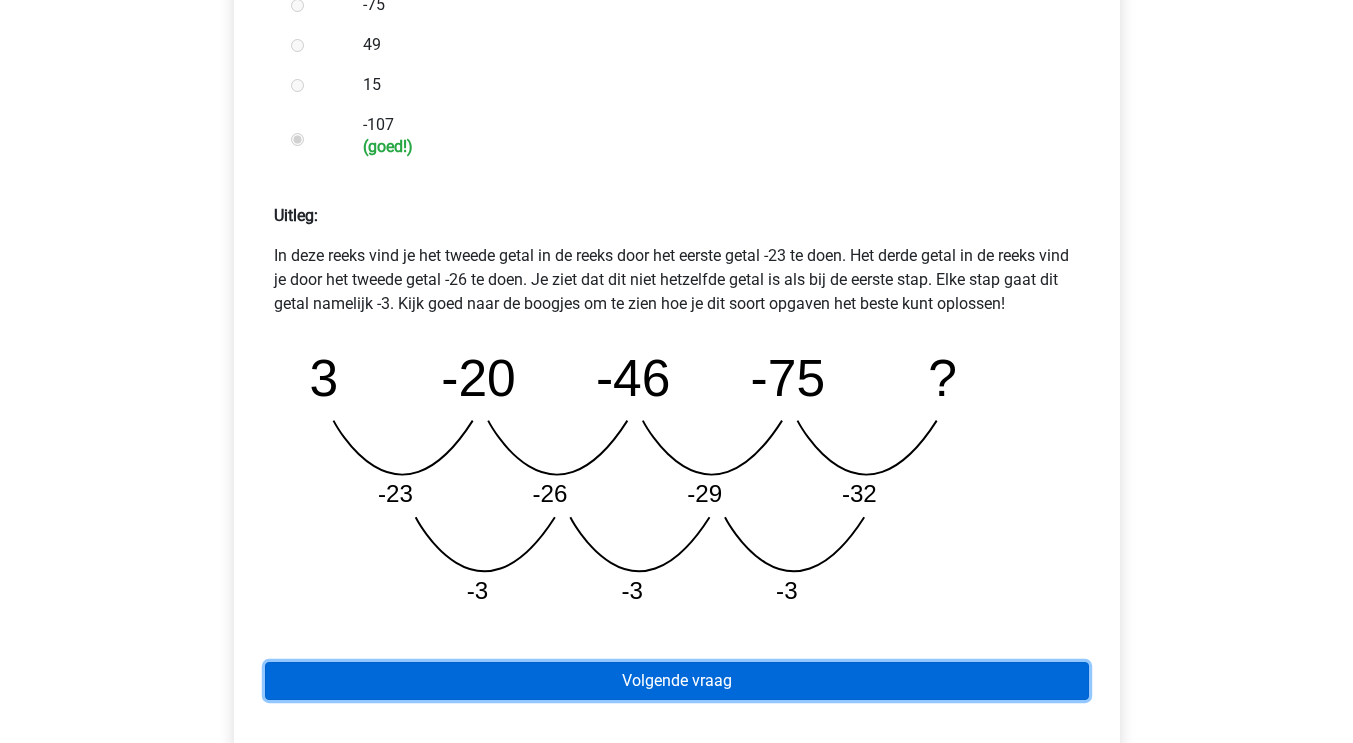 click on "Volgende vraag" at bounding box center [677, 681] 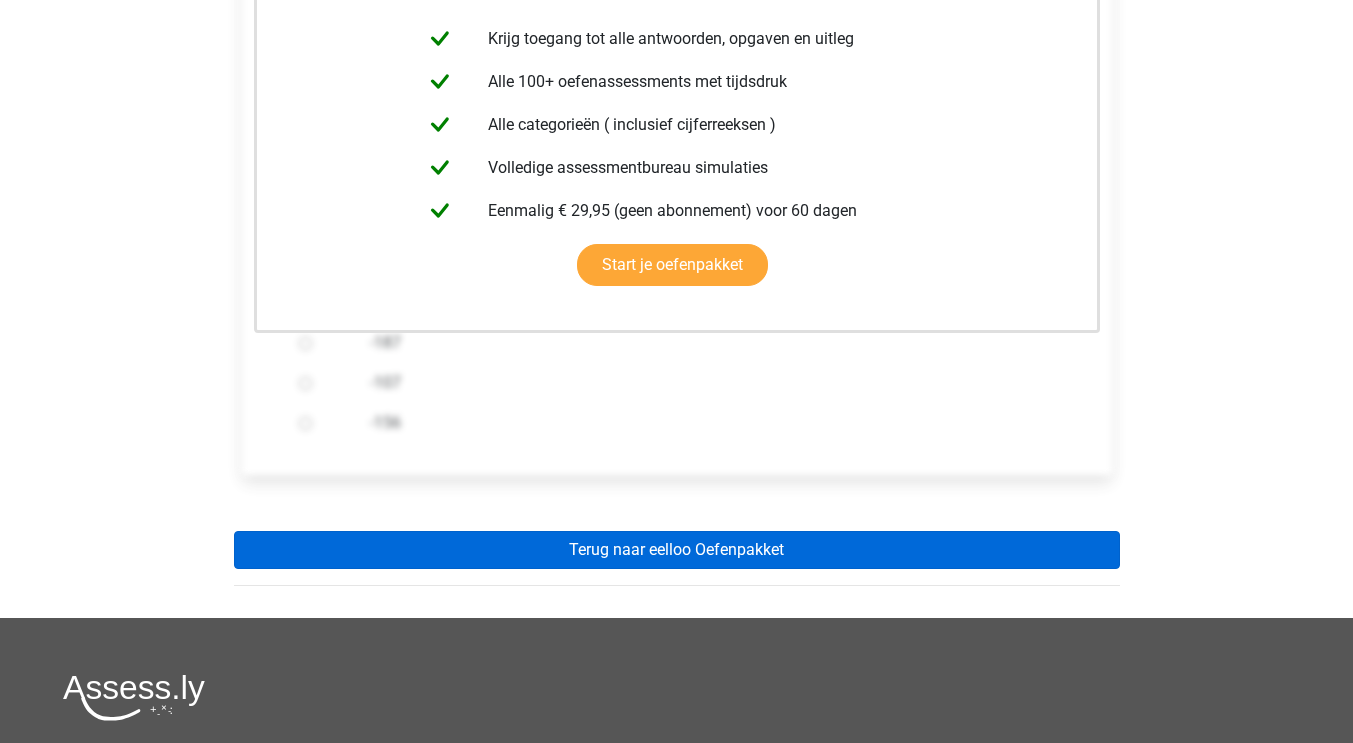 scroll, scrollTop: 431, scrollLeft: 0, axis: vertical 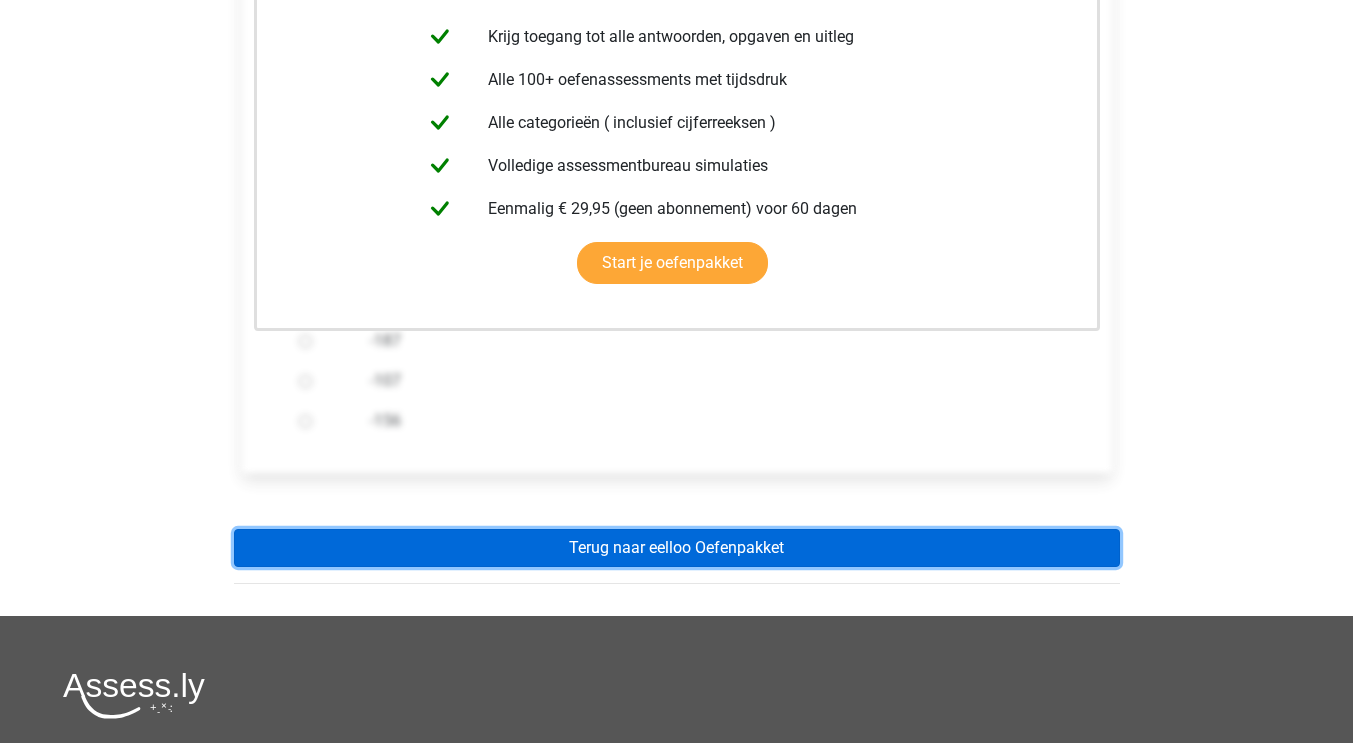 click on "Terug naar eelloo Oefenpakket" at bounding box center [677, 548] 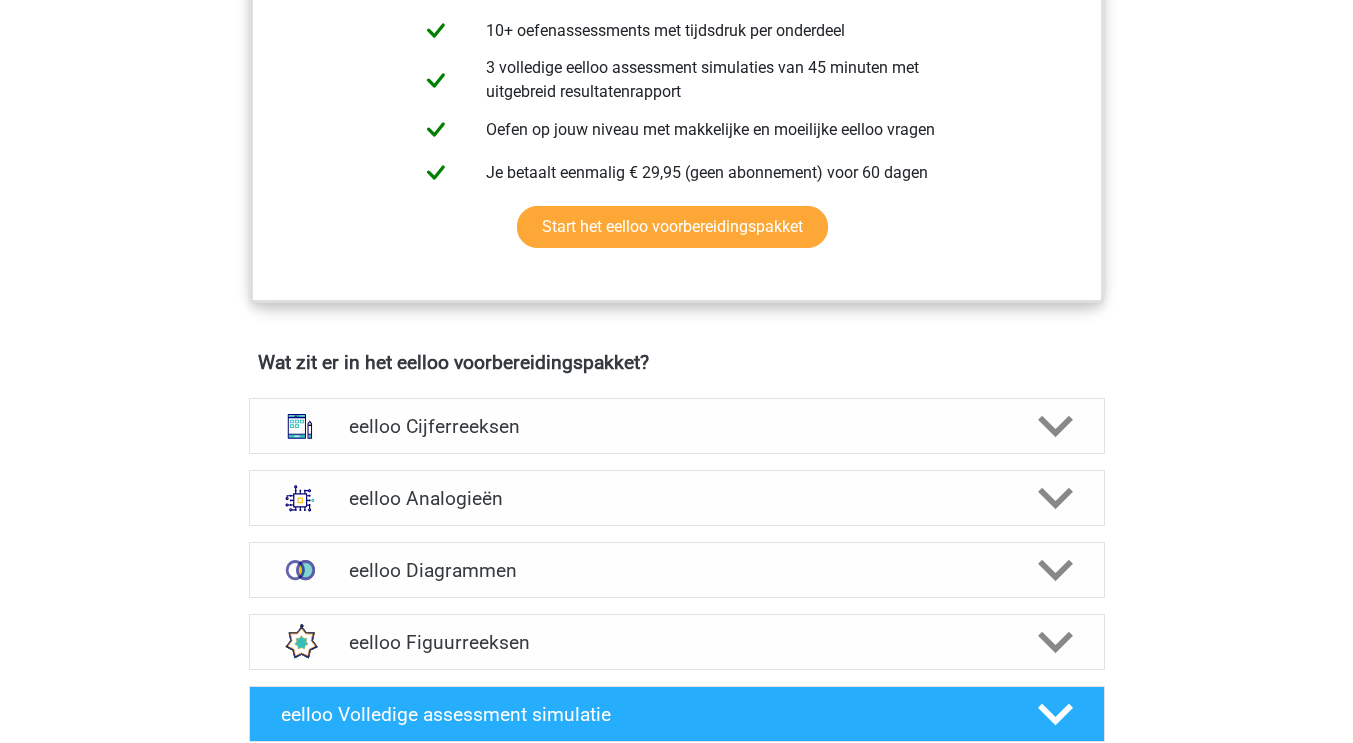 click on "eelloo Cijferreeksen" at bounding box center (677, 426) 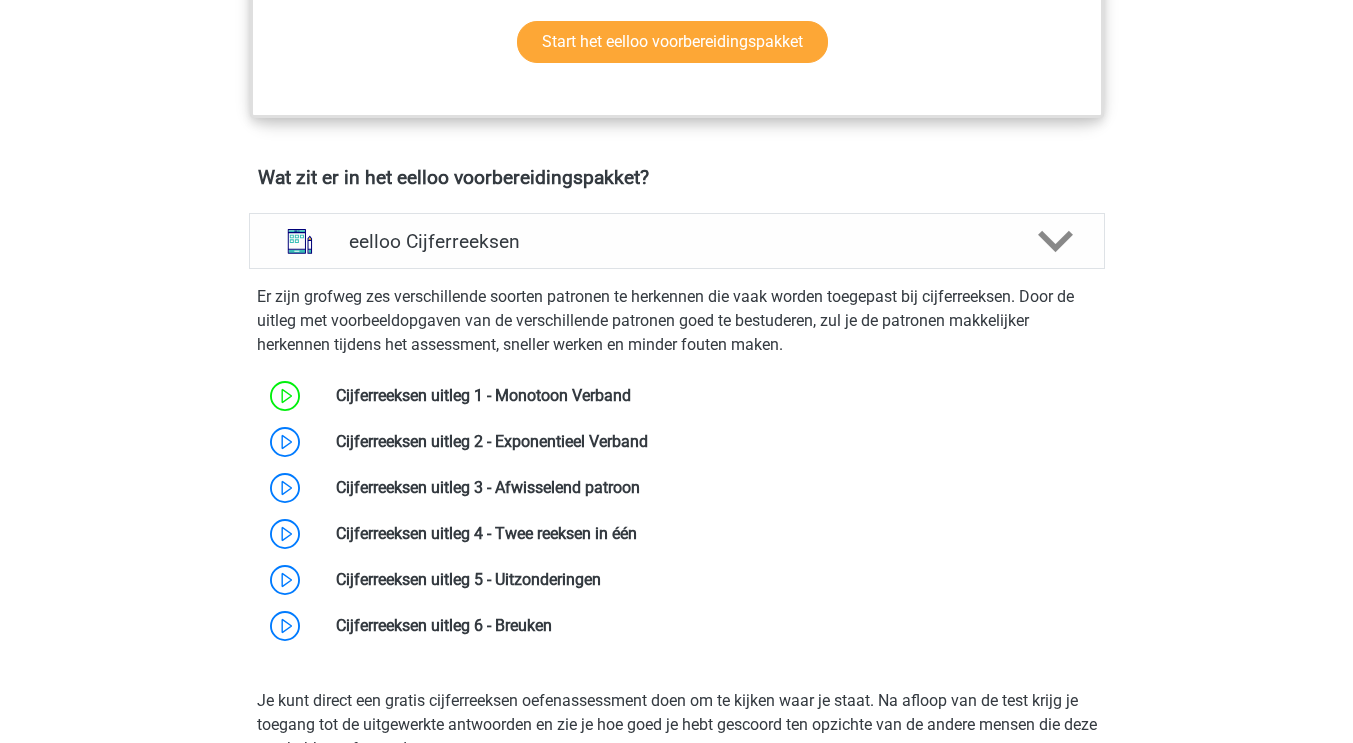 scroll, scrollTop: 1111, scrollLeft: 0, axis: vertical 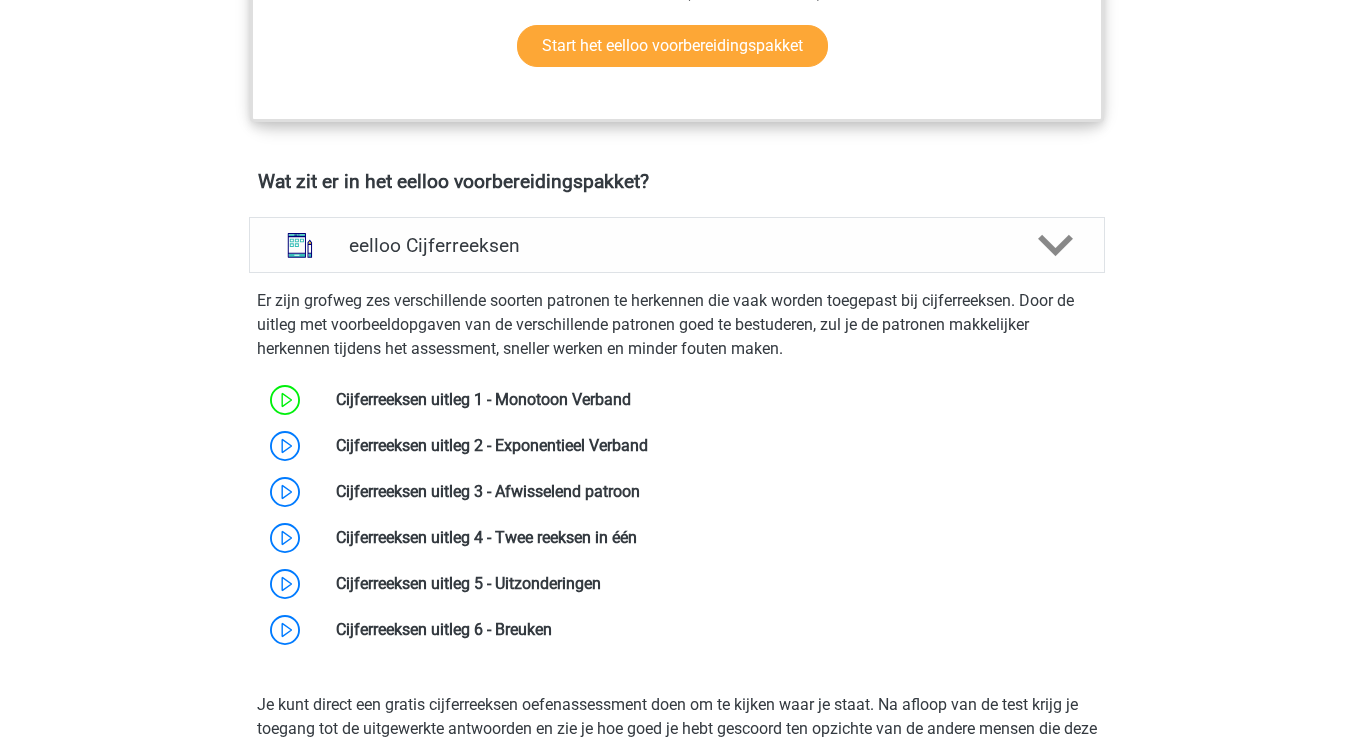 click at bounding box center (648, 445) 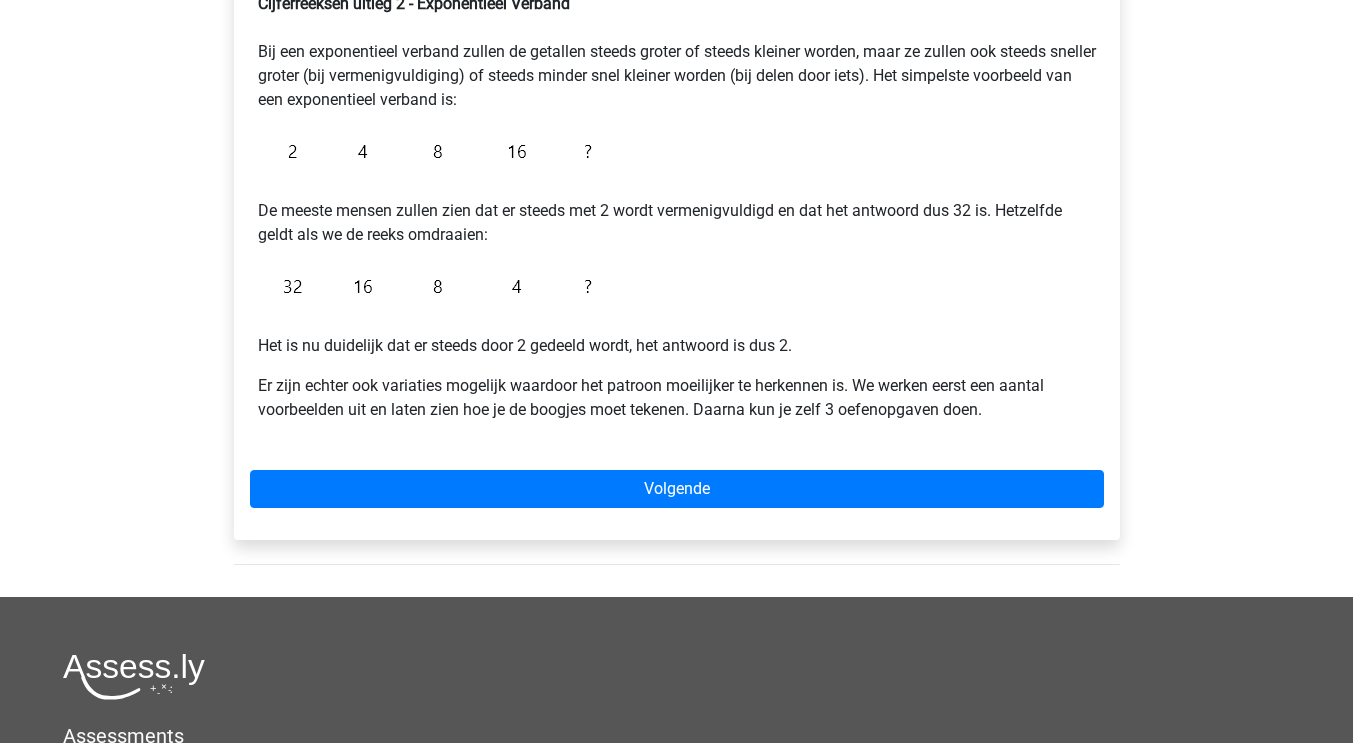 scroll, scrollTop: 377, scrollLeft: 0, axis: vertical 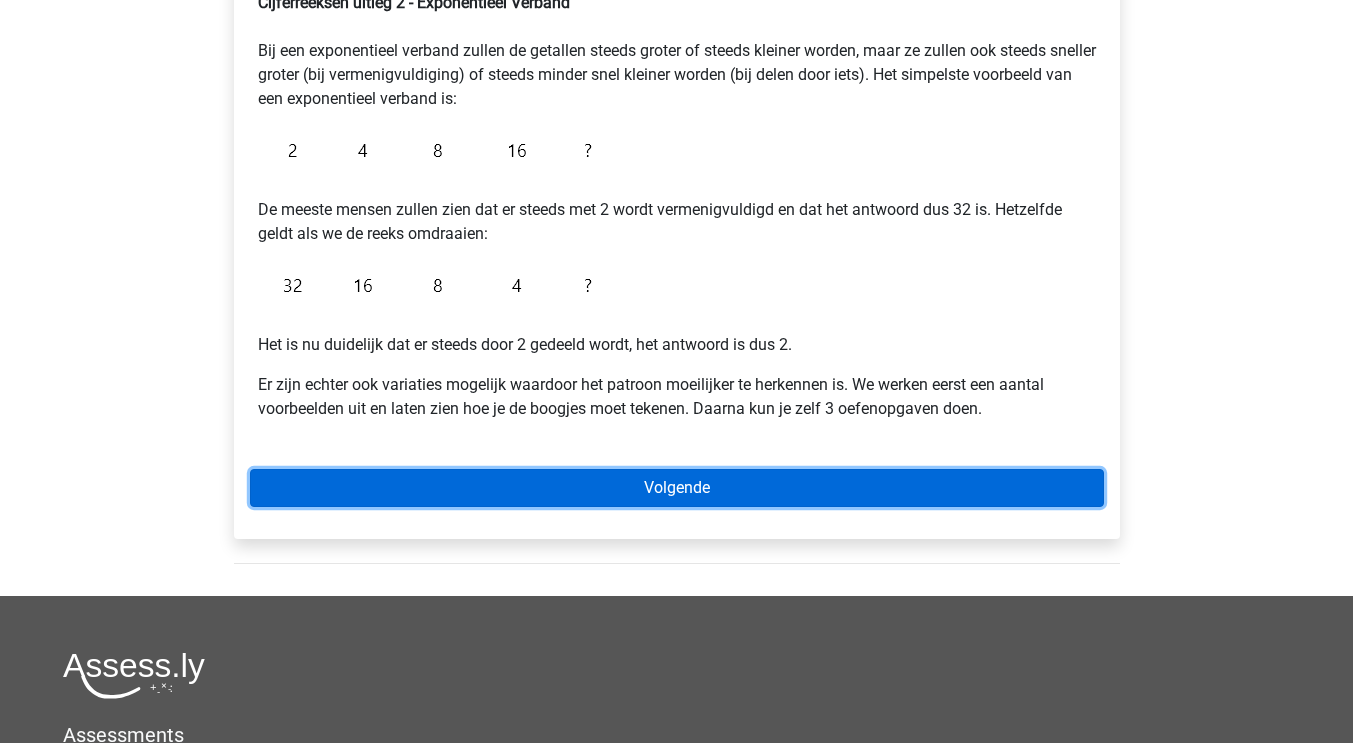 click on "Volgende" at bounding box center [677, 488] 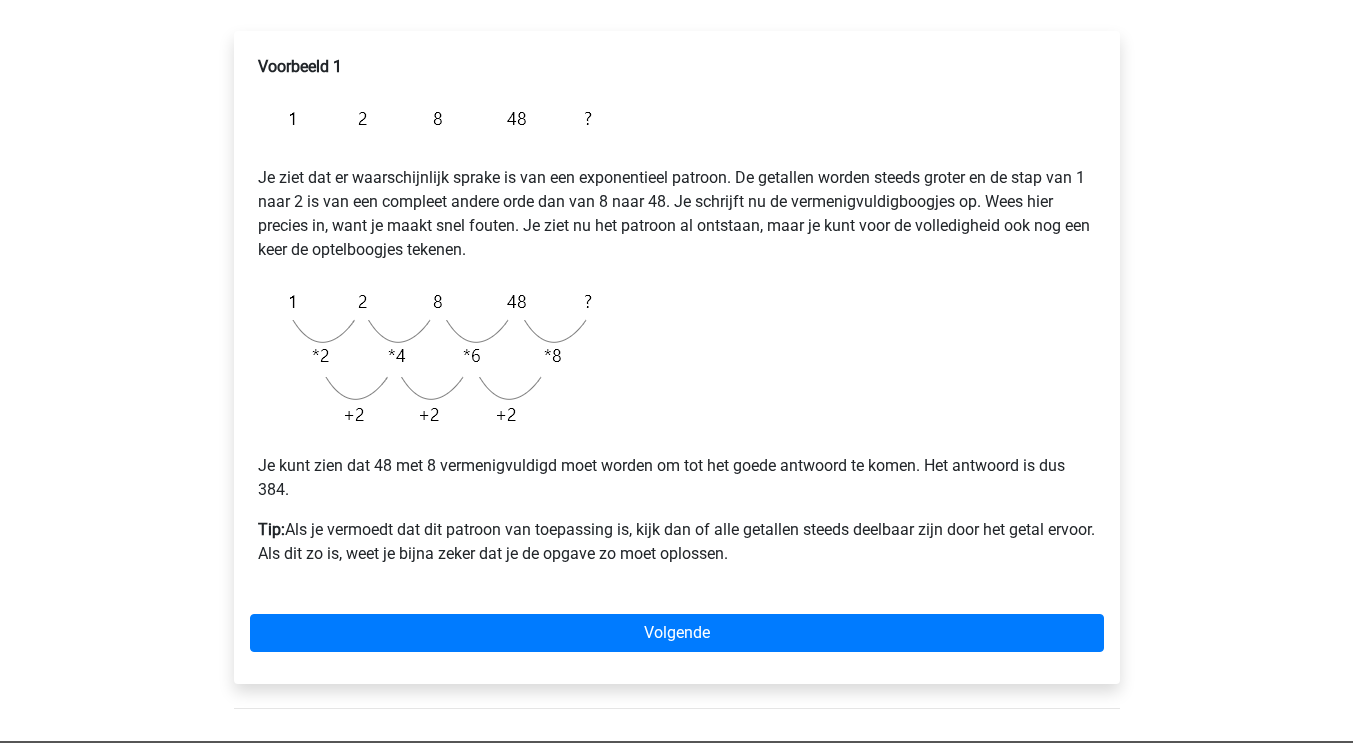 scroll, scrollTop: 307, scrollLeft: 0, axis: vertical 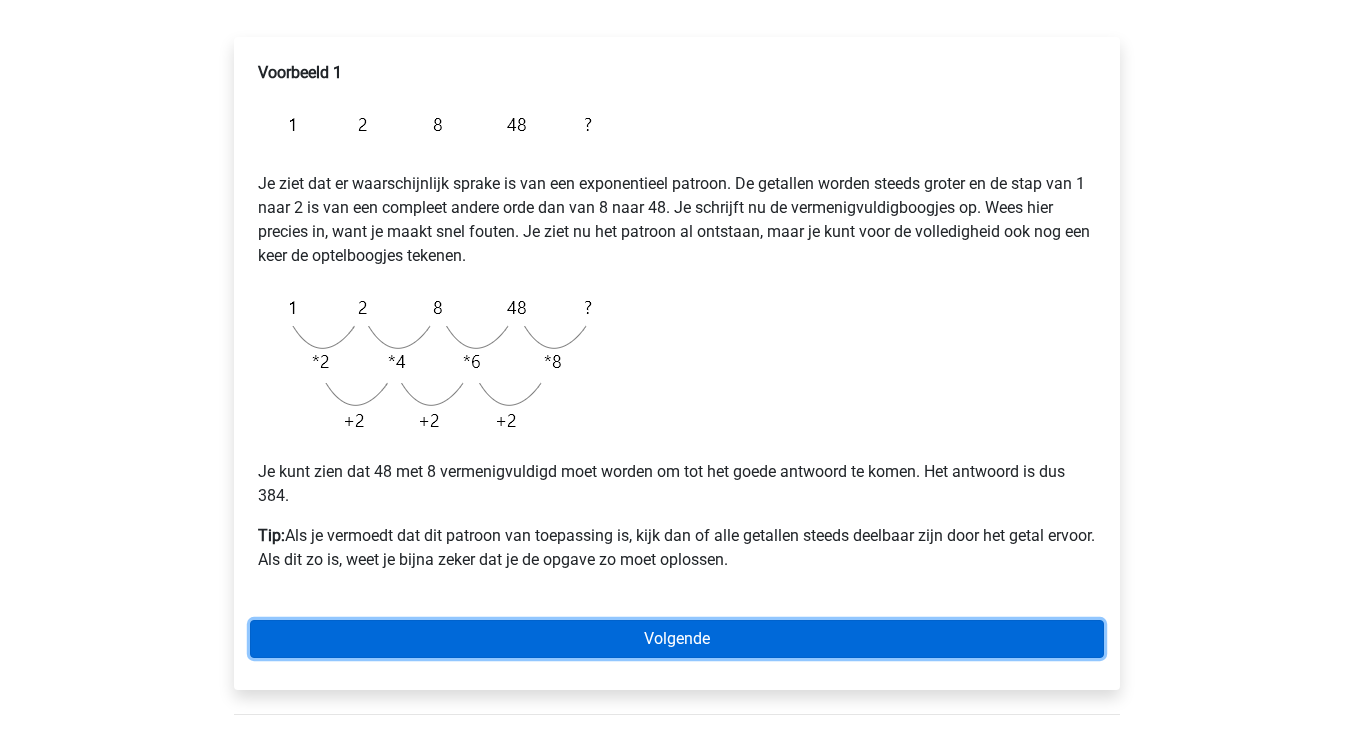 click on "Volgende" at bounding box center [677, 639] 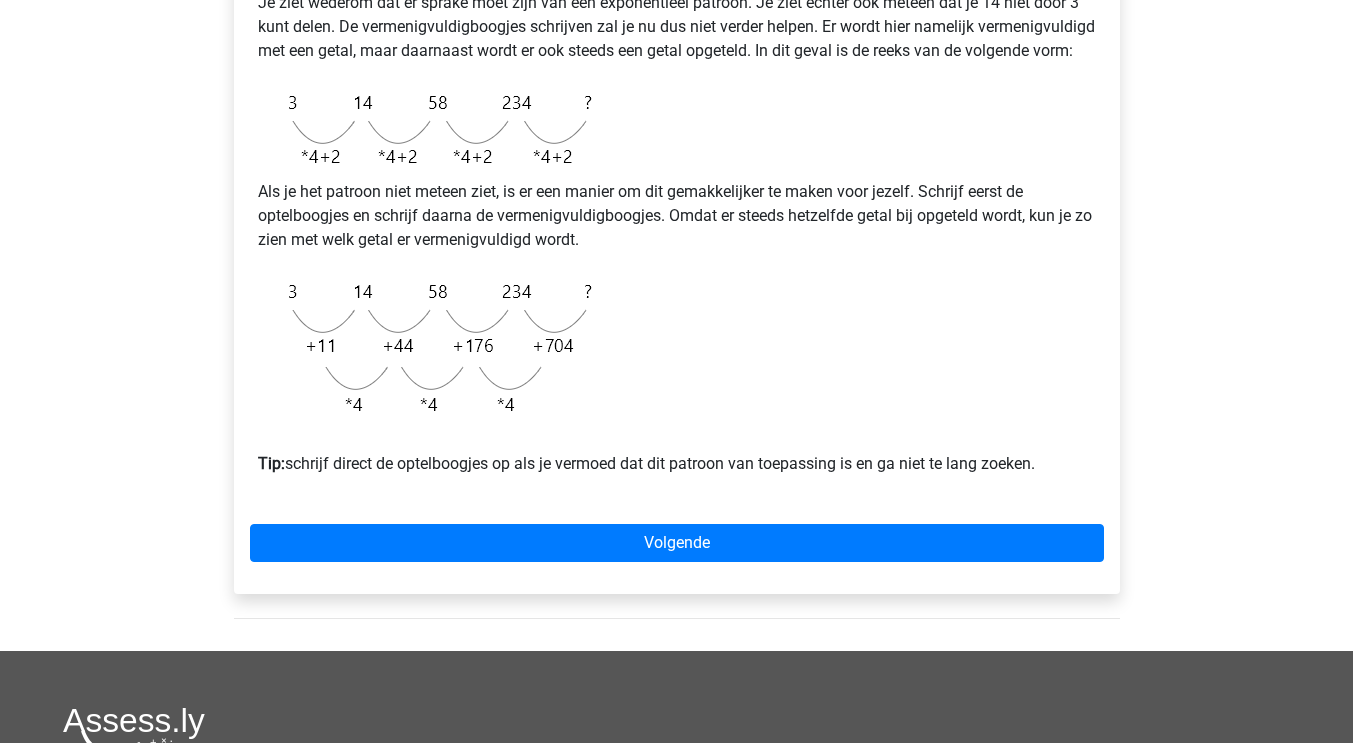 scroll, scrollTop: 489, scrollLeft: 0, axis: vertical 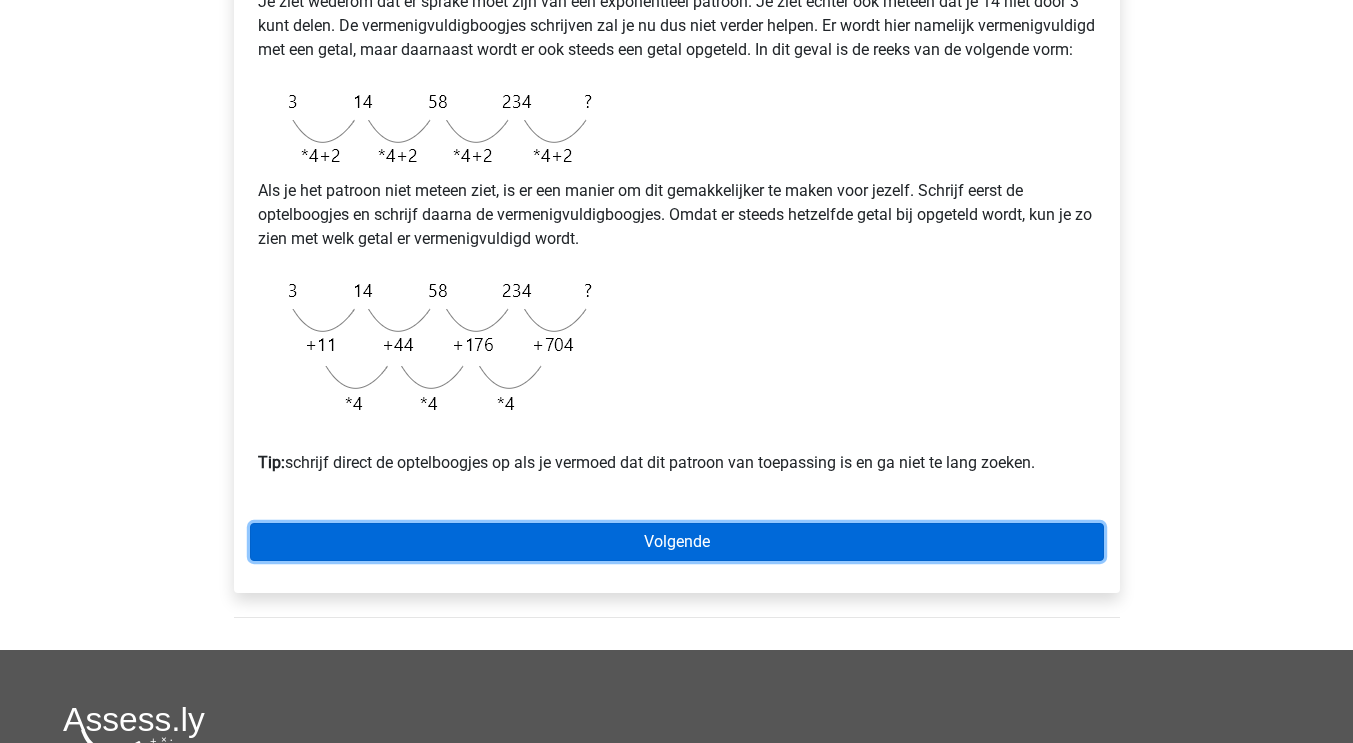 click on "Volgende" at bounding box center (677, 542) 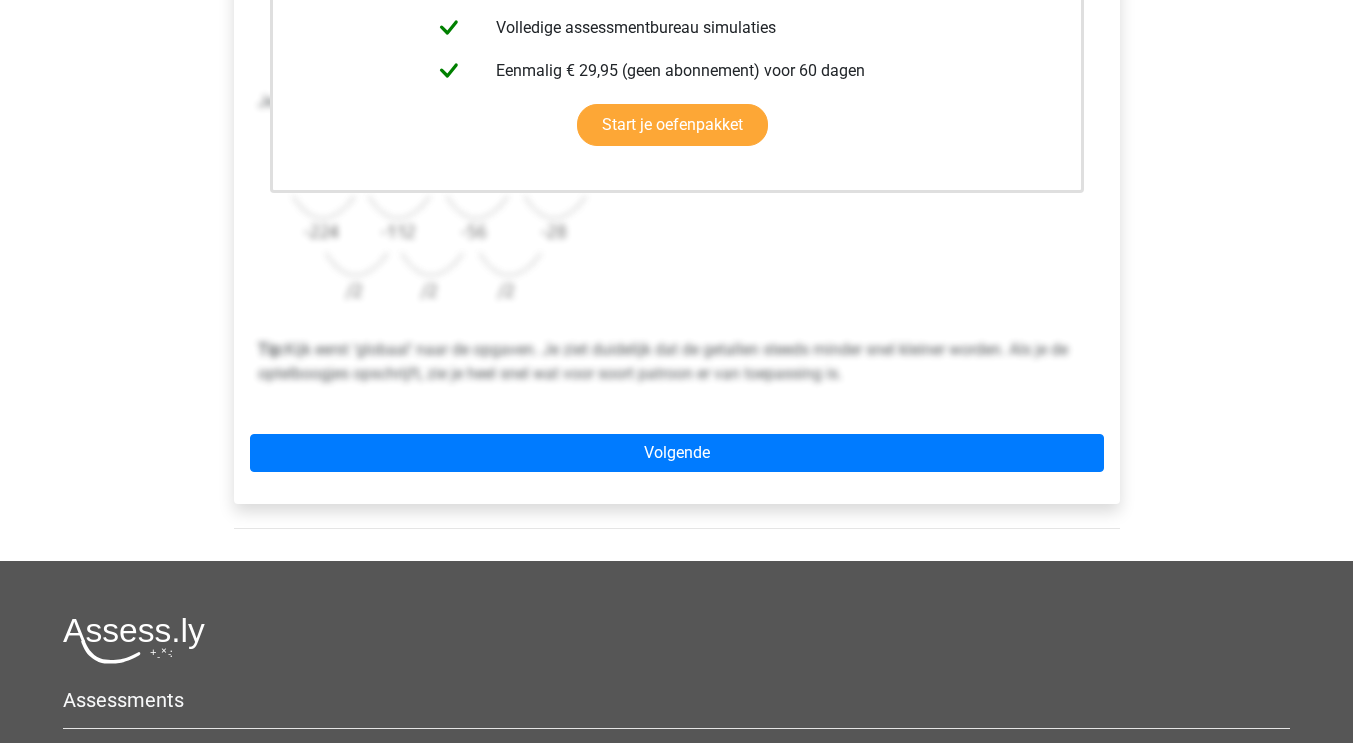 scroll, scrollTop: 617, scrollLeft: 0, axis: vertical 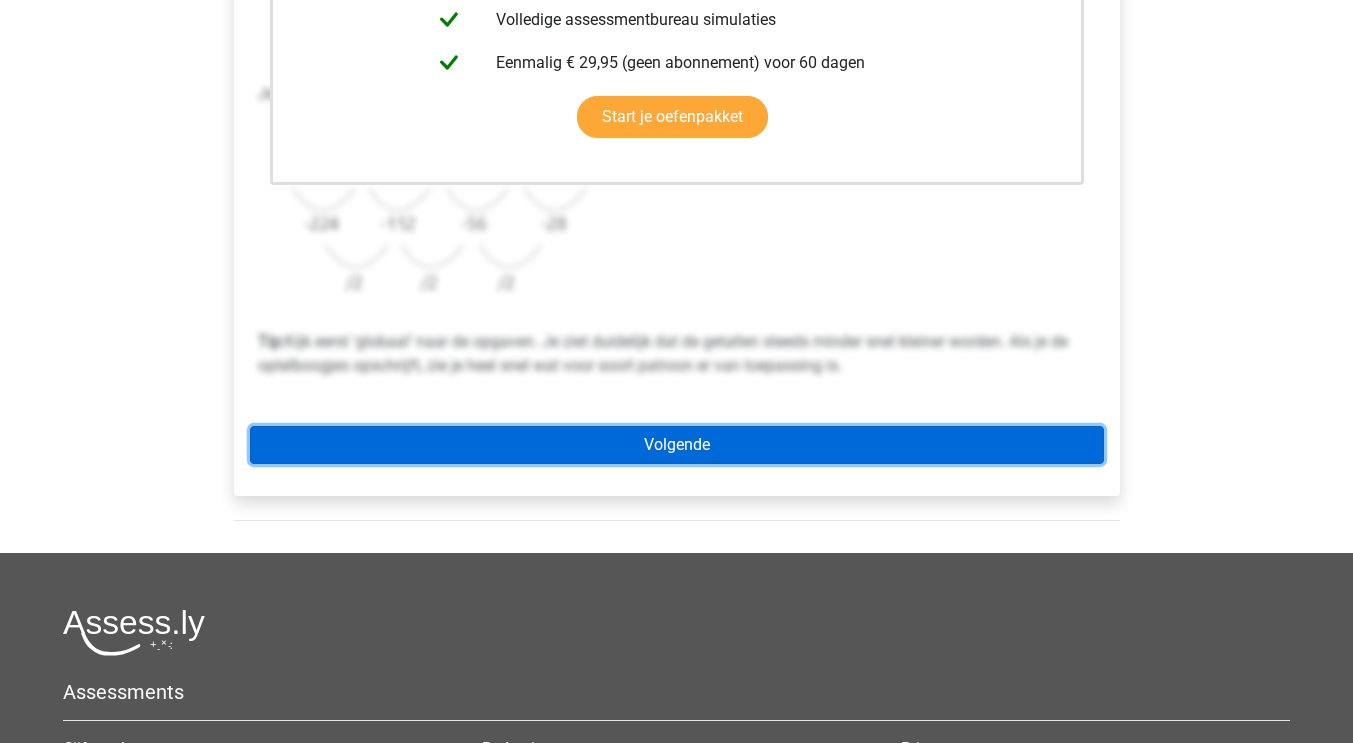 click on "Volgende" at bounding box center (677, 445) 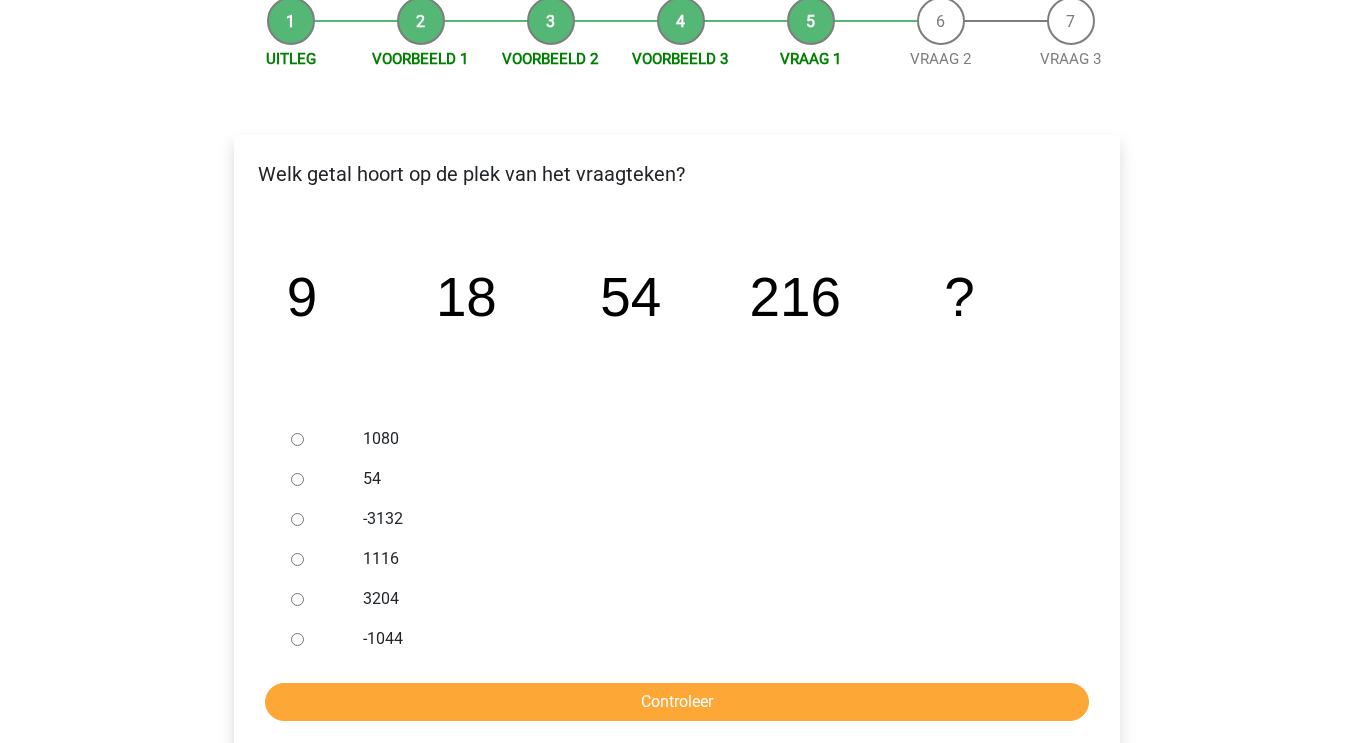 scroll, scrollTop: 210, scrollLeft: 0, axis: vertical 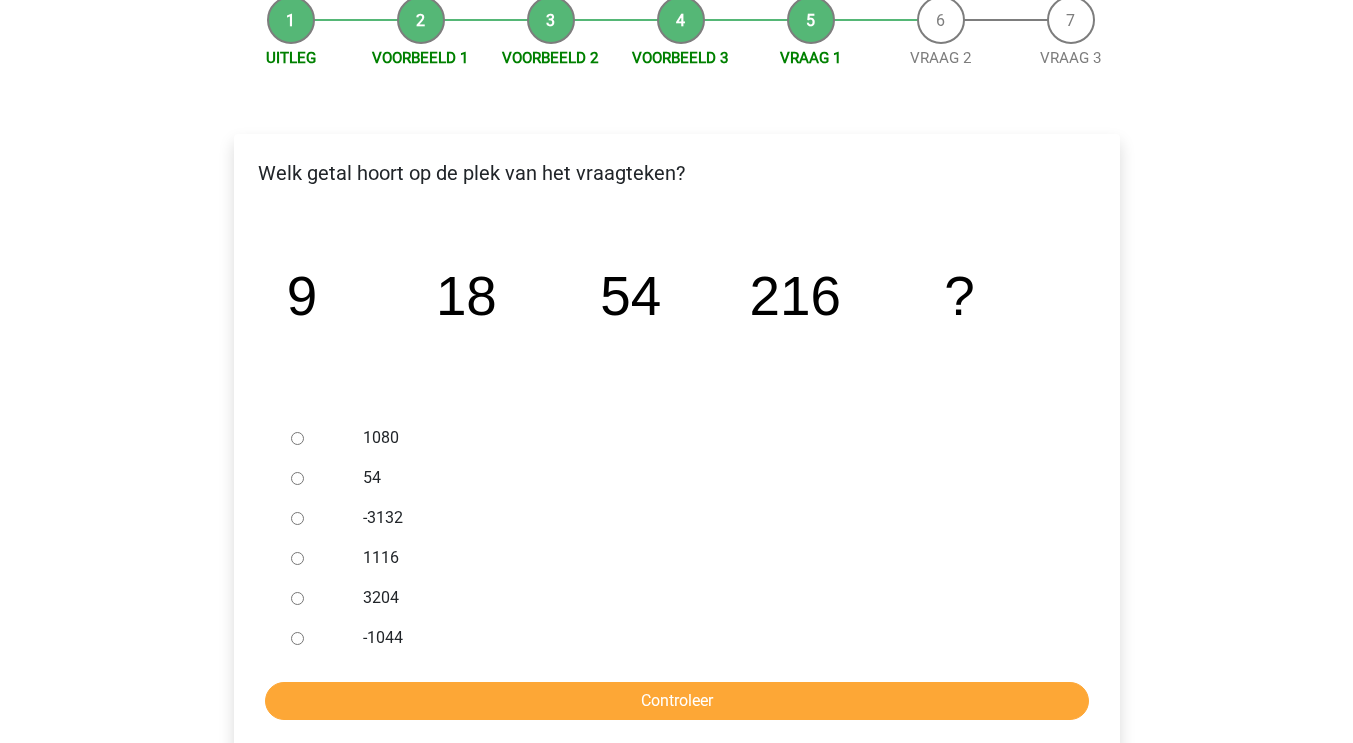 click on "1080" at bounding box center [297, 438] 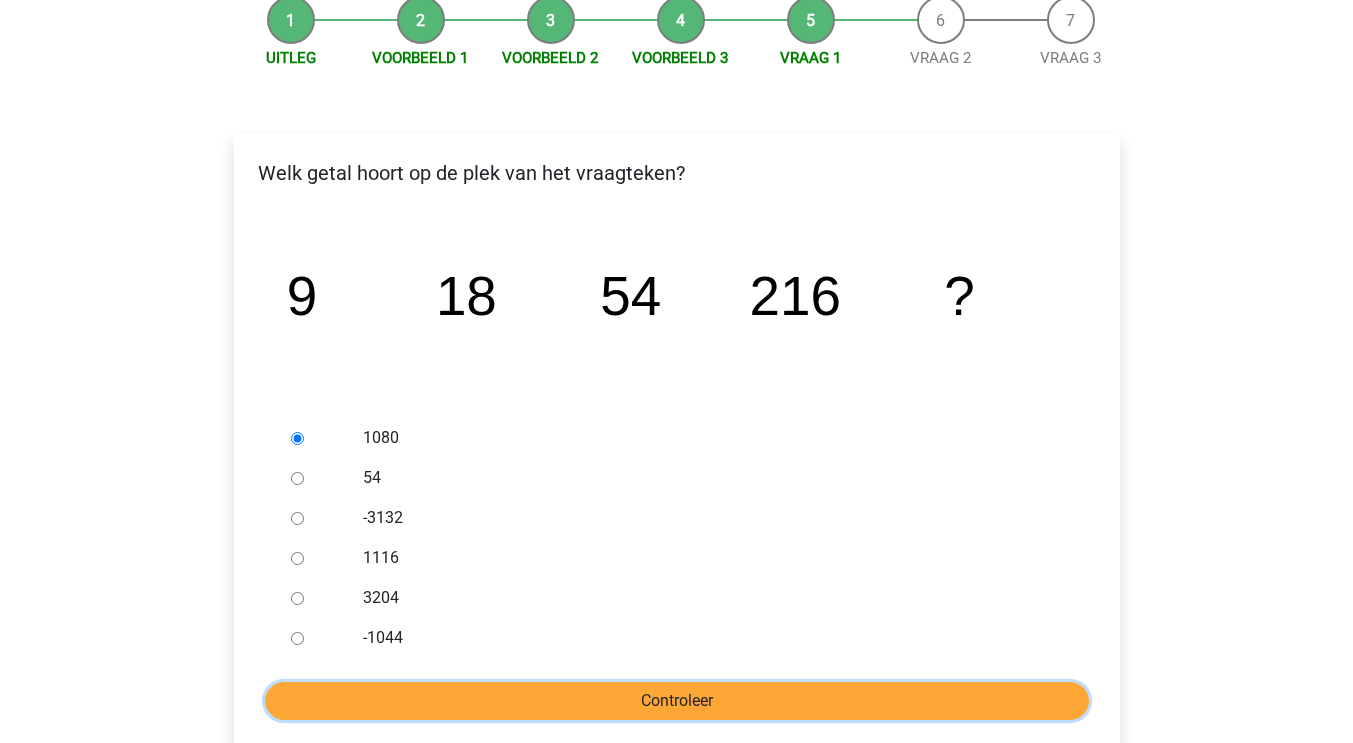 click on "Controleer" at bounding box center (677, 701) 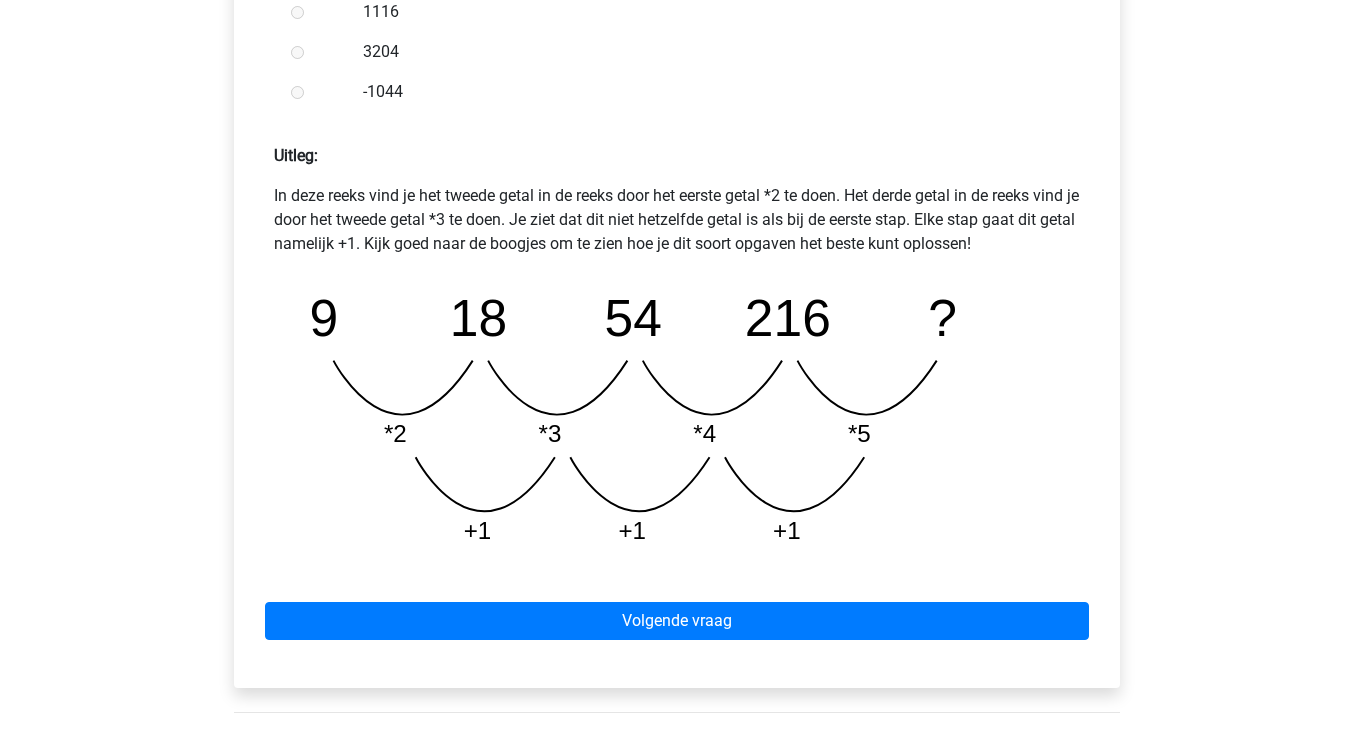 scroll, scrollTop: 784, scrollLeft: 0, axis: vertical 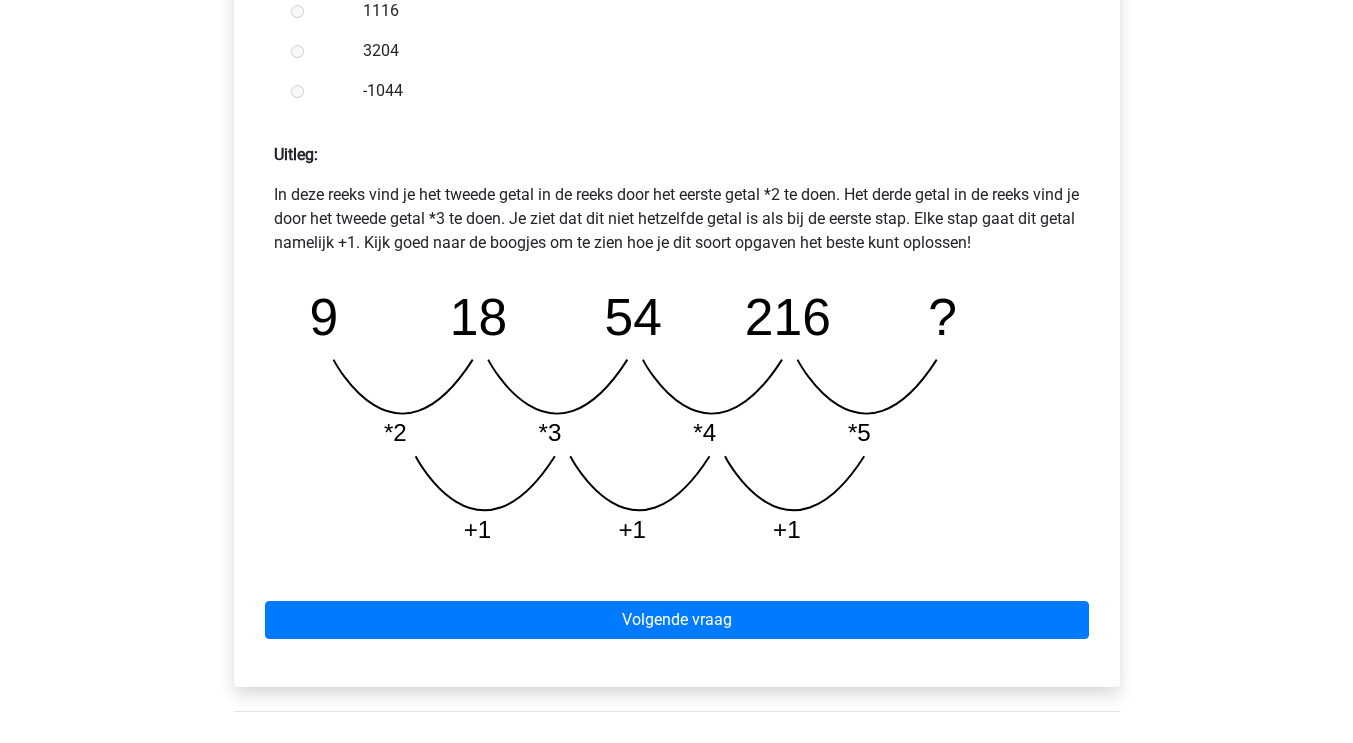 click on "Volgende vraag" at bounding box center (677, 616) 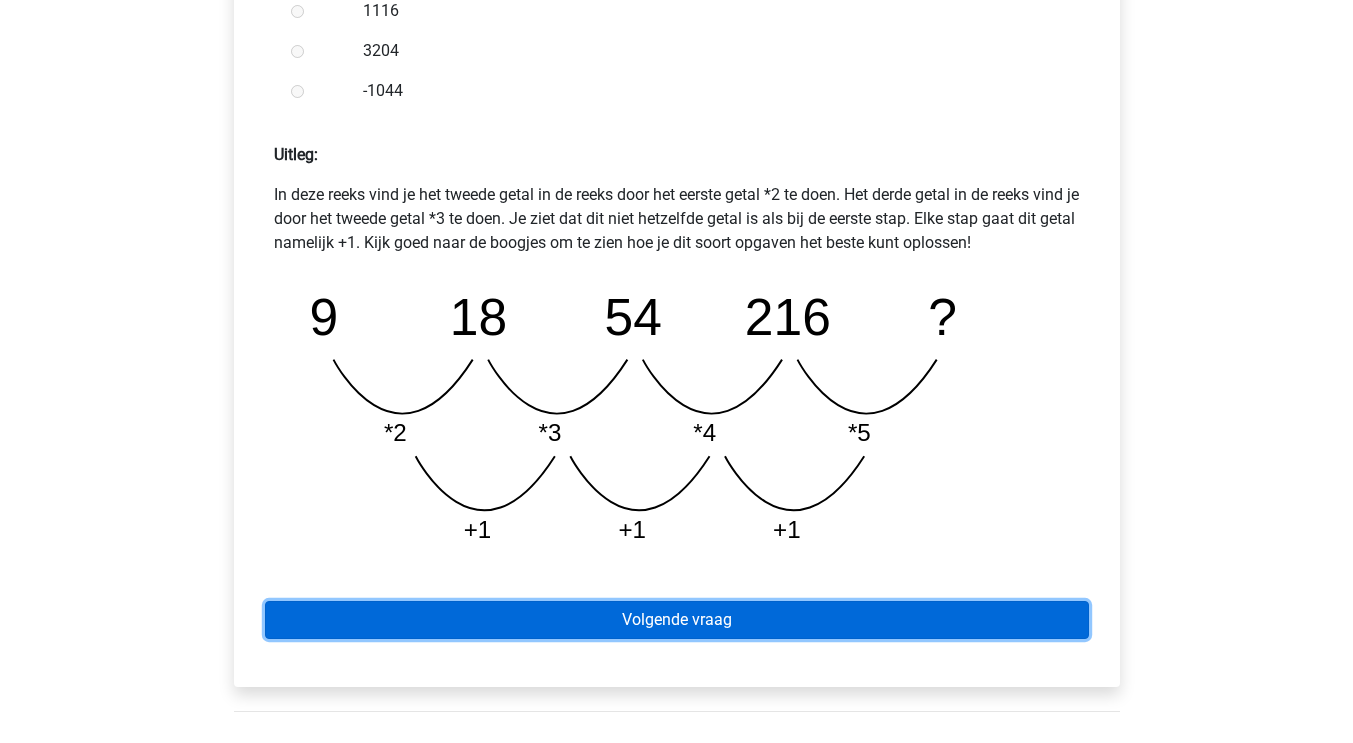 click on "Volgende vraag" at bounding box center (677, 620) 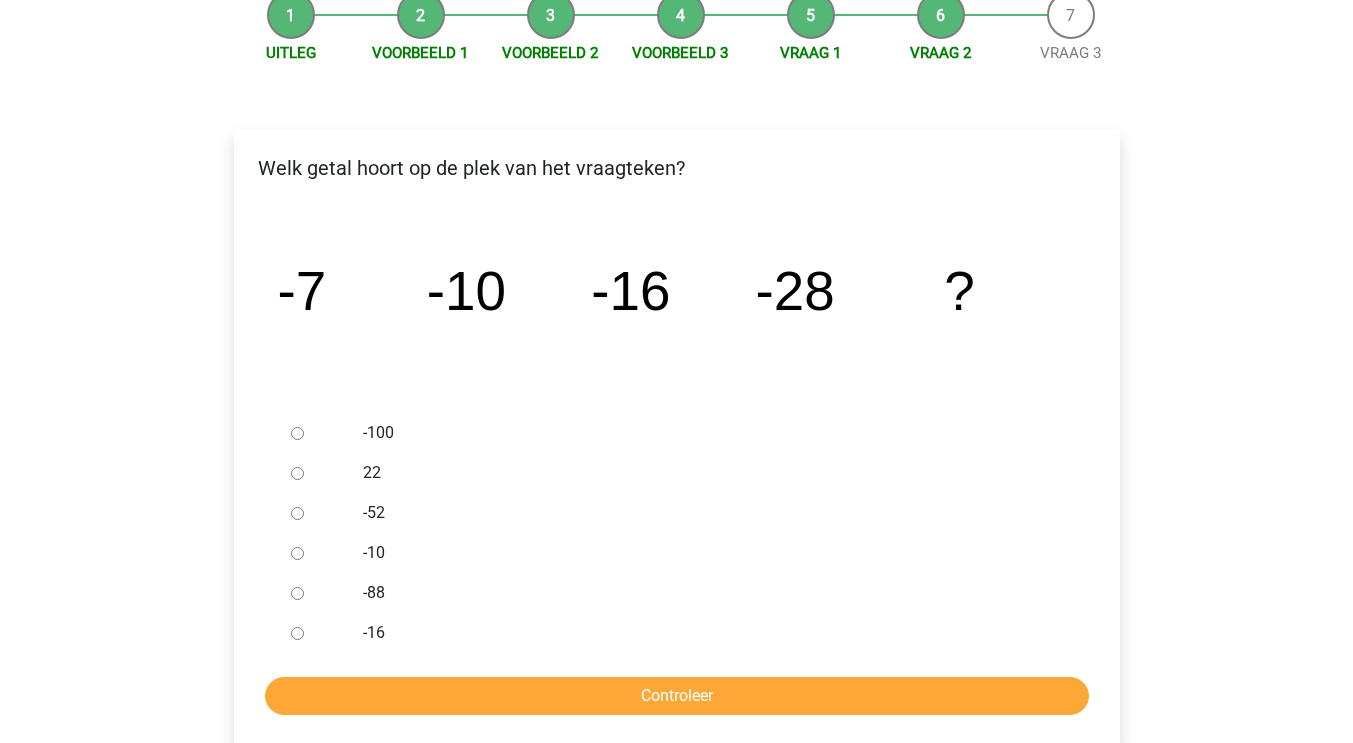 scroll, scrollTop: 216, scrollLeft: 0, axis: vertical 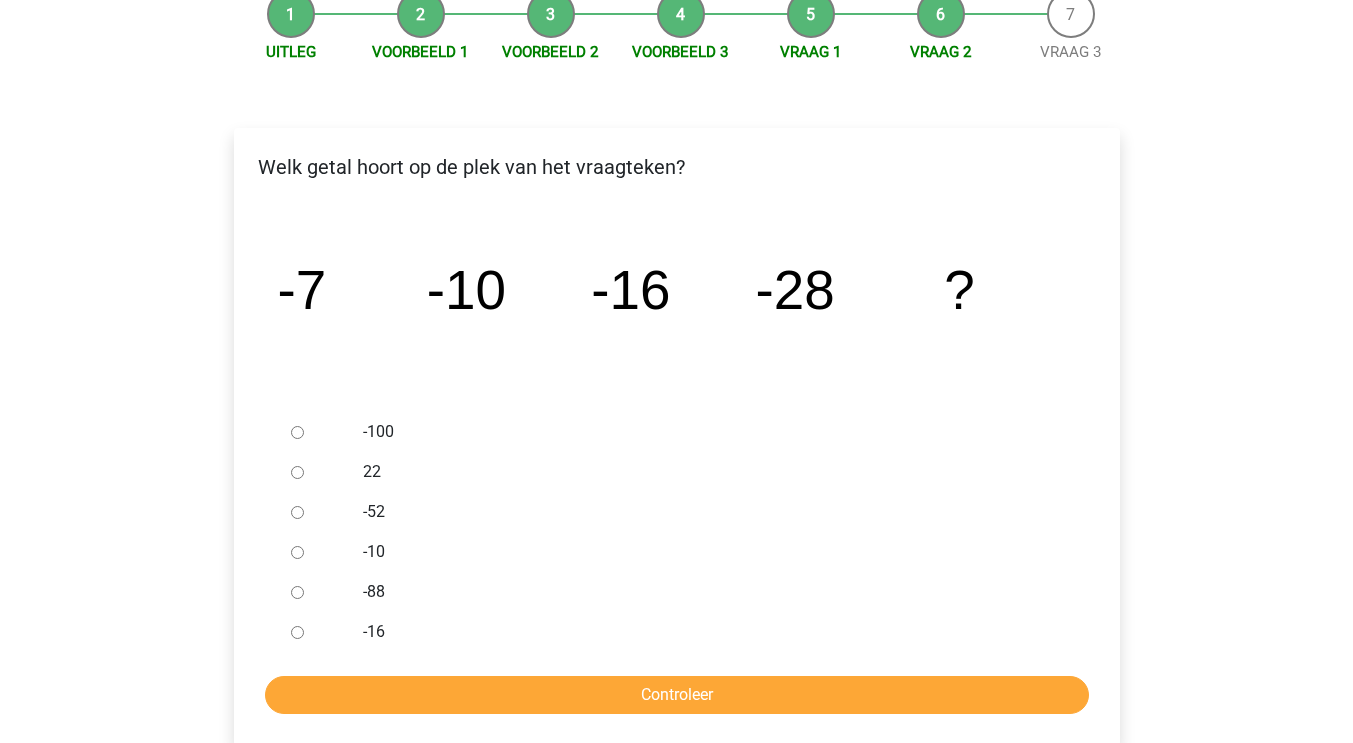 click on "-52" at bounding box center (297, 512) 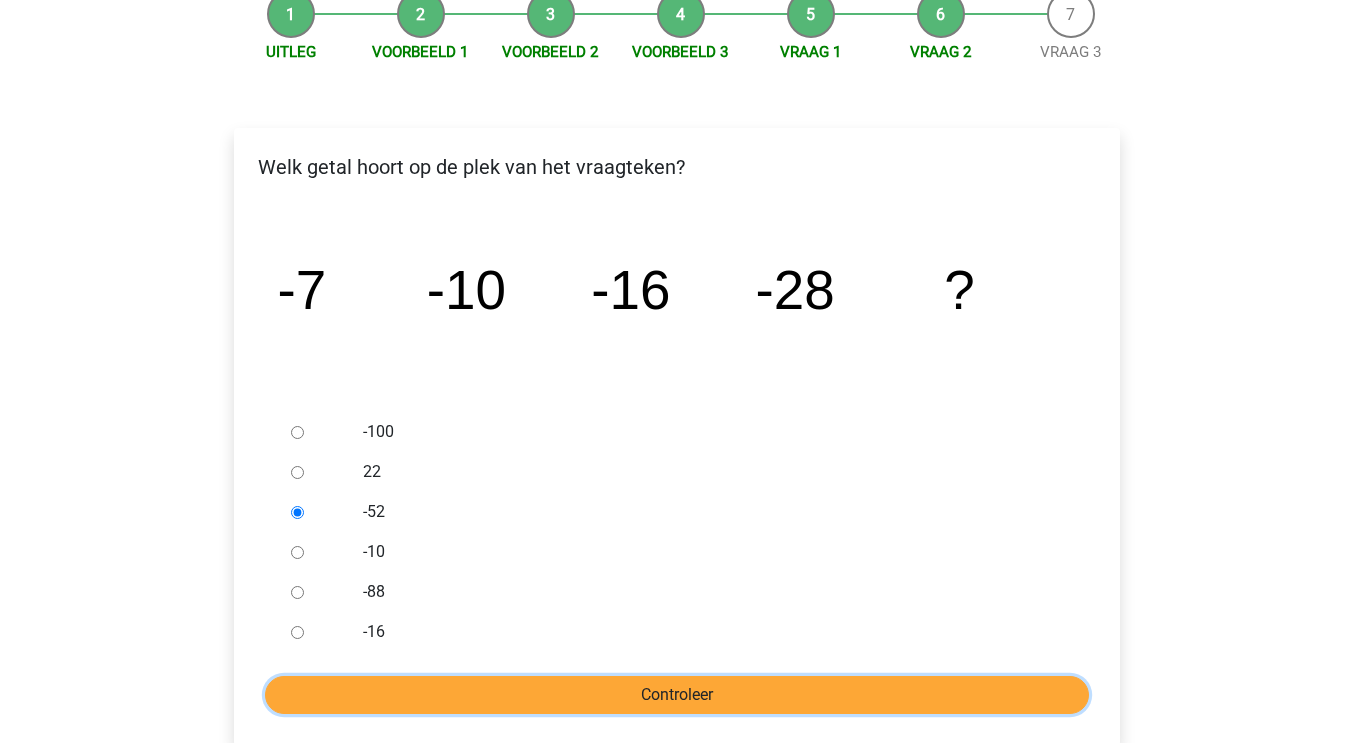 click on "Controleer" at bounding box center (677, 695) 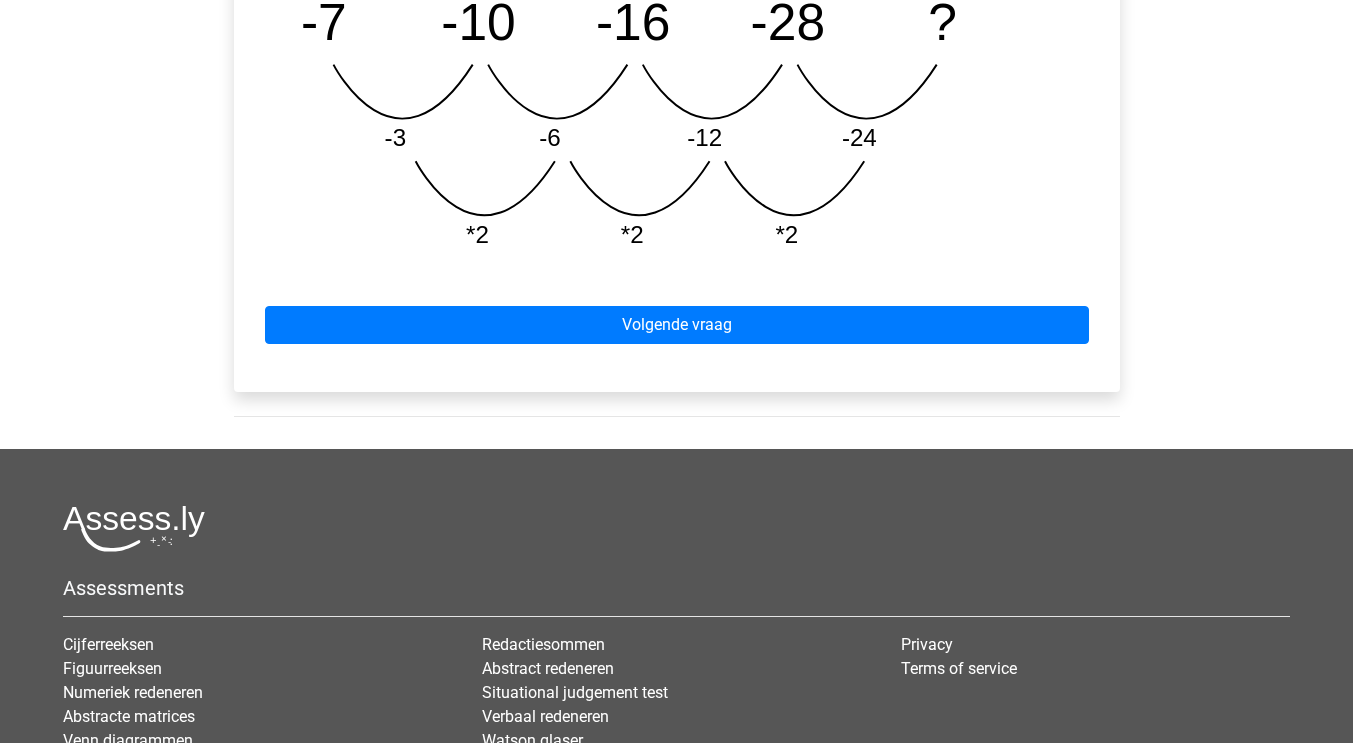 scroll, scrollTop: 1052, scrollLeft: 0, axis: vertical 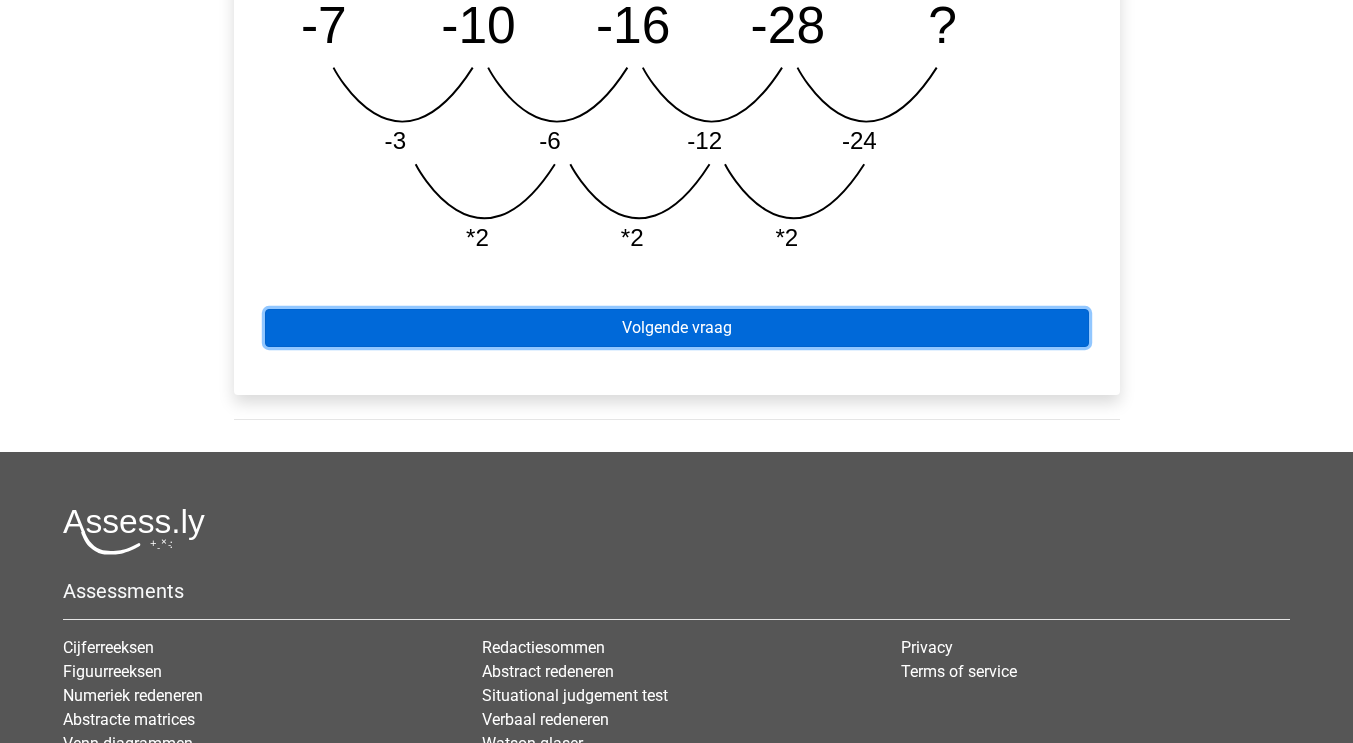 click on "Volgende vraag" at bounding box center (677, 328) 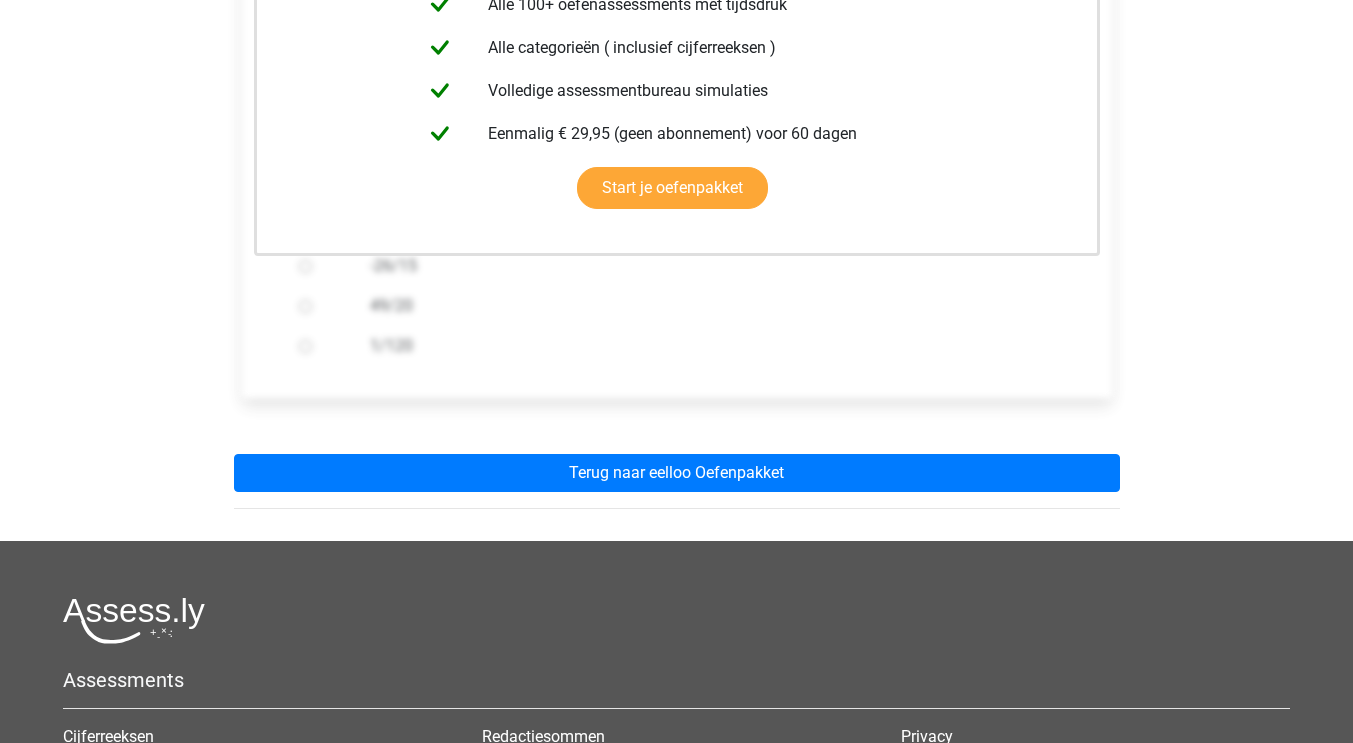 scroll, scrollTop: 521, scrollLeft: 0, axis: vertical 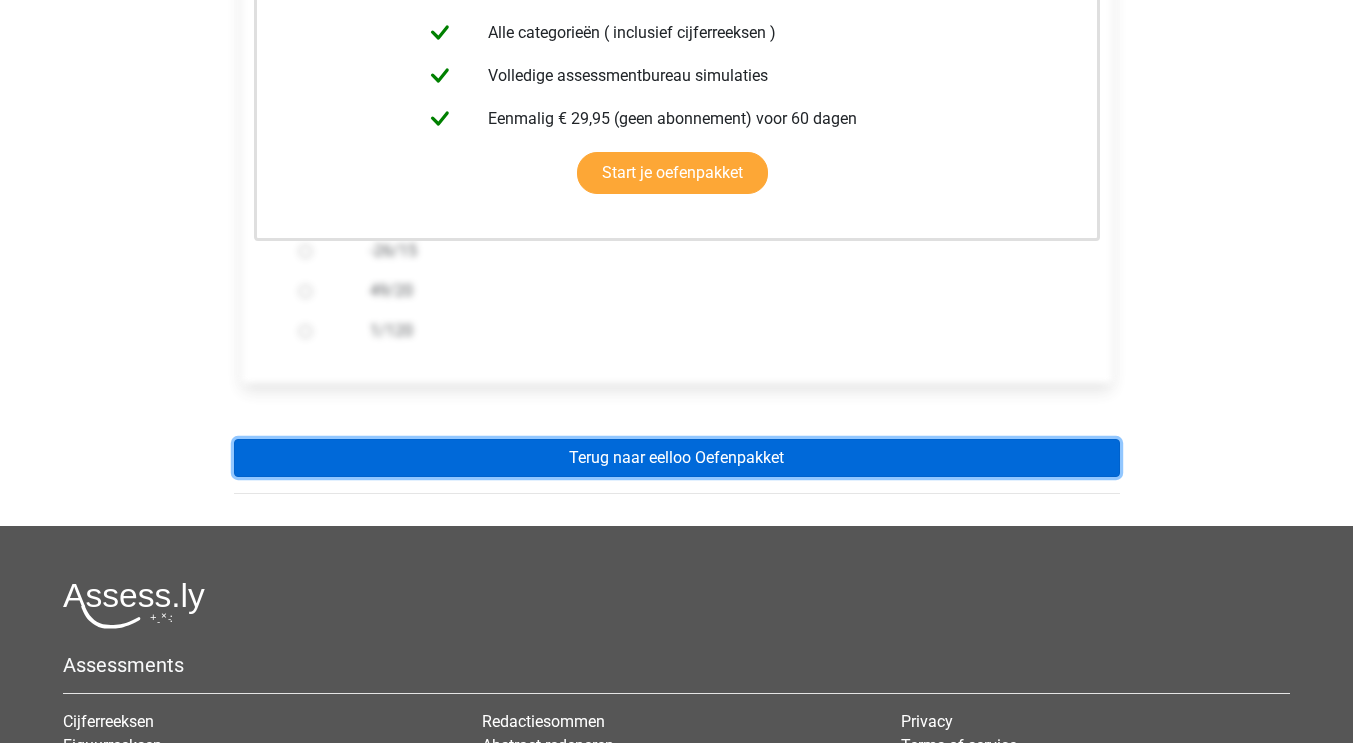 click on "Terug naar eelloo Oefenpakket" at bounding box center (677, 458) 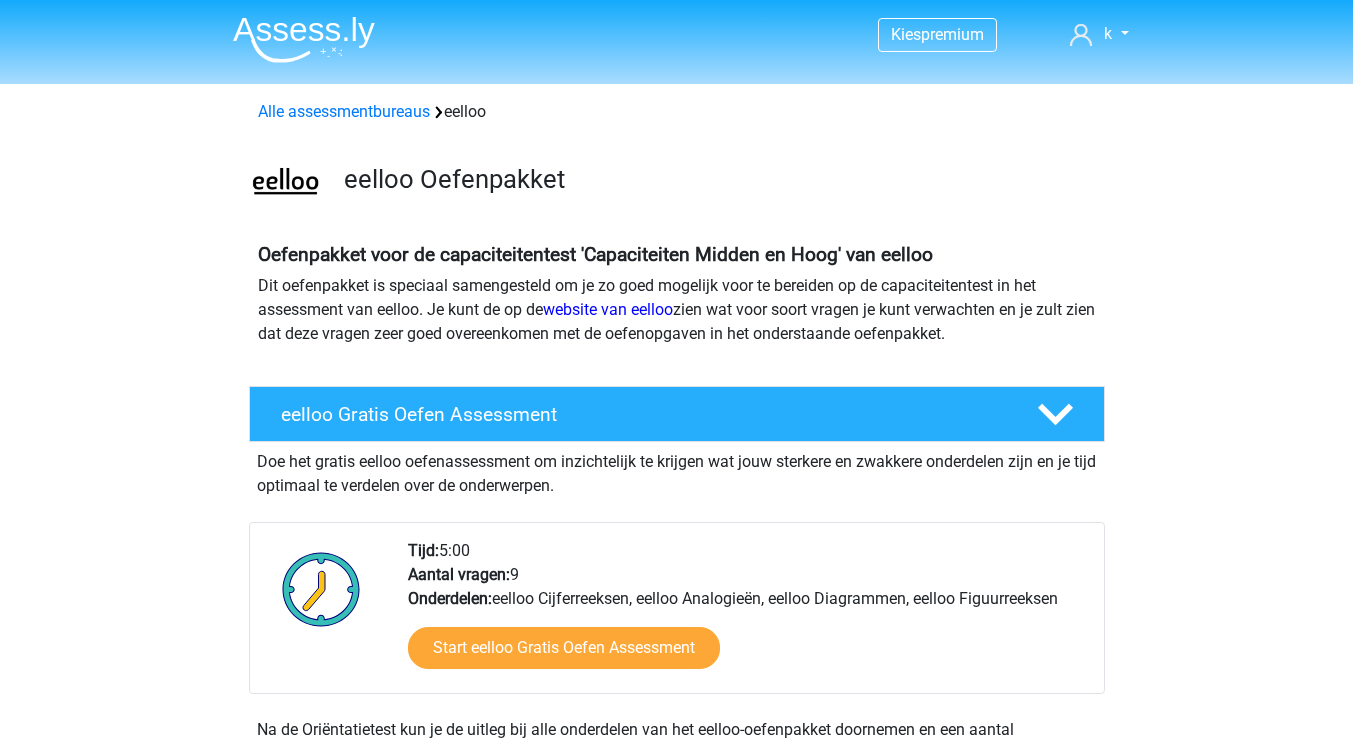 scroll, scrollTop: 0, scrollLeft: 0, axis: both 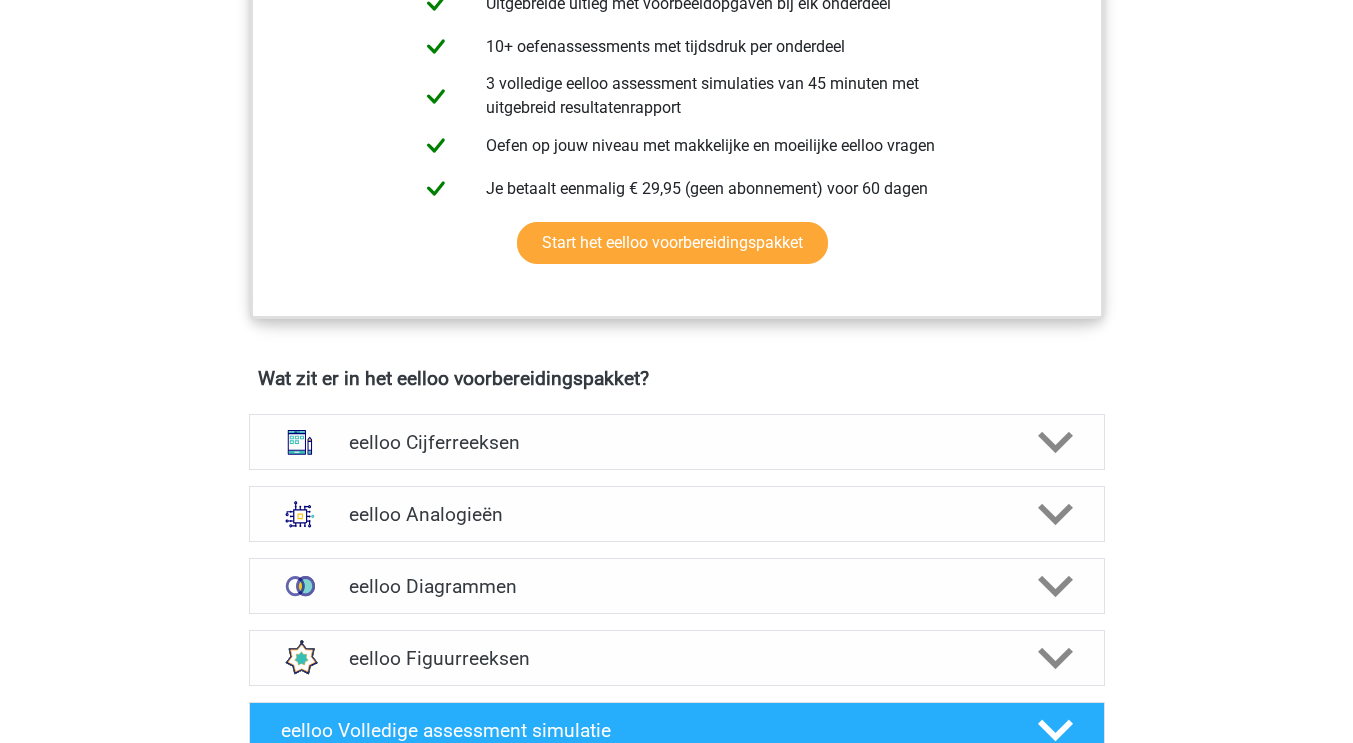 click on "eelloo Cijferreeksen" at bounding box center [676, 442] 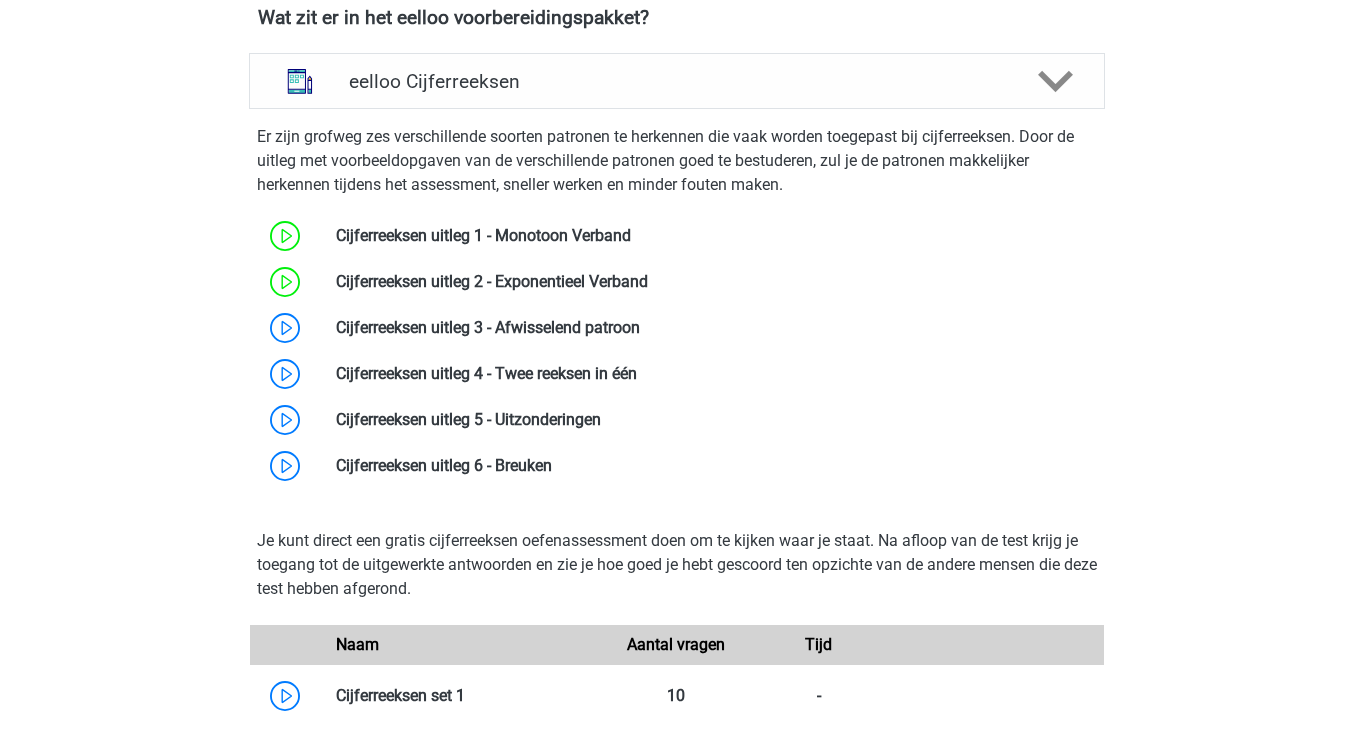 scroll, scrollTop: 1274, scrollLeft: 0, axis: vertical 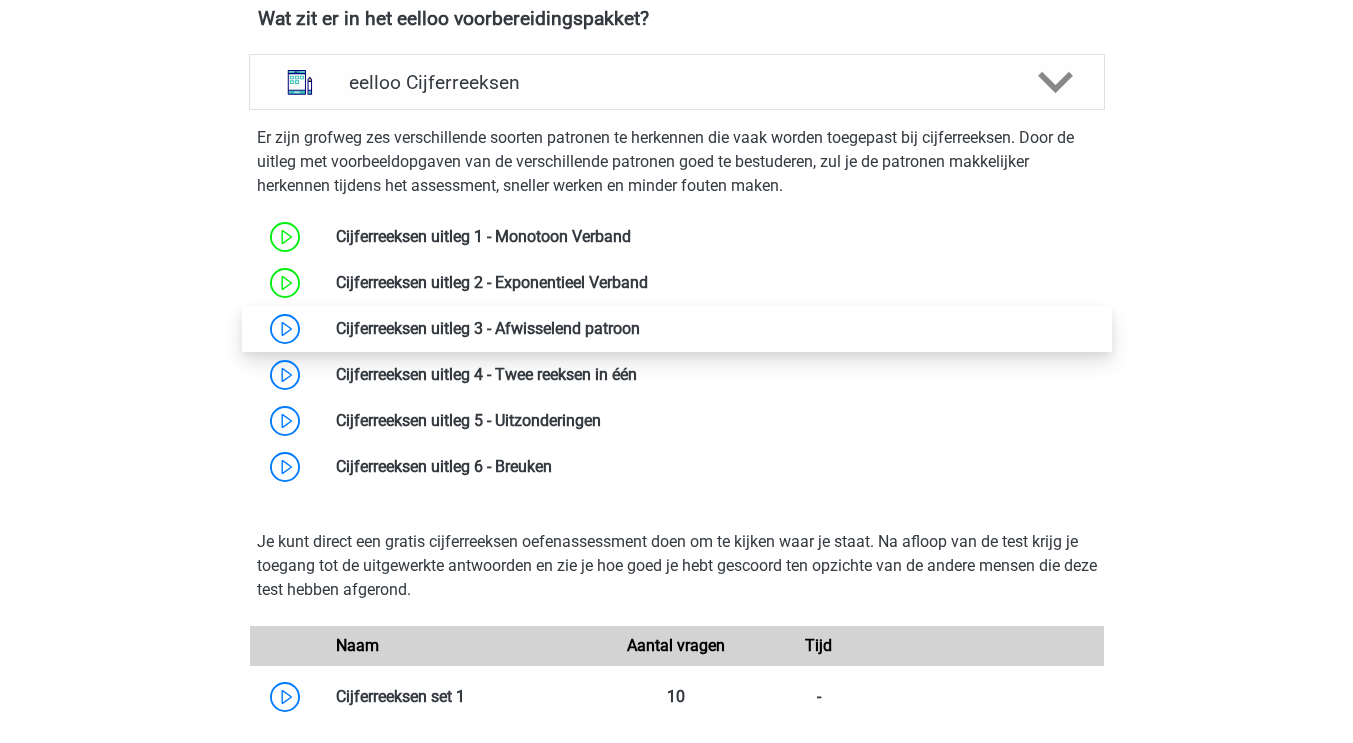 click at bounding box center [640, 328] 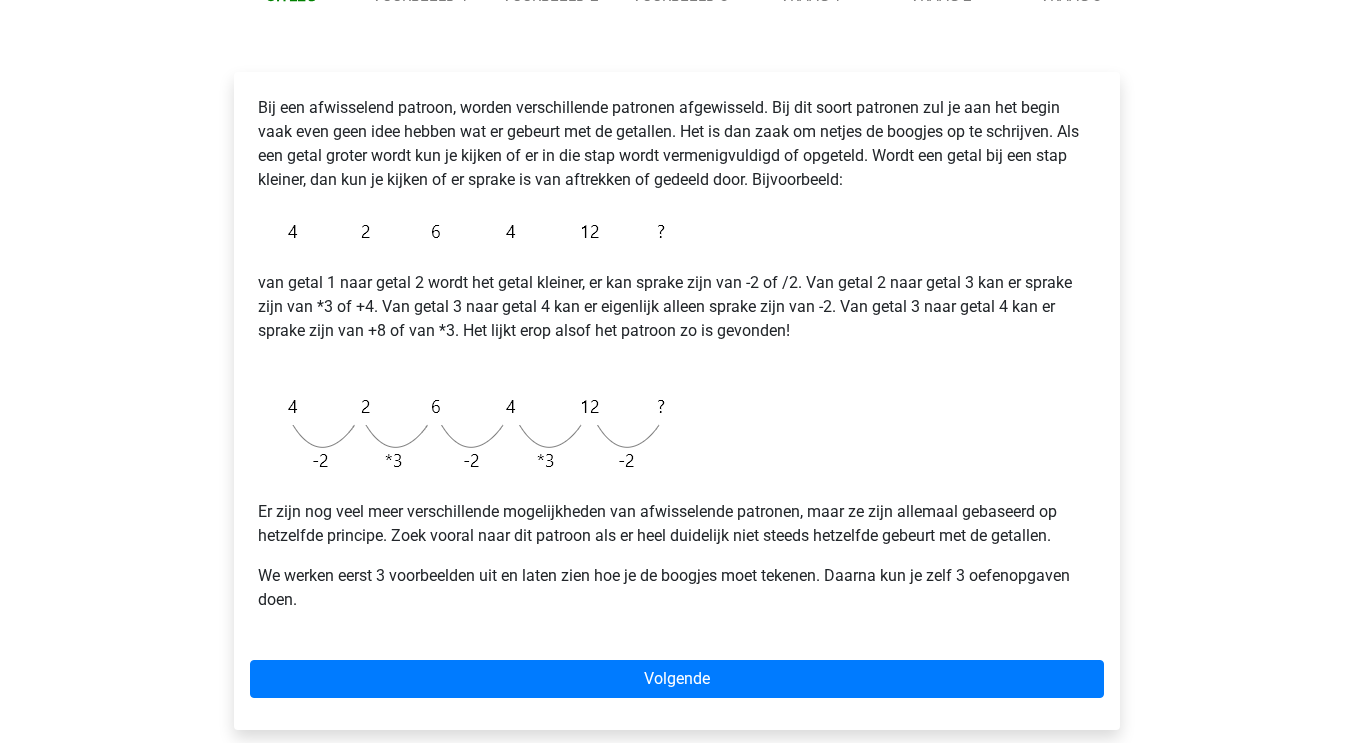 scroll, scrollTop: 271, scrollLeft: 0, axis: vertical 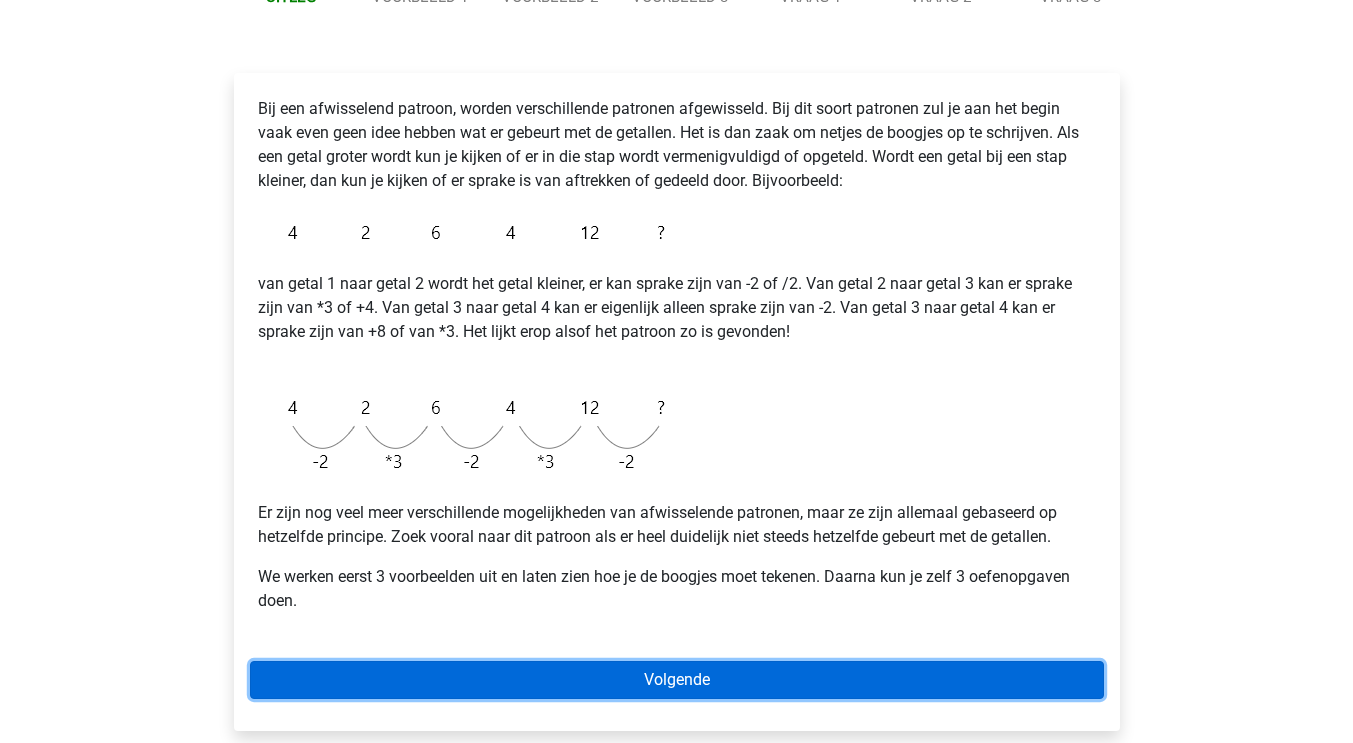 click on "Volgende" at bounding box center [677, 680] 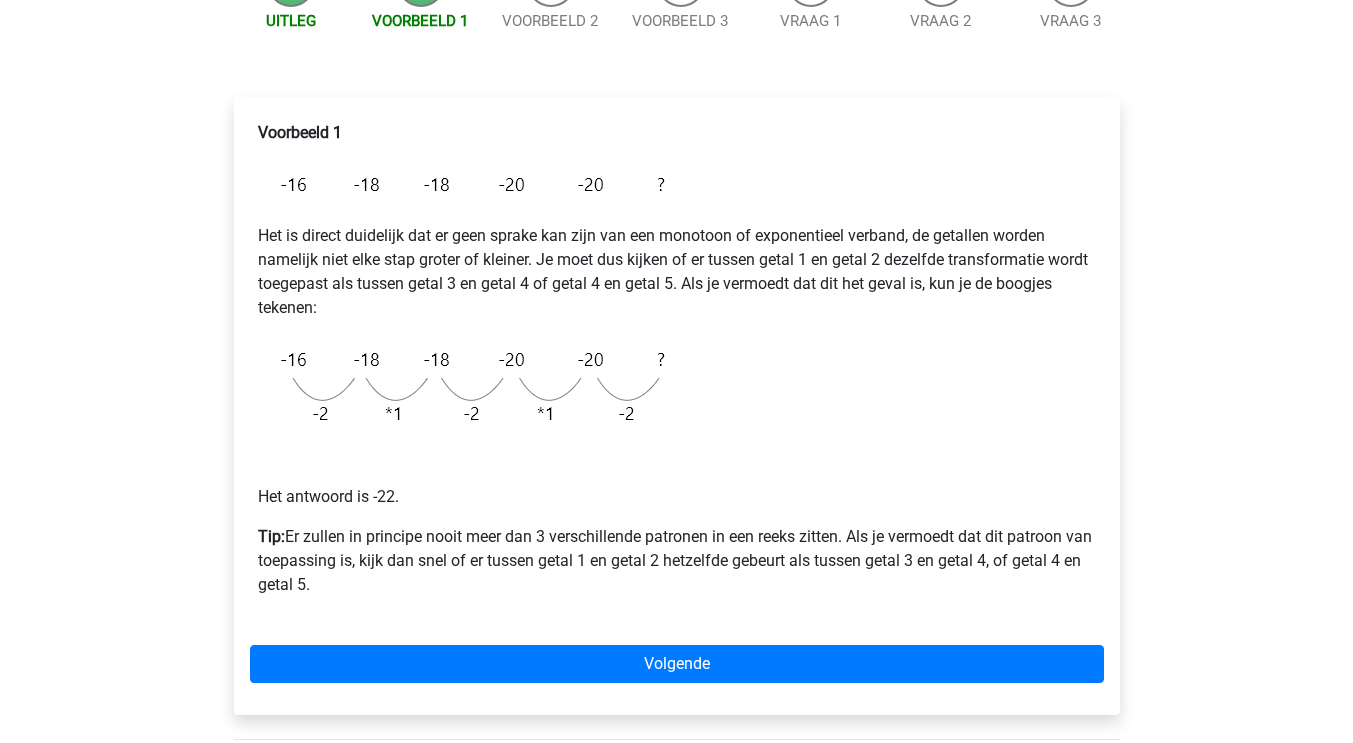 scroll, scrollTop: 243, scrollLeft: 0, axis: vertical 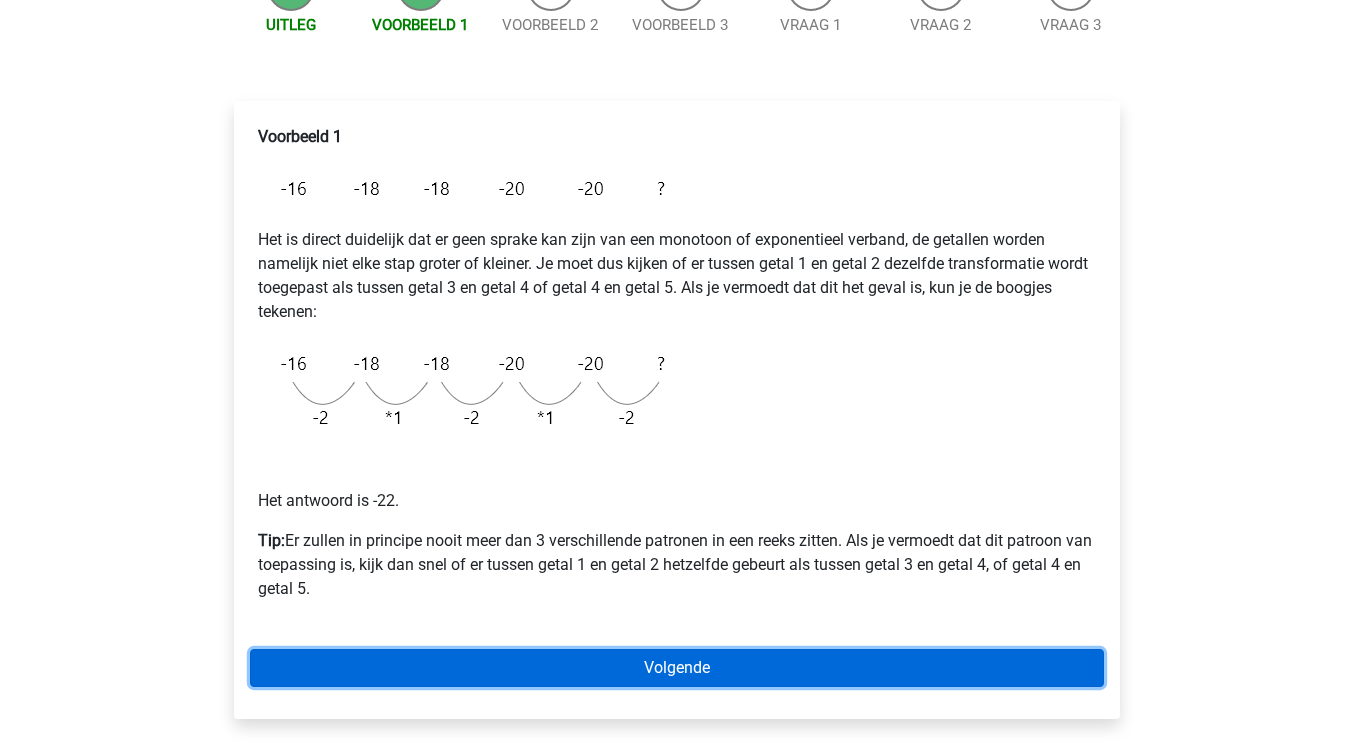click on "Volgende" at bounding box center (677, 668) 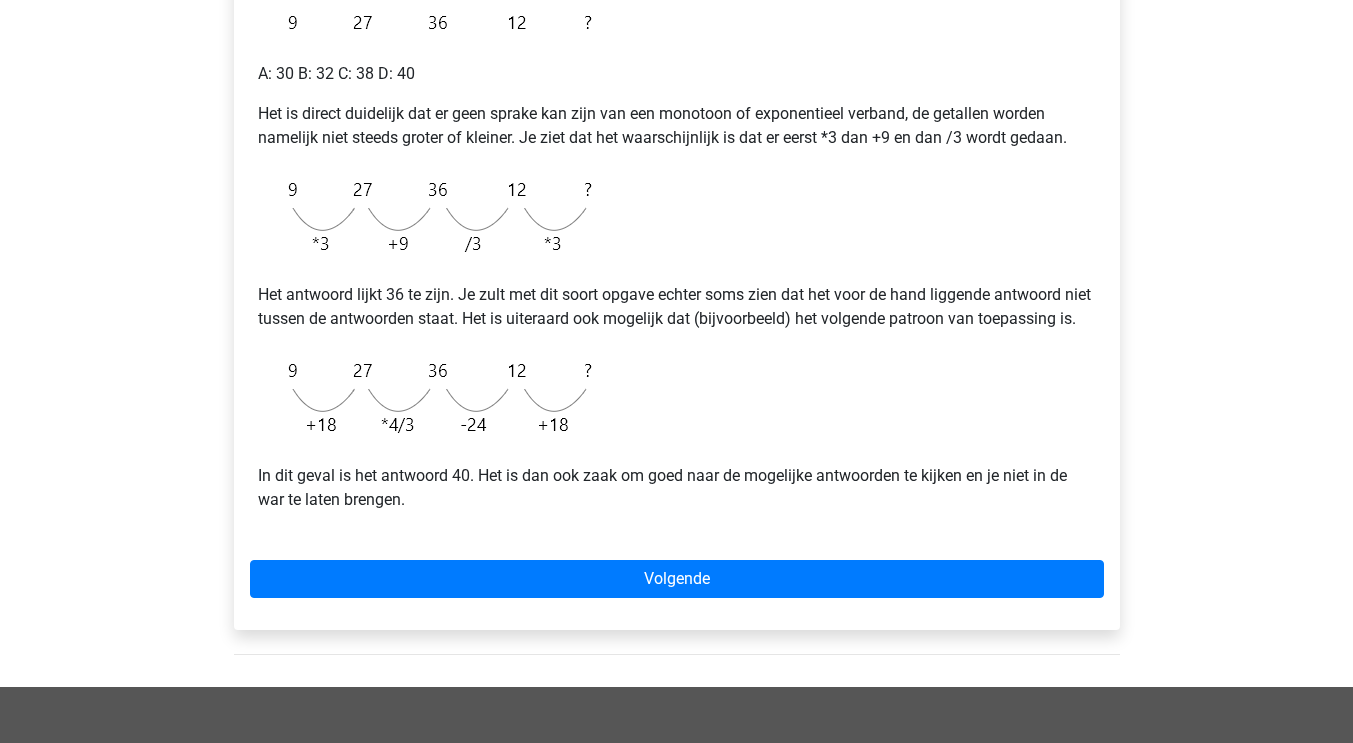 scroll, scrollTop: 410, scrollLeft: 0, axis: vertical 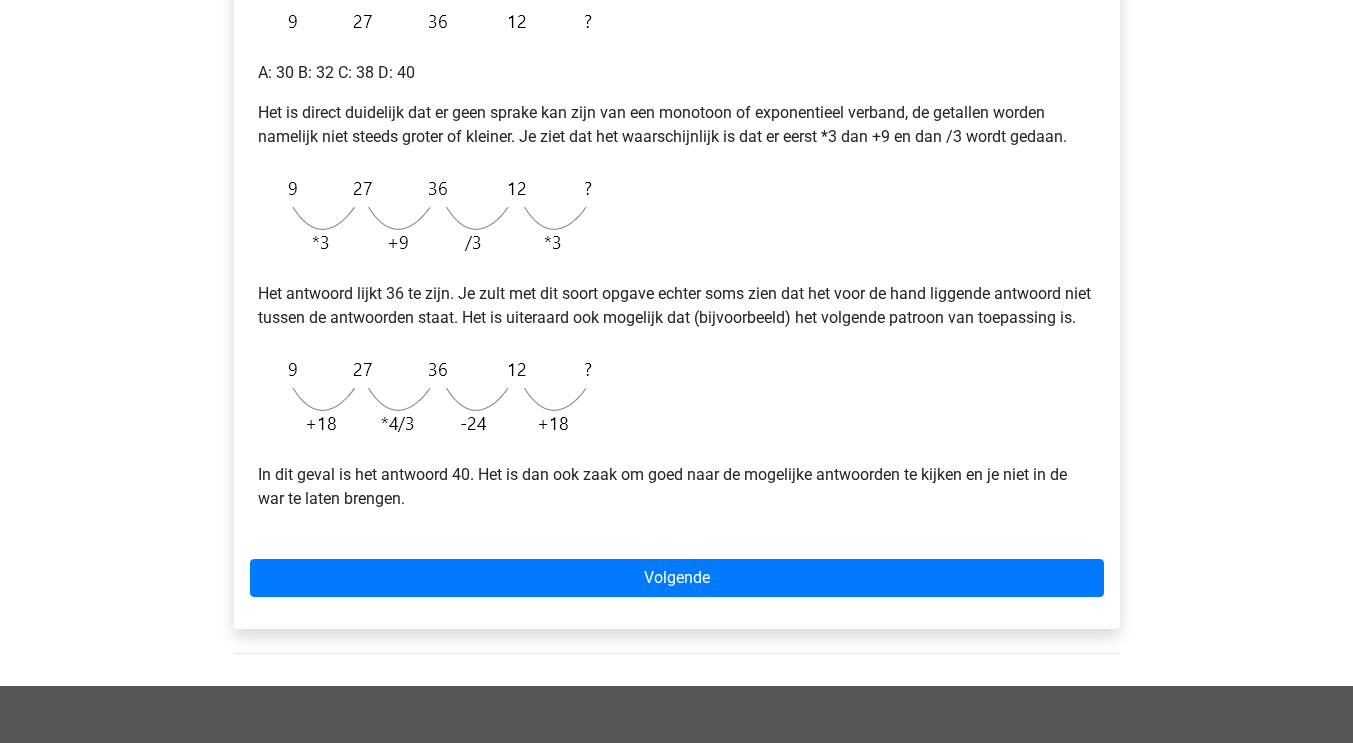 click on "Voorbeeld 2 A: 30 B: 32 C: 38 D: 40 Het is direct duidelijk dat er geen sprake kan zijn van een monotoon of exponentieel verband, de getallen worden namelijk niet steeds groter of kleiner. Je ziet dat het waarschijnlijk is dat er eerst *3 dan +9 en dan /3 wordt gedaan. Het antwoord lijkt 36 te zijn. Je zult met dit soort opgave echter soms zien dat het voor de hand liggende antwoord niet tussen de antwoorden staat. Het is uiteraard ook mogelijk dat (bijvoorbeeld) het volgende patroon van toepassing is. In dit geval is het antwoord 40. Het is dan ook zaak om goed naar de mogelijke antwoorden te kijken en je niet in de war te laten brengen.
Volgende" at bounding box center [677, 290] 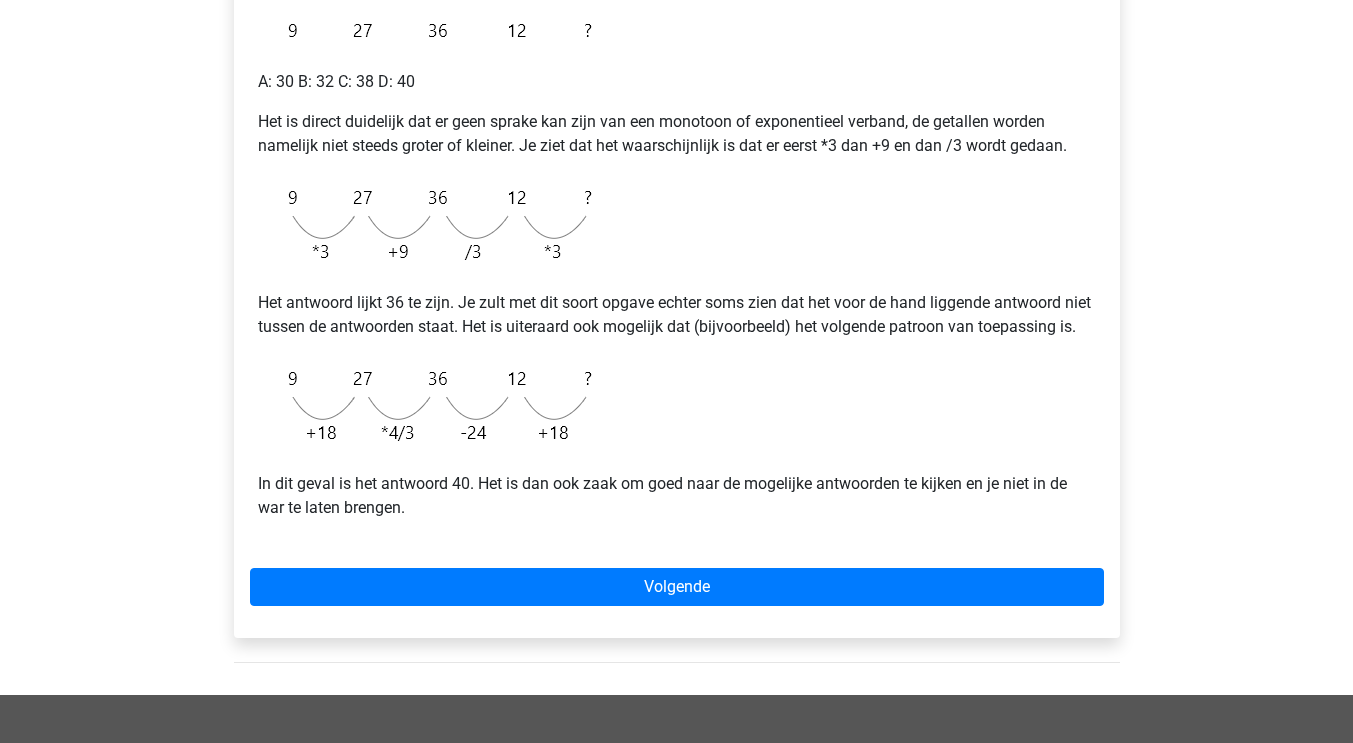 scroll, scrollTop: 400, scrollLeft: 0, axis: vertical 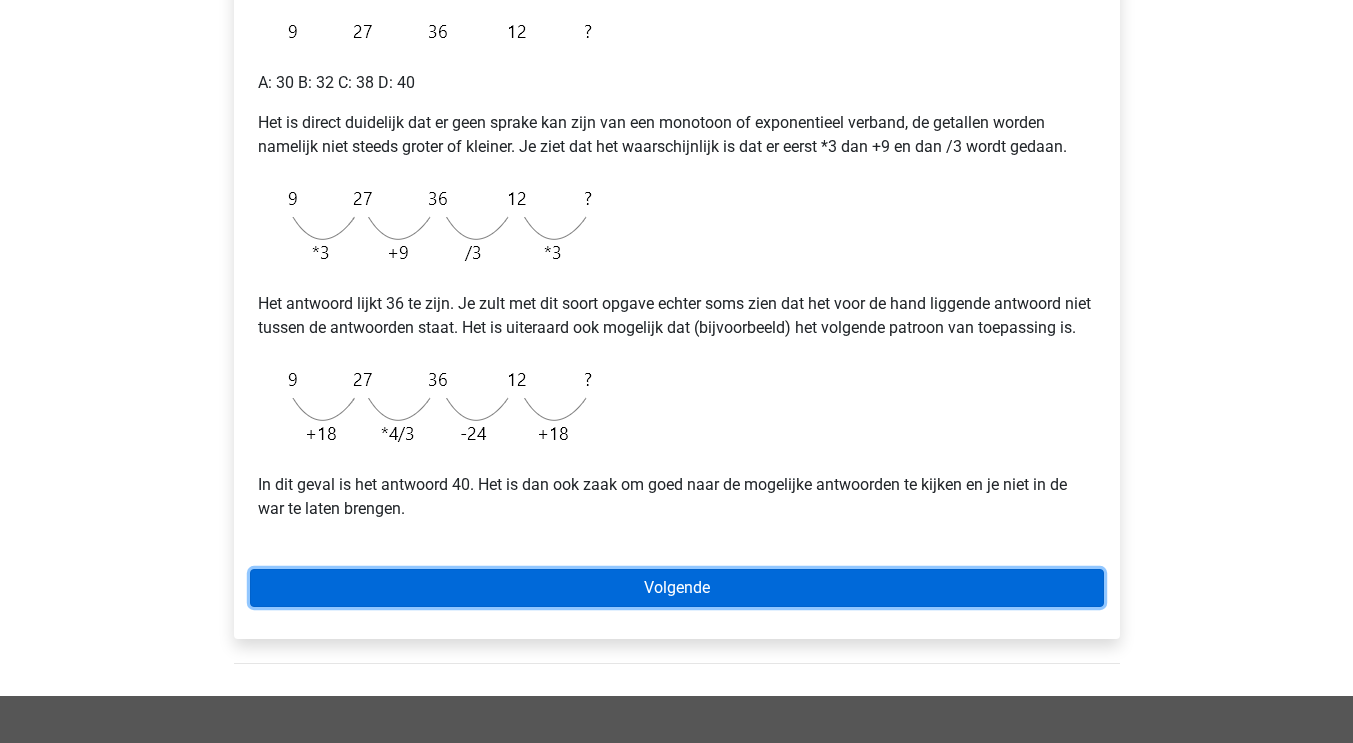 click on "Volgende" at bounding box center (677, 588) 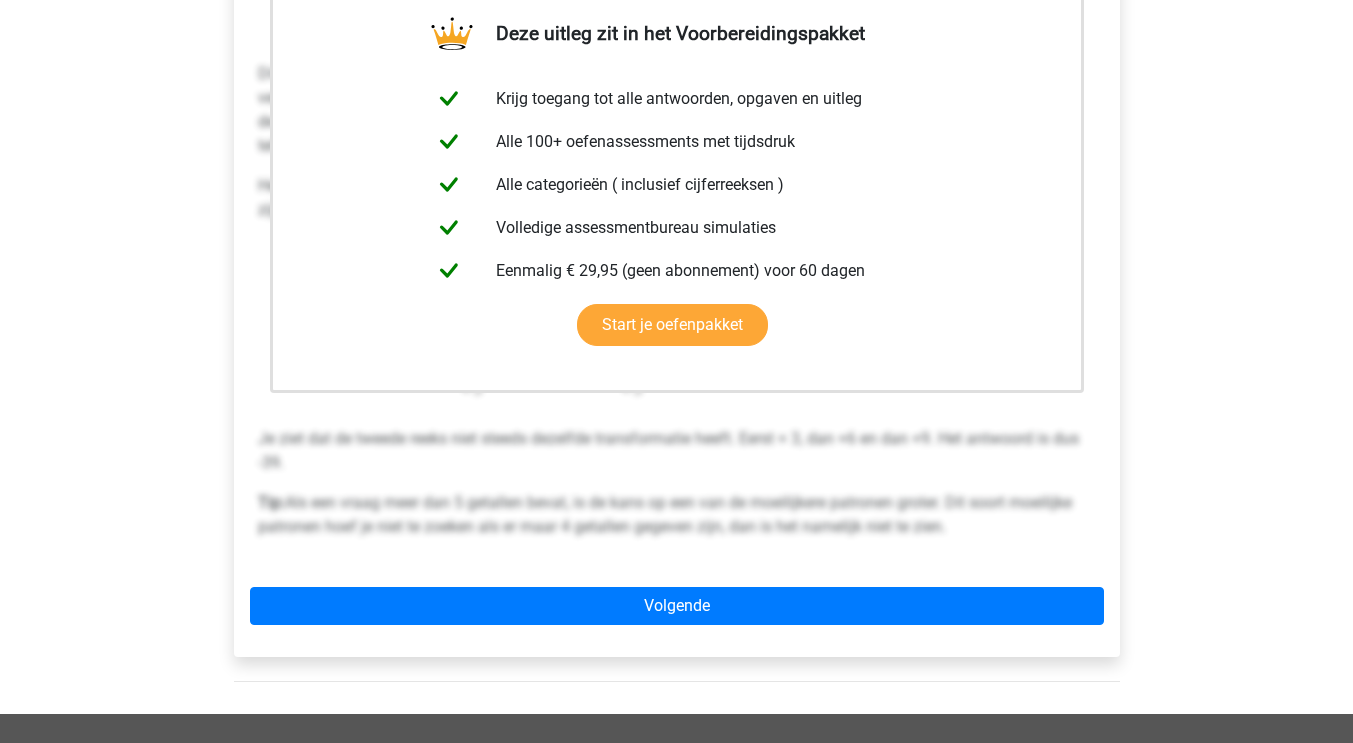 scroll, scrollTop: 403, scrollLeft: 0, axis: vertical 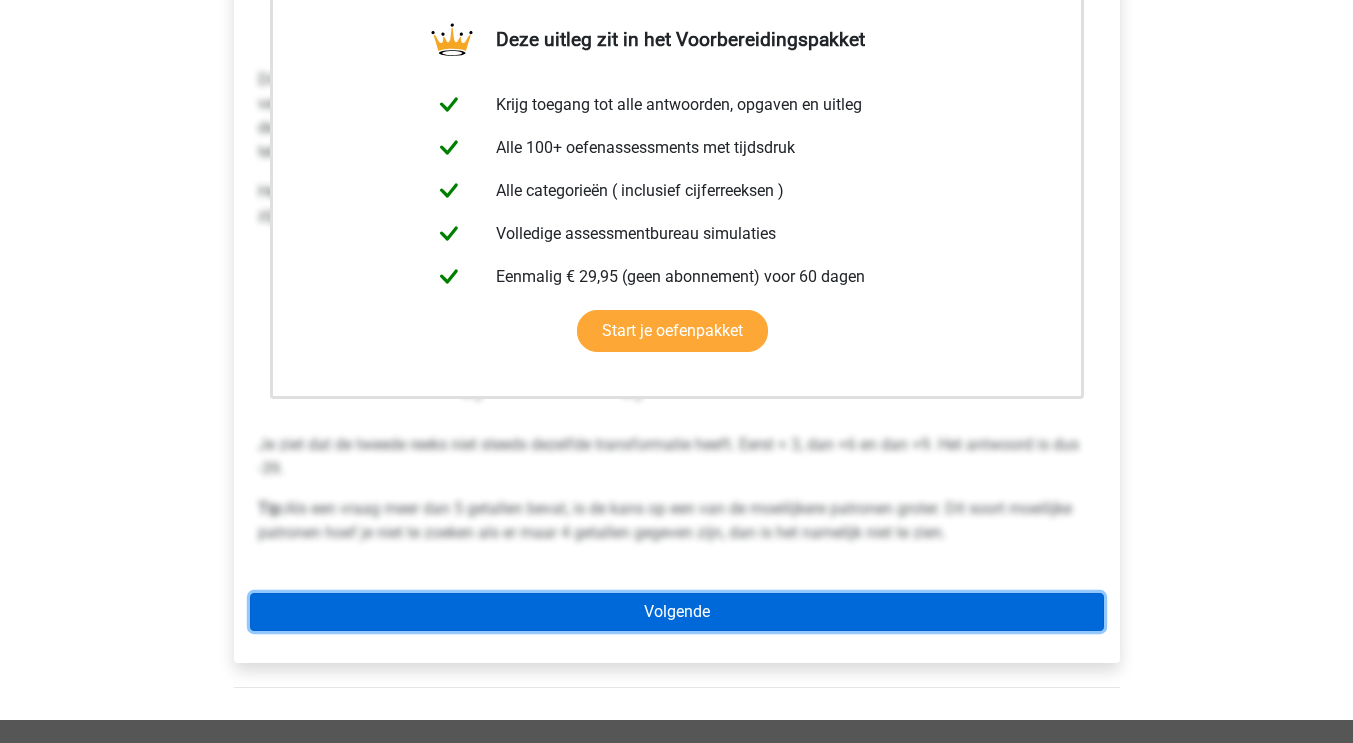 click on "Volgende" at bounding box center (677, 612) 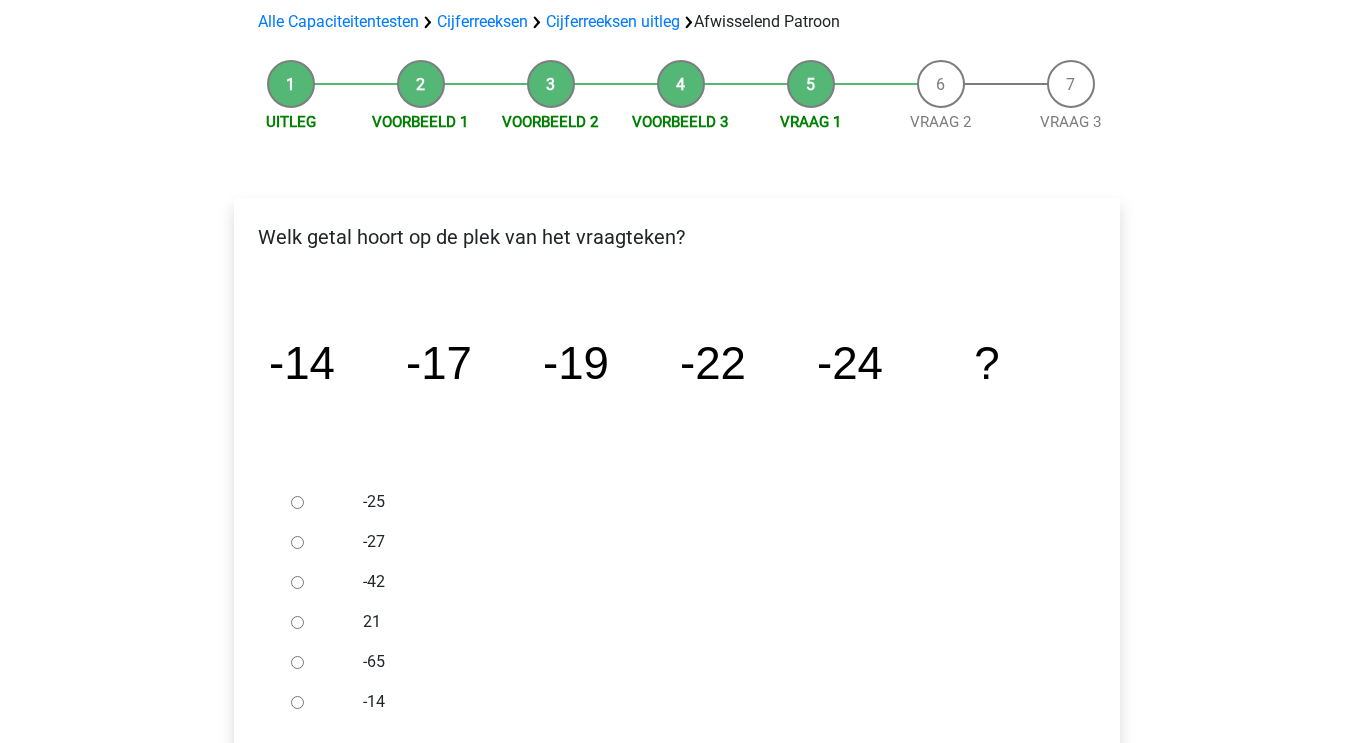 scroll, scrollTop: 215, scrollLeft: 0, axis: vertical 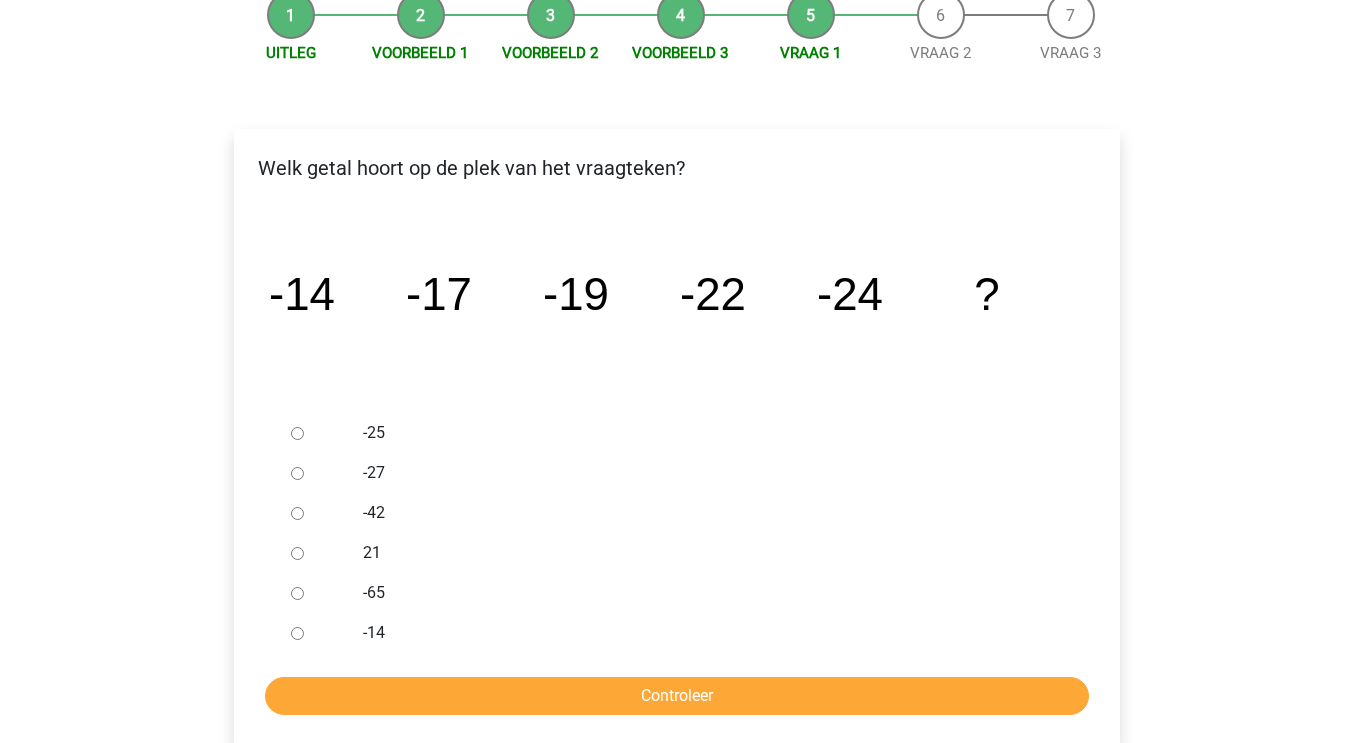 click on "-27" at bounding box center [297, 473] 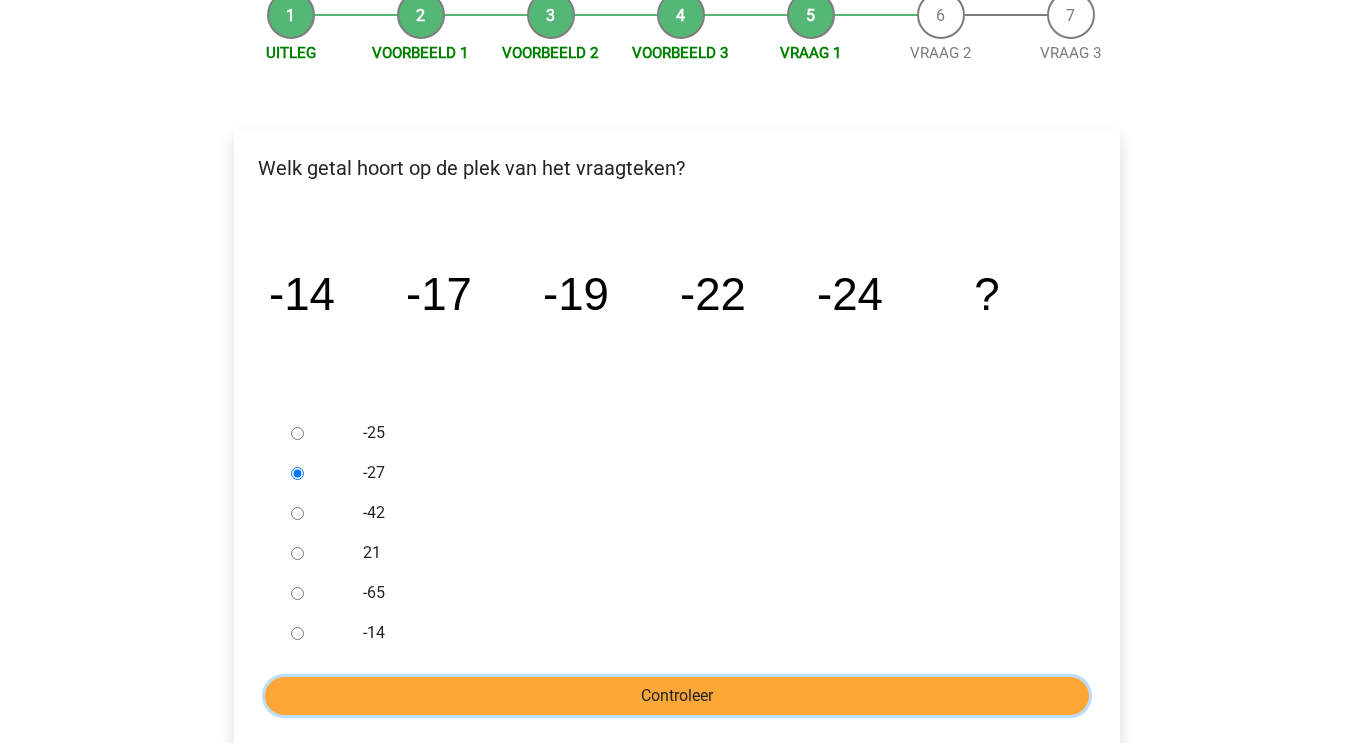 click on "Controleer" at bounding box center (677, 696) 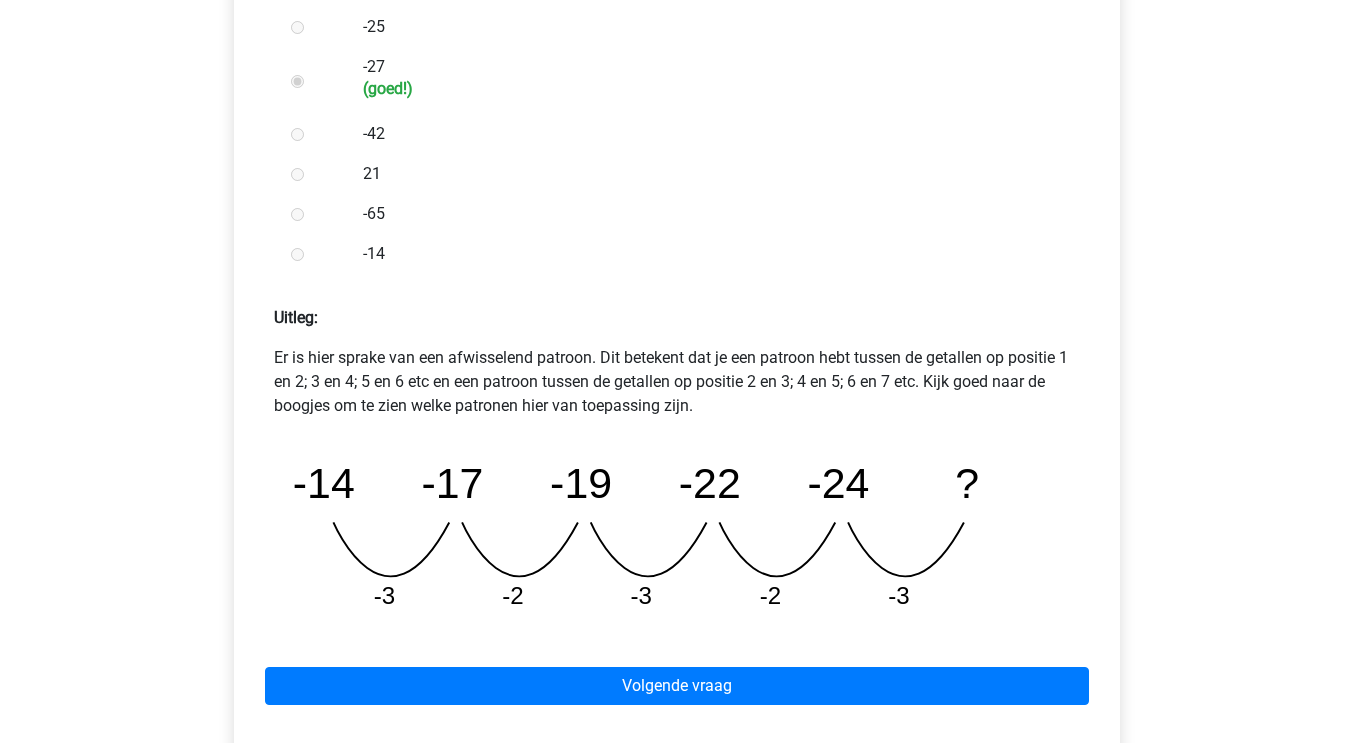 scroll, scrollTop: 626, scrollLeft: 0, axis: vertical 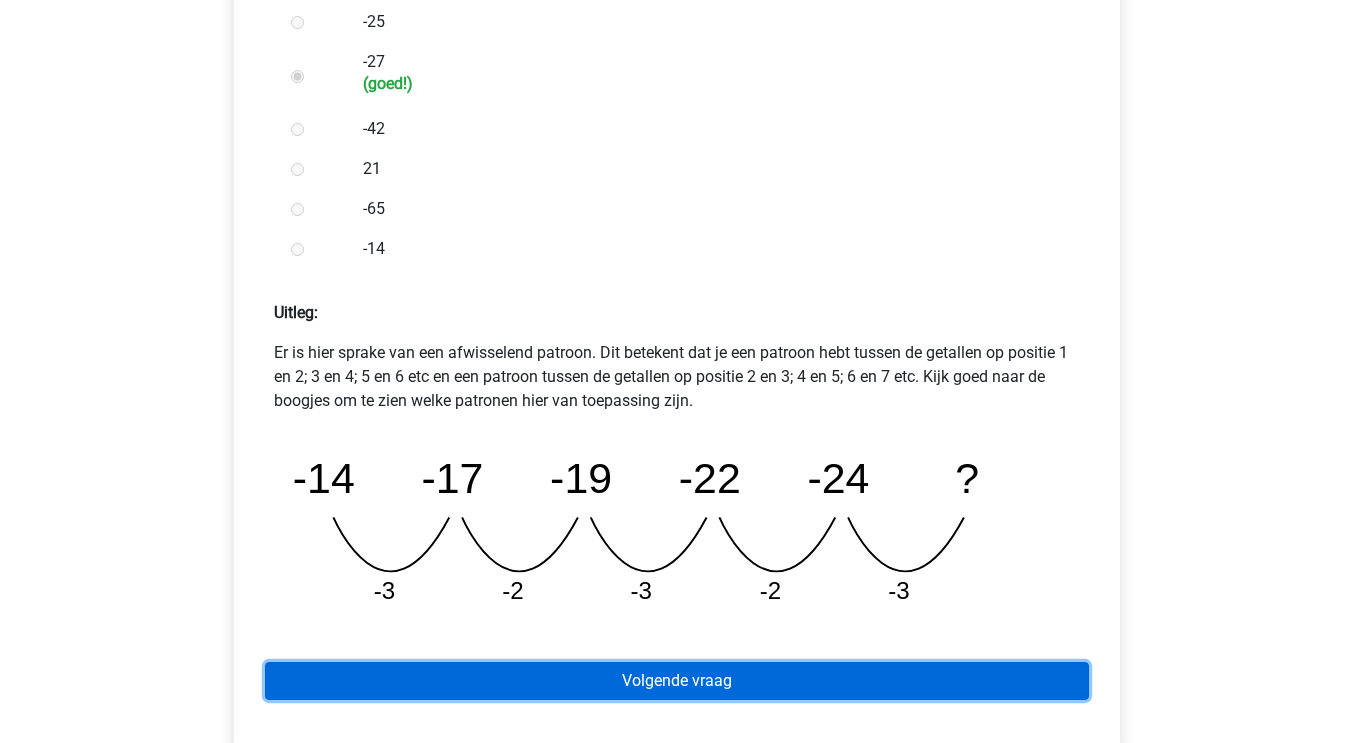 click on "Volgende vraag" at bounding box center (677, 681) 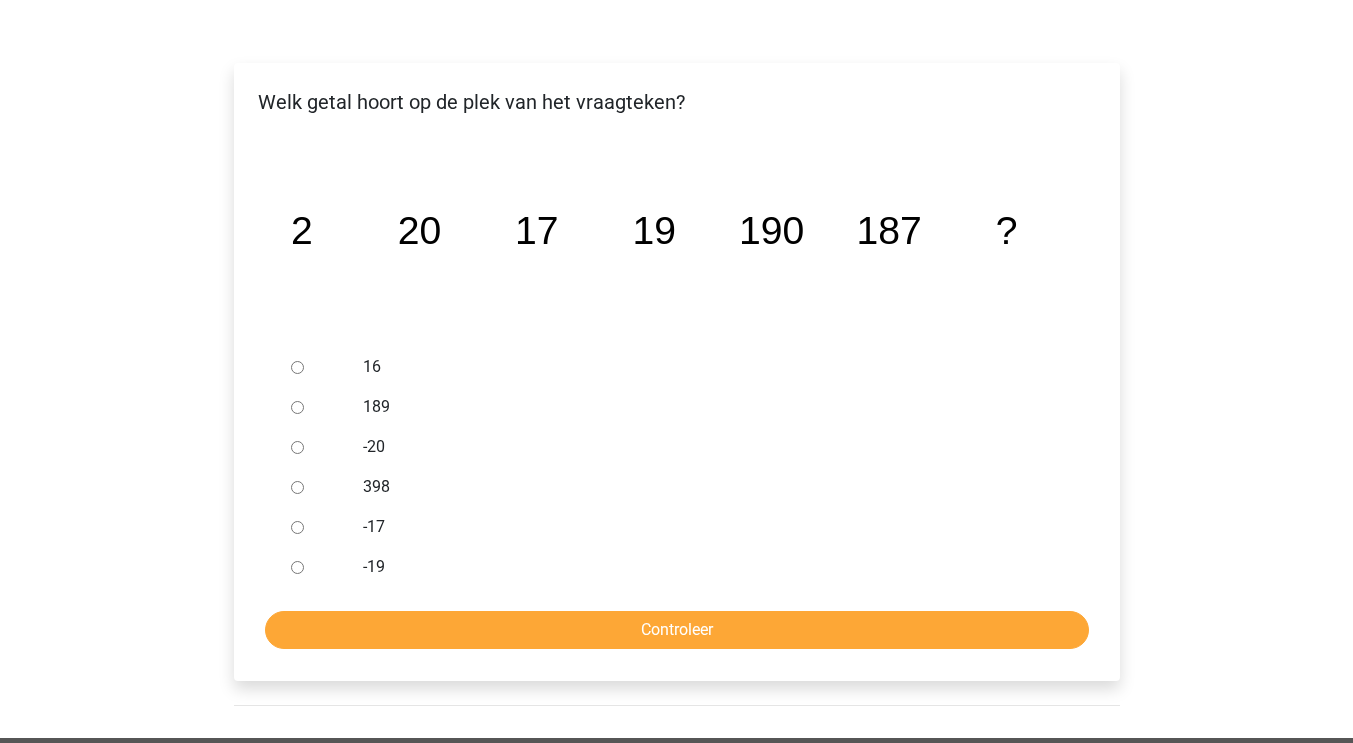 scroll, scrollTop: 278, scrollLeft: 0, axis: vertical 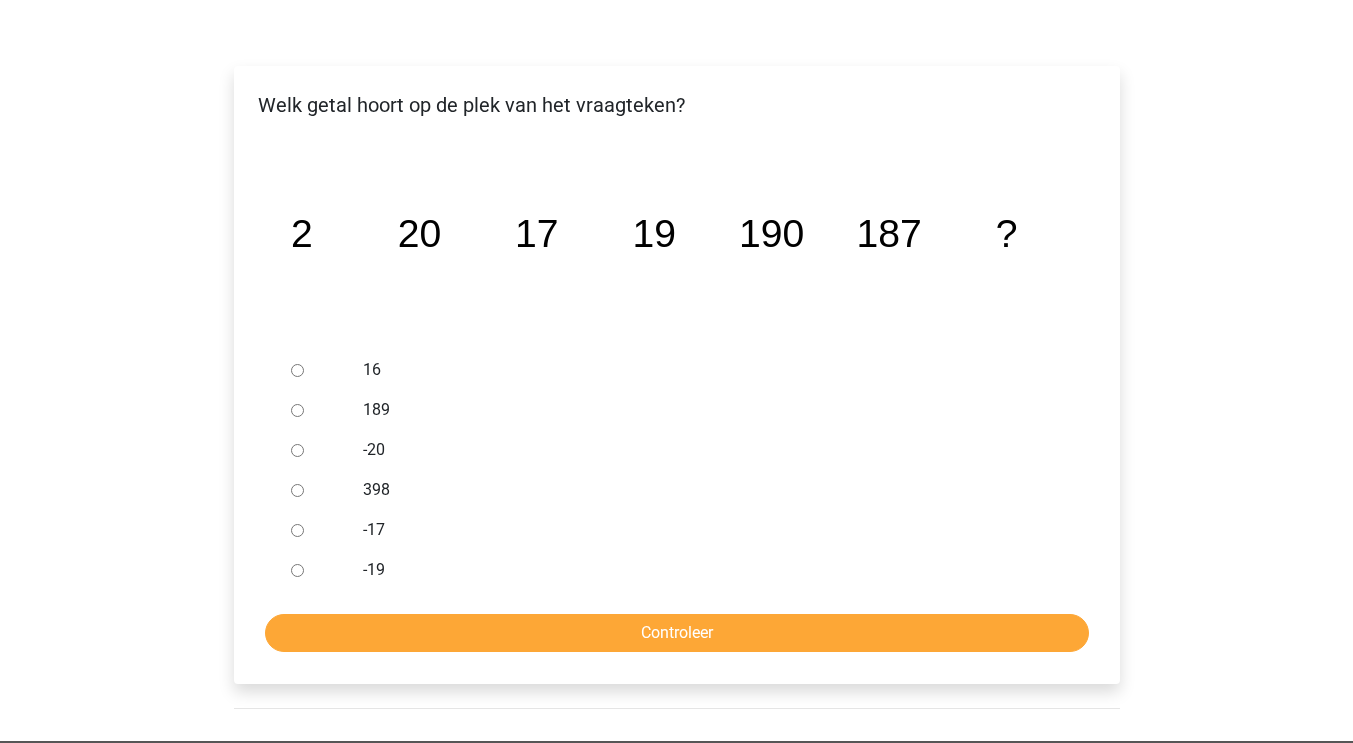 click on "189" at bounding box center (297, 410) 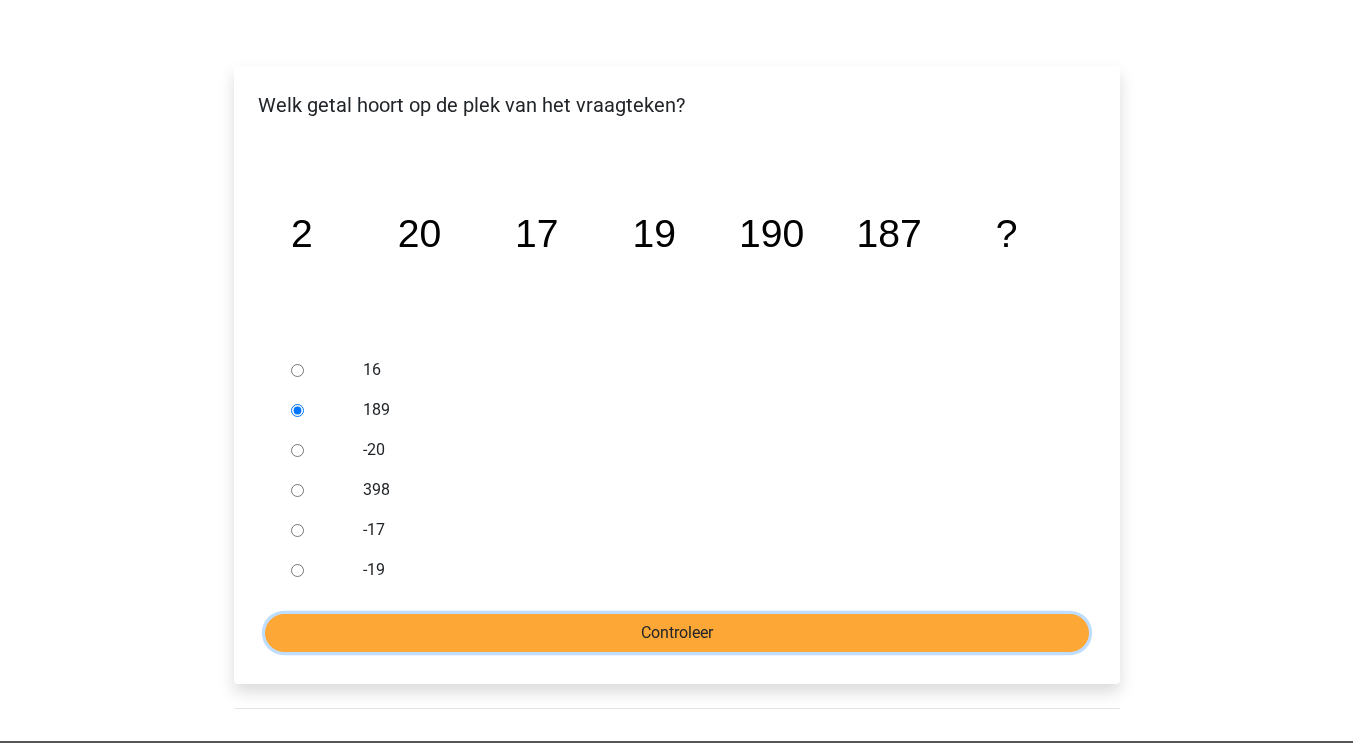 click on "Controleer" at bounding box center [677, 633] 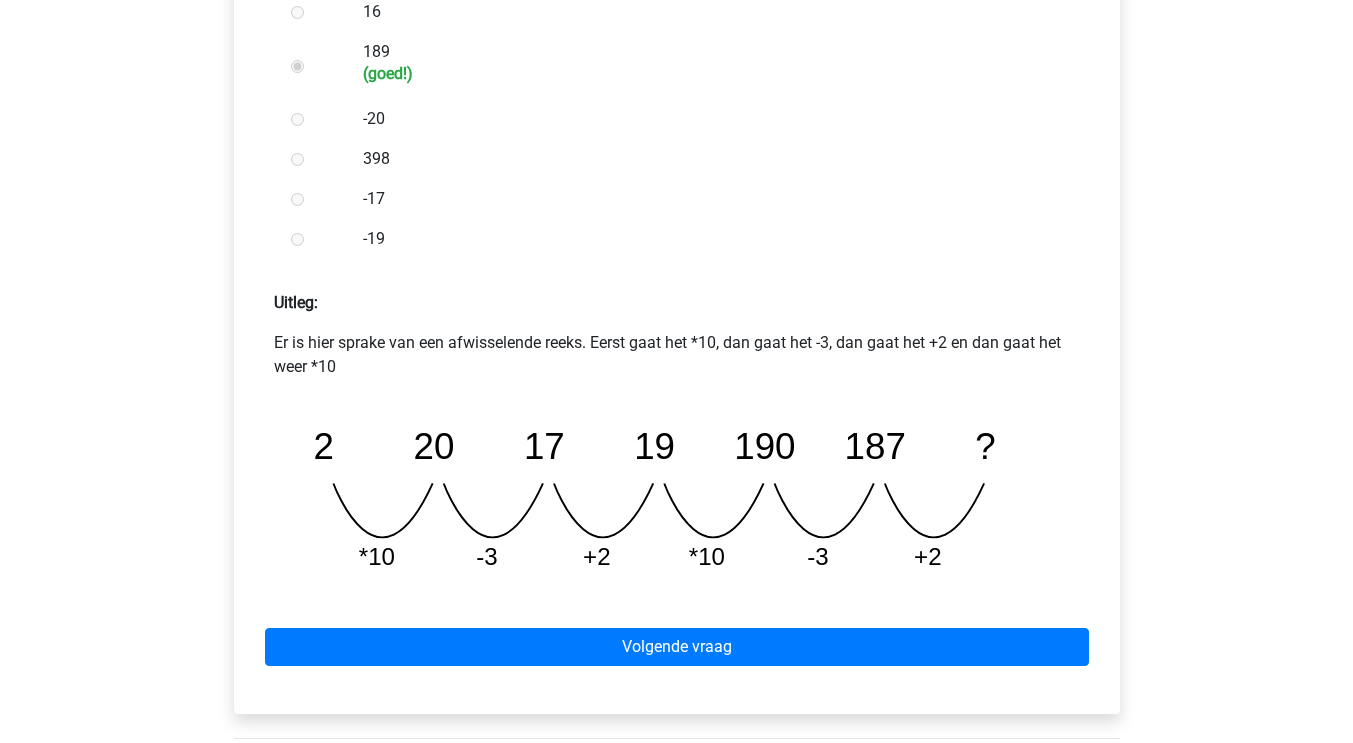 scroll, scrollTop: 651, scrollLeft: 0, axis: vertical 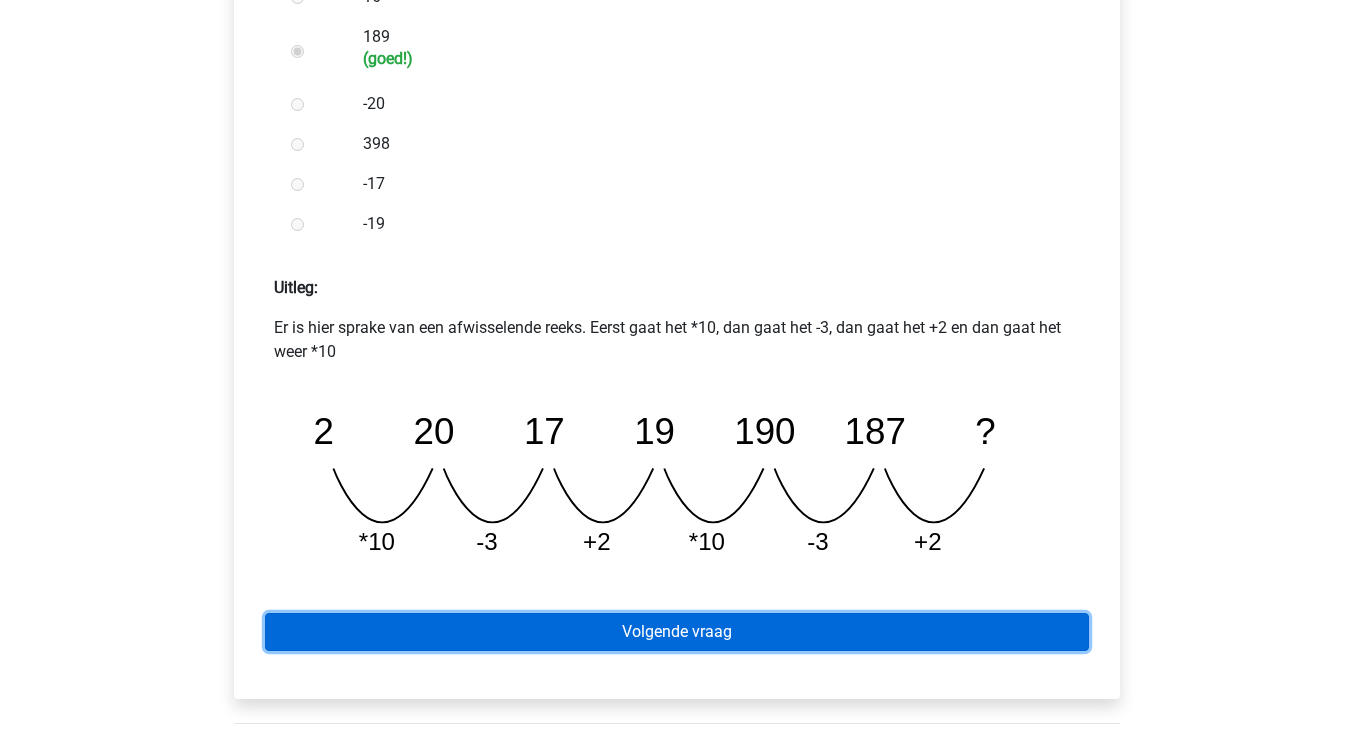 click on "Volgende vraag" at bounding box center (677, 632) 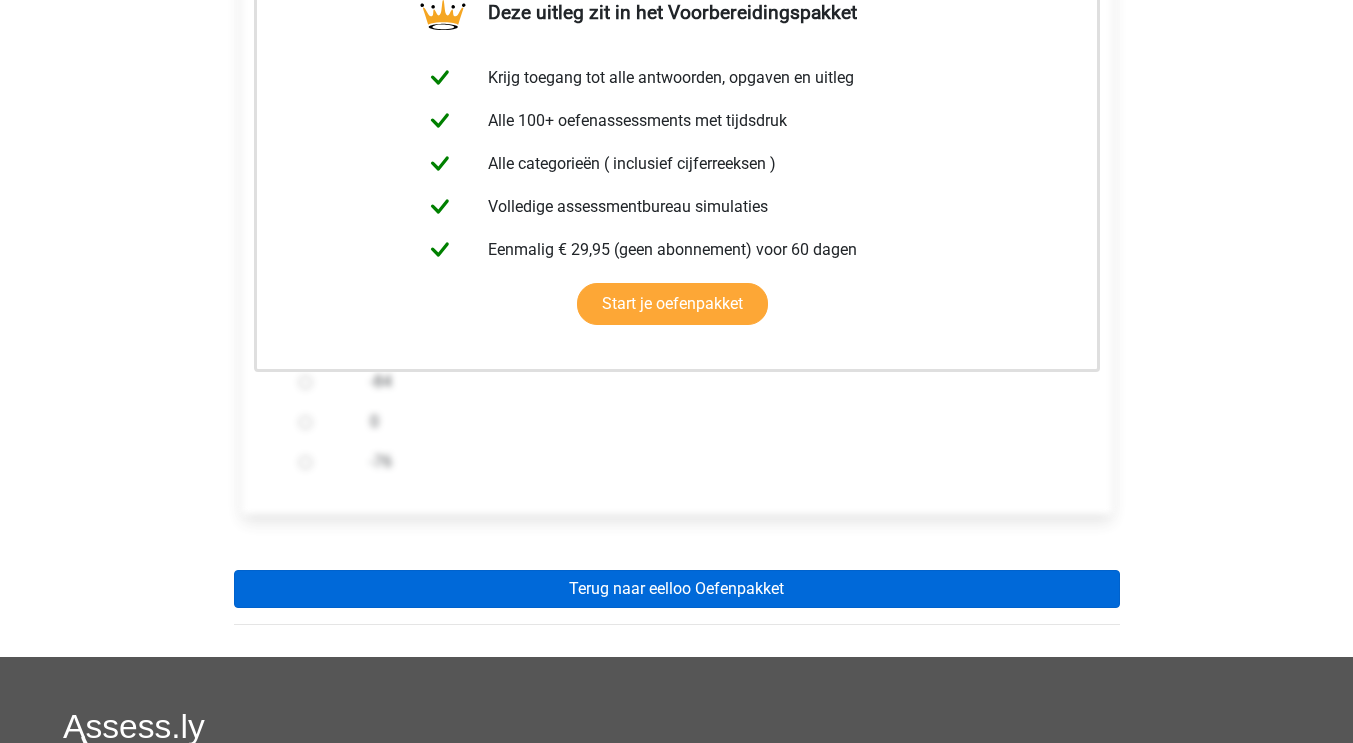 scroll, scrollTop: 391, scrollLeft: 0, axis: vertical 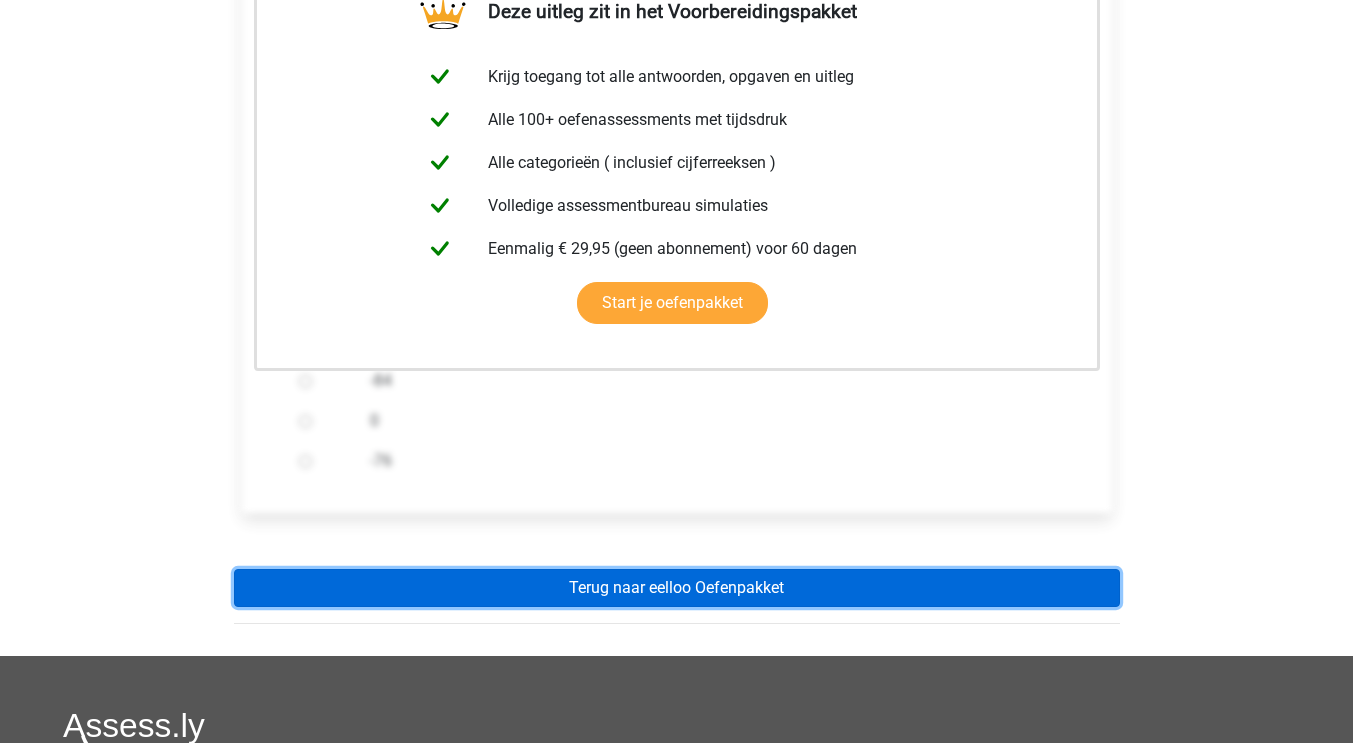 click on "Terug naar eelloo Oefenpakket" at bounding box center [677, 588] 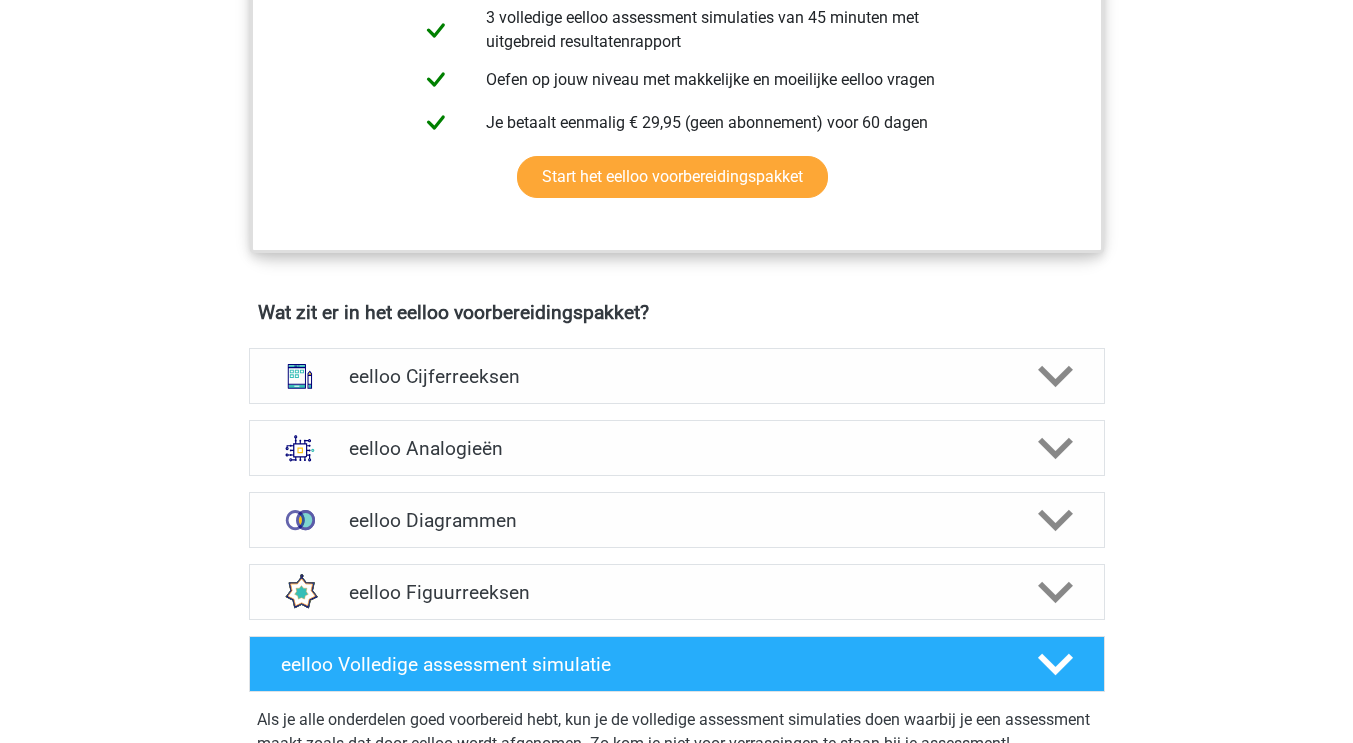 scroll, scrollTop: 975, scrollLeft: 0, axis: vertical 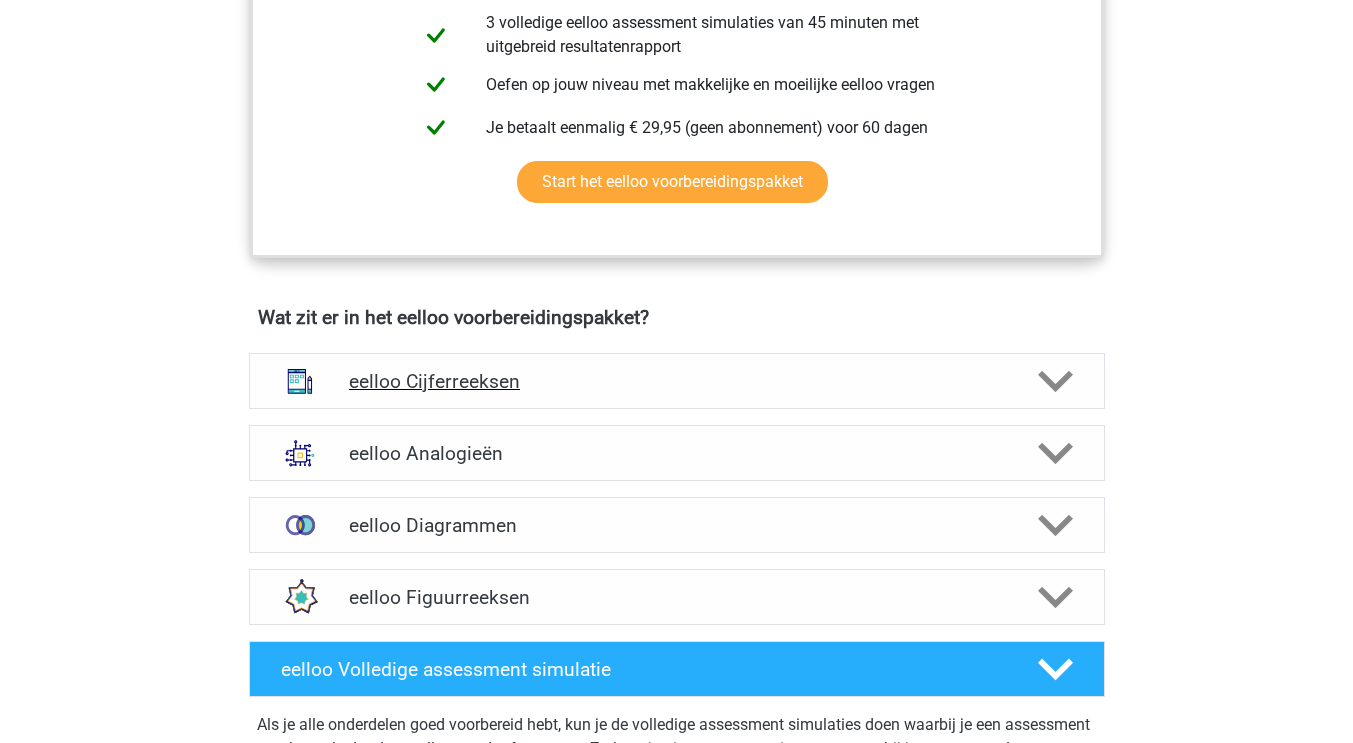 click on "eelloo Cijferreeksen" at bounding box center (676, 381) 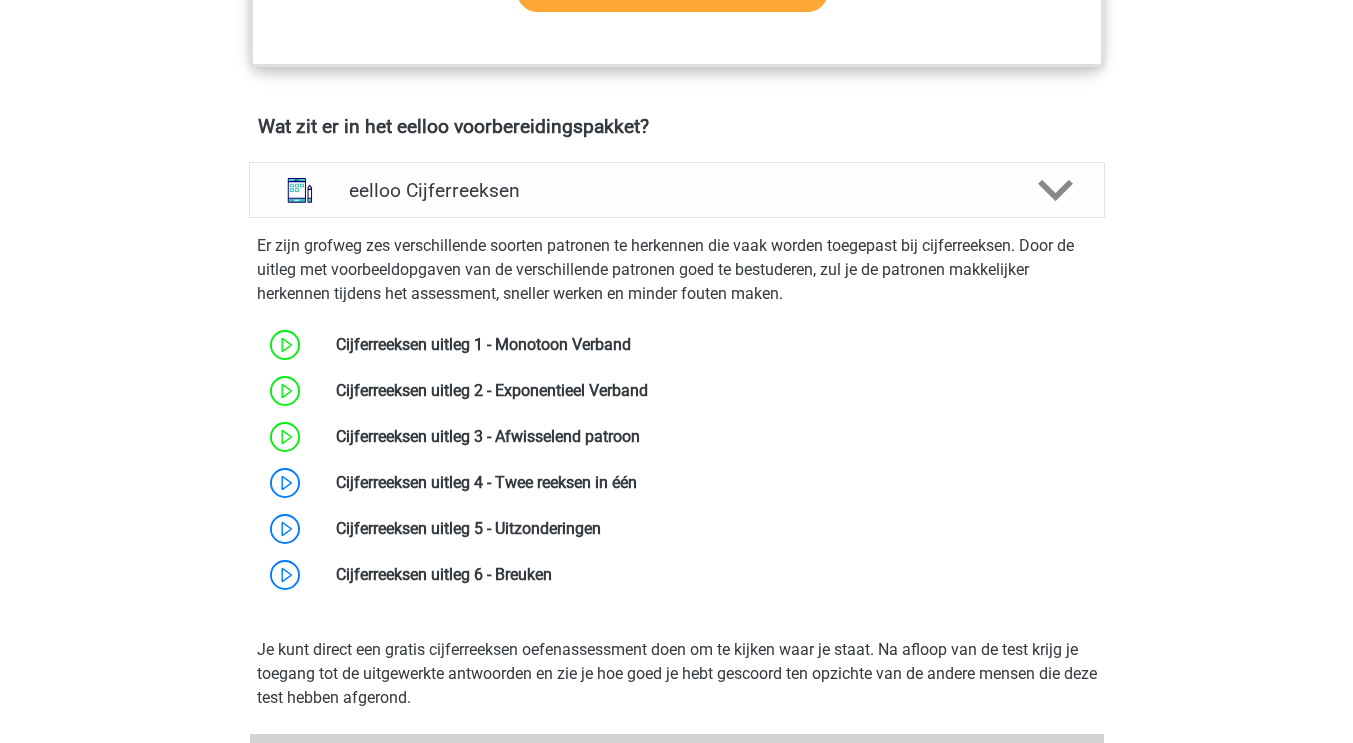 scroll, scrollTop: 1168, scrollLeft: 0, axis: vertical 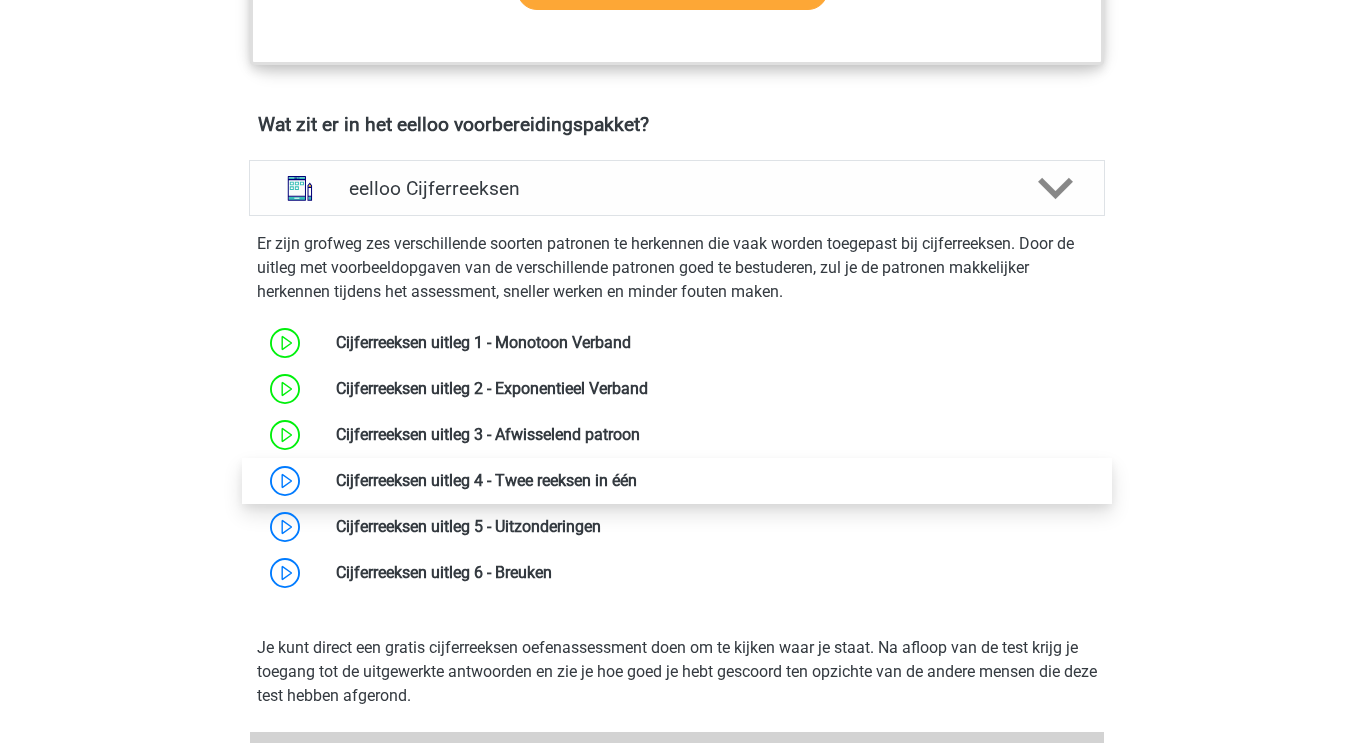 click at bounding box center (637, 480) 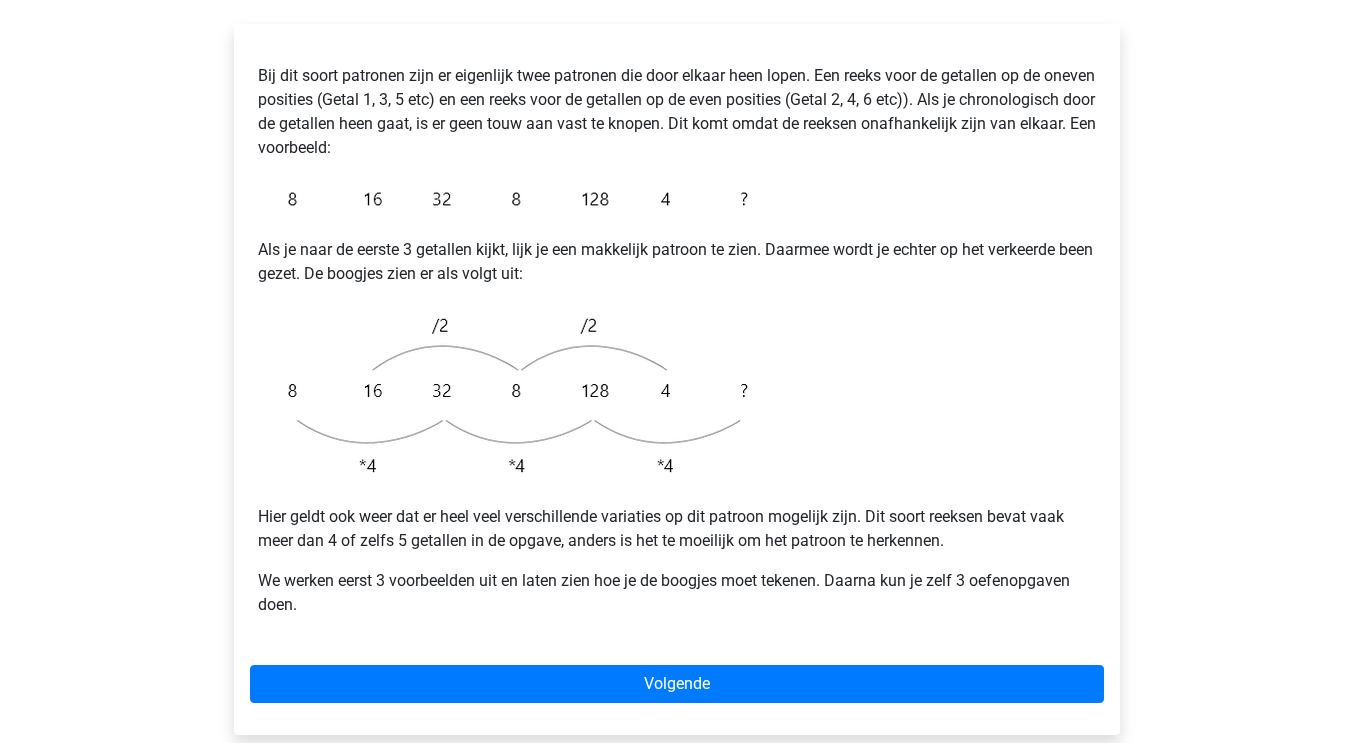 scroll, scrollTop: 321, scrollLeft: 0, axis: vertical 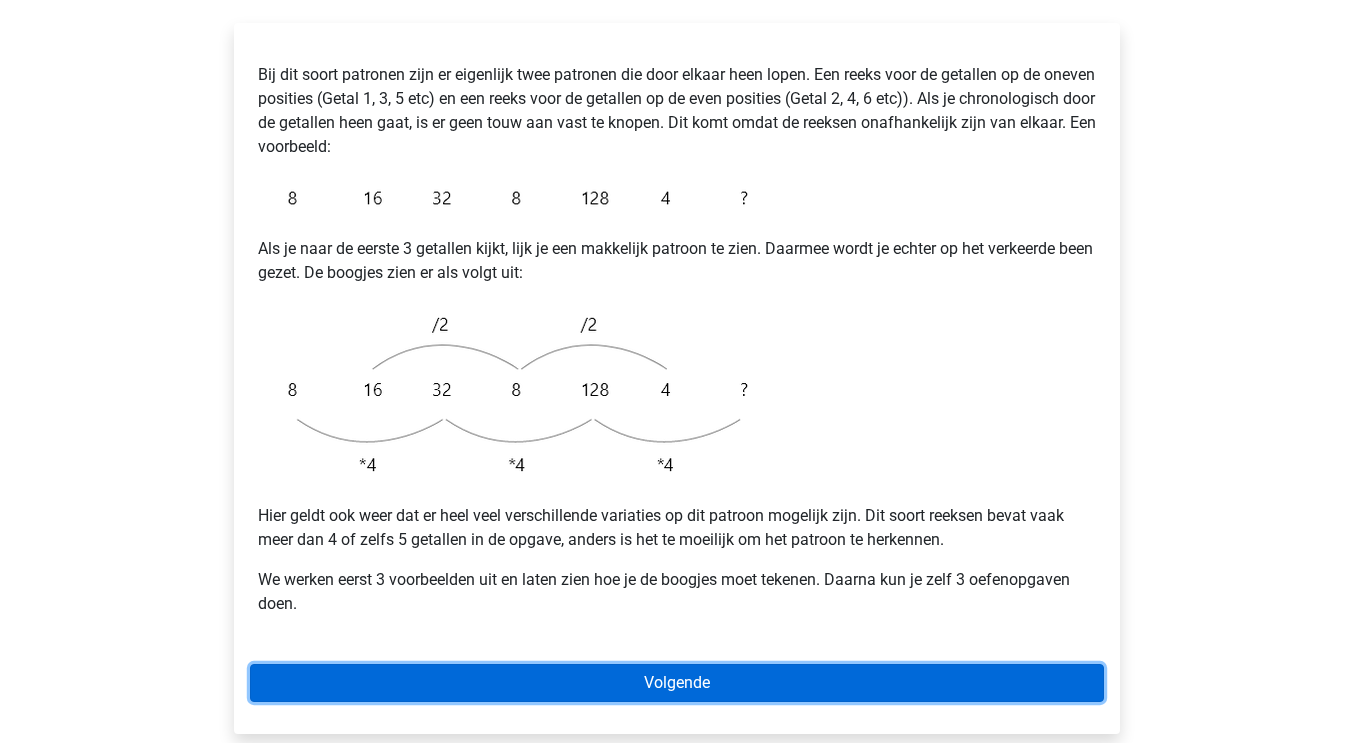click on "Volgende" at bounding box center [677, 683] 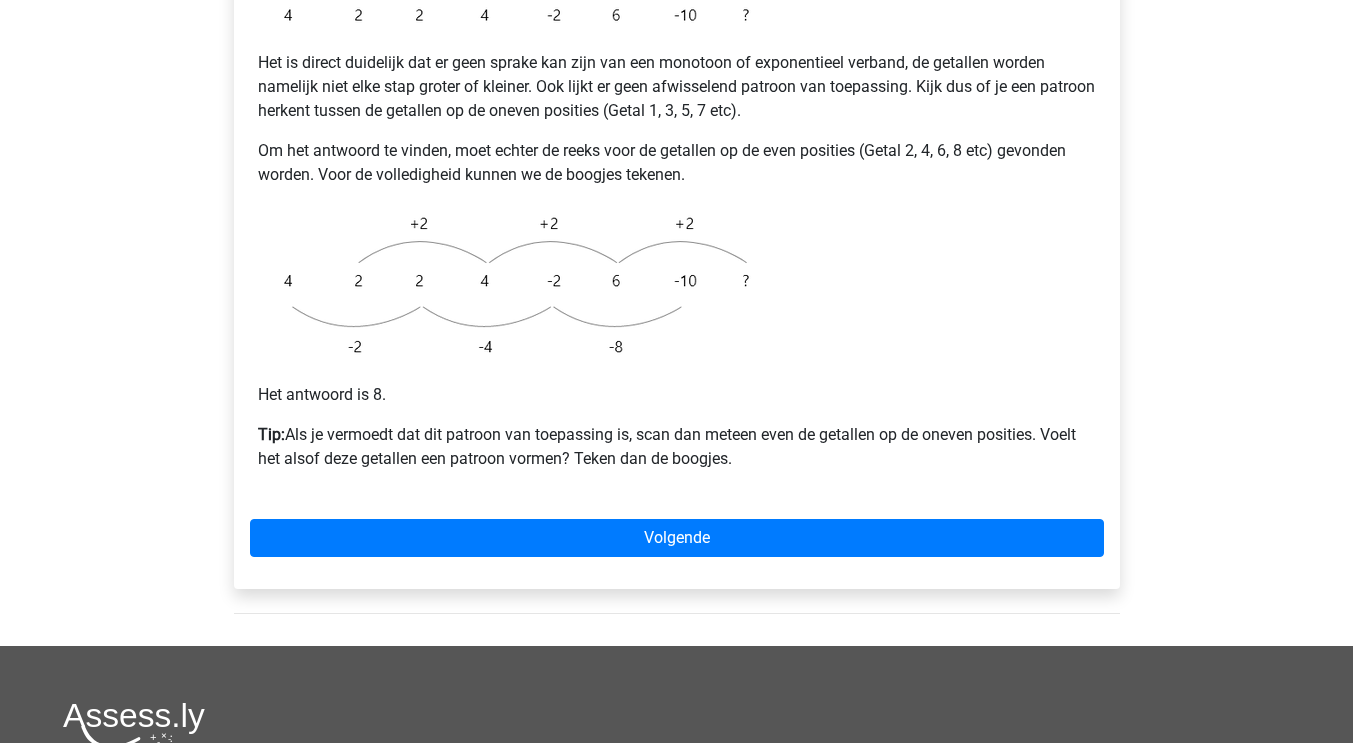 scroll, scrollTop: 415, scrollLeft: 0, axis: vertical 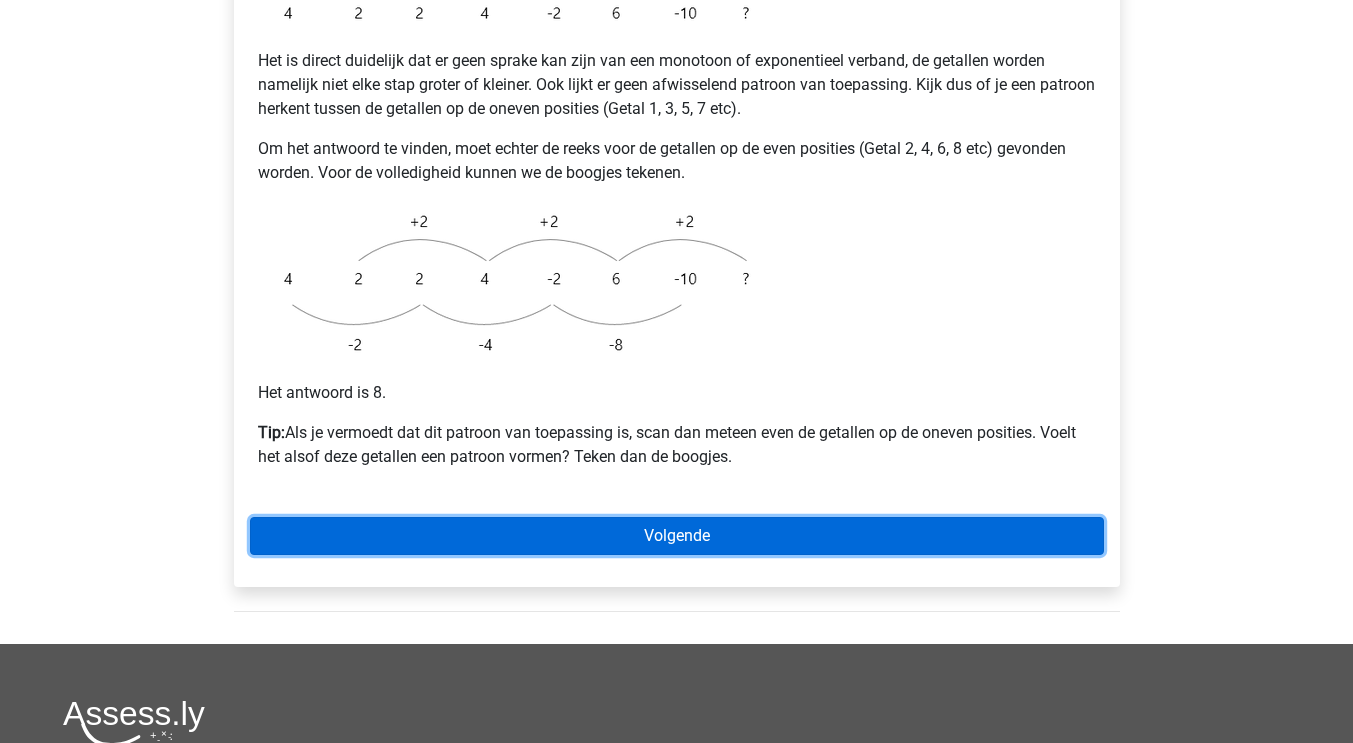 click on "Volgende" at bounding box center [677, 536] 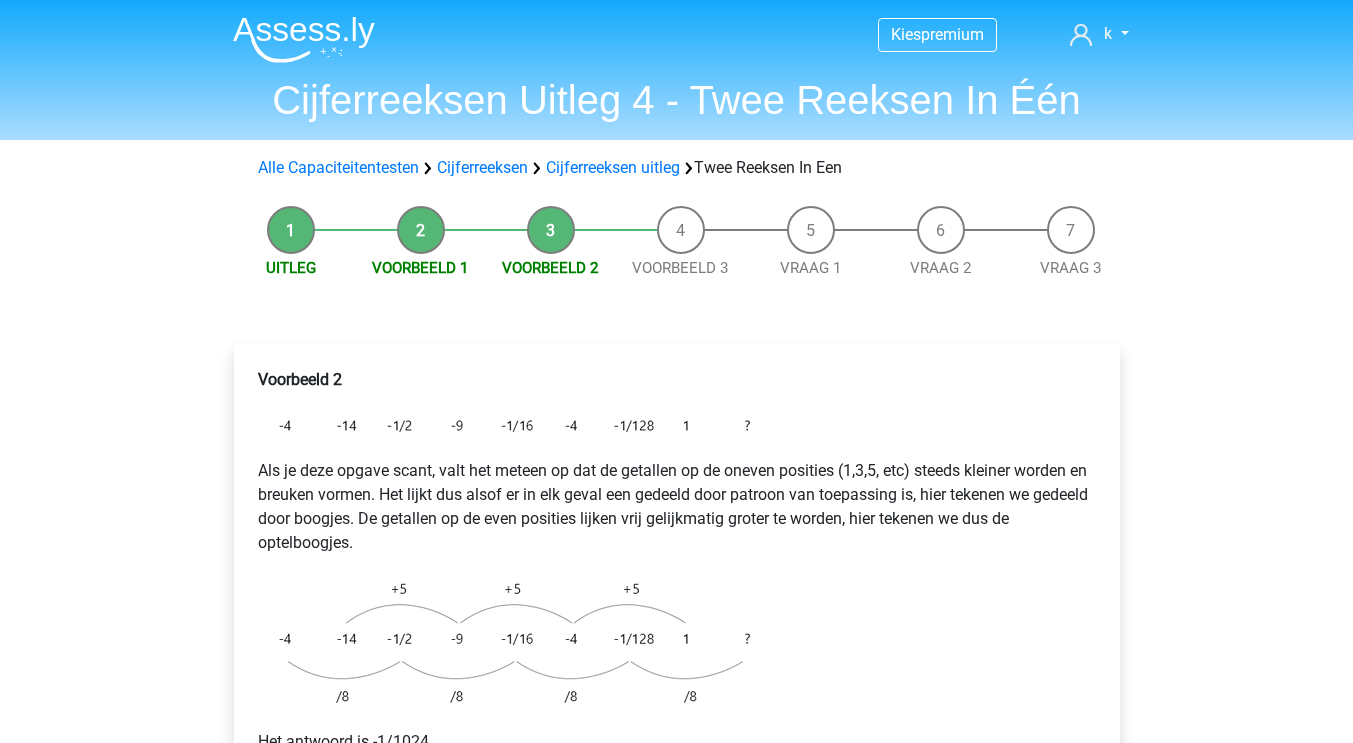 scroll, scrollTop: 0, scrollLeft: 0, axis: both 